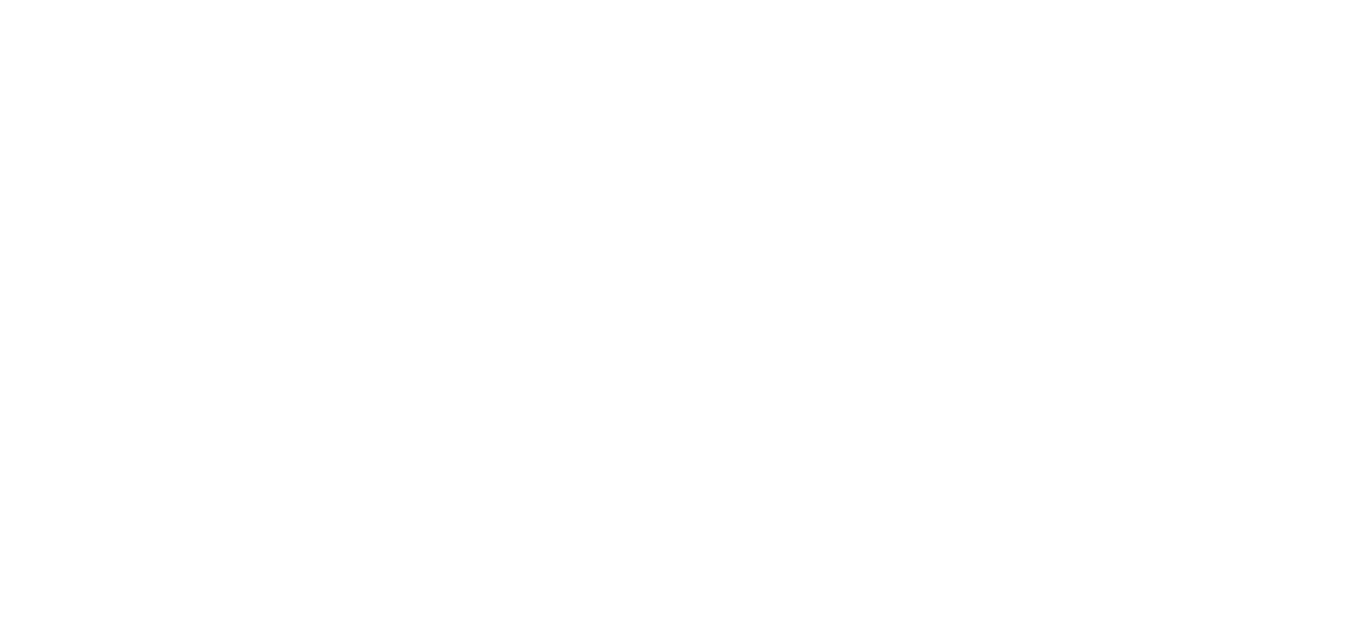 scroll, scrollTop: 0, scrollLeft: 0, axis: both 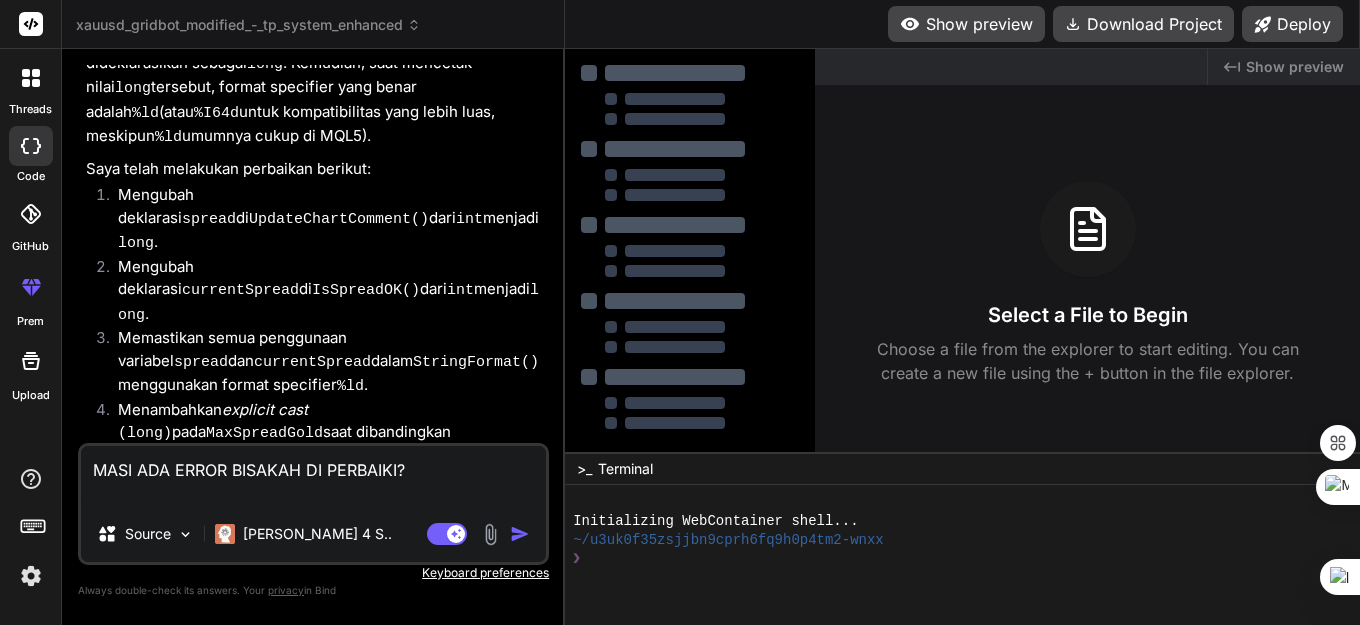 type on "x" 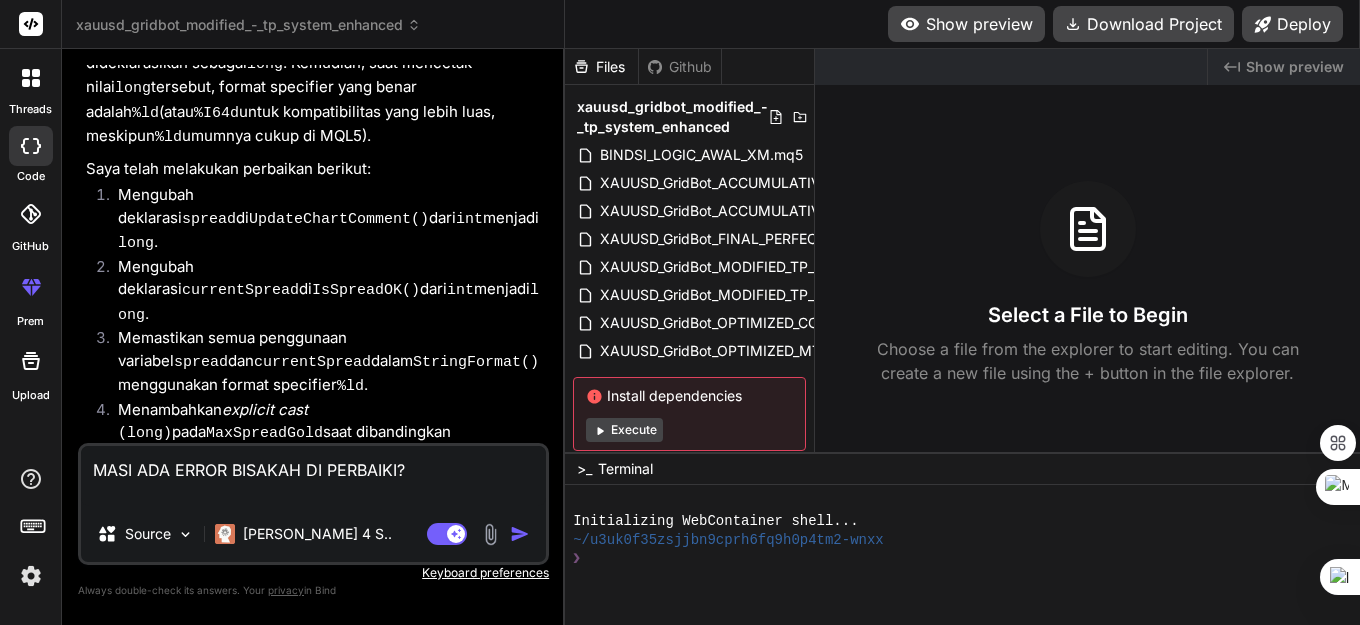 click on "MASI ADA ERROR BISAKAH DI PERBAIKI?" at bounding box center (313, 476) 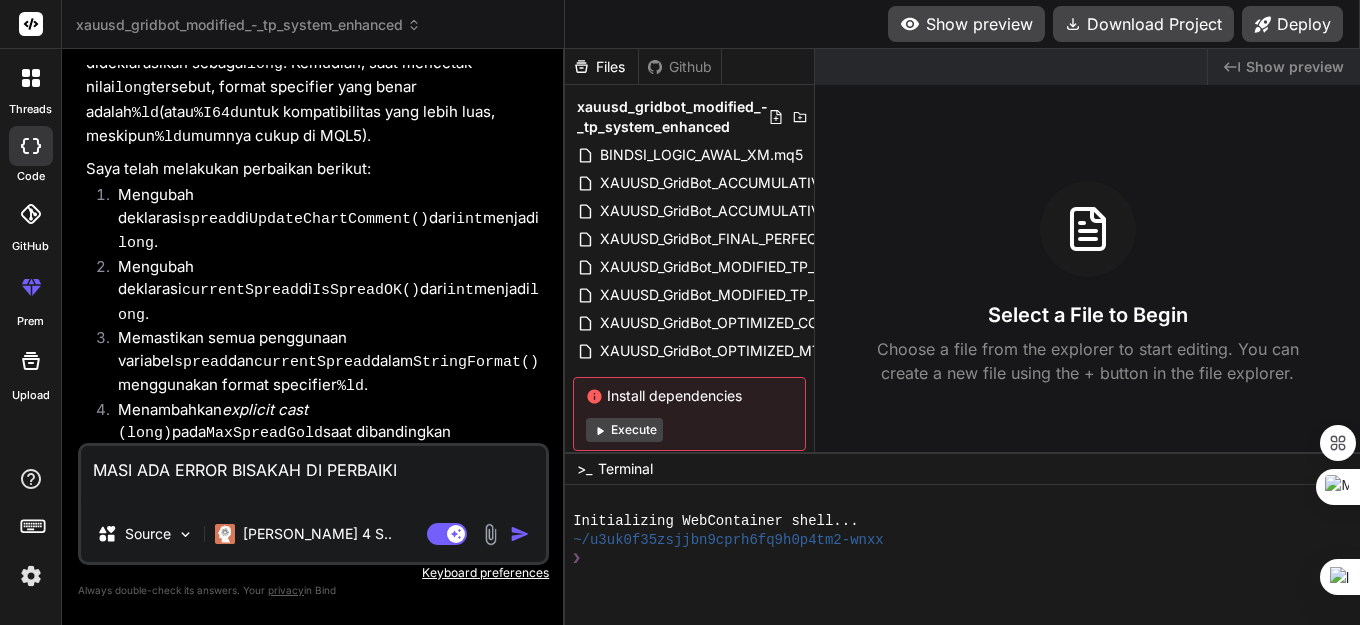 type on "MASI ADA ERROR BISAKAH DI PERBAIK" 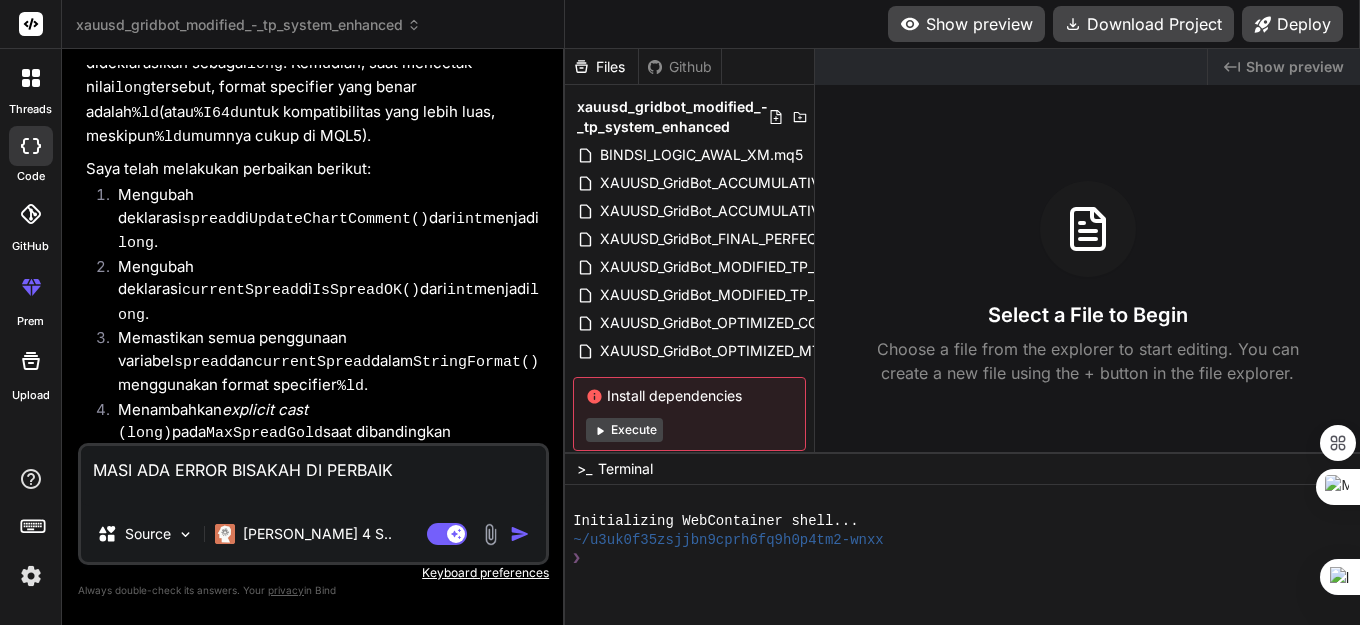 type on "MASI ADA ERROR BISAKAH DI PERBAI" 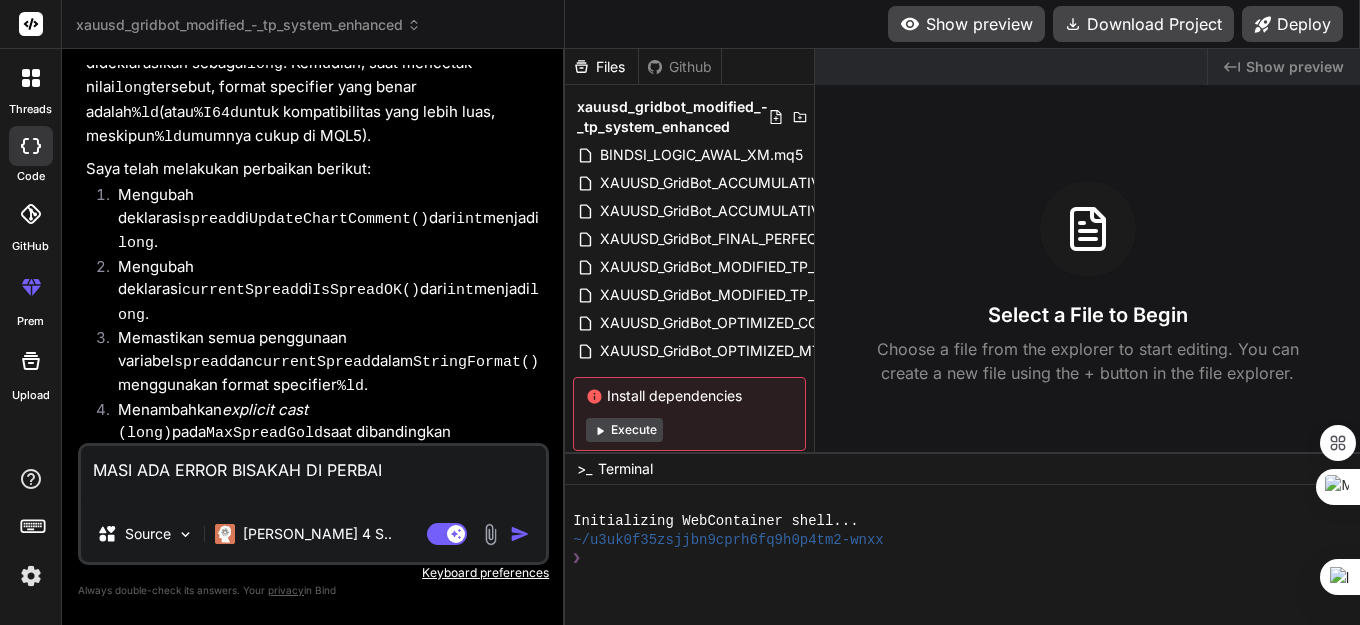 type on "MASI ADA ERROR BISAKAH DI PERBA" 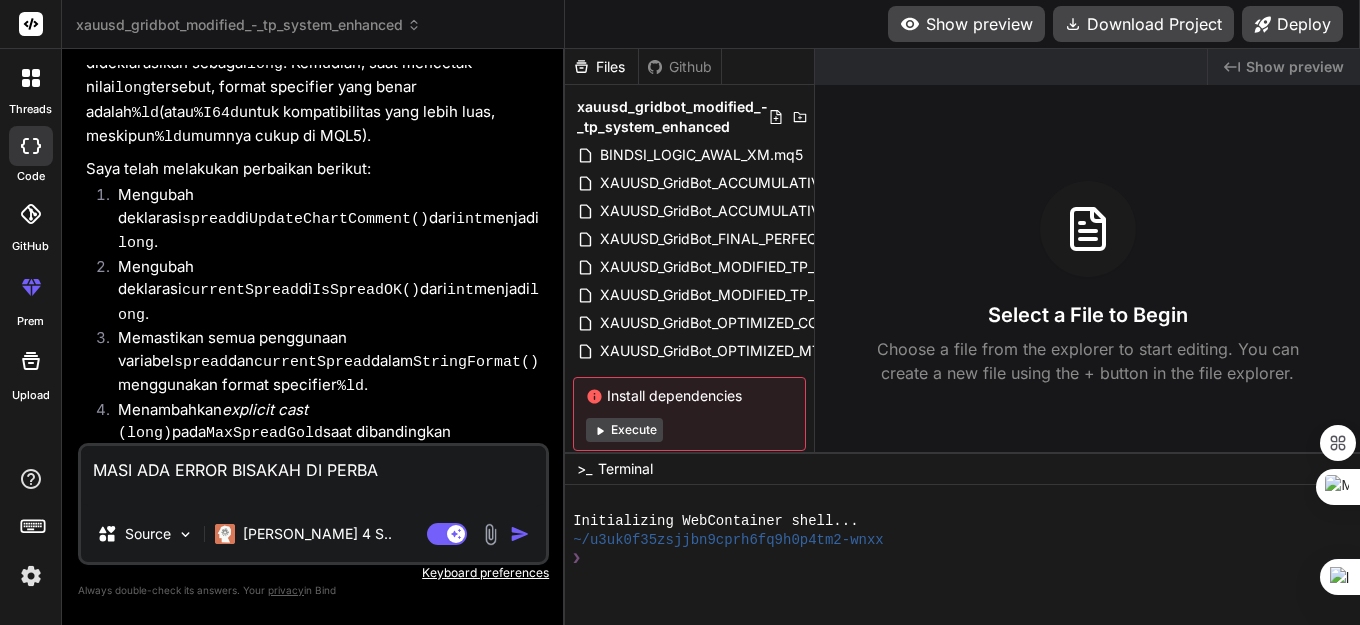 type on "MASI ADA ERROR BISAKAH DI PERB" 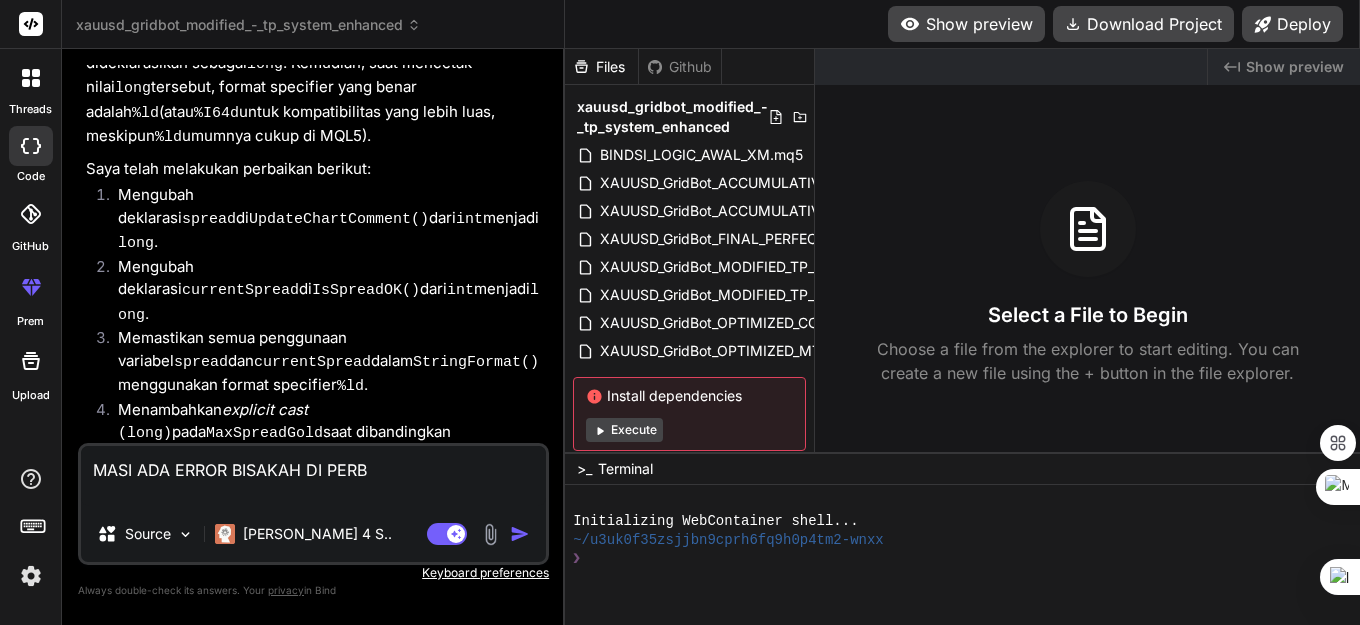 type on "x" 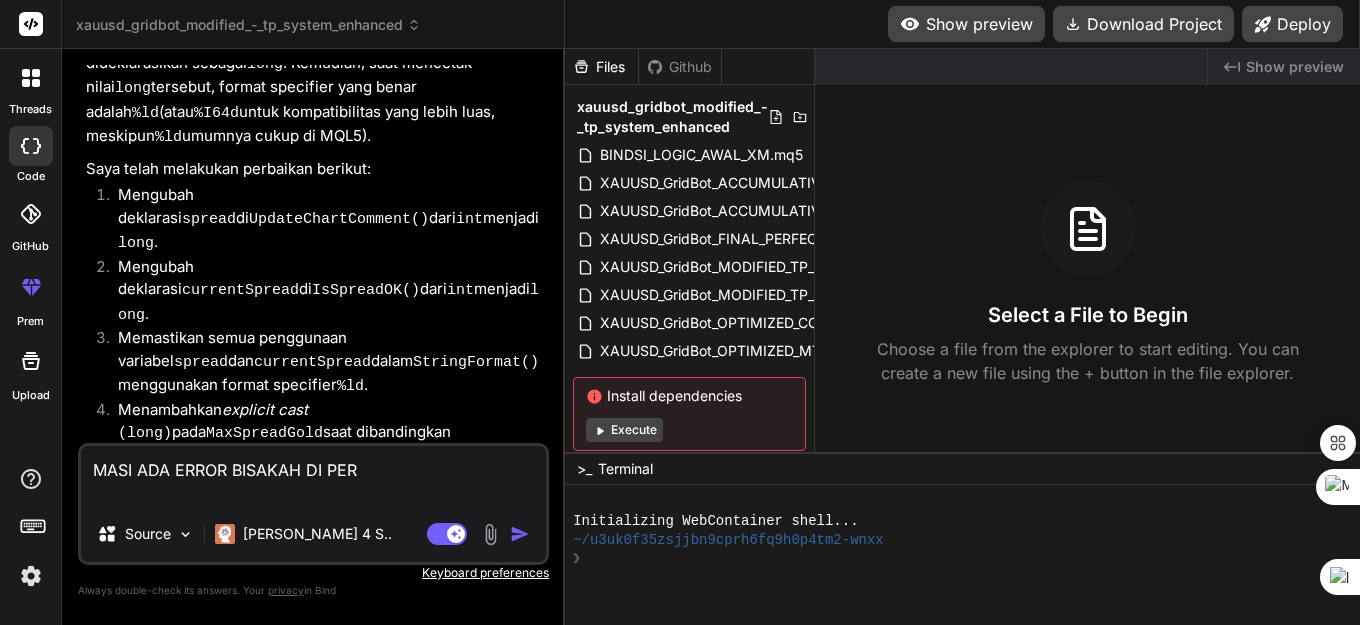 type on "MASI ADA ERROR BISAKAH DI PE" 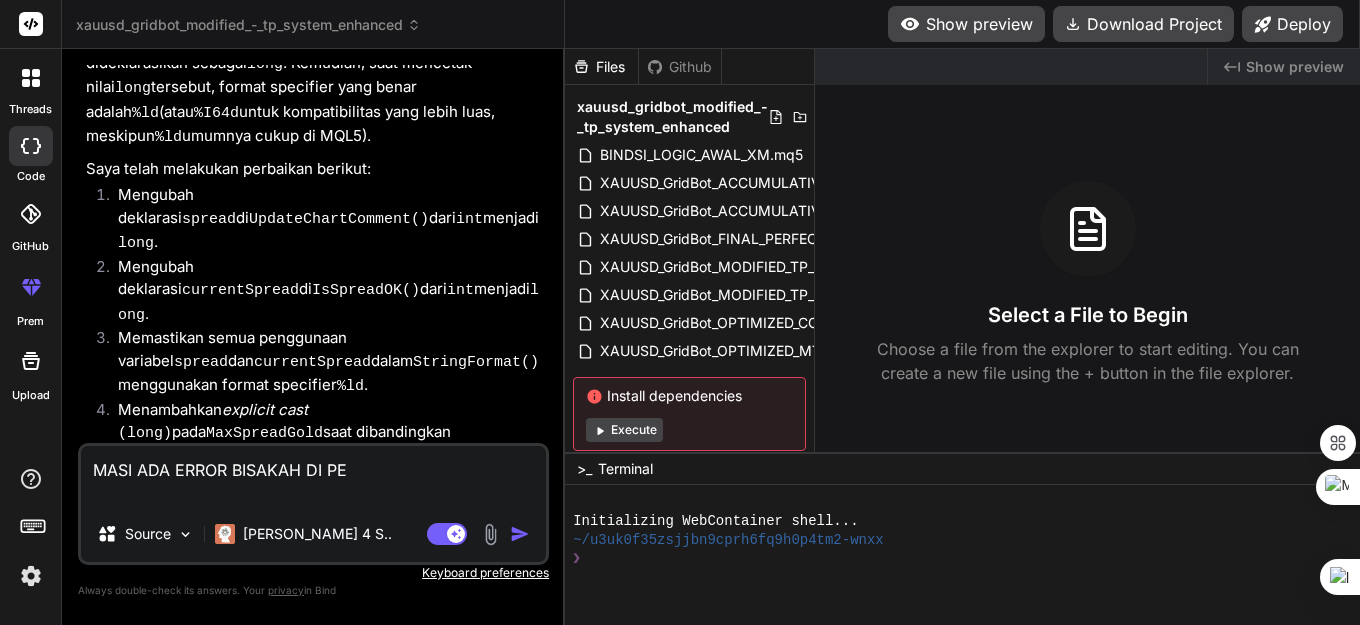 type on "MASI ADA ERROR BISAKAH DI P" 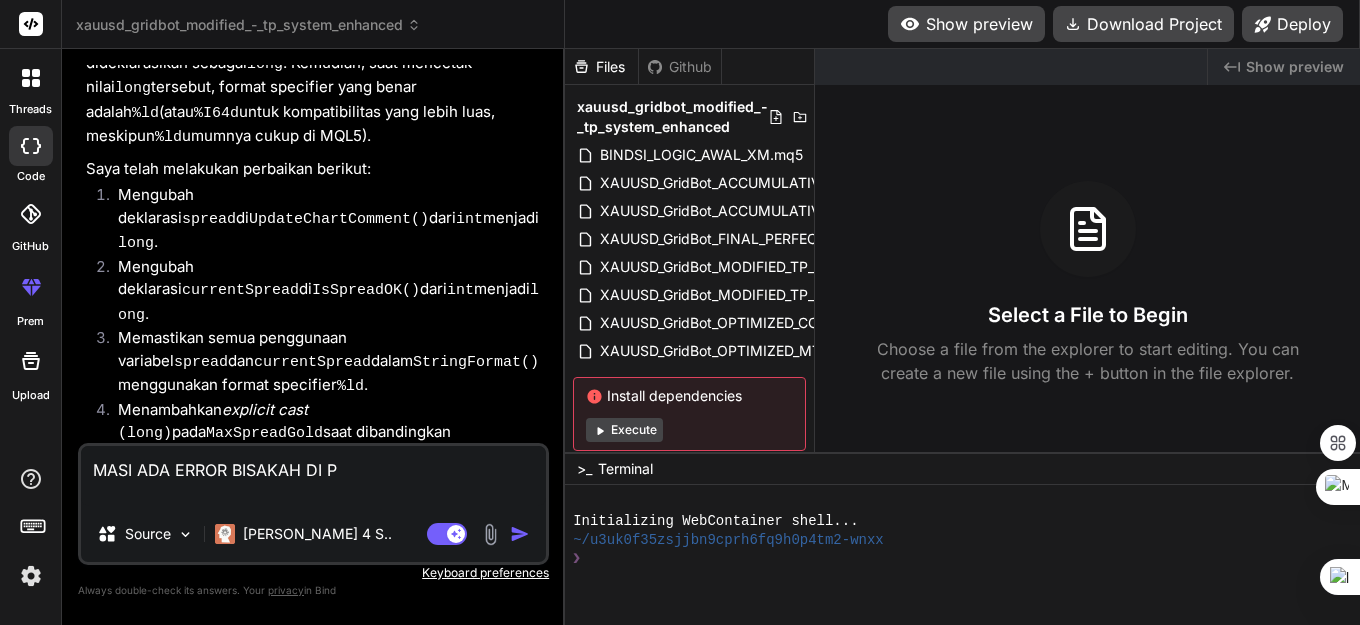 type on "MASI ADA ERROR BISAKAH DI" 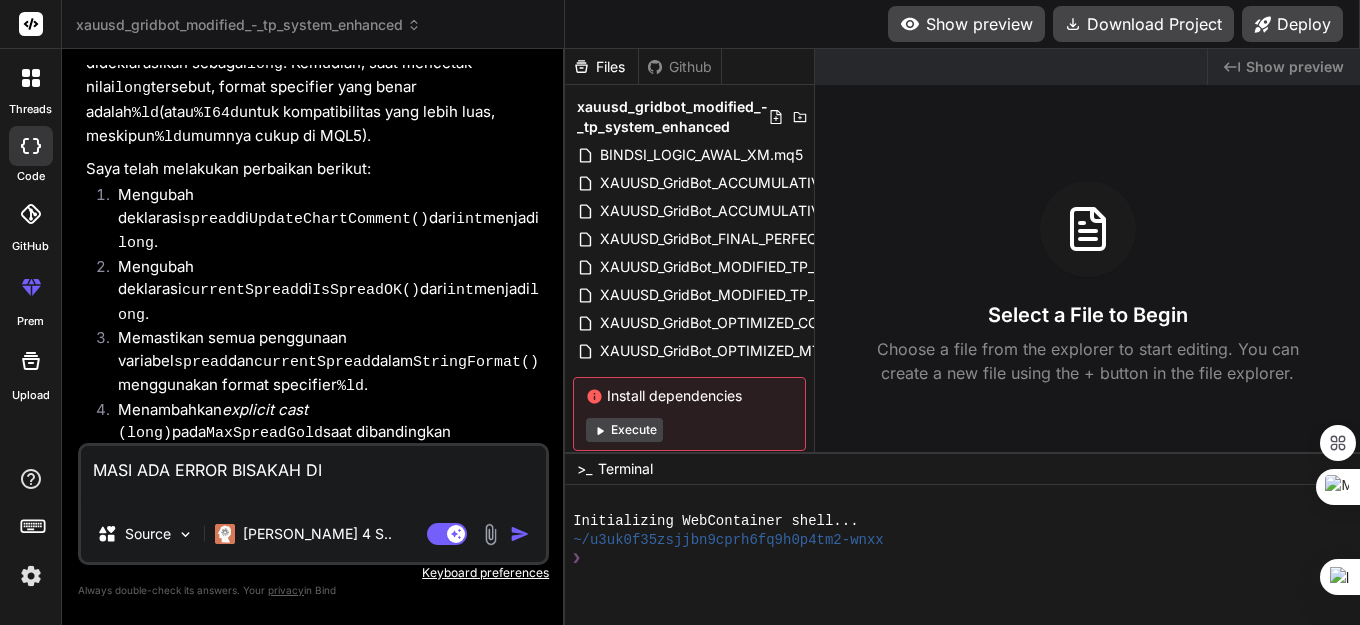 type on "MASI ADA ERROR BISAKAH DI" 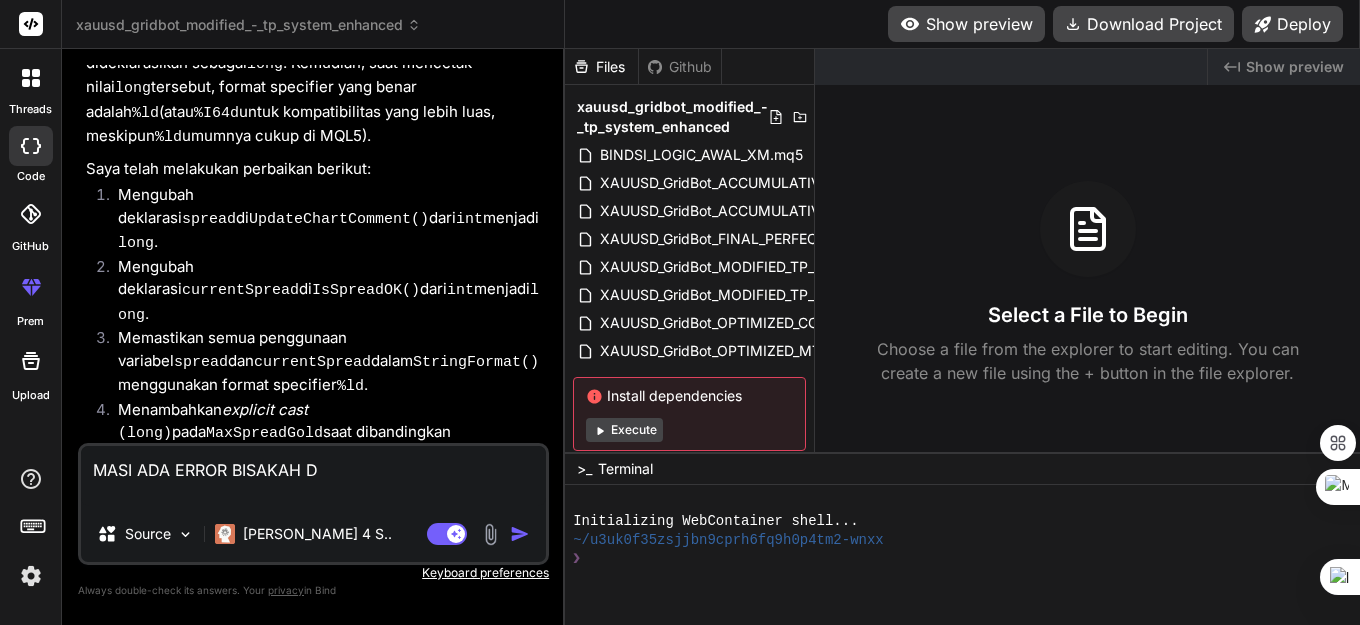 type on "MASI ADA ERROR BISAKAH" 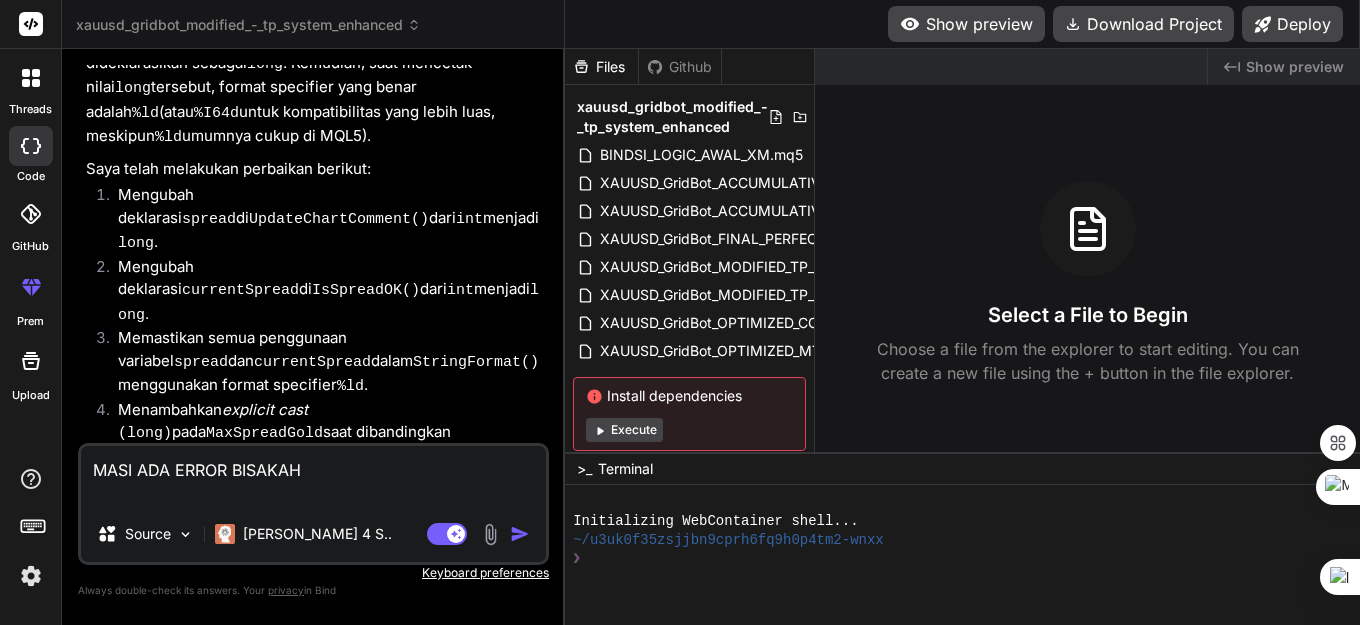 type on "MASI ADA ERROR BISAKA" 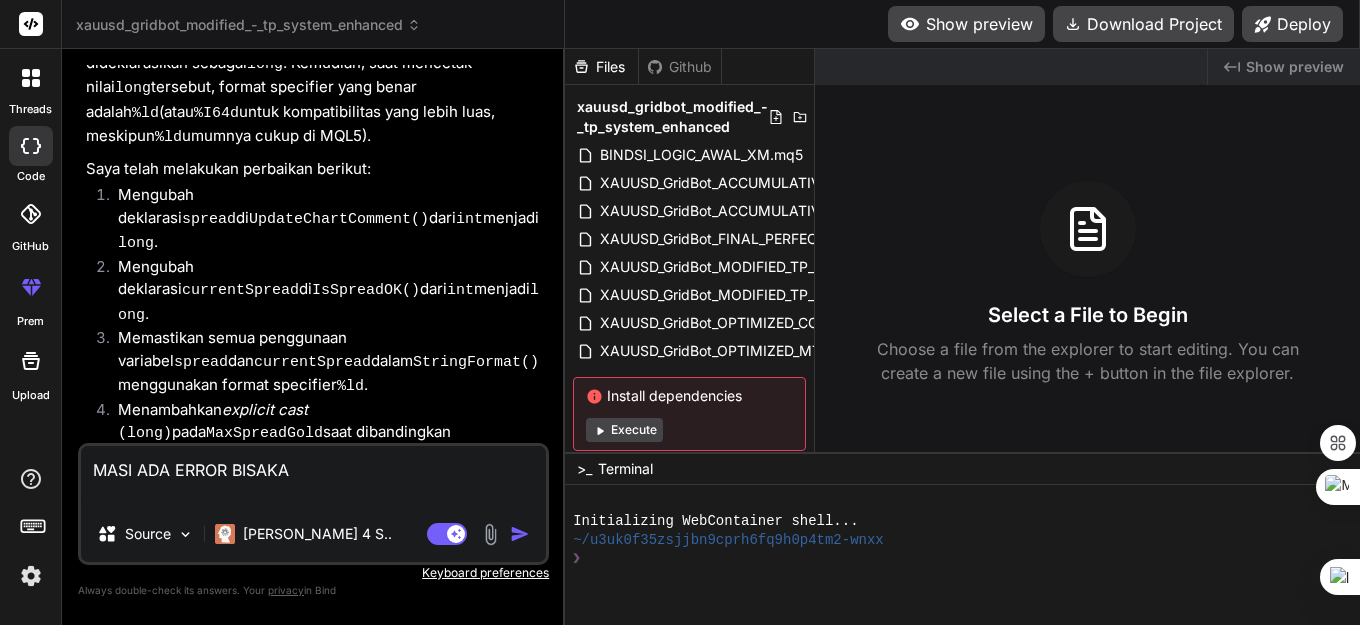 type on "MASI ADA ERROR BISAK" 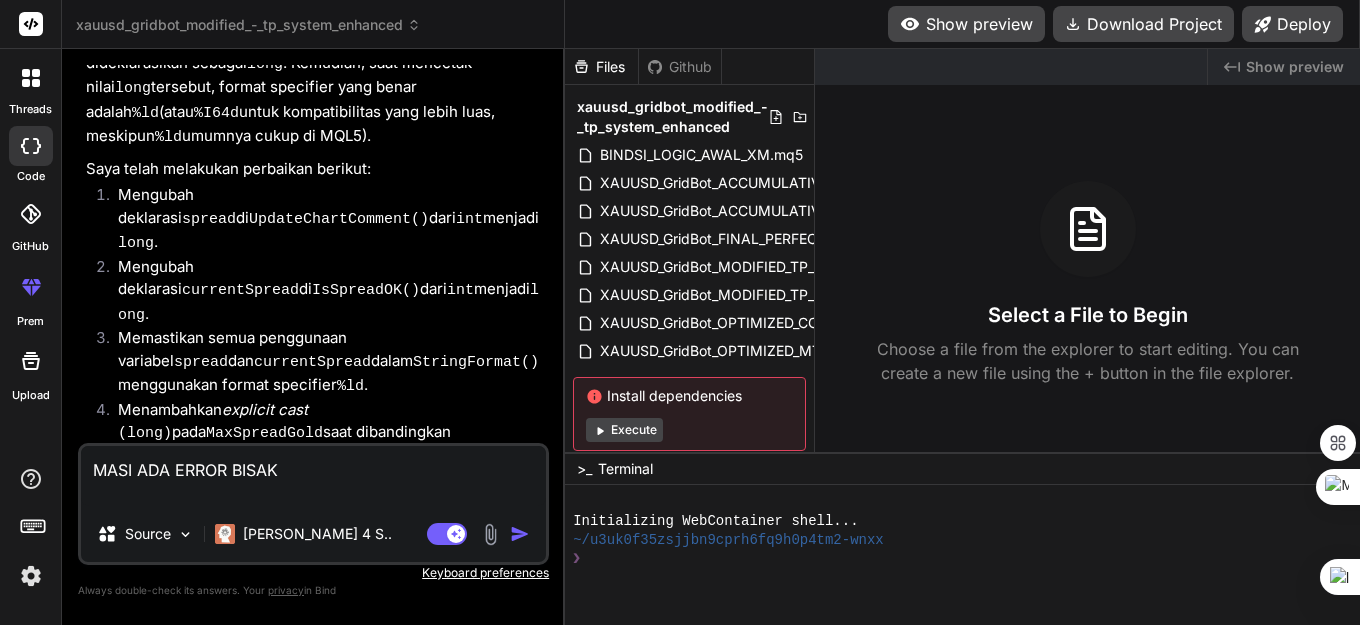 type on "MASI ADA ERROR BISA" 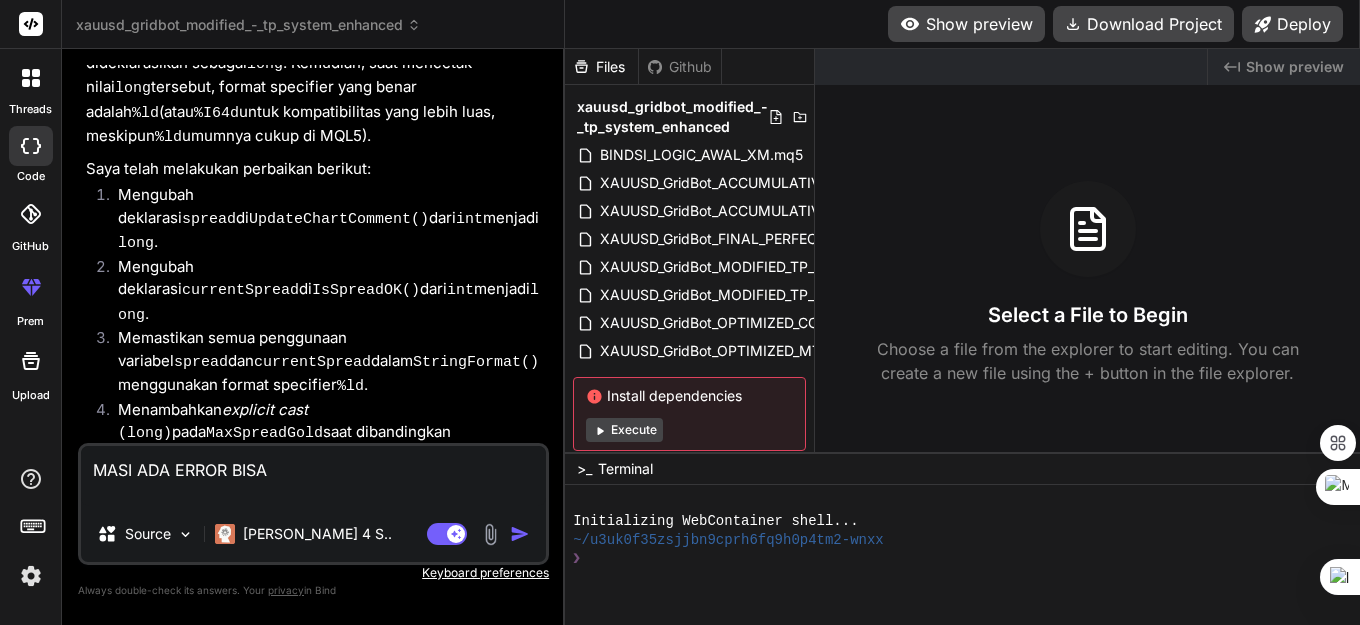 type on "MASI ADA ERROR BIS" 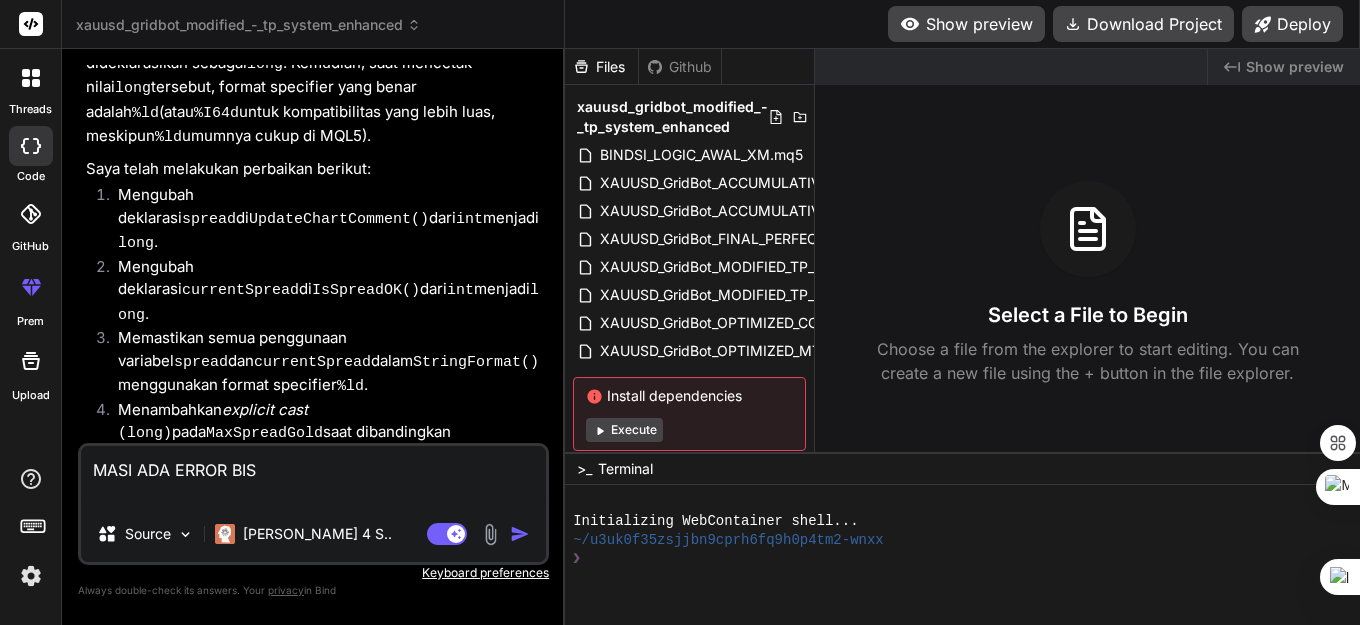 type on "MASI ADA ERROR BI" 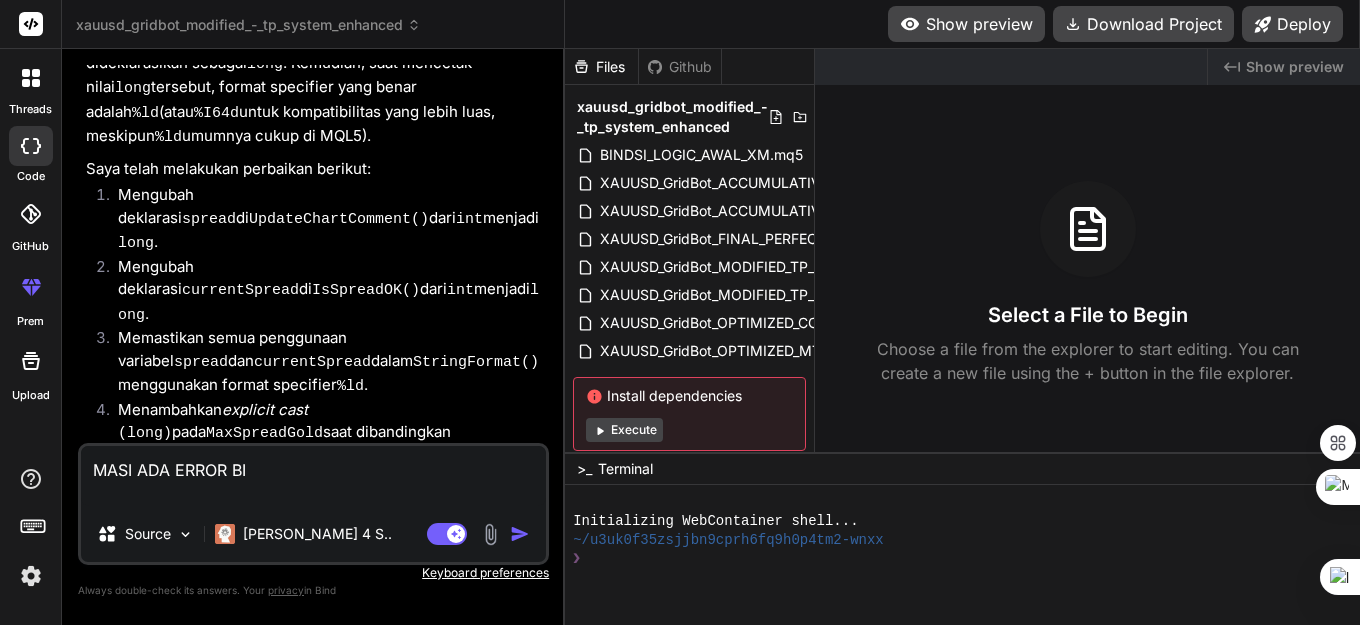 type on "MASI ADA ERROR B" 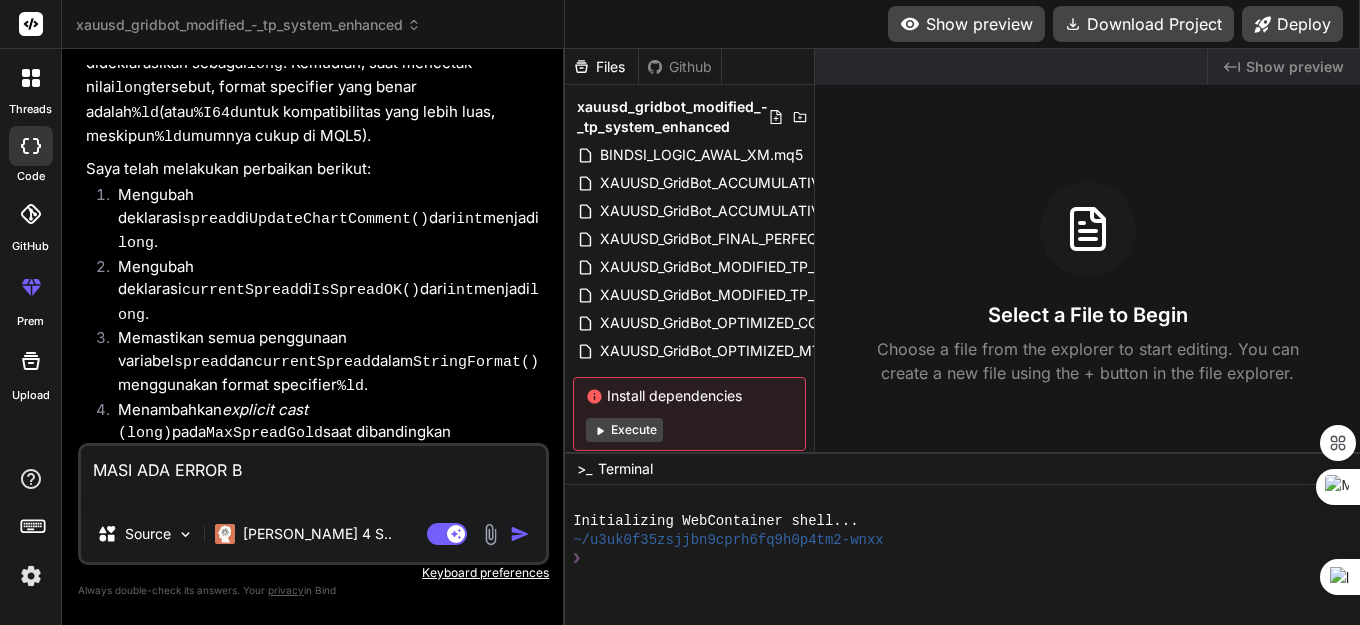 type on "x" 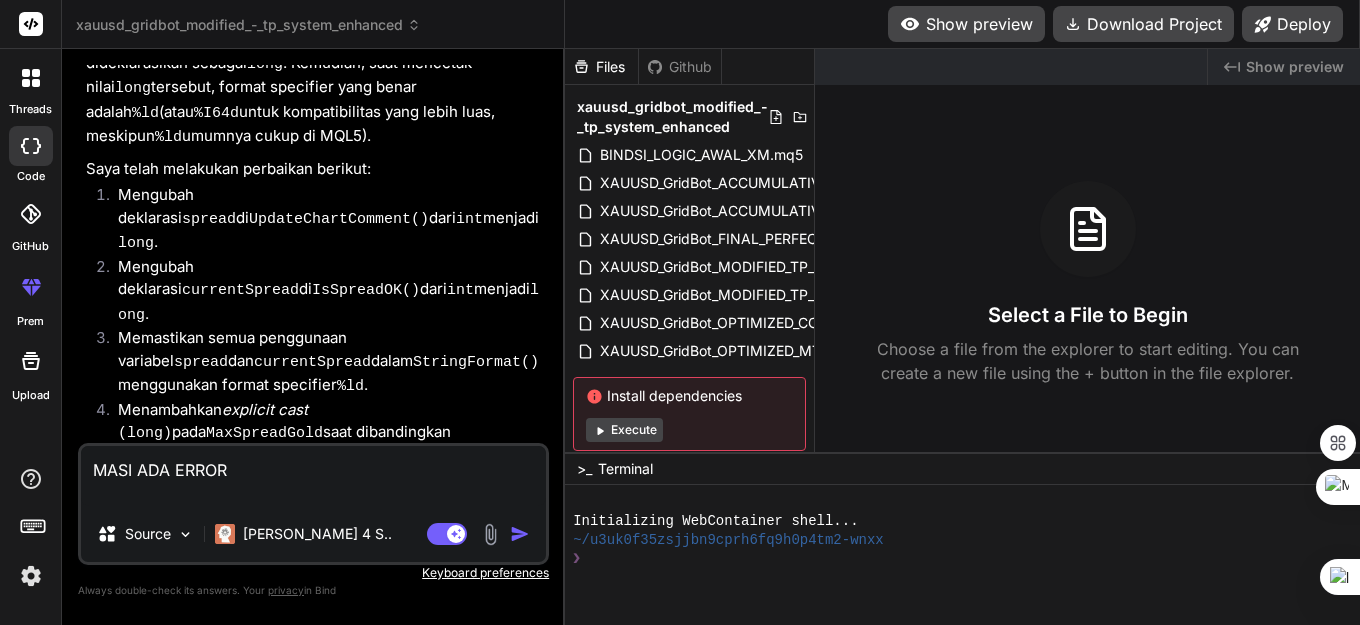 type on "MASI ADA ERROR" 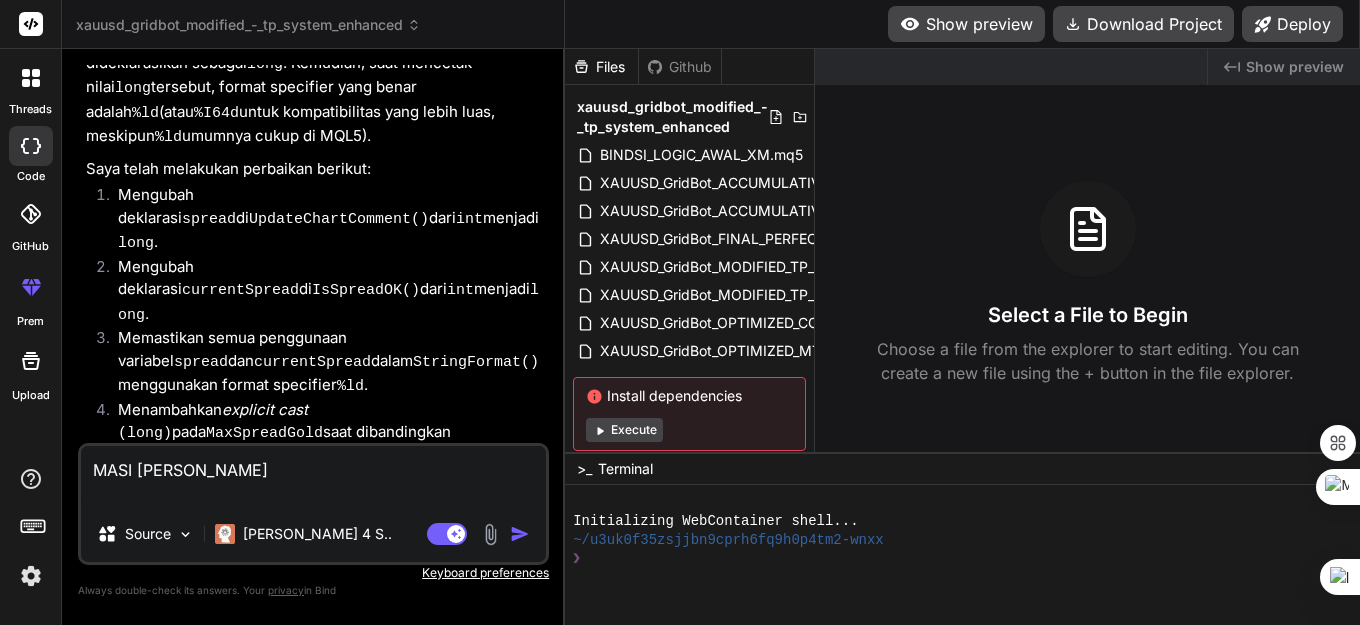 type on "MASI ADA ERR" 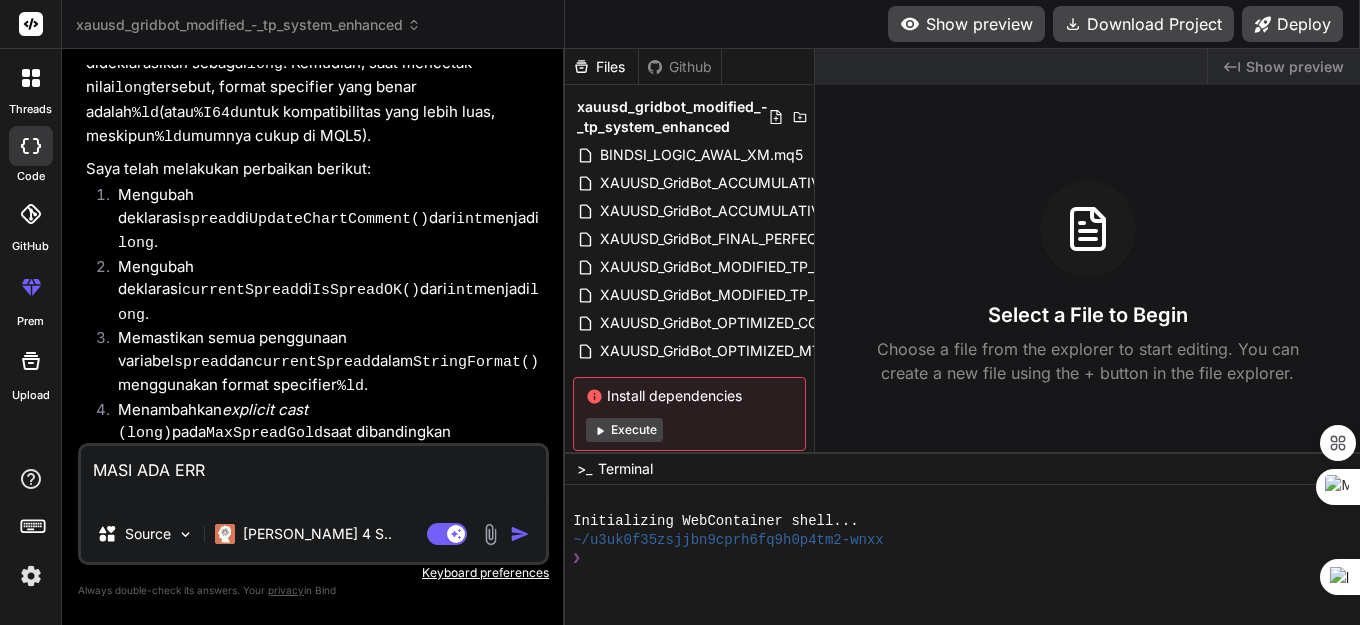 type on "MASI ADA ER" 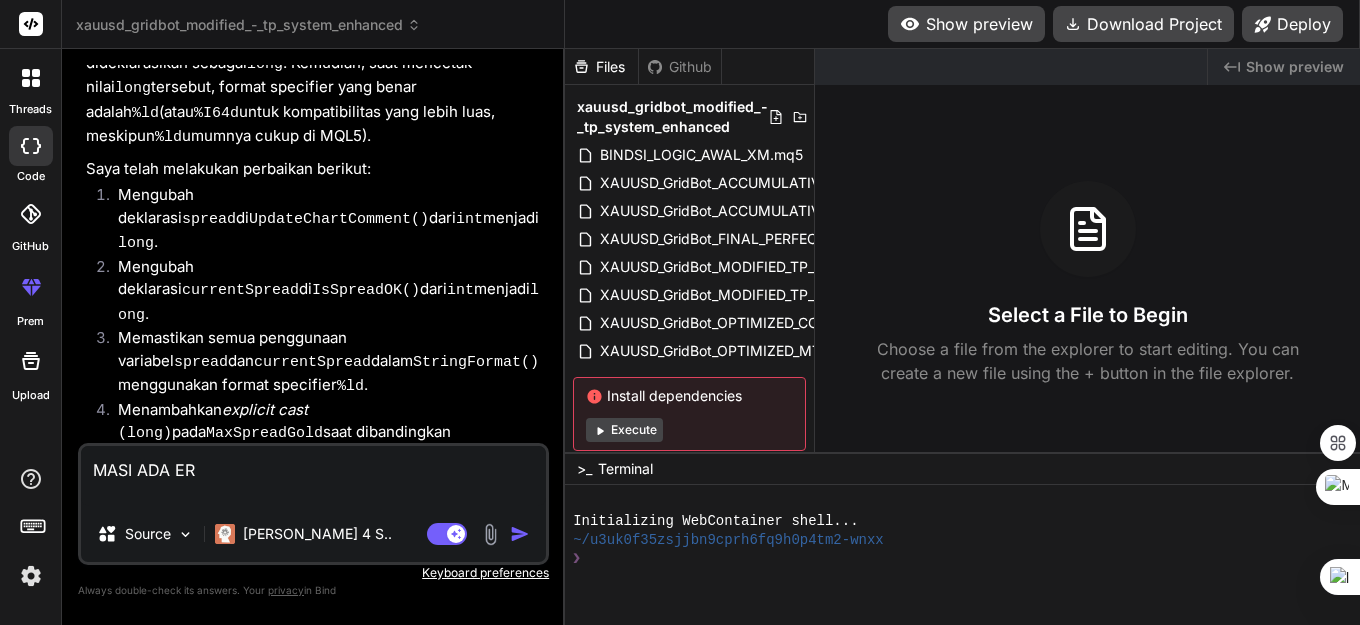 type on "MASI ADA E" 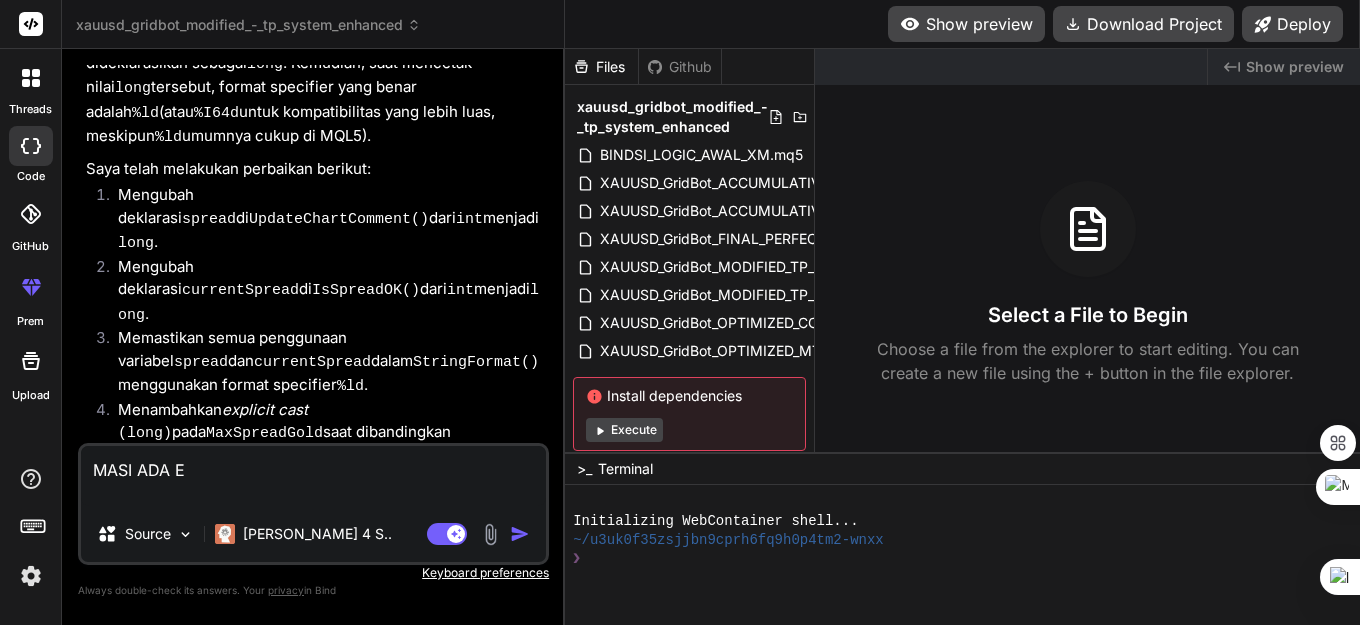 type on "MASI ADA" 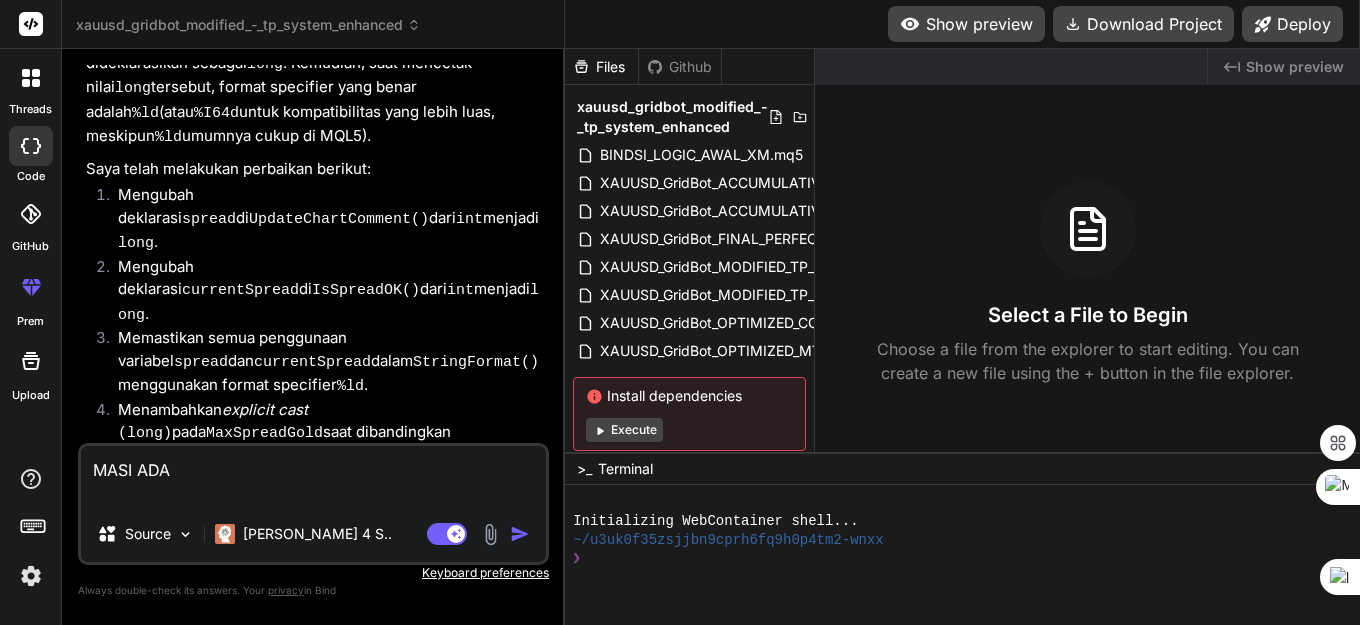 type on "MASI ADA" 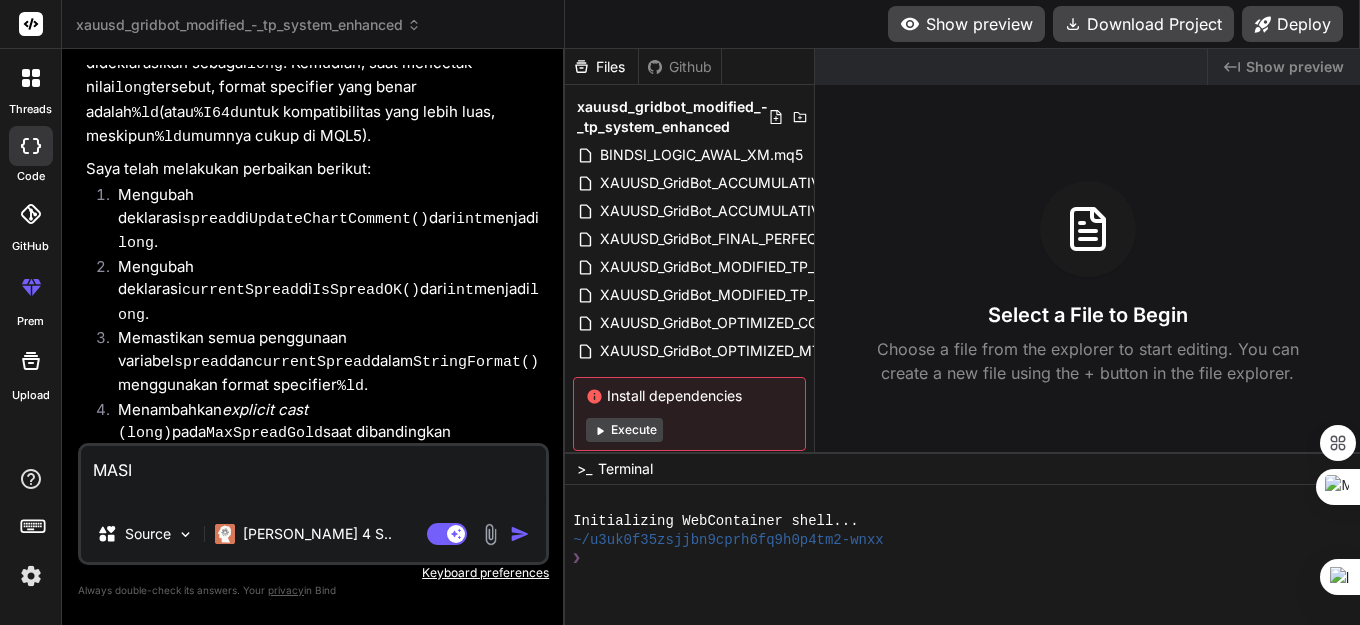 type on "MASI" 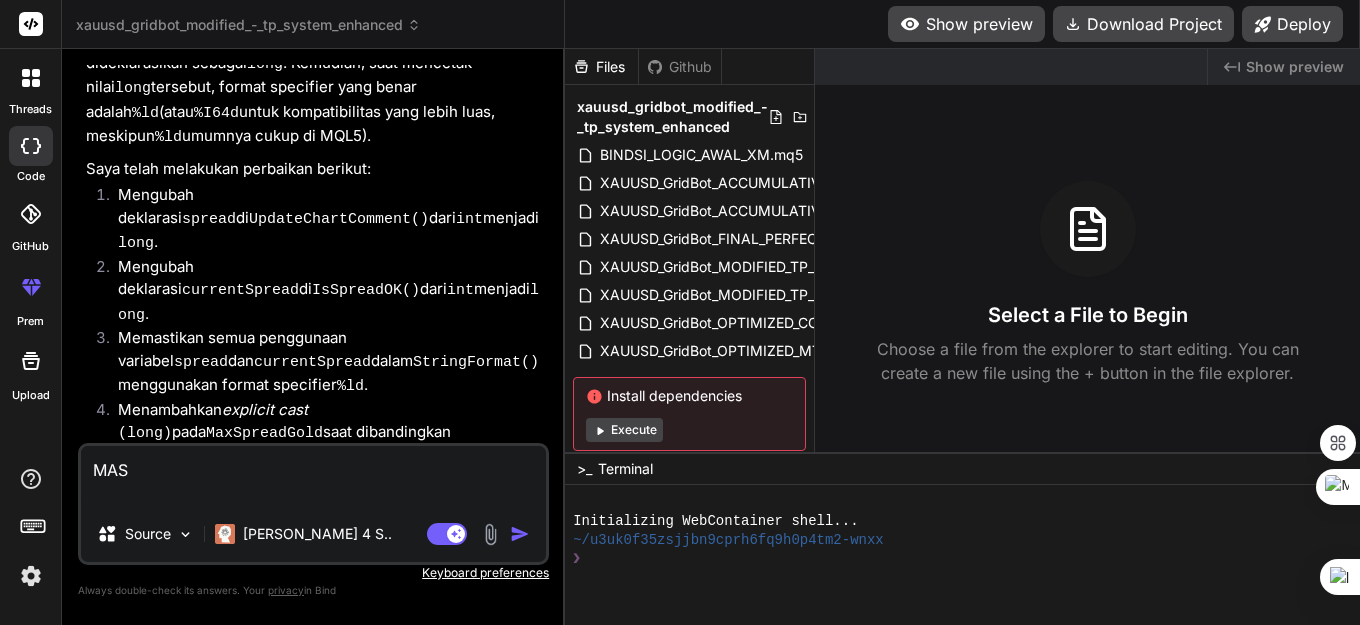 type on "MA" 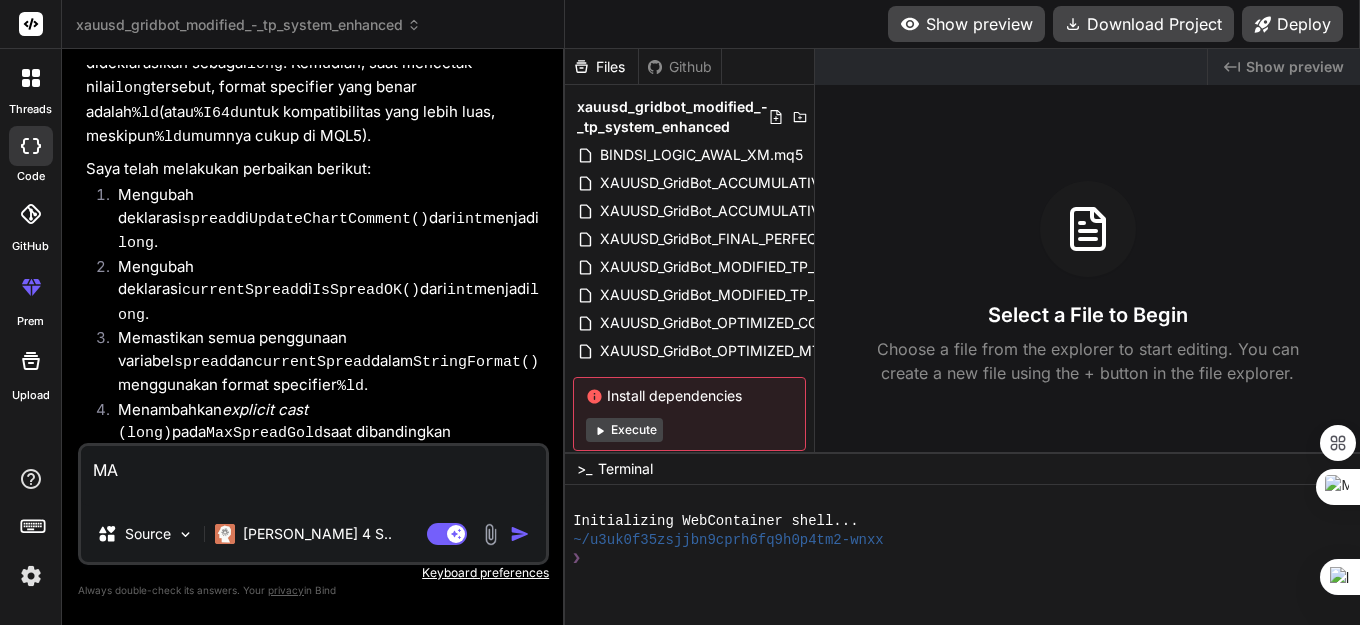 type on "M" 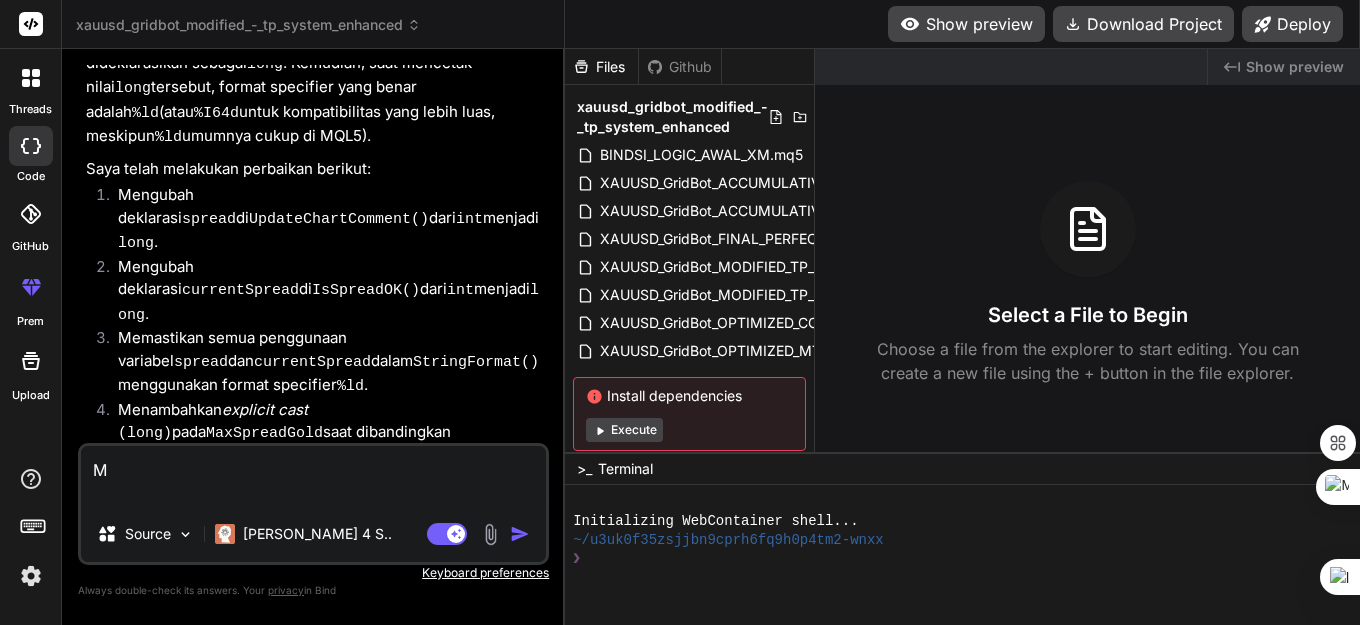 type 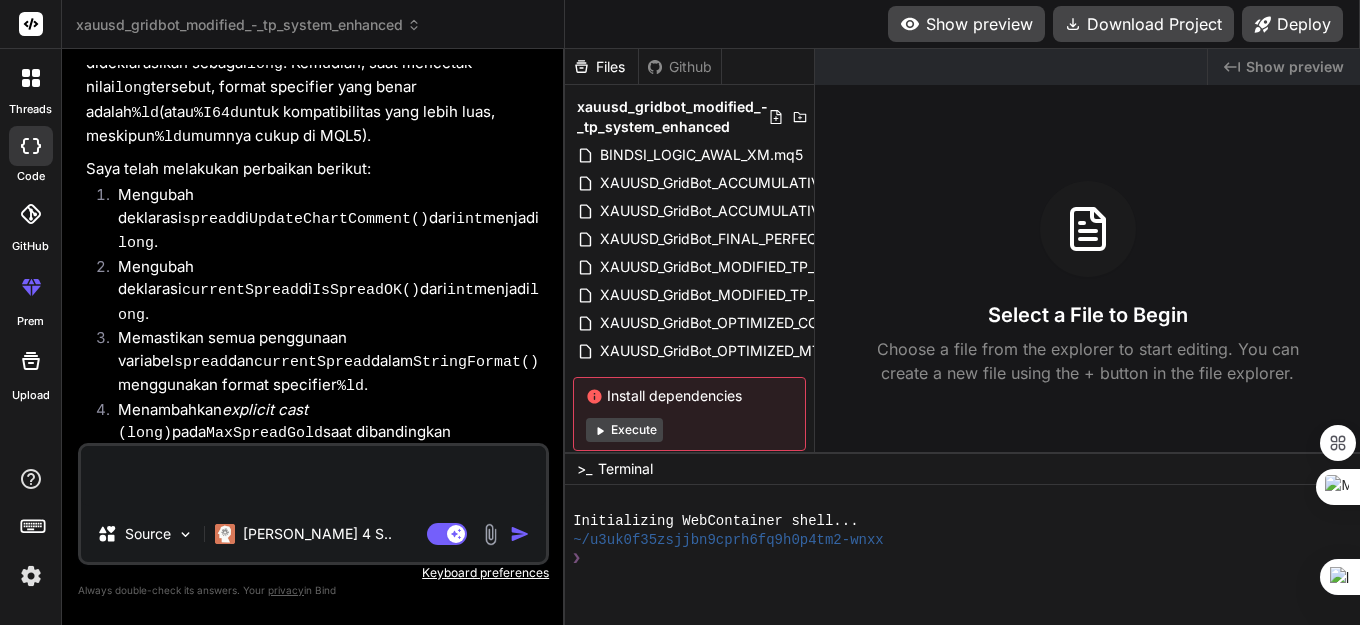 click at bounding box center (313, 476) 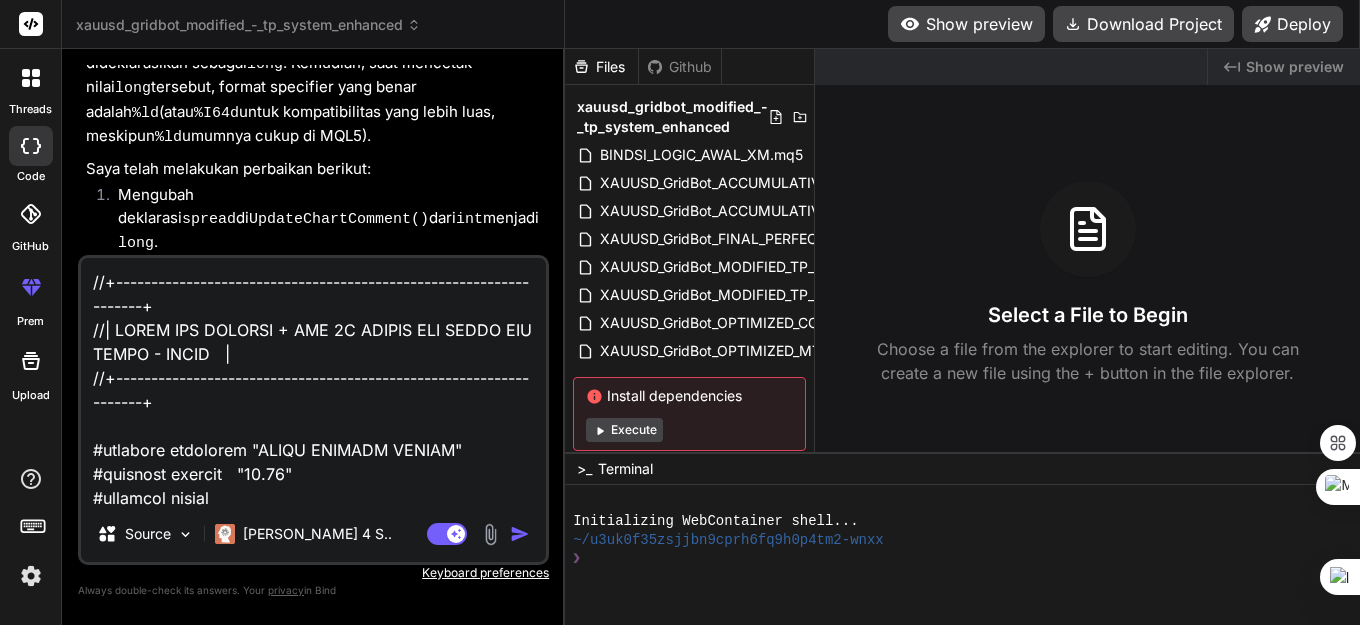 scroll, scrollTop: 47762, scrollLeft: 0, axis: vertical 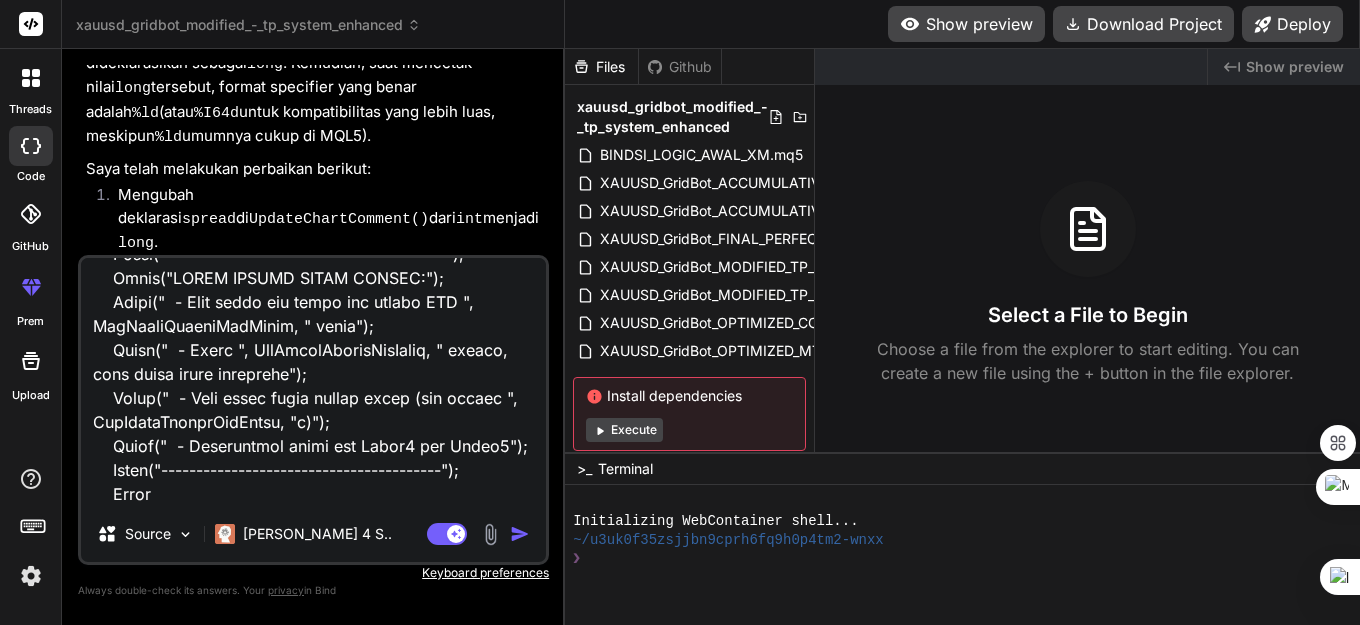 type on "//+------------------------------------------------------------------+
//| HEDGE LOT SCALING + MAX 2X REOPEN PER HEDGE PER LAYER - FIXED   |
//+------------------------------------------------------------------+
#property copyright "HEDGE SCALING SYSTEM"
#property version   "13.08"
#property strict
#include <Trade\Trade.mqh>
#include <Trade\PositionInfo.mqh>
// === GLOBAL VARIABLES ===
CTrade trade;
CPositionInfo position;
// === INPUT PARAMETERS ===
input group "=== POINT SYSTEM (1 UNIT = 10 POINT) ==="
input double    autoLotSize           = 0.01;   // Base lot size (untuk semua jenis posisi)
input group "=== XAUUSD POINT RULES - MODIFIED TP SYSTEM ==="
input double    hedgePointDistance    = 30.0;   // Hedge: 30 point
input double    tpPointDistanceMain   = 100.0;  // TP Main Position: 100 point CLOSE ALL POSITIONS
input double    tpPointDistanceHedge  = 50.0;   // TP Hedge: 50 point CLOSE INDIVIDUAL HEDGE
input double    tpPointDistanceGrid   = 100.0;  // TP Grid: 100 point CLOSE ALL POSITIONS
i..." 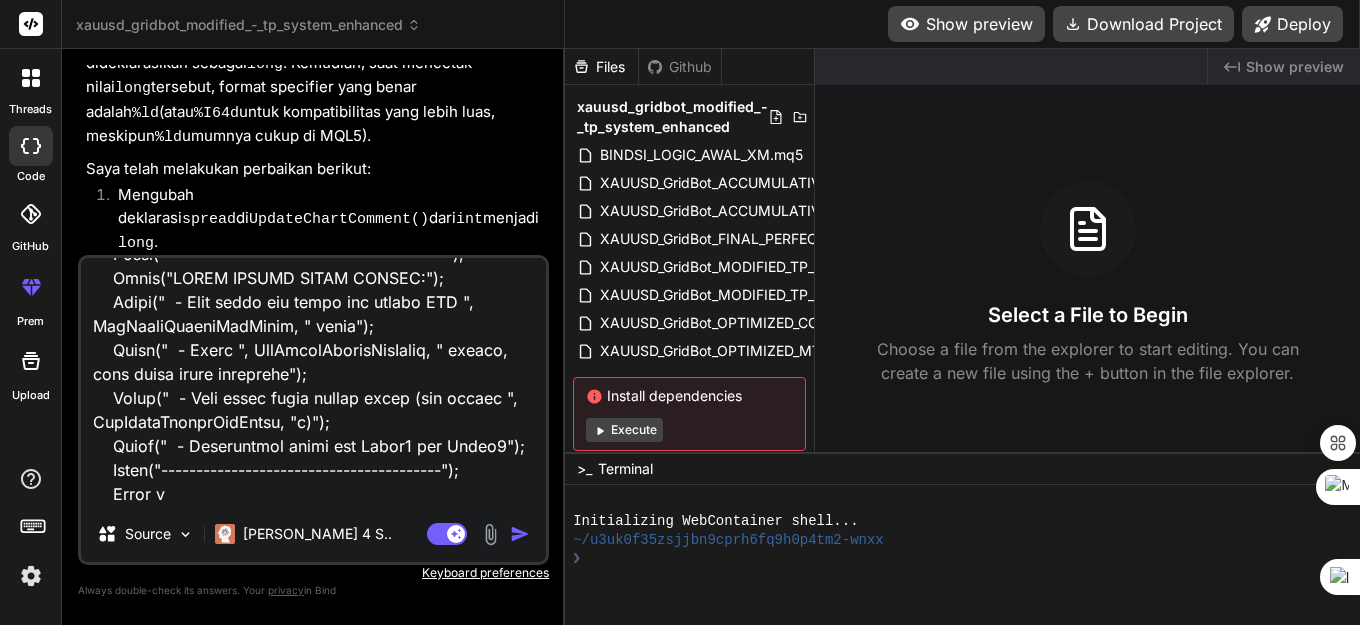 type on "x" 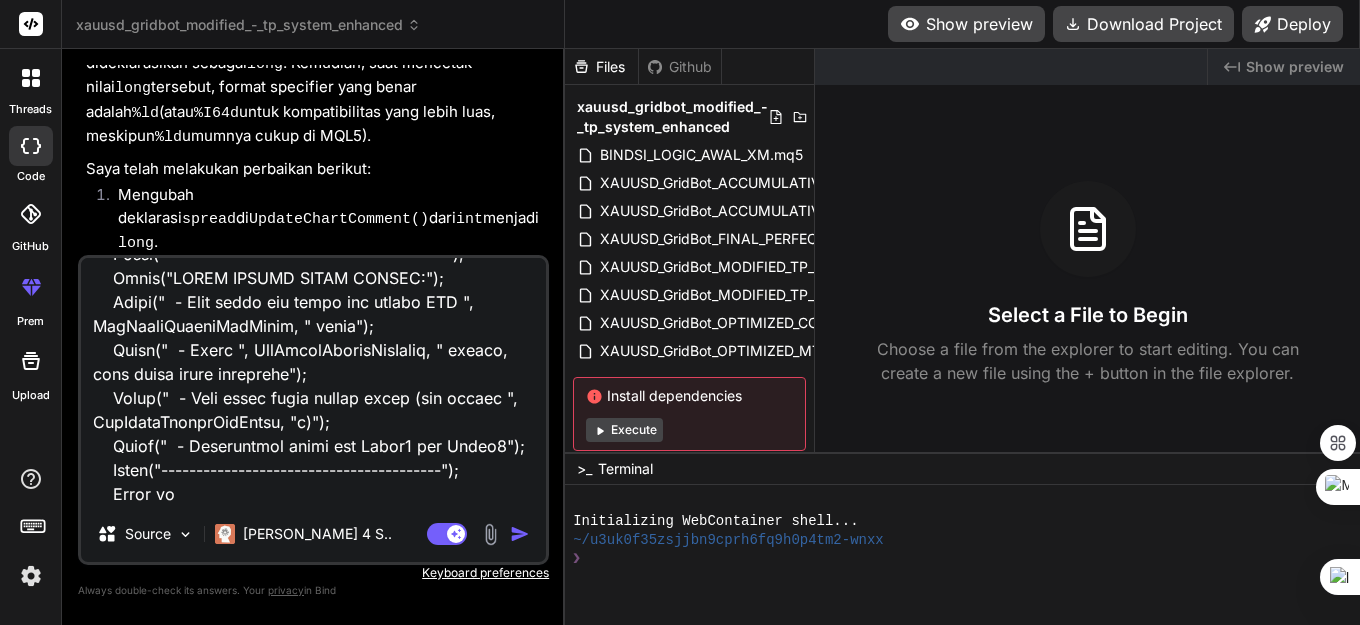 type on "x" 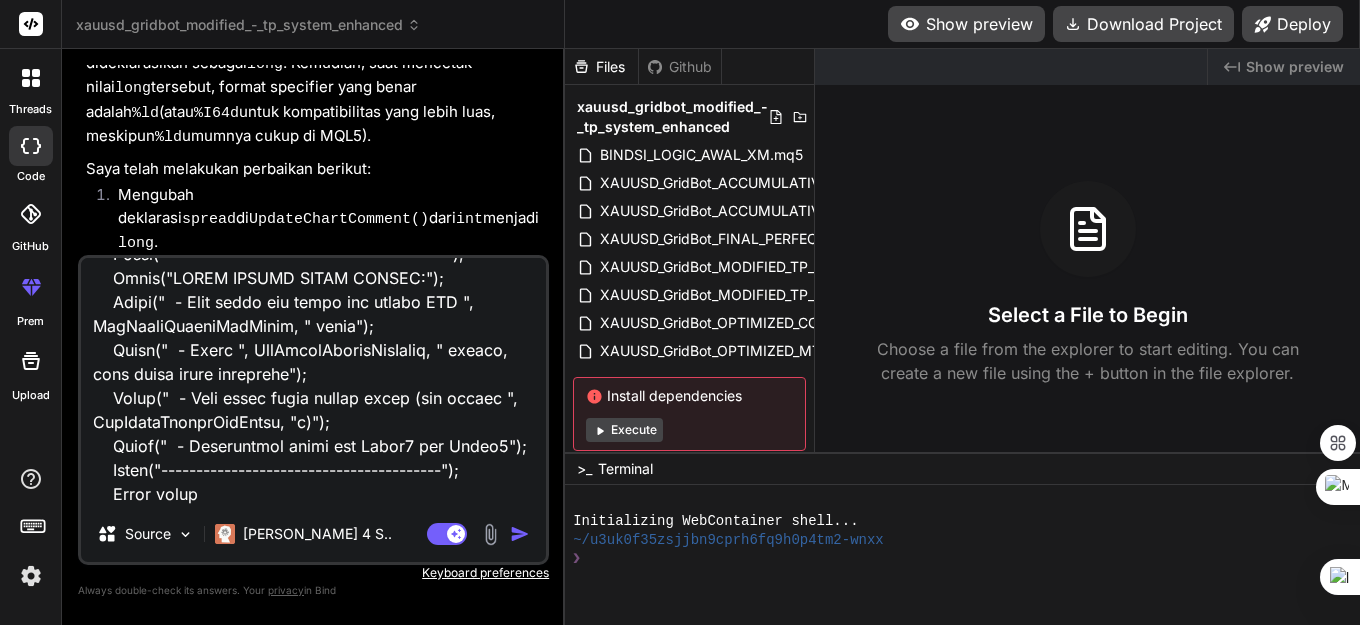 type on "//+------------------------------------------------------------------+
//| HEDGE LOT SCALING + MAX 2X REOPEN PER HEDGE PER LAYER - FIXED   |
//+------------------------------------------------------------------+
#property copyright "HEDGE SCALING SYSTEM"
#property version   "13.08"
#property strict
#include <Trade\Trade.mqh>
#include <Trade\PositionInfo.mqh>
// === GLOBAL VARIABLES ===
CTrade trade;
CPositionInfo position;
// === INPUT PARAMETERS ===
input group "=== POINT SYSTEM (1 UNIT = 10 POINT) ==="
input double    autoLotSize           = 0.01;   // Base lot size (untuk semua jenis posisi)
input group "=== XAUUSD POINT RULES - MODIFIED TP SYSTEM ==="
input double    hedgePointDistance    = 30.0;   // Hedge: 30 point
input double    tpPointDistanceMain   = 100.0;  // TP Main Position: 100 point CLOSE ALL POSITIONS
input double    tpPointDistanceHedge  = 50.0;   // TP Hedge: 50 point CLOSE INDIVIDUAL HEDGE
input double    tpPointDistanceGrid   = 100.0;  // TP Grid: 100 point CLOSE ALL POSITIONS
i..." 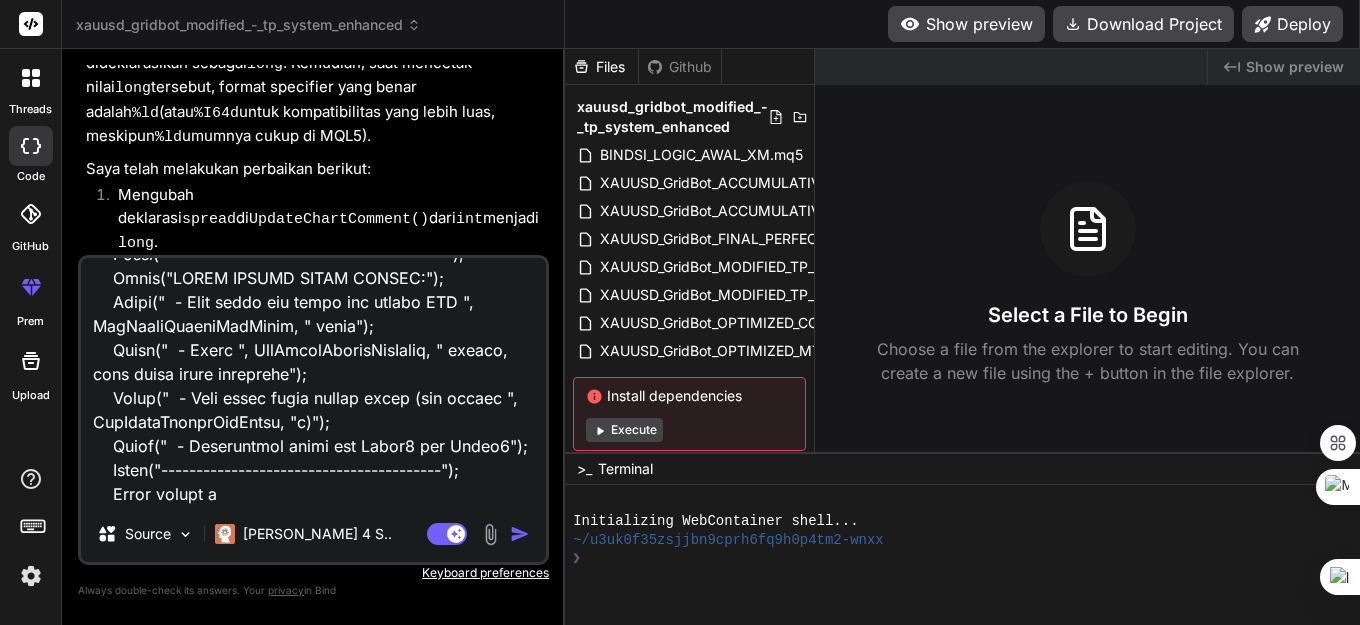 type on "//+------------------------------------------------------------------+
//| HEDGE LOT SCALING + MAX 2X REOPEN PER HEDGE PER LAYER - FIXED   |
//+------------------------------------------------------------------+
#property copyright "HEDGE SCALING SYSTEM"
#property version   "13.08"
#property strict
#include <Trade\Trade.mqh>
#include <Trade\PositionInfo.mqh>
// === GLOBAL VARIABLES ===
CTrade trade;
CPositionInfo position;
// === INPUT PARAMETERS ===
input group "=== POINT SYSTEM (1 UNIT = 10 POINT) ==="
input double    autoLotSize           = 0.01;   // Base lot size (untuk semua jenis posisi)
input group "=== XAUUSD POINT RULES - MODIFIED TP SYSTEM ==="
input double    hedgePointDistance    = 30.0;   // Hedge: 30 point
input double    tpPointDistanceMain   = 100.0;  // TP Main Position: 100 point CLOSE ALL POSITIONS
input double    tpPointDistanceHedge  = 50.0;   // TP Hedge: 50 point CLOSE INDIVIDUAL HEDGE
input double    tpPointDistanceGrid   = 100.0;  // TP Grid: 100 point CLOSE ALL POSITIONS
i..." 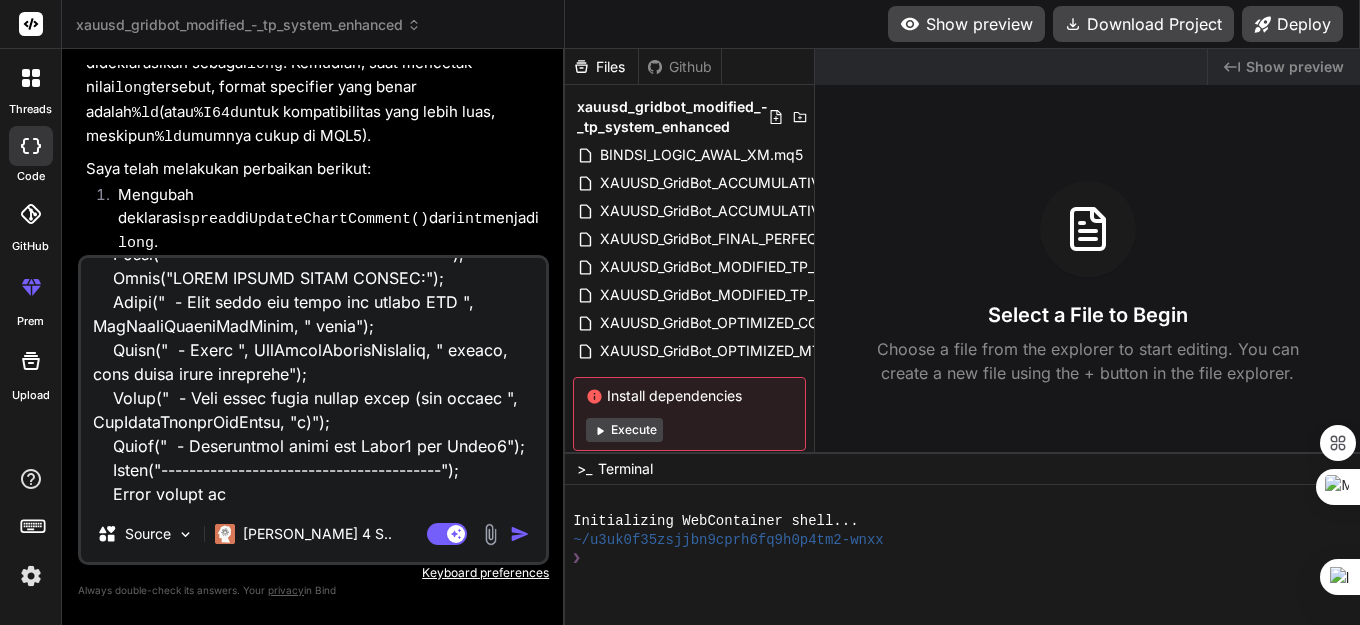 type on "x" 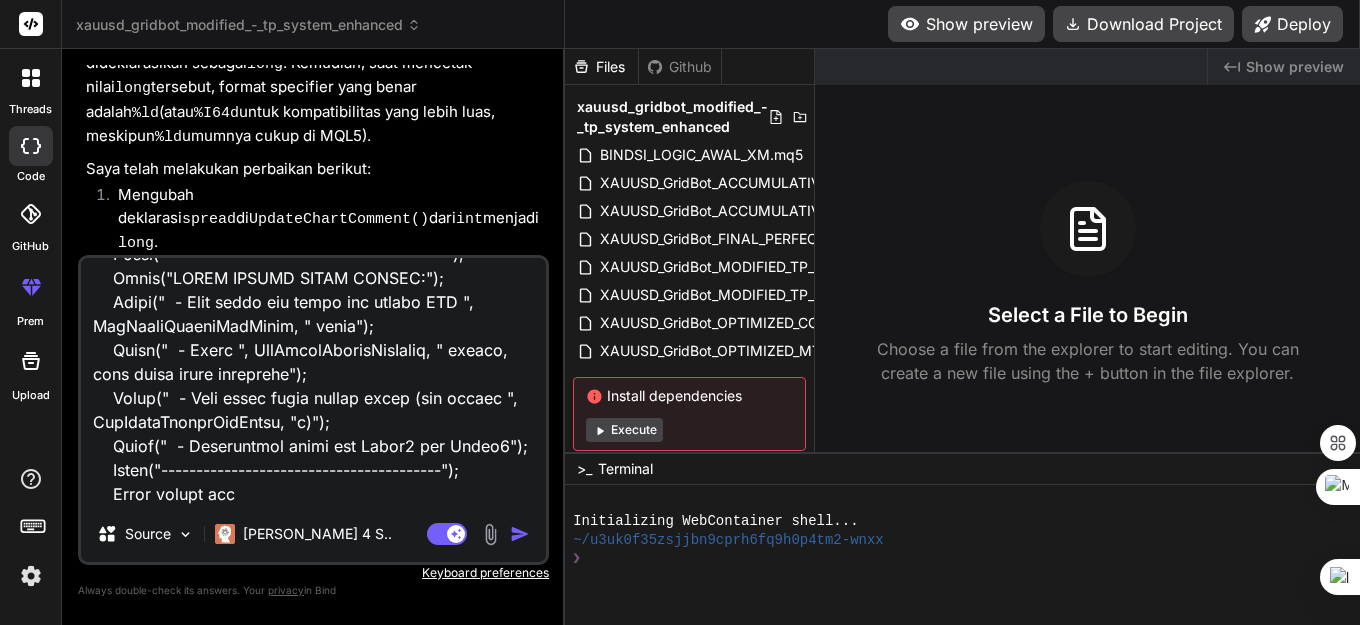 type on "//+------------------------------------------------------------------+
//| HEDGE LOT SCALING + MAX 2X REOPEN PER HEDGE PER LAYER - FIXED   |
//+------------------------------------------------------------------+
#property copyright "HEDGE SCALING SYSTEM"
#property version   "13.08"
#property strict
#include <Trade\Trade.mqh>
#include <Trade\PositionInfo.mqh>
// === GLOBAL VARIABLES ===
CTrade trade;
CPositionInfo position;
// === INPUT PARAMETERS ===
input group "=== POINT SYSTEM (1 UNIT = 10 POINT) ==="
input double    autoLotSize           = 0.01;   // Base lot size (untuk semua jenis posisi)
input group "=== XAUUSD POINT RULES - MODIFIED TP SYSTEM ==="
input double    hedgePointDistance    = 30.0;   // Hedge: 30 point
input double    tpPointDistanceMain   = 100.0;  // TP Main Position: 100 point CLOSE ALL POSITIONS
input double    tpPointDistanceHedge  = 50.0;   // TP Hedge: 50 point CLOSE INDIVIDUAL HEDGE
input double    tpPointDistanceGrid   = 100.0;  // TP Grid: 100 point CLOSE ALL POSITIONS
i..." 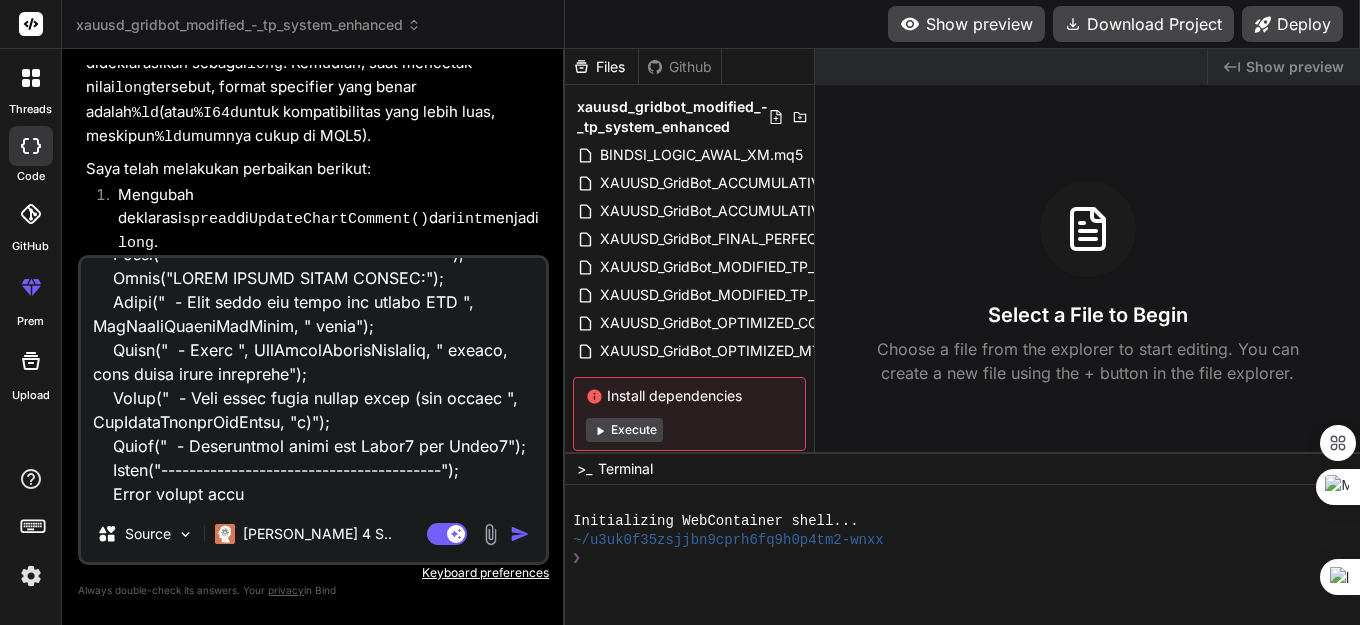 type on "x" 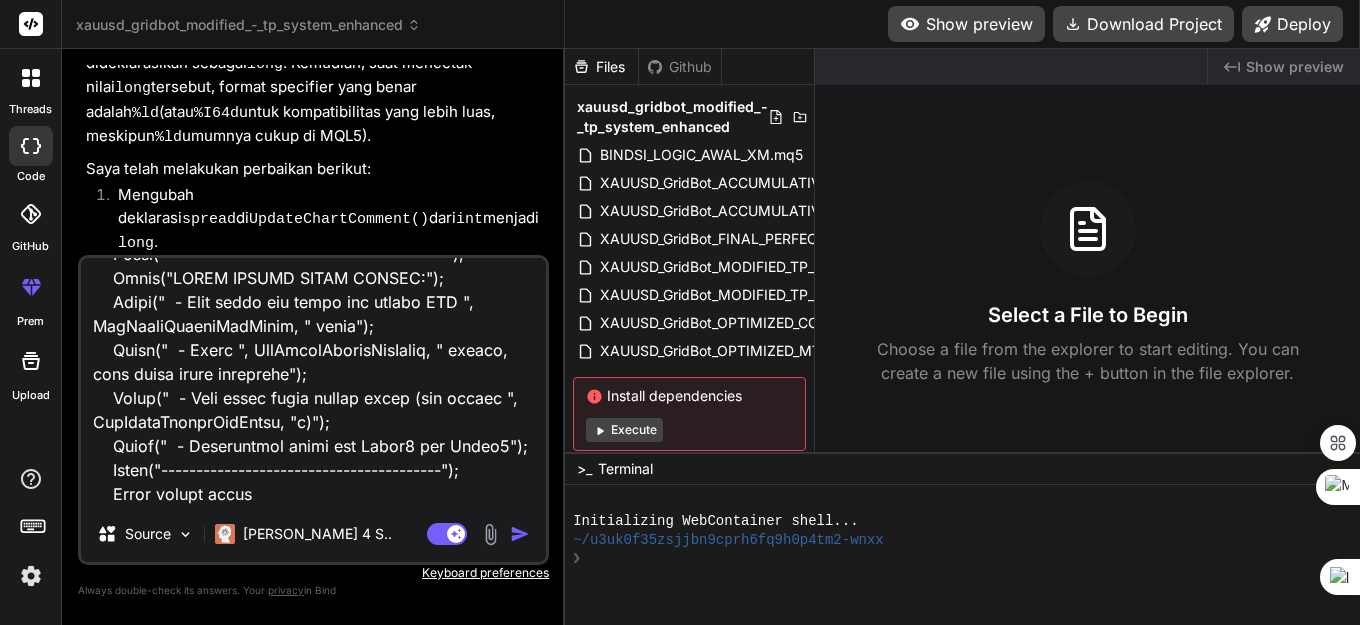 type on "x" 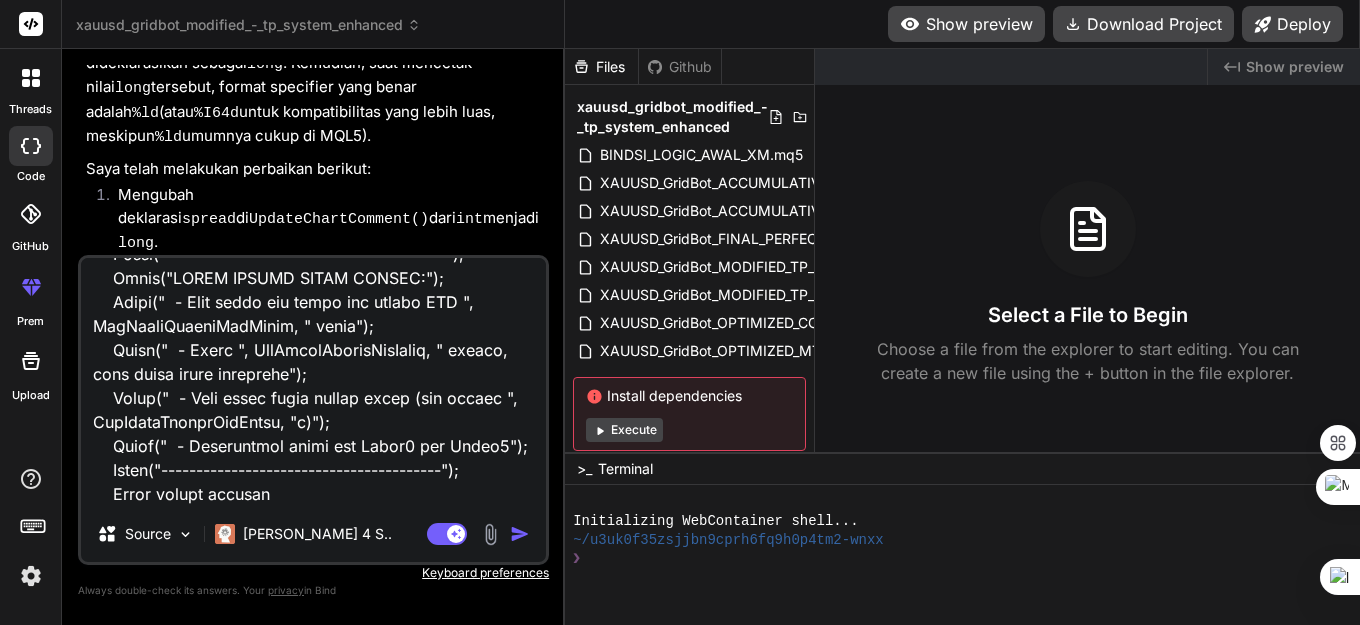 type on "//+------------------------------------------------------------------+
//| HEDGE LOT SCALING + MAX 2X REOPEN PER HEDGE PER LAYER - FIXED   |
//+------------------------------------------------------------------+
#property copyright "HEDGE SCALING SYSTEM"
#property version   "13.08"
#property strict
#include <Trade\Trade.mqh>
#include <Trade\PositionInfo.mqh>
// === GLOBAL VARIABLES ===
CTrade trade;
CPositionInfo position;
// === INPUT PARAMETERS ===
input group "=== POINT SYSTEM (1 UNIT = 10 POINT) ==="
input double    autoLotSize           = 0.01;   // Base lot size (untuk semua jenis posisi)
input group "=== XAUUSD POINT RULES - MODIFIED TP SYSTEM ==="
input double    hedgePointDistance    = 30.0;   // Hedge: 30 point
input double    tpPointDistanceMain   = 100.0;  // TP Main Position: 100 point CLOSE ALL POSITIONS
input double    tpPointDistanceHedge  = 50.0;   // TP Hedge: 50 point CLOSE INDIVIDUAL HEDGE
input double    tpPointDistanceGrid   = 100.0;  // TP Grid: 100 point CLOSE ALL POSITIONS
i..." 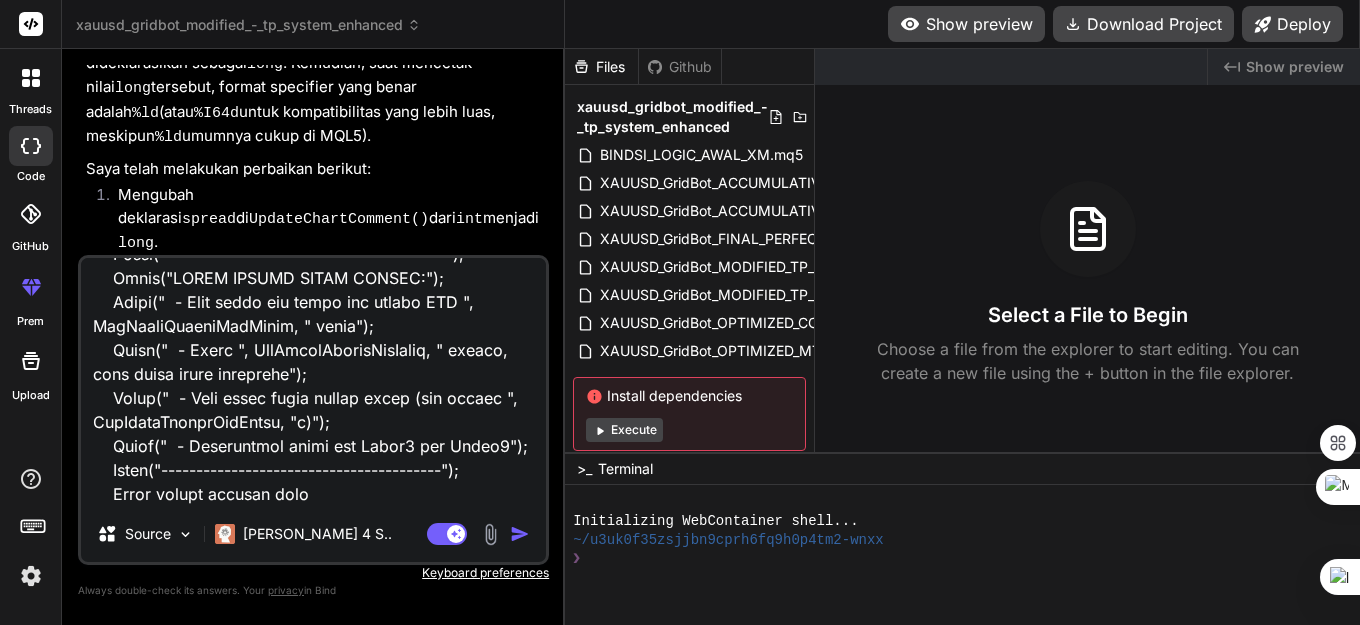 type on "//+------------------------------------------------------------------+
//| HEDGE LOT SCALING + MAX 2X REOPEN PER HEDGE PER LAYER - FIXED   |
//+------------------------------------------------------------------+
#property copyright "HEDGE SCALING SYSTEM"
#property version   "13.08"
#property strict
#include <Trade\Trade.mqh>
#include <Trade\PositionInfo.mqh>
// === GLOBAL VARIABLES ===
CTrade trade;
CPositionInfo position;
// === INPUT PARAMETERS ===
input group "=== POINT SYSTEM (1 UNIT = 10 POINT) ==="
input double    autoLotSize           = 0.01;   // Base lot size (untuk semua jenis posisi)
input group "=== XAUUSD POINT RULES - MODIFIED TP SYSTEM ==="
input double    hedgePointDistance    = 30.0;   // Hedge: 30 point
input double    tpPointDistanceMain   = 100.0;  // TP Main Position: 100 point CLOSE ALL POSITIONS
input double    tpPointDistanceHedge  = 50.0;   // TP Hedge: 50 point CLOSE INDIVIDUAL HEDGE
input double    tpPointDistanceGrid   = 100.0;  // TP Grid: 100 point CLOSE ALL POSITIONS
i..." 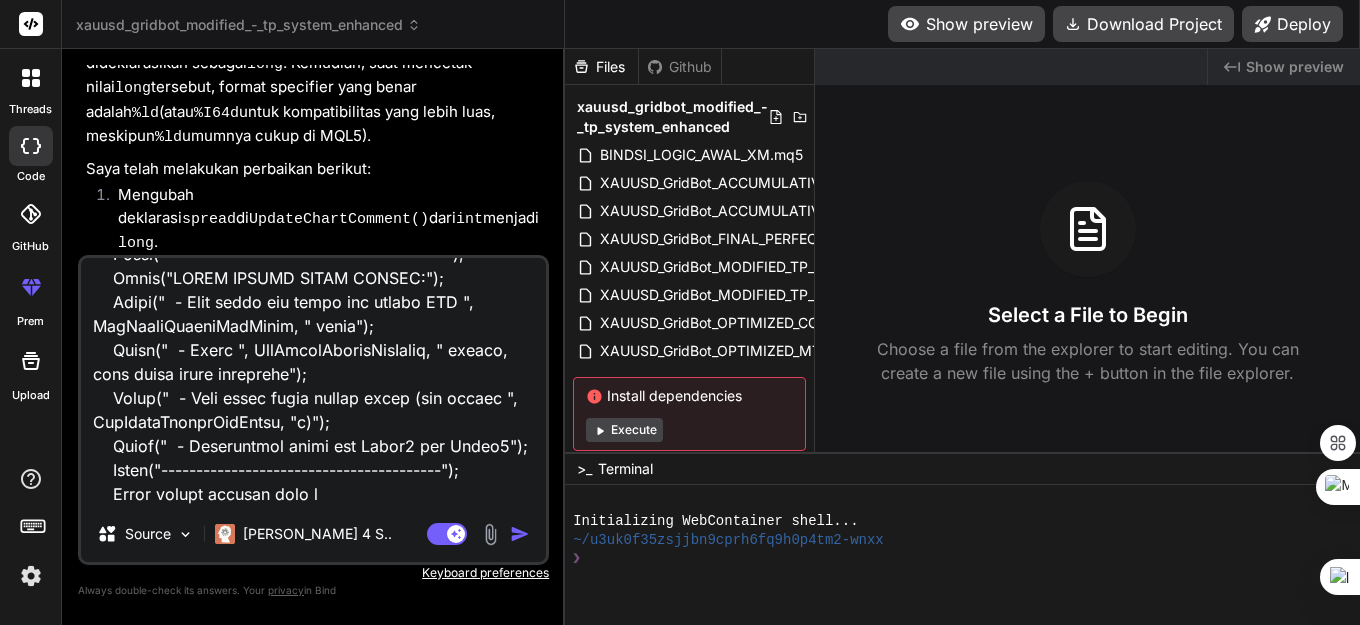 type on "x" 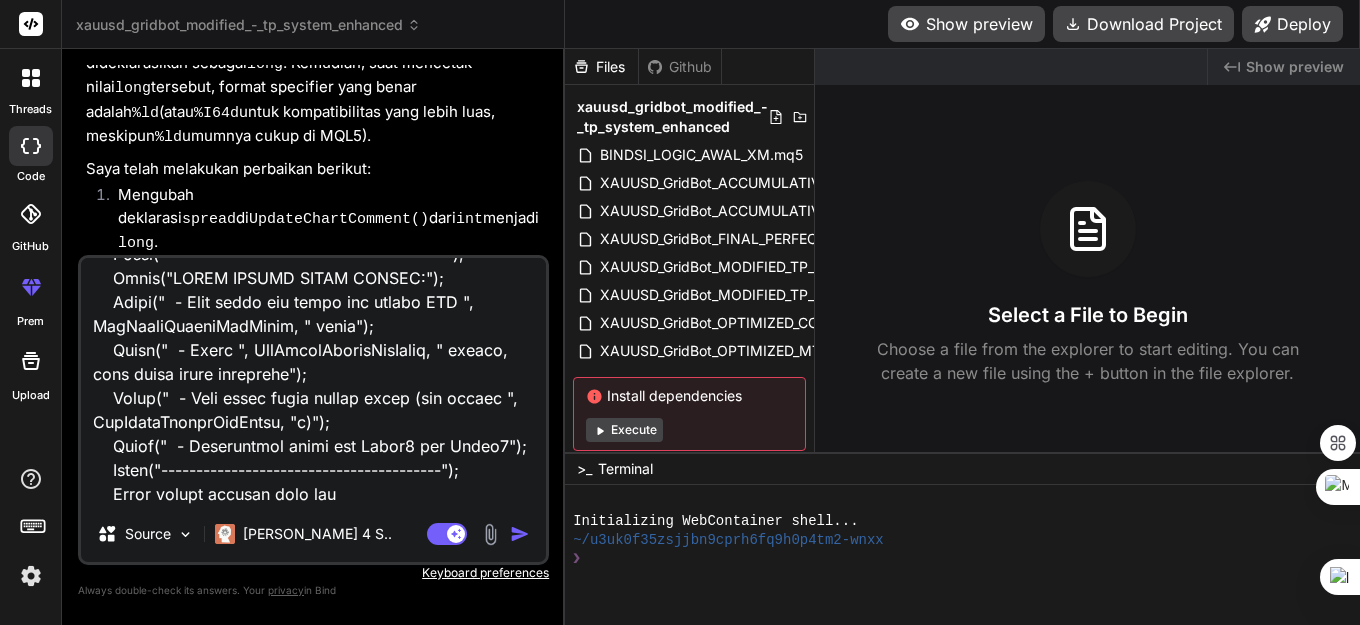 type on "//+------------------------------------------------------------------+
//| HEDGE LOT SCALING + MAX 2X REOPEN PER HEDGE PER LAYER - FIXED   |
//+------------------------------------------------------------------+
#property copyright "HEDGE SCALING SYSTEM"
#property version   "13.08"
#property strict
#include <Trade\Trade.mqh>
#include <Trade\PositionInfo.mqh>
// === GLOBAL VARIABLES ===
CTrade trade;
CPositionInfo position;
// === INPUT PARAMETERS ===
input group "=== POINT SYSTEM (1 UNIT = 10 POINT) ==="
input double    autoLotSize           = 0.01;   // Base lot size (untuk semua jenis posisi)
input group "=== XAUUSD POINT RULES - MODIFIED TP SYSTEM ==="
input double    hedgePointDistance    = 30.0;   // Hedge: 30 point
input double    tpPointDistanceMain   = 100.0;  // TP Main Position: 100 point CLOSE ALL POSITIONS
input double    tpPointDistanceHedge  = 50.0;   // TP Hedge: 50 point CLOSE INDIVIDUAL HEDGE
input double    tpPointDistanceGrid   = 100.0;  // TP Grid: 100 point CLOSE ALL POSITIONS
i..." 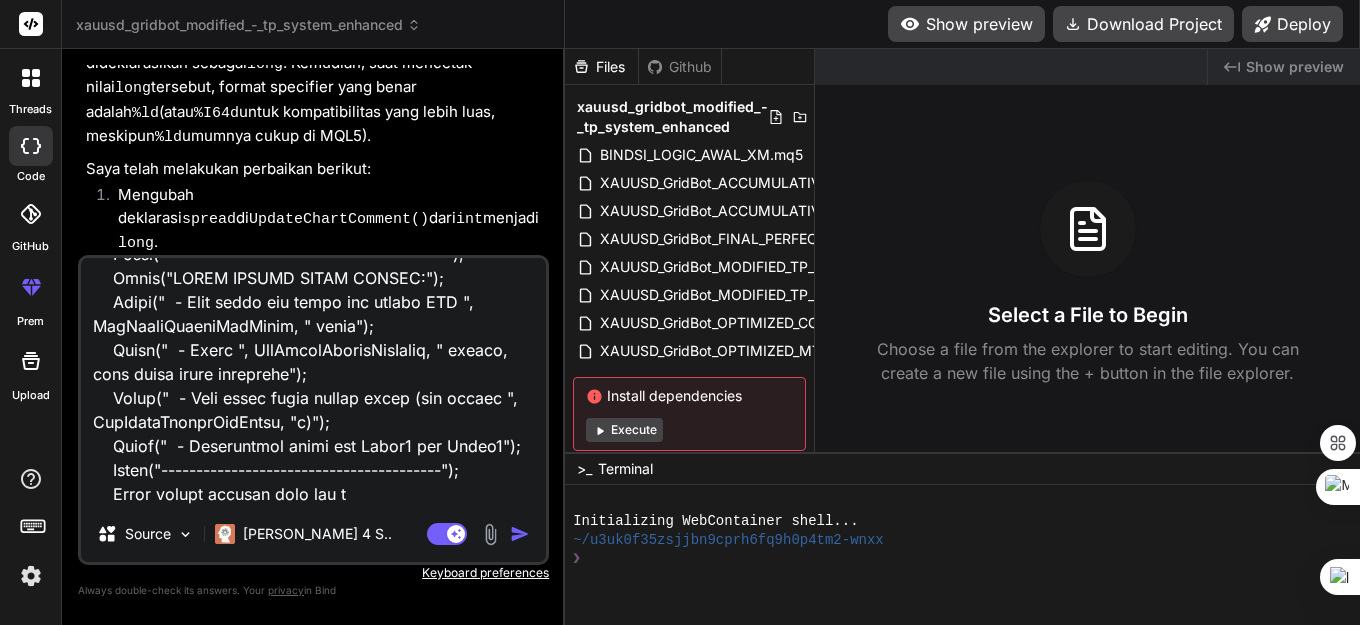 type on "x" 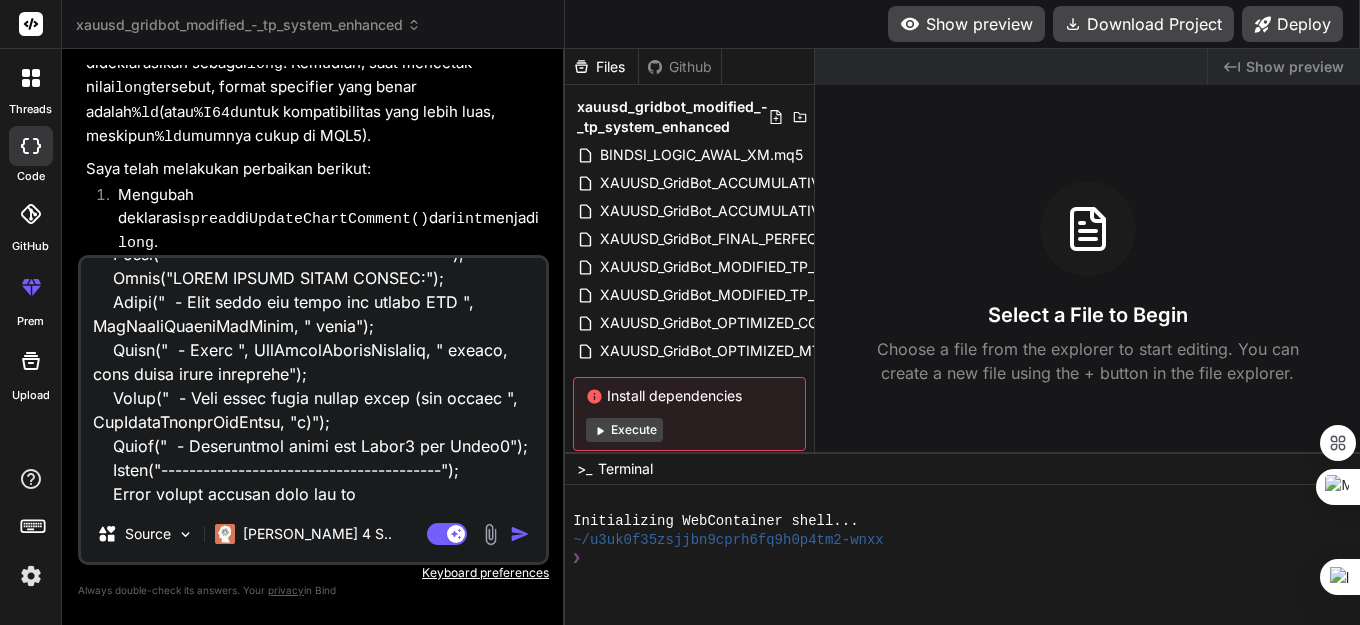 type on "//+------------------------------------------------------------------+
//| HEDGE LOT SCALING + MAX 2X REOPEN PER HEDGE PER LAYER - FIXED   |
//+------------------------------------------------------------------+
#property copyright "HEDGE SCALING SYSTEM"
#property version   "13.08"
#property strict
#include <Trade\Trade.mqh>
#include <Trade\PositionInfo.mqh>
// === GLOBAL VARIABLES ===
CTrade trade;
CPositionInfo position;
// === INPUT PARAMETERS ===
input group "=== POINT SYSTEM (1 UNIT = 10 POINT) ==="
input double    autoLotSize           = 0.01;   // Base lot size (untuk semua jenis posisi)
input group "=== XAUUSD POINT RULES - MODIFIED TP SYSTEM ==="
input double    hedgePointDistance    = 30.0;   // Hedge: 30 point
input double    tpPointDistanceMain   = 100.0;  // TP Main Position: 100 point CLOSE ALL POSITIONS
input double    tpPointDistanceHedge  = 50.0;   // TP Hedge: 50 point CLOSE INDIVIDUAL HEDGE
input double    tpPointDistanceGrid   = 100.0;  // TP Grid: 100 point CLOSE ALL POSITIONS
i..." 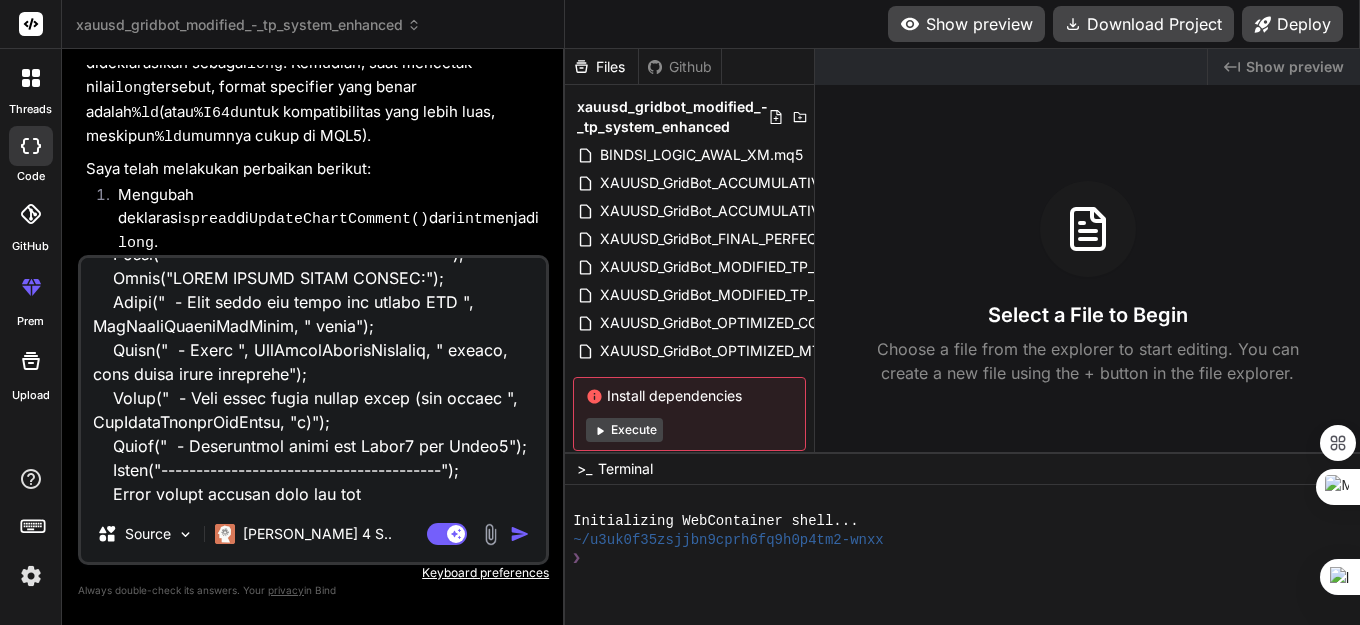 type on "x" 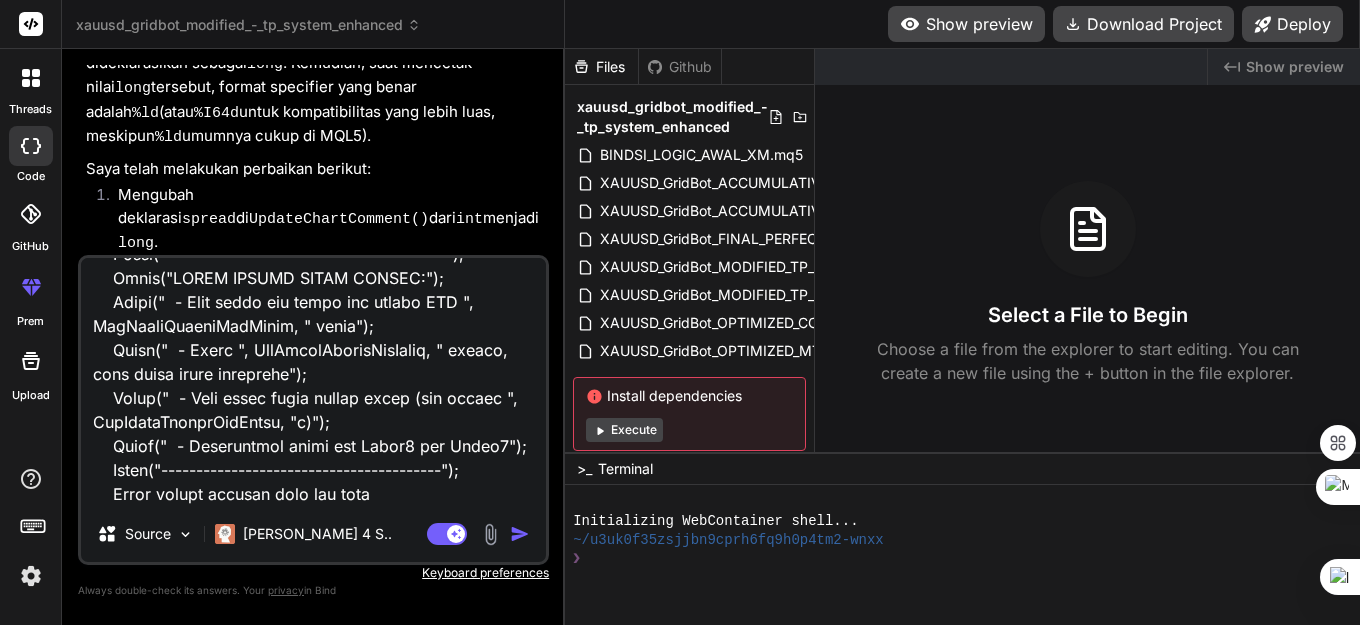 type on "//+------------------------------------------------------------------+
//| HEDGE LOT SCALING + MAX 2X REOPEN PER HEDGE PER LAYER - FIXED   |
//+------------------------------------------------------------------+
#property copyright "HEDGE SCALING SYSTEM"
#property version   "13.08"
#property strict
#include <Trade\Trade.mqh>
#include <Trade\PositionInfo.mqh>
// === GLOBAL VARIABLES ===
CTrade trade;
CPositionInfo position;
// === INPUT PARAMETERS ===
input group "=== POINT SYSTEM (1 UNIT = 10 POINT) ==="
input double    autoLotSize           = 0.01;   // Base lot size (untuk semua jenis posisi)
input group "=== XAUUSD POINT RULES - MODIFIED TP SYSTEM ==="
input double    hedgePointDistance    = 30.0;   // Hedge: 30 point
input double    tpPointDistanceMain   = 100.0;  // TP Main Position: 100 point CLOSE ALL POSITIONS
input double    tpPointDistanceHedge  = 50.0;   // TP Hedge: 50 point CLOSE INDIVIDUAL HEDGE
input double    tpPointDistanceGrid   = 100.0;  // TP Grid: 100 point CLOSE ALL POSITIONS
i..." 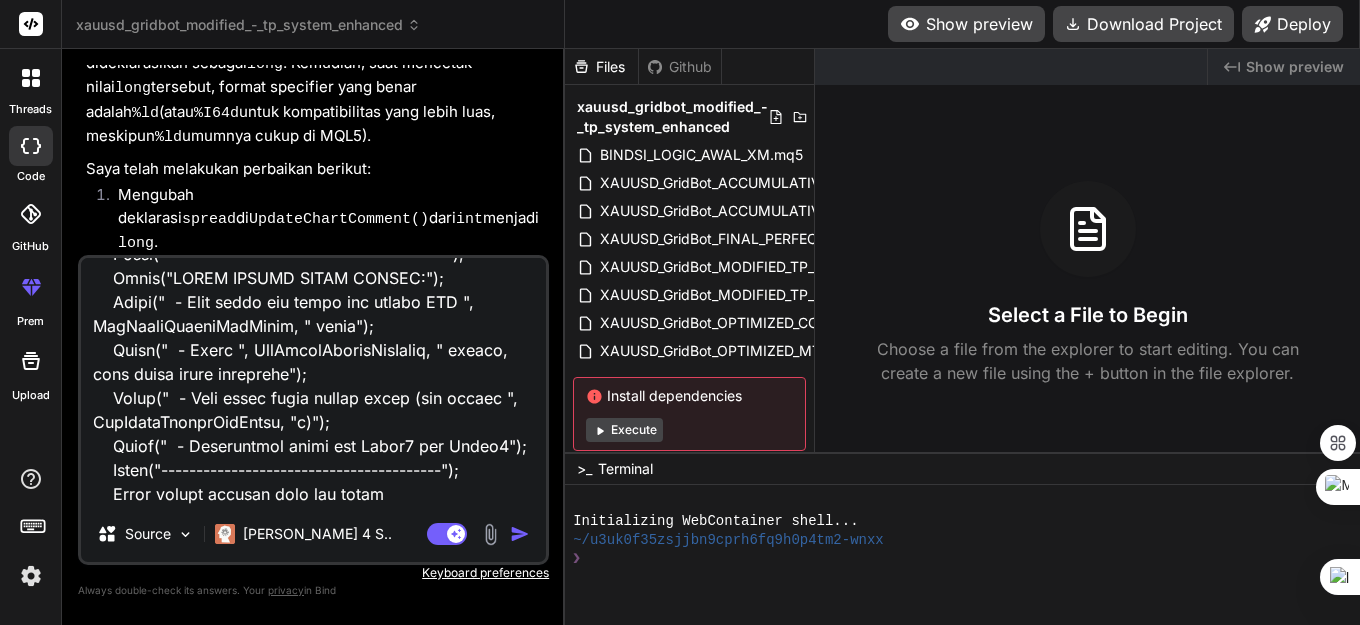 type on "//+------------------------------------------------------------------+
//| HEDGE LOT SCALING + MAX 2X REOPEN PER HEDGE PER LAYER - FIXED   |
//+------------------------------------------------------------------+
#property copyright "HEDGE SCALING SYSTEM"
#property version   "13.08"
#property strict
#include <Trade\Trade.mqh>
#include <Trade\PositionInfo.mqh>
// === GLOBAL VARIABLES ===
CTrade trade;
CPositionInfo position;
// === INPUT PARAMETERS ===
input group "=== POINT SYSTEM (1 UNIT = 10 POINT) ==="
input double    autoLotSize           = 0.01;   // Base lot size (untuk semua jenis posisi)
input group "=== XAUUSD POINT RULES - MODIFIED TP SYSTEM ==="
input double    hedgePointDistance    = 30.0;   // Hedge: 30 point
input double    tpPointDistanceMain   = 100.0;  // TP Main Position: 100 point CLOSE ALL POSITIONS
input double    tpPointDistanceHedge  = 50.0;   // TP Hedge: 50 point CLOSE INDIVIDUAL HEDGE
input double    tpPointDistanceGrid   = 100.0;  // TP Grid: 100 point CLOSE ALL POSITIONS
i..." 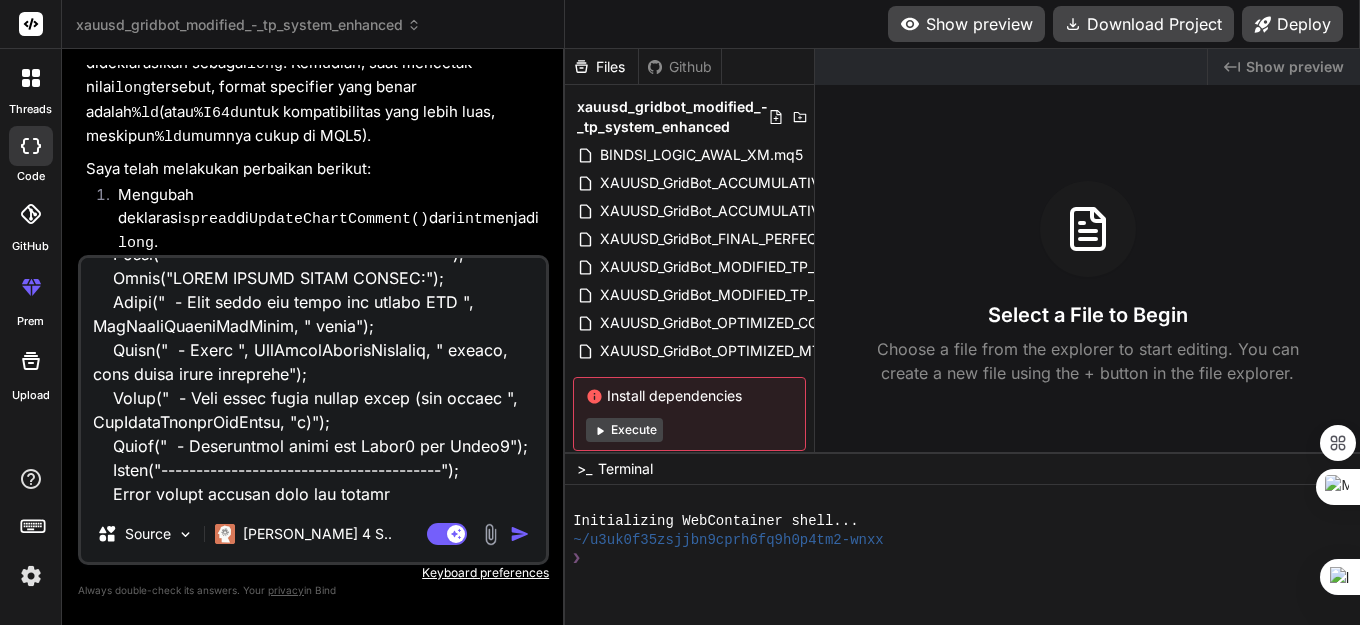 type on "x" 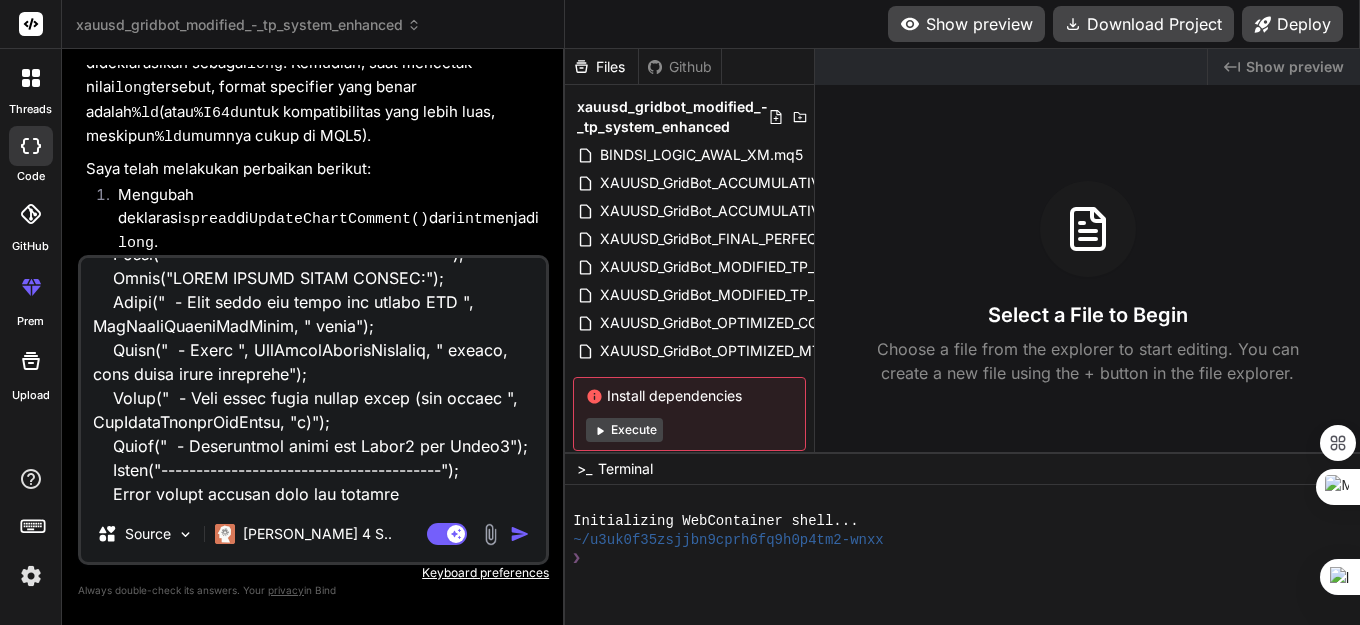 type on "x" 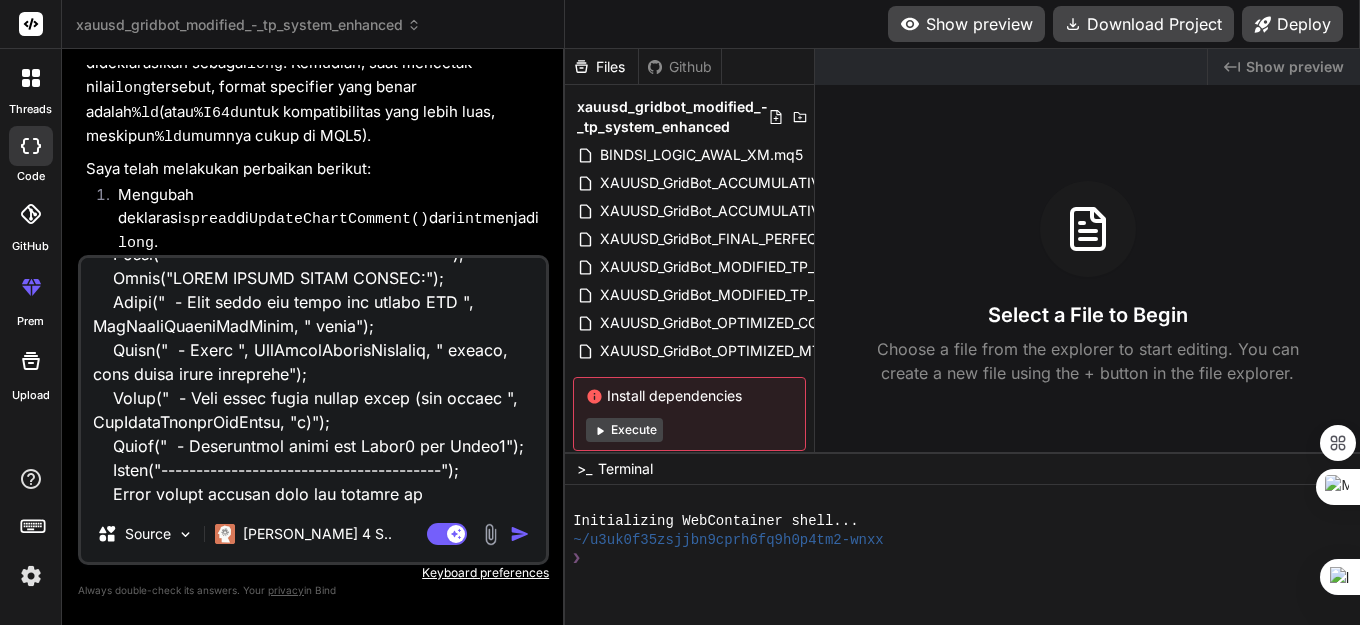 type on "//+------------------------------------------------------------------+
//| HEDGE LOT SCALING + MAX 2X REOPEN PER HEDGE PER LAYER - FIXED   |
//+------------------------------------------------------------------+
#property copyright "HEDGE SCALING SYSTEM"
#property version   "13.08"
#property strict
#include <Trade\Trade.mqh>
#include <Trade\PositionInfo.mqh>
// === GLOBAL VARIABLES ===
CTrade trade;
CPositionInfo position;
// === INPUT PARAMETERS ===
input group "=== POINT SYSTEM (1 UNIT = 10 POINT) ==="
input double    autoLotSize           = 0.01;   // Base lot size (untuk semua jenis posisi)
input group "=== XAUUSD POINT RULES - MODIFIED TP SYSTEM ==="
input double    hedgePointDistance    = 30.0;   // Hedge: 30 point
input double    tpPointDistanceMain   = 100.0;  // TP Main Position: 100 point CLOSE ALL POSITIONS
input double    tpPointDistanceHedge  = 50.0;   // TP Hedge: 50 point CLOSE INDIVIDUAL HEDGE
input double    tpPointDistanceGrid   = 100.0;  // TP Grid: 100 point CLOSE ALL POSITIONS
i..." 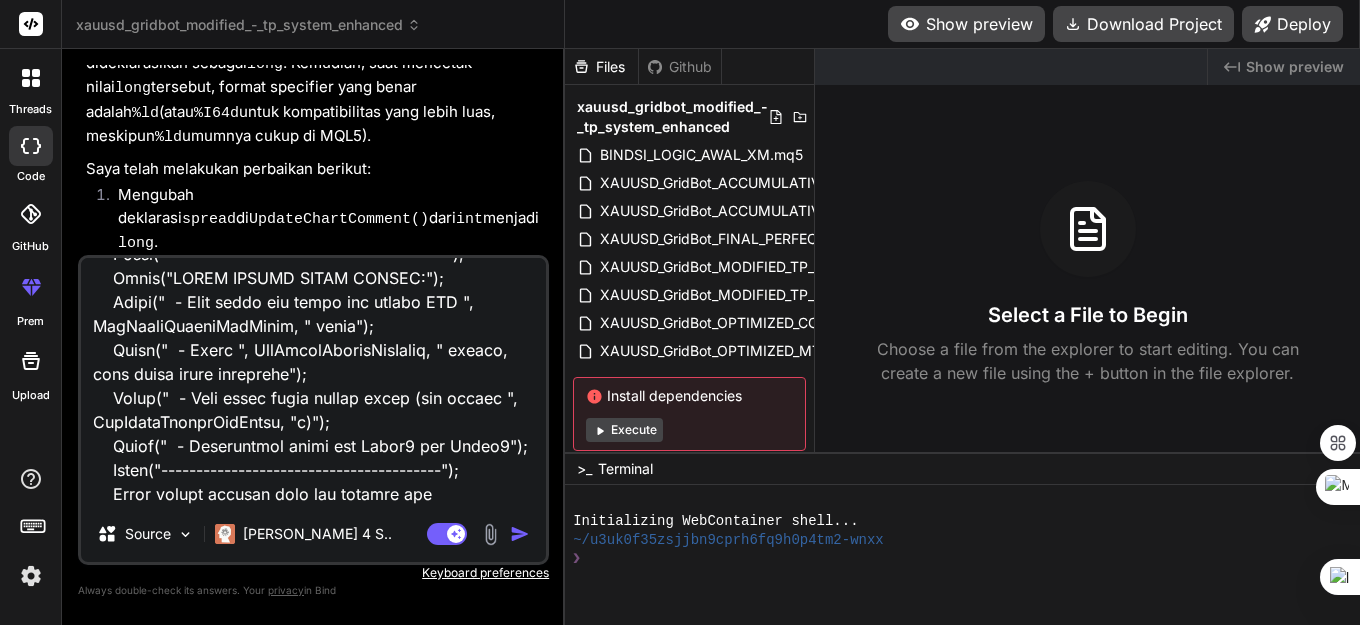 type on "x" 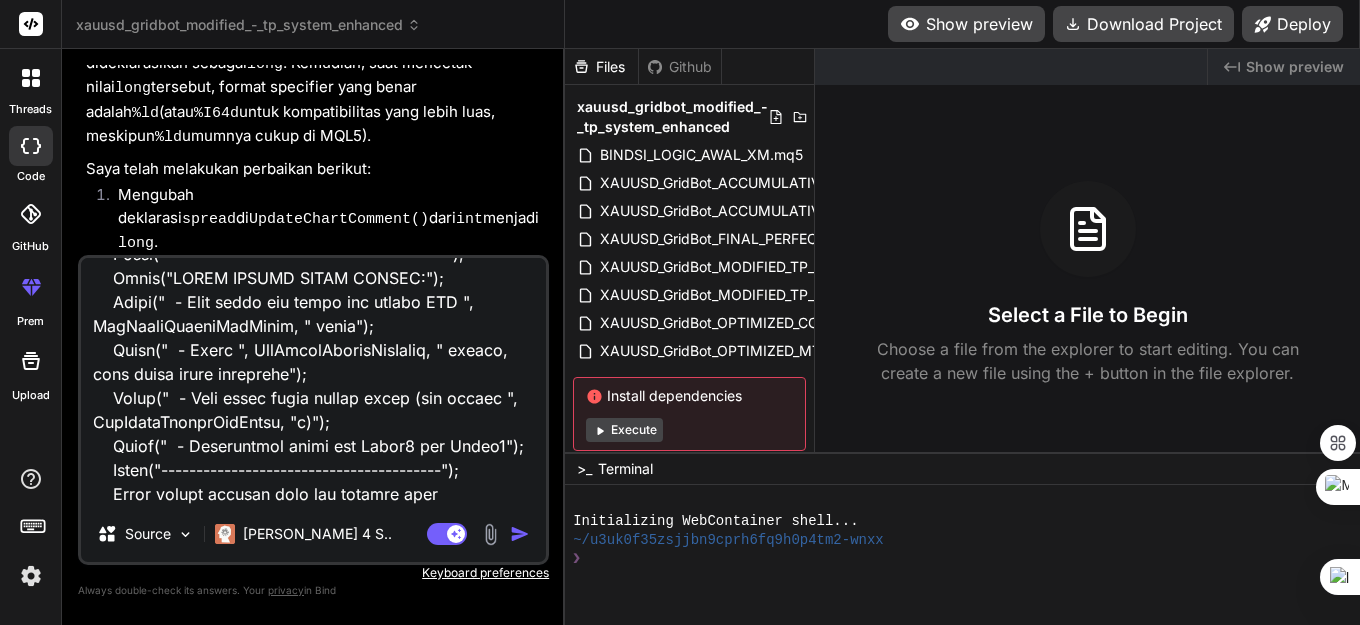 type on "x" 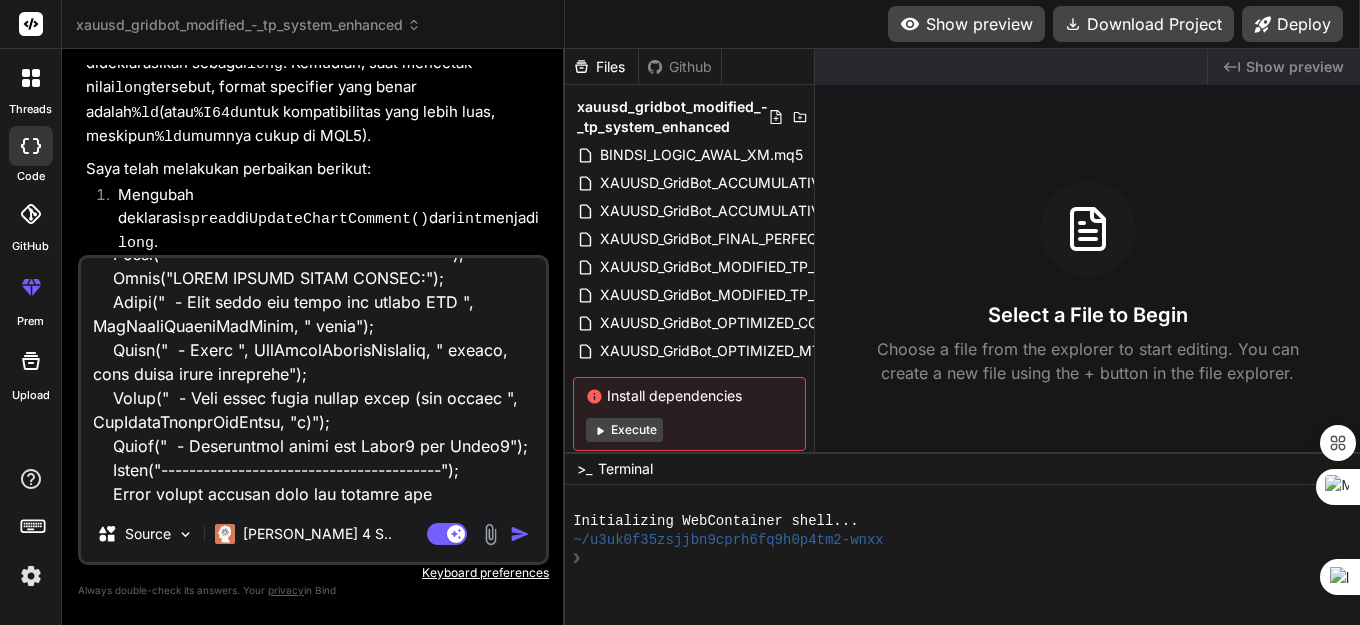 type on "x" 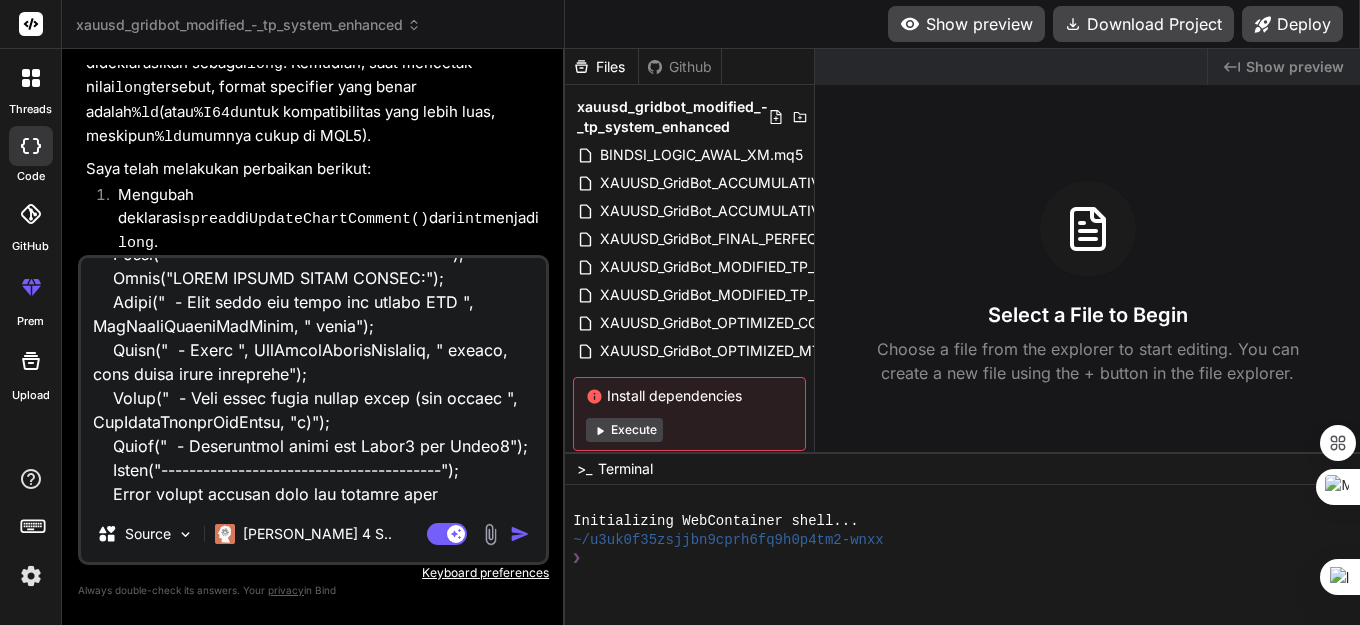 type on "//+------------------------------------------------------------------+
//| HEDGE LOT SCALING + MAX 2X REOPEN PER HEDGE PER LAYER - FIXED   |
//+------------------------------------------------------------------+
#property copyright "HEDGE SCALING SYSTEM"
#property version   "13.08"
#property strict
#include <Trade\Trade.mqh>
#include <Trade\PositionInfo.mqh>
// === GLOBAL VARIABLES ===
CTrade trade;
CPositionInfo position;
// === INPUT PARAMETERS ===
input group "=== POINT SYSTEM (1 UNIT = 10 POINT) ==="
input double    autoLotSize           = 0.01;   // Base lot size (untuk semua jenis posisi)
input group "=== XAUUSD POINT RULES - MODIFIED TP SYSTEM ==="
input double    hedgePointDistance    = 30.0;   // Hedge: 30 point
input double    tpPointDistanceMain   = 100.0;  // TP Main Position: 100 point CLOSE ALL POSITIONS
input double    tpPointDistanceHedge  = 50.0;   // TP Hedge: 50 point CLOSE INDIVIDUAL HEDGE
input double    tpPointDistanceGrid   = 100.0;  // TP Grid: 100 point CLOSE ALL POSITIONS
i..." 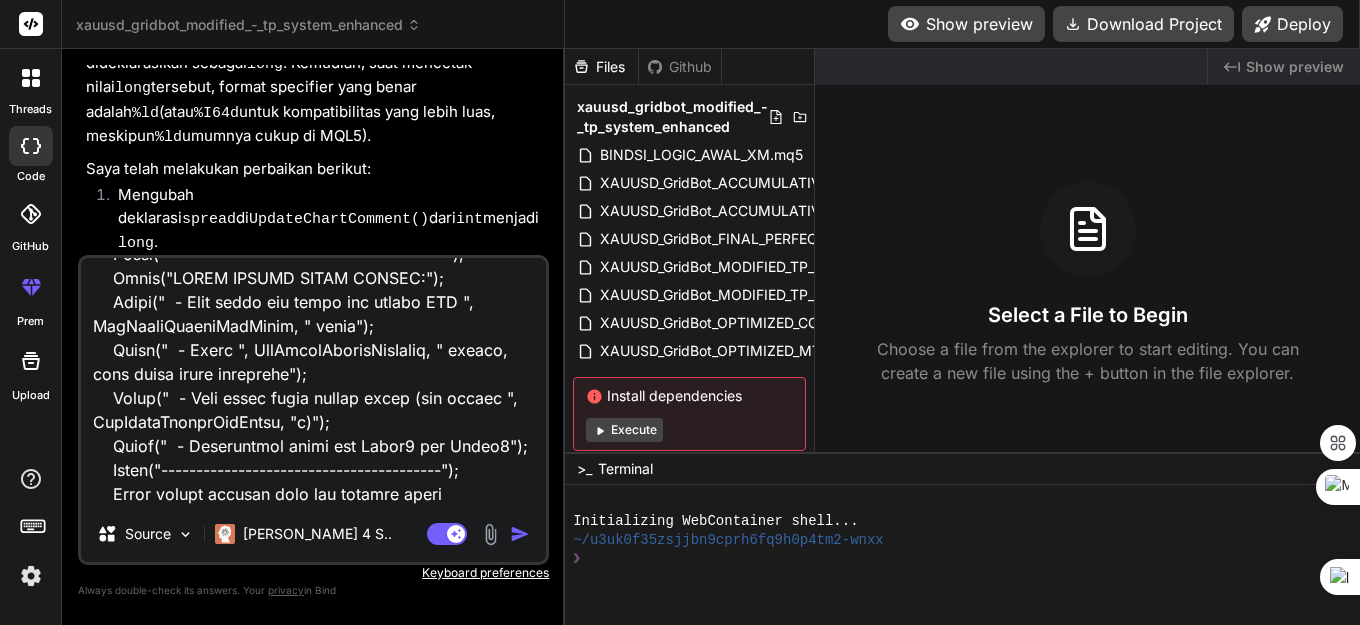 type on "x" 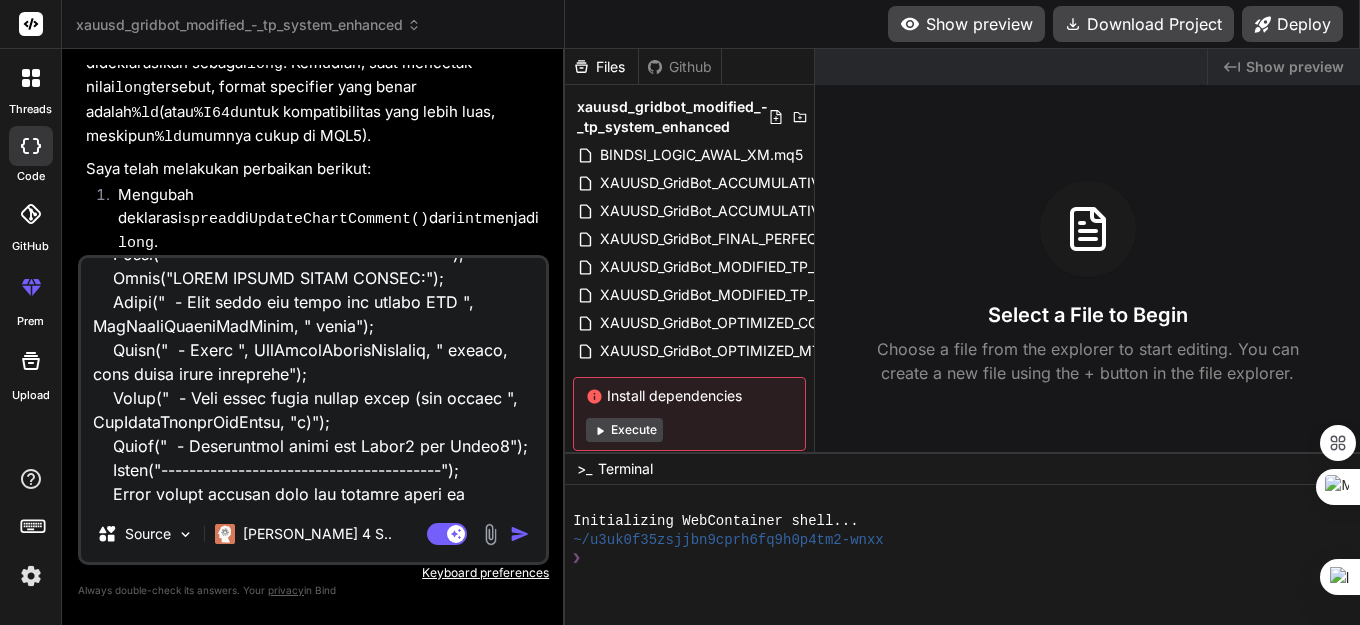 type on "//+------------------------------------------------------------------+
//| HEDGE LOT SCALING + MAX 2X REOPEN PER HEDGE PER LAYER - FIXED   |
//+------------------------------------------------------------------+
#property copyright "HEDGE SCALING SYSTEM"
#property version   "13.08"
#property strict
#include <Trade\Trade.mqh>
#include <Trade\PositionInfo.mqh>
// === GLOBAL VARIABLES ===
CTrade trade;
CPositionInfo position;
// === INPUT PARAMETERS ===
input group "=== POINT SYSTEM (1 UNIT = 10 POINT) ==="
input double    autoLotSize           = 0.01;   // Base lot size (untuk semua jenis posisi)
input group "=== XAUUSD POINT RULES - MODIFIED TP SYSTEM ==="
input double    hedgePointDistance    = 30.0;   // Hedge: 30 point
input double    tpPointDistanceMain   = 100.0;  // TP Main Position: 100 point CLOSE ALL POSITIONS
input double    tpPointDistanceHedge  = 50.0;   // TP Hedge: 50 point CLOSE INDIVIDUAL HEDGE
input double    tpPointDistanceGrid   = 100.0;  // TP Grid: 100 point CLOSE ALL POSITIONS
i..." 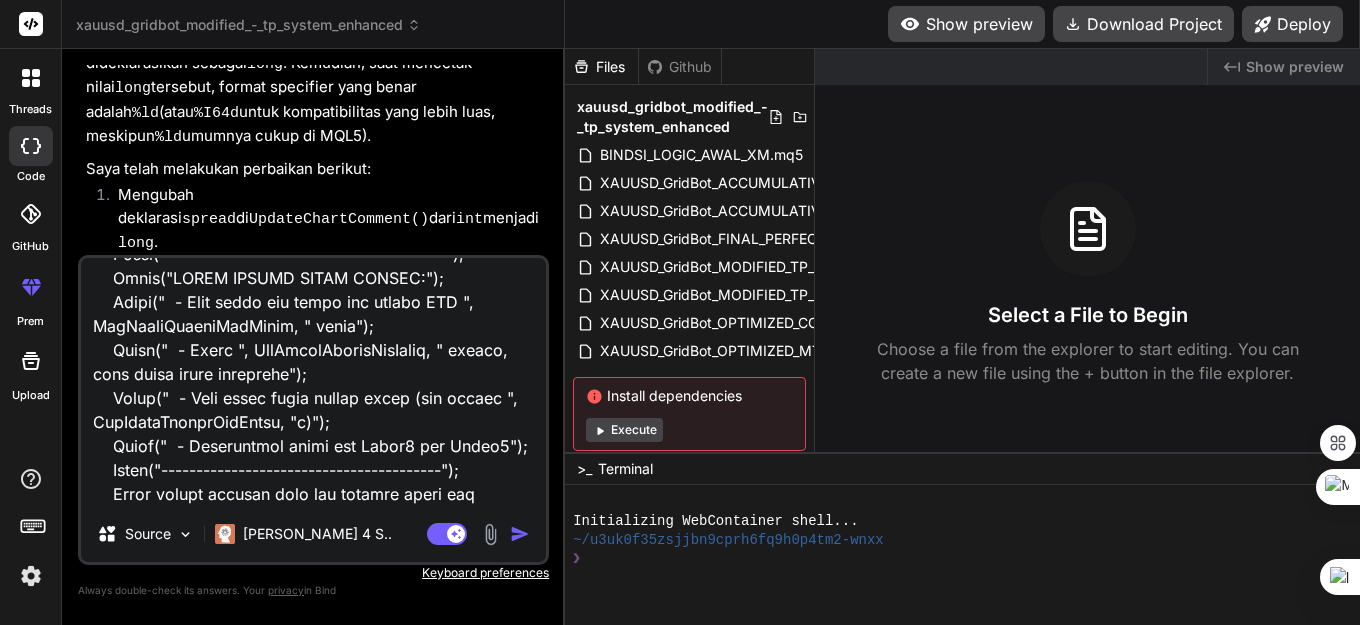 type on "x" 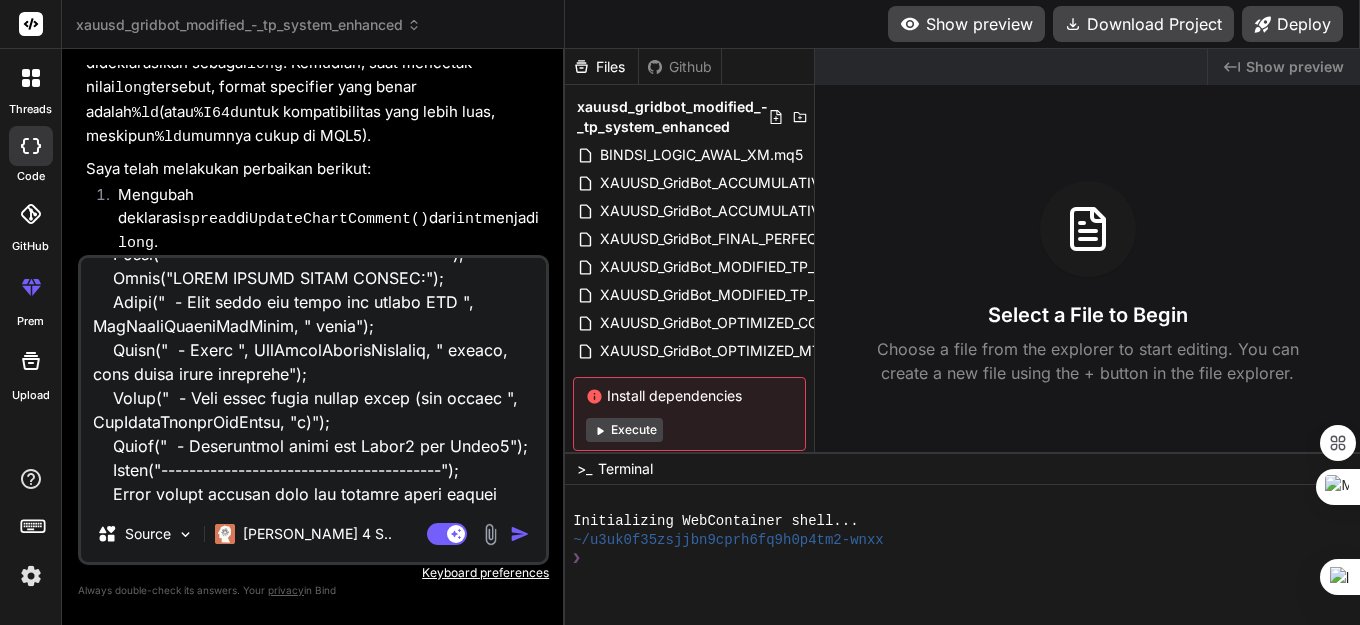 type on "//+------------------------------------------------------------------+
//| HEDGE LOT SCALING + MAX 2X REOPEN PER HEDGE PER LAYER - FIXED   |
//+------------------------------------------------------------------+
#property copyright "HEDGE SCALING SYSTEM"
#property version   "13.08"
#property strict
#include <Trade\Trade.mqh>
#include <Trade\PositionInfo.mqh>
// === GLOBAL VARIABLES ===
CTrade trade;
CPositionInfo position;
// === INPUT PARAMETERS ===
input group "=== POINT SYSTEM (1 UNIT = 10 POINT) ==="
input double    autoLotSize           = 0.01;   // Base lot size (untuk semua jenis posisi)
input group "=== XAUUSD POINT RULES - MODIFIED TP SYSTEM ==="
input double    hedgePointDistance    = 30.0;   // Hedge: 30 point
input double    tpPointDistanceMain   = 100.0;  // TP Main Position: 100 point CLOSE ALL POSITIONS
input double    tpPointDistanceHedge  = 50.0;   // TP Hedge: 50 point CLOSE INDIVIDUAL HEDGE
input double    tpPointDistanceGrid   = 100.0;  // TP Grid: 100 point CLOSE ALL POSITIONS
i..." 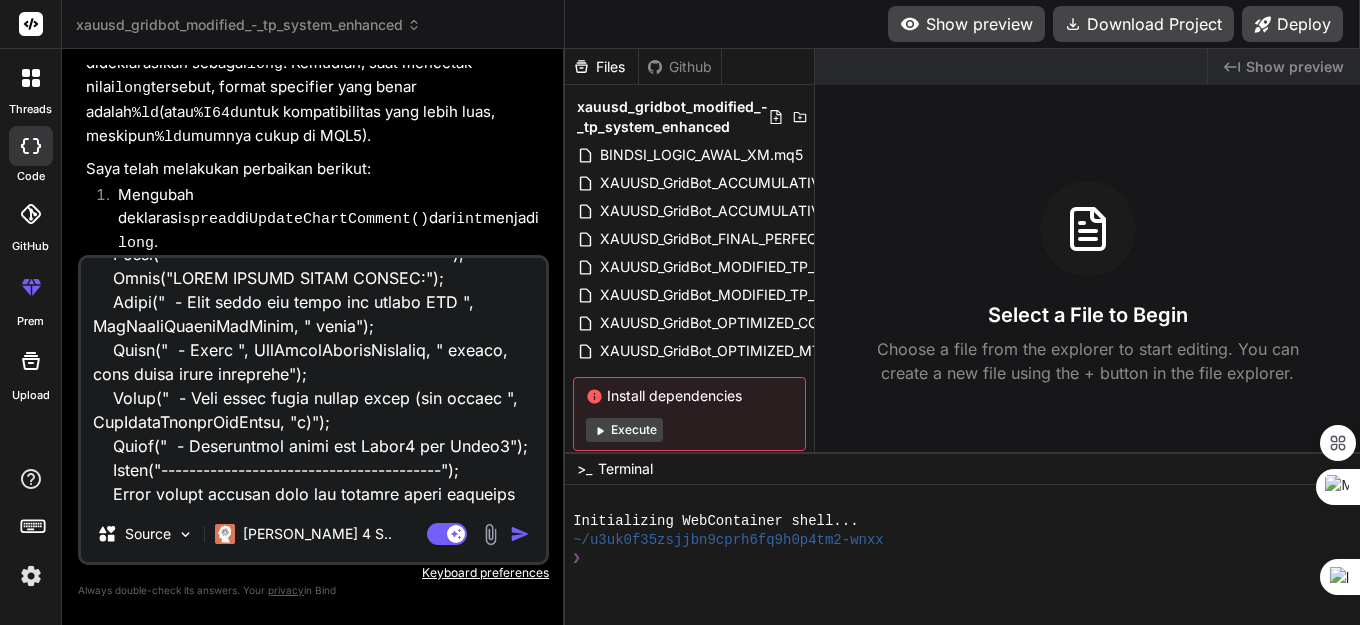 type on "//+------------------------------------------------------------------+
//| HEDGE LOT SCALING + MAX 2X REOPEN PER HEDGE PER LAYER - FIXED   |
//+------------------------------------------------------------------+
#property copyright "HEDGE SCALING SYSTEM"
#property version   "13.08"
#property strict
#include <Trade\Trade.mqh>
#include <Trade\PositionInfo.mqh>
// === GLOBAL VARIABLES ===
CTrade trade;
CPositionInfo position;
// === INPUT PARAMETERS ===
input group "=== POINT SYSTEM (1 UNIT = 10 POINT) ==="
input double    autoLotSize           = 0.01;   // Base lot size (untuk semua jenis posisi)
input group "=== XAUUSD POINT RULES - MODIFIED TP SYSTEM ==="
input double    hedgePointDistance    = 30.0;   // Hedge: 30 point
input double    tpPointDistanceMain   = 100.0;  // TP Main Position: 100 point CLOSE ALL POSITIONS
input double    tpPointDistanceHedge  = 50.0;   // TP Hedge: 50 point CLOSE INDIVIDUAL HEDGE
input double    tpPointDistanceGrid   = 100.0;  // TP Grid: 100 point CLOSE ALL POSITIONS
i..." 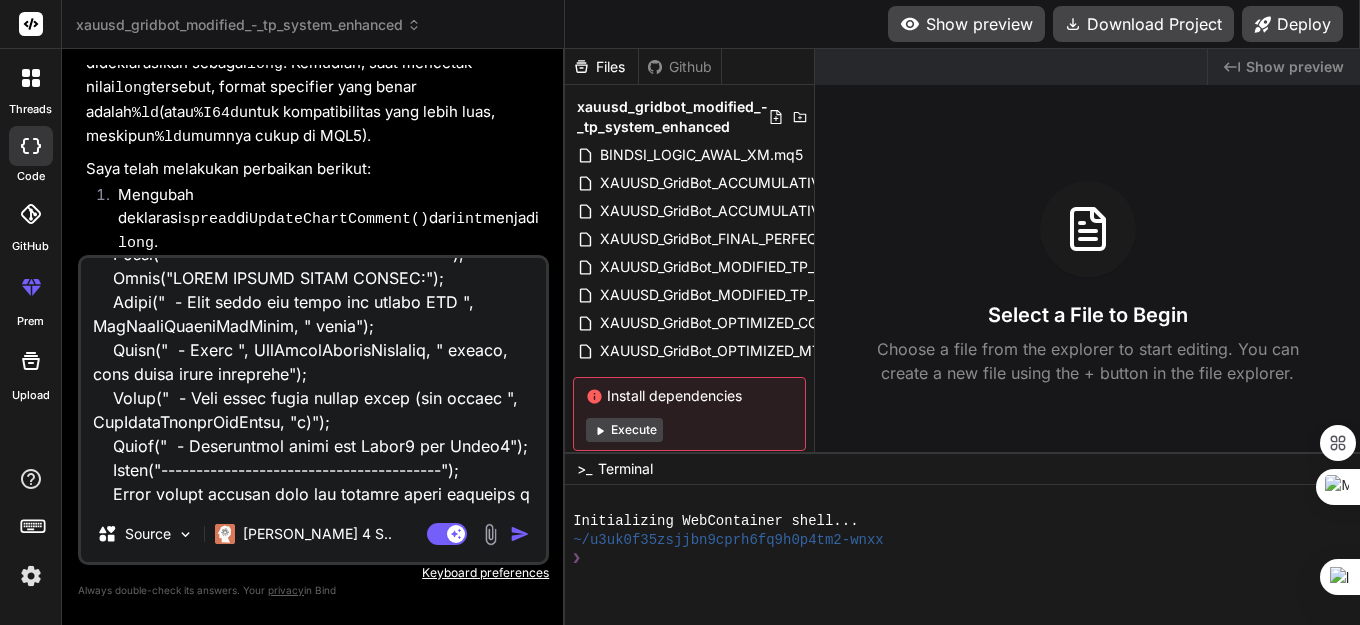 type on "//+------------------------------------------------------------------+
//| HEDGE LOT SCALING + MAX 2X REOPEN PER HEDGE PER LAYER - FIXED   |
//+------------------------------------------------------------------+
#property copyright "HEDGE SCALING SYSTEM"
#property version   "13.08"
#property strict
#include <Trade\Trade.mqh>
#include <Trade\PositionInfo.mqh>
// === GLOBAL VARIABLES ===
CTrade trade;
CPositionInfo position;
// === INPUT PARAMETERS ===
input group "=== POINT SYSTEM (1 UNIT = 10 POINT) ==="
input double    autoLotSize           = 0.01;   // Base lot size (untuk semua jenis posisi)
input group "=== XAUUSD POINT RULES - MODIFIED TP SYSTEM ==="
input double    hedgePointDistance    = 30.0;   // Hedge: 30 point
input double    tpPointDistanceMain   = 100.0;  // TP Main Position: 100 point CLOSE ALL POSITIONS
input double    tpPointDistanceHedge  = 50.0;   // TP Hedge: 50 point CLOSE INDIVIDUAL HEDGE
input double    tpPointDistanceGrid   = 100.0;  // TP Grid: 100 point CLOSE ALL POSITIONS
i..." 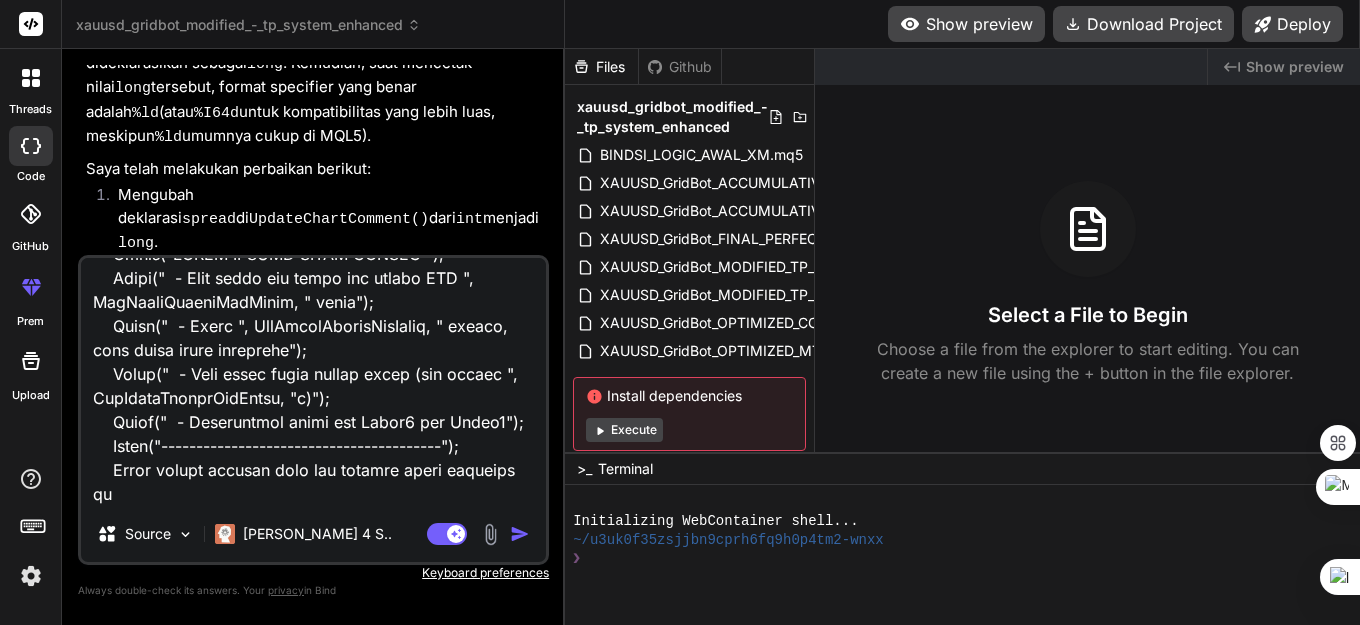type on "x" 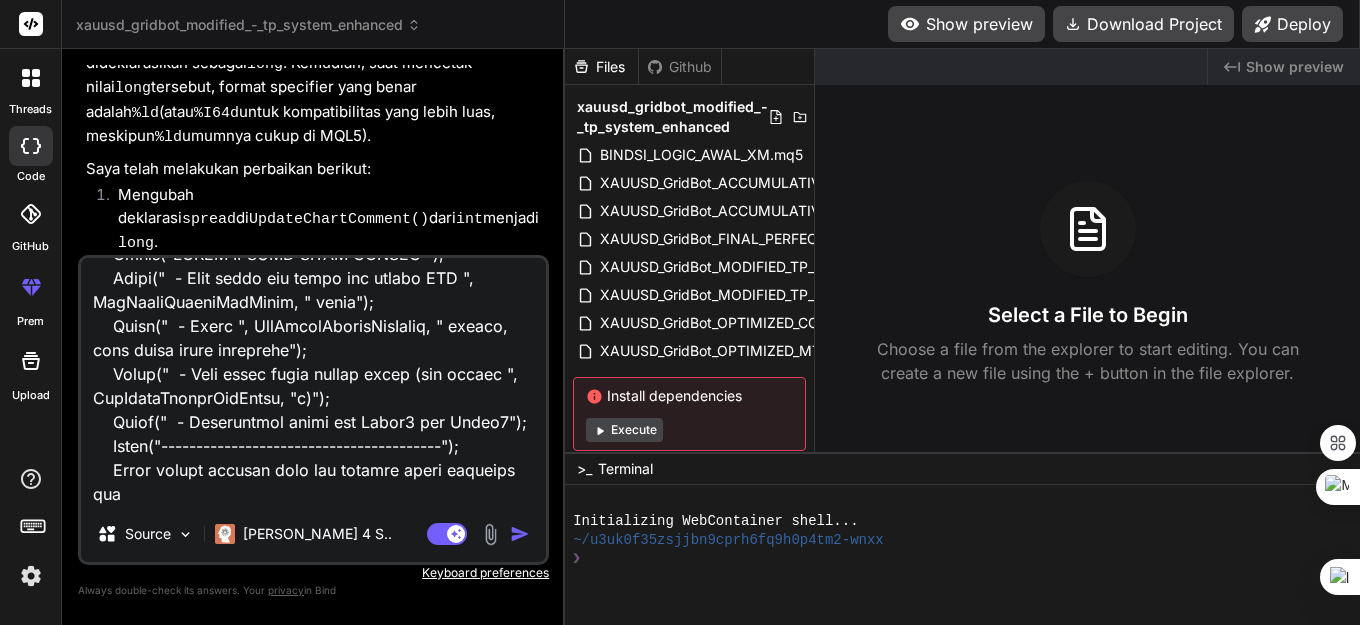 type on "//+------------------------------------------------------------------+
//| HEDGE LOT SCALING + MAX 2X REOPEN PER HEDGE PER LAYER - FIXED   |
//+------------------------------------------------------------------+
#property copyright "HEDGE SCALING SYSTEM"
#property version   "13.08"
#property strict
#include <Trade\Trade.mqh>
#include <Trade\PositionInfo.mqh>
// === GLOBAL VARIABLES ===
CTrade trade;
CPositionInfo position;
// === INPUT PARAMETERS ===
input group "=== POINT SYSTEM (1 UNIT = 10 POINT) ==="
input double    autoLotSize           = 0.01;   // Base lot size (untuk semua jenis posisi)
input group "=== XAUUSD POINT RULES - MODIFIED TP SYSTEM ==="
input double    hedgePointDistance    = 30.0;   // Hedge: 30 point
input double    tpPointDistanceMain   = 100.0;  // TP Main Position: 100 point CLOSE ALL POSITIONS
input double    tpPointDistanceHedge  = 50.0;   // TP Hedge: 50 point CLOSE INDIVIDUAL HEDGE
input double    tpPointDistanceGrid   = 100.0;  // TP Grid: 100 point CLOSE ALL POSITIONS
i..." 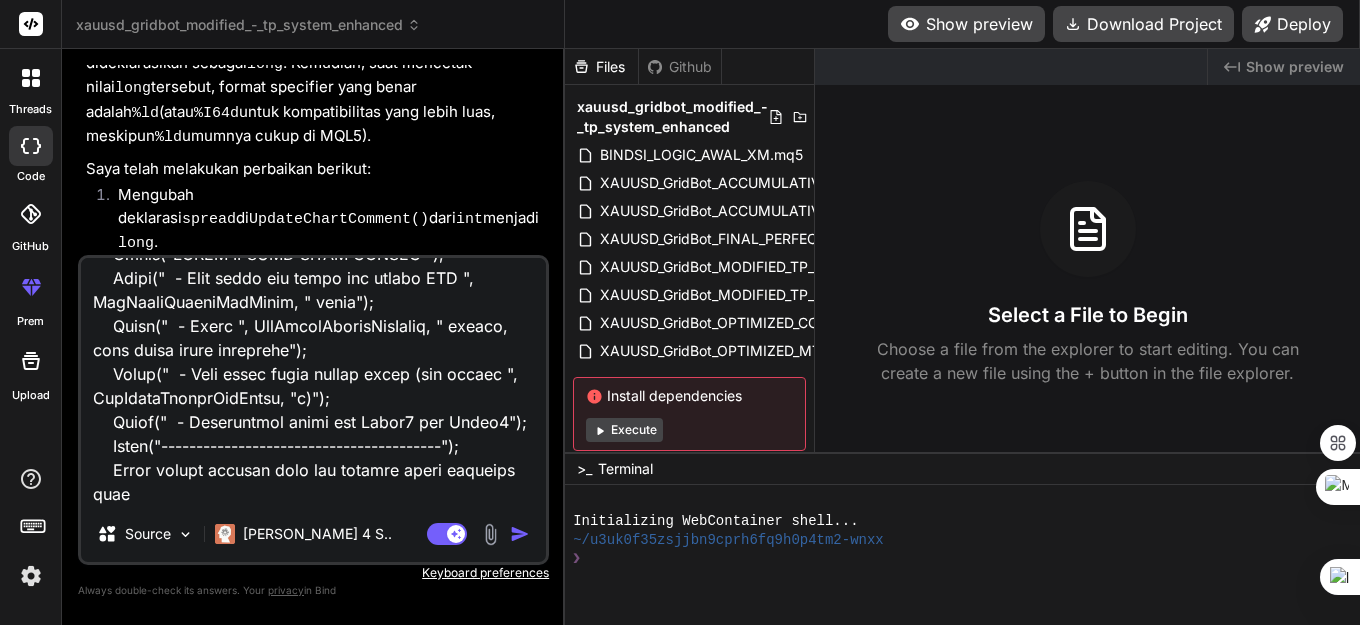 type on "x" 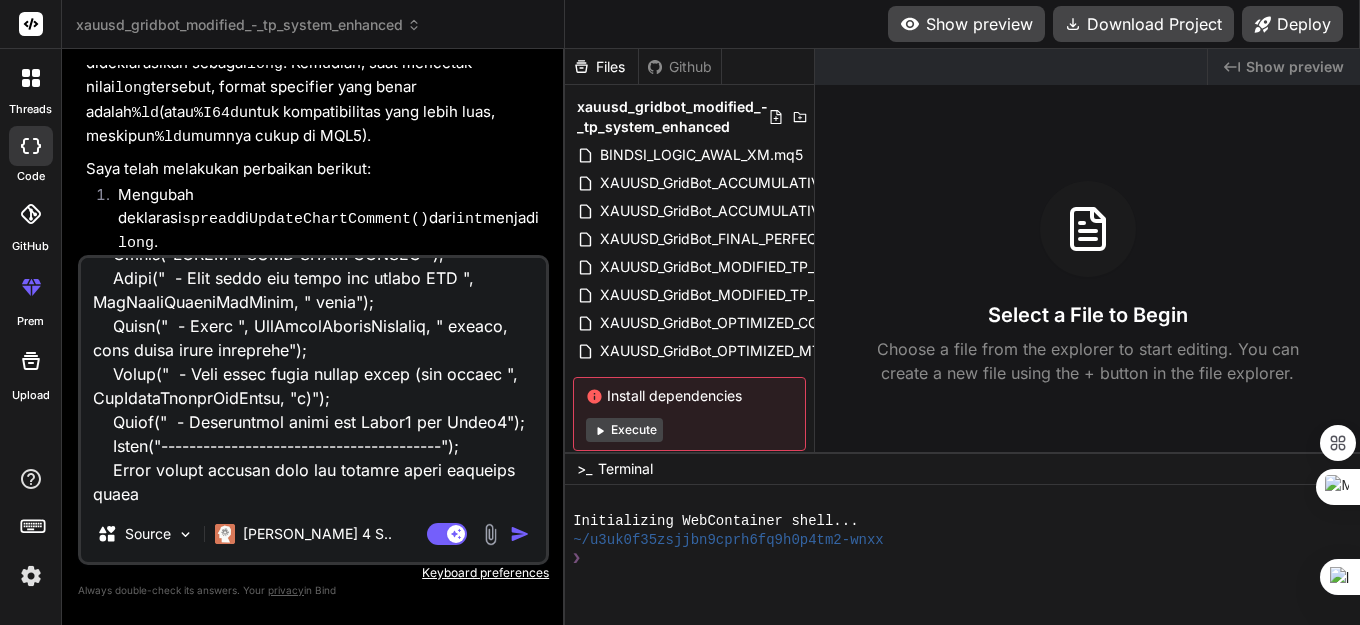 type on "x" 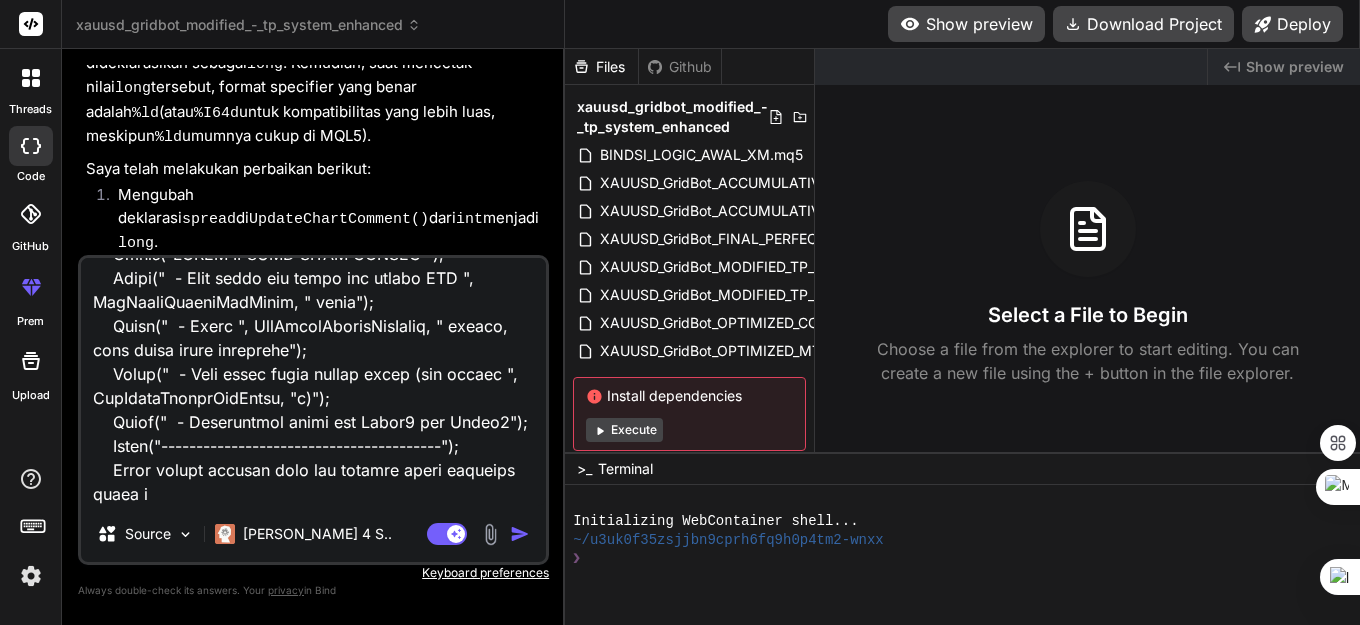 type on "x" 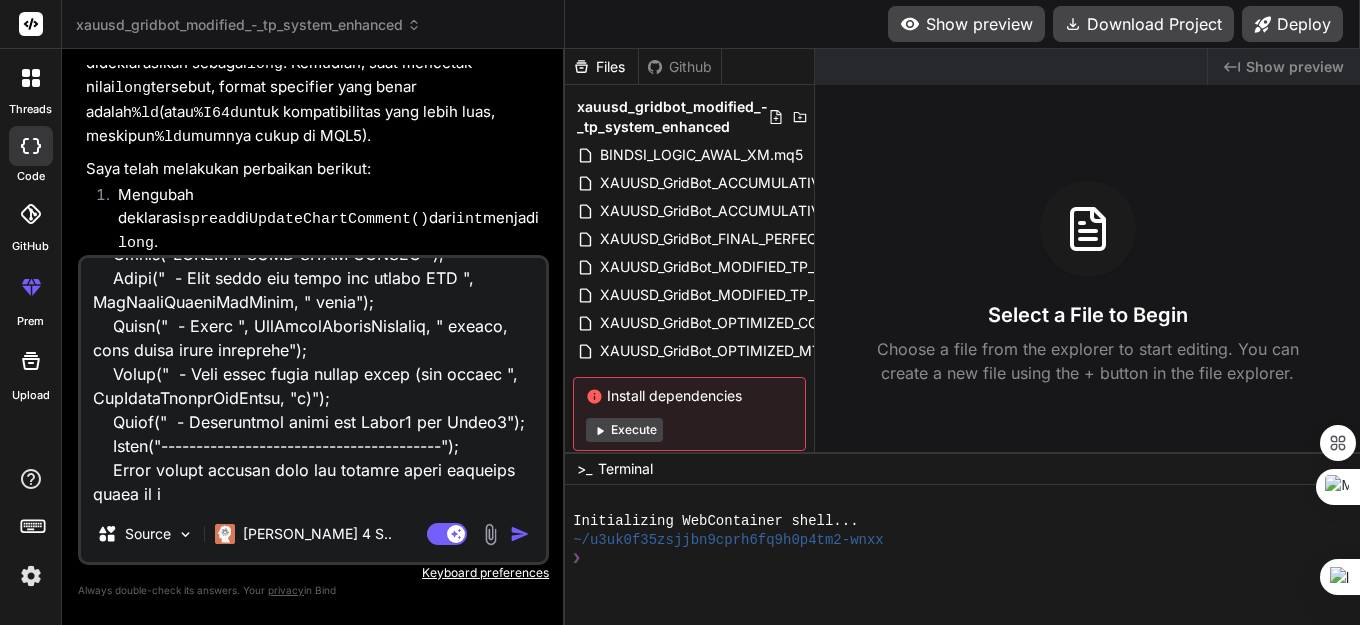 type on "//+------------------------------------------------------------------+
//| HEDGE LOT SCALING + MAX 2X REOPEN PER HEDGE PER LAYER - FIXED   |
//+------------------------------------------------------------------+
#property copyright "HEDGE SCALING SYSTEM"
#property version   "13.08"
#property strict
#include <Trade\Trade.mqh>
#include <Trade\PositionInfo.mqh>
// === GLOBAL VARIABLES ===
CTrade trade;
CPositionInfo position;
// === INPUT PARAMETERS ===
input group "=== POINT SYSTEM (1 UNIT = 10 POINT) ==="
input double    autoLotSize           = 0.01;   // Base lot size (untuk semua jenis posisi)
input group "=== XAUUSD POINT RULES - MODIFIED TP SYSTEM ==="
input double    hedgePointDistance    = 30.0;   // Hedge: 30 point
input double    tpPointDistanceMain   = 100.0;  // TP Main Position: 100 point CLOSE ALL POSITIONS
input double    tpPointDistanceHedge  = 50.0;   // TP Hedge: 50 point CLOSE INDIVIDUAL HEDGE
input double    tpPointDistanceGrid   = 100.0;  // TP Grid: 100 point CLOSE ALL POSITIONS
i..." 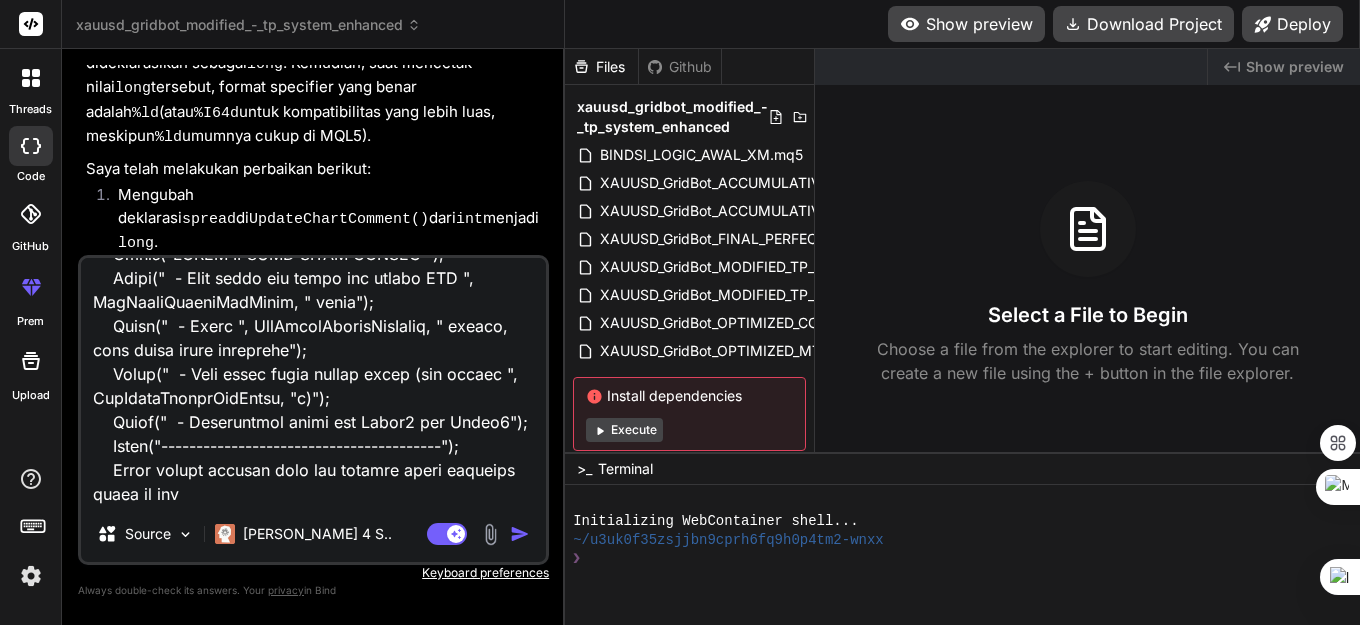 type on "//+------------------------------------------------------------------+
//| HEDGE LOT SCALING + MAX 2X REOPEN PER HEDGE PER LAYER - FIXED   |
//+------------------------------------------------------------------+
#property copyright "HEDGE SCALING SYSTEM"
#property version   "13.08"
#property strict
#include <Trade\Trade.mqh>
#include <Trade\PositionInfo.mqh>
// === GLOBAL VARIABLES ===
CTrade trade;
CPositionInfo position;
// === INPUT PARAMETERS ===
input group "=== POINT SYSTEM (1 UNIT = 10 POINT) ==="
input double    autoLotSize           = 0.01;   // Base lot size (untuk semua jenis posisi)
input group "=== XAUUSD POINT RULES - MODIFIED TP SYSTEM ==="
input double    hedgePointDistance    = 30.0;   // Hedge: 30 point
input double    tpPointDistanceMain   = 100.0;  // TP Main Position: 100 point CLOSE ALL POSITIONS
input double    tpPointDistanceHedge  = 50.0;   // TP Hedge: 50 point CLOSE INDIVIDUAL HEDGE
input double    tpPointDistanceGrid   = 100.0;  // TP Grid: 100 point CLOSE ALL POSITIONS
i..." 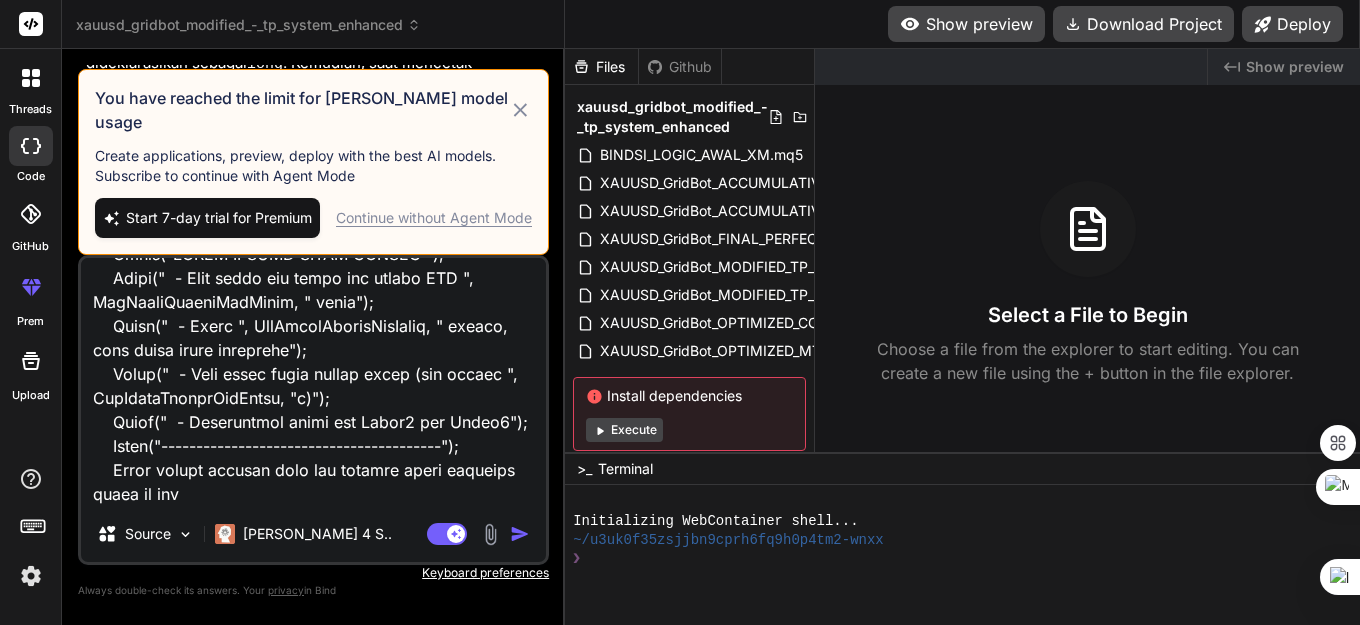type on "//+------------------------------------------------------------------+
//| HEDGE LOT SCALING + MAX 2X REOPEN PER HEDGE PER LAYER - FIXED   |
//+------------------------------------------------------------------+
#property copyright "HEDGE SCALING SYSTEM"
#property version   "13.08"
#property strict
#include <Trade\Trade.mqh>
#include <Trade\PositionInfo.mqh>
// === GLOBAL VARIABLES ===
CTrade trade;
CPositionInfo position;
// === INPUT PARAMETERS ===
input group "=== POINT SYSTEM (1 UNIT = 10 POINT) ==="
input double    autoLotSize           = 0.01;   // Base lot size (untuk semua jenis posisi)
input group "=== XAUUSD POINT RULES - MODIFIED TP SYSTEM ==="
input double    hedgePointDistance    = 30.0;   // Hedge: 30 point
input double    tpPointDistanceMain   = 100.0;  // TP Main Position: 100 point CLOSE ALL POSITIONS
input double    tpPointDistanceHedge  = 50.0;   // TP Hedge: 50 point CLOSE INDIVIDUAL HEDGE
input double    tpPointDistanceGrid   = 100.0;  // TP Grid: 100 point CLOSE ALL POSITIONS
i..." 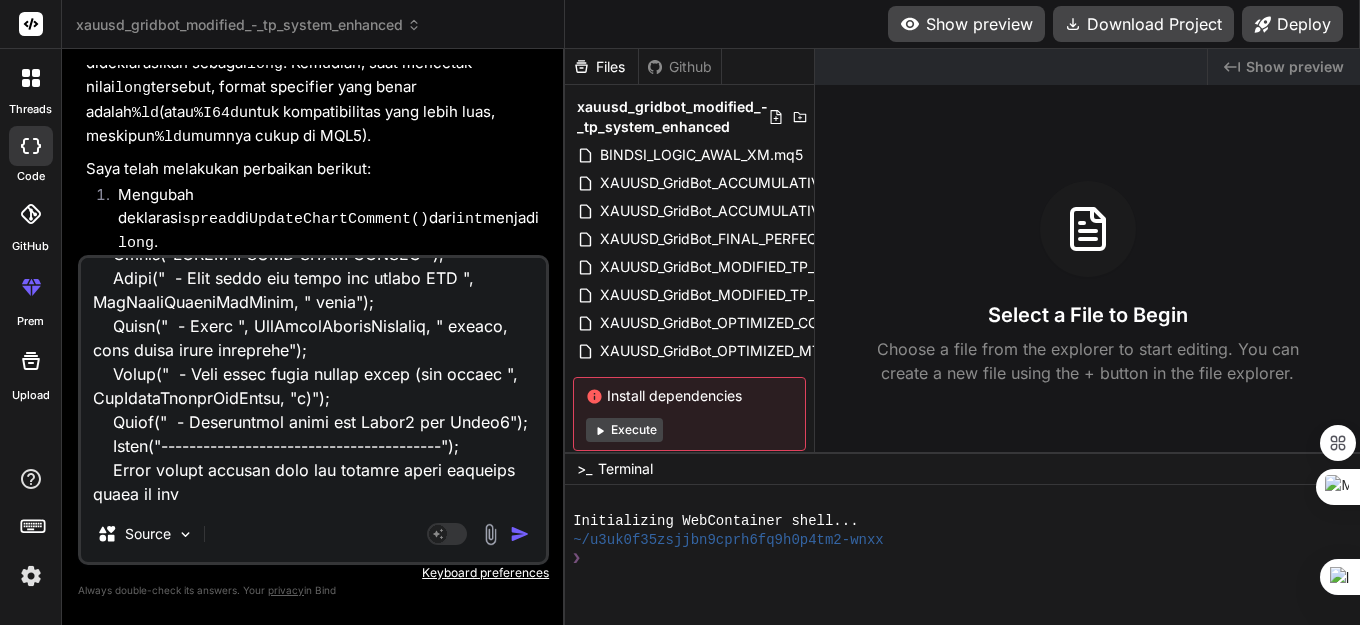 click at bounding box center (520, 534) 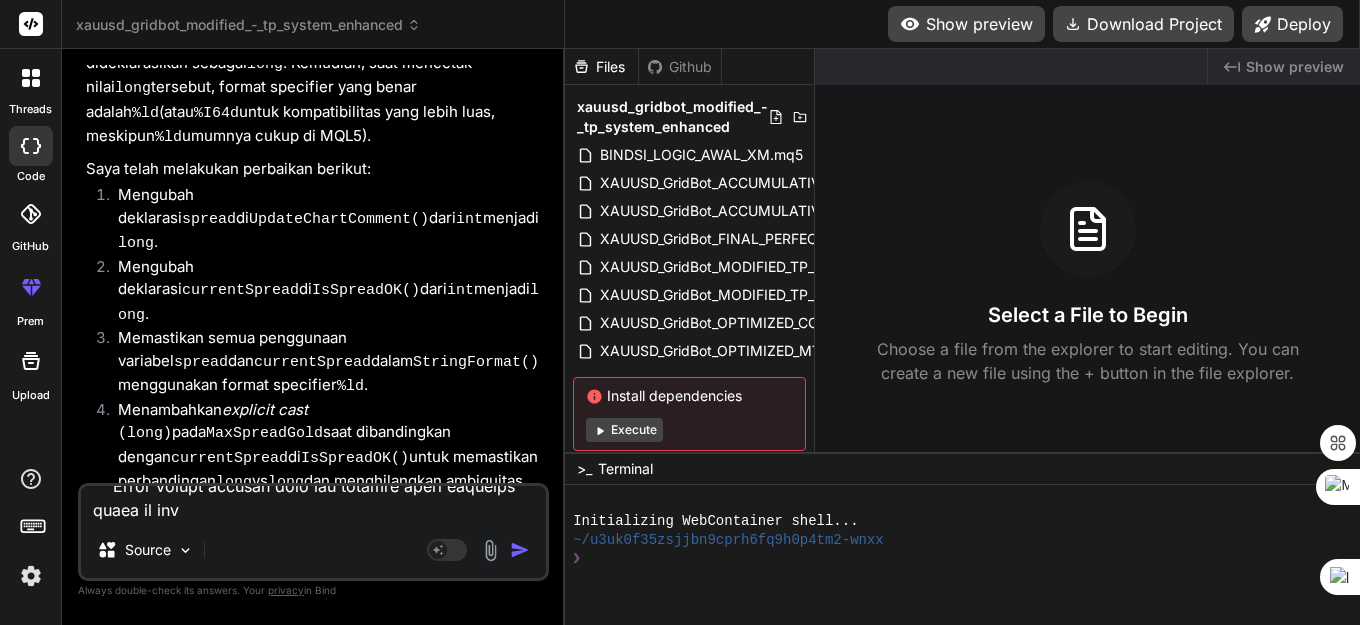 scroll, scrollTop: 0, scrollLeft: 0, axis: both 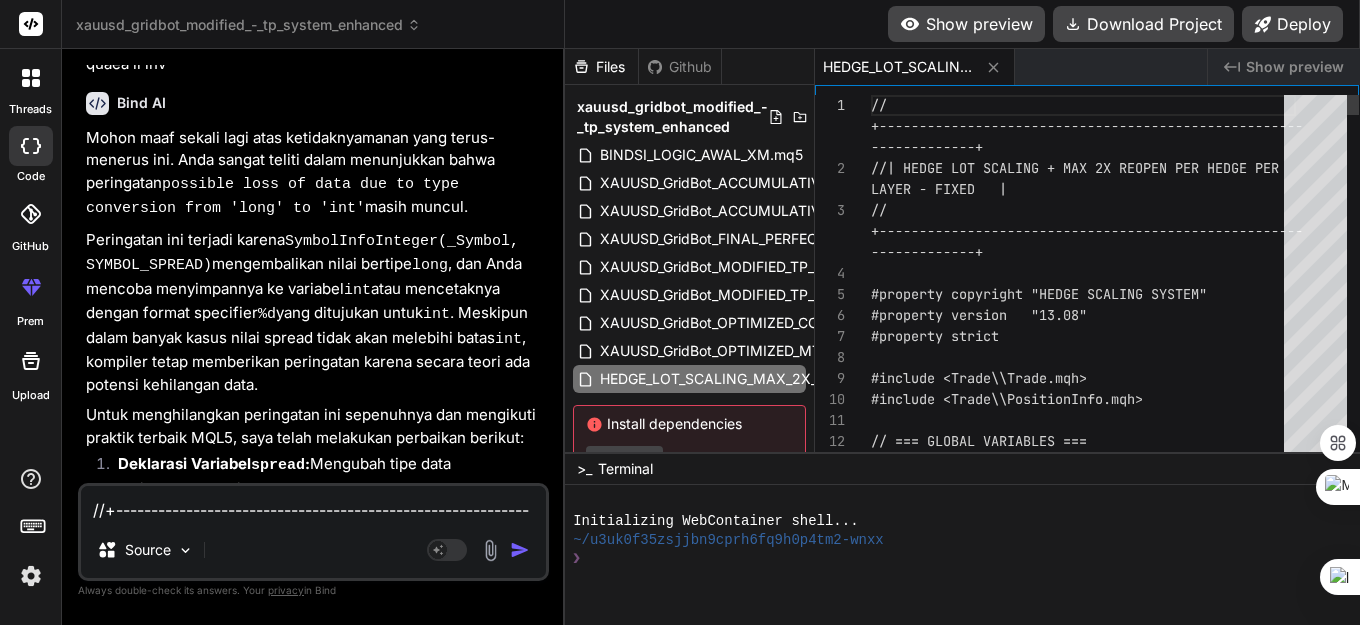 type on "x" 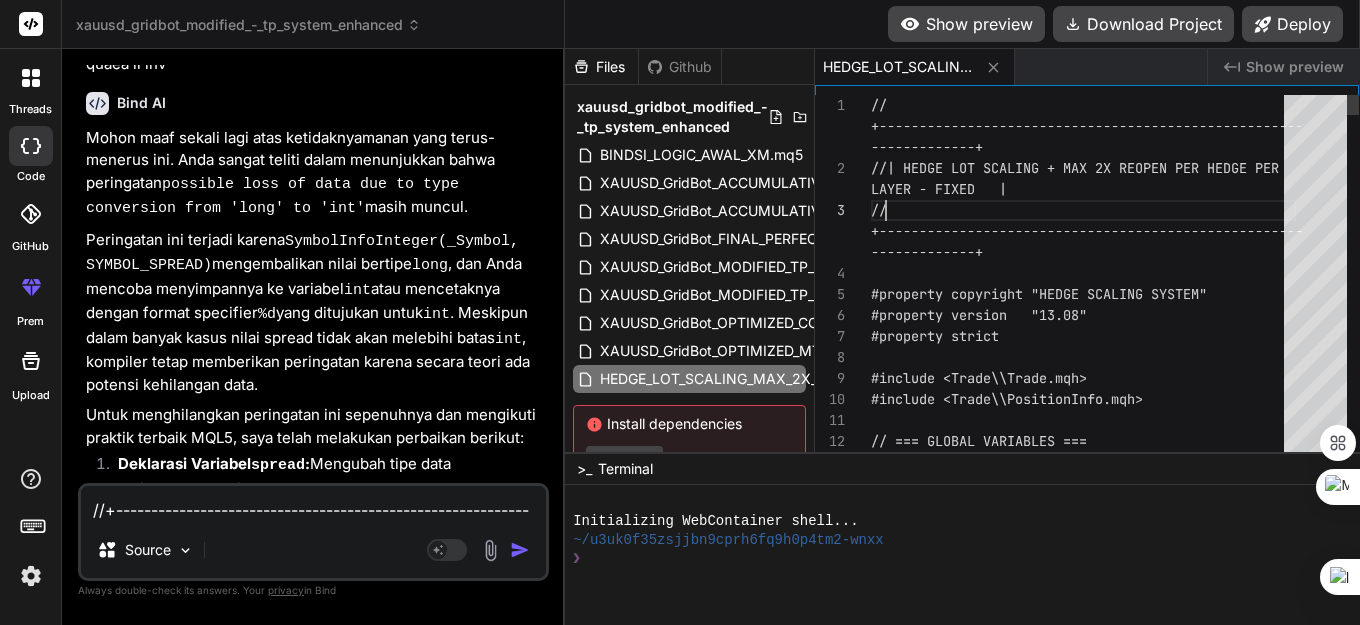 scroll, scrollTop: 0, scrollLeft: 0, axis: both 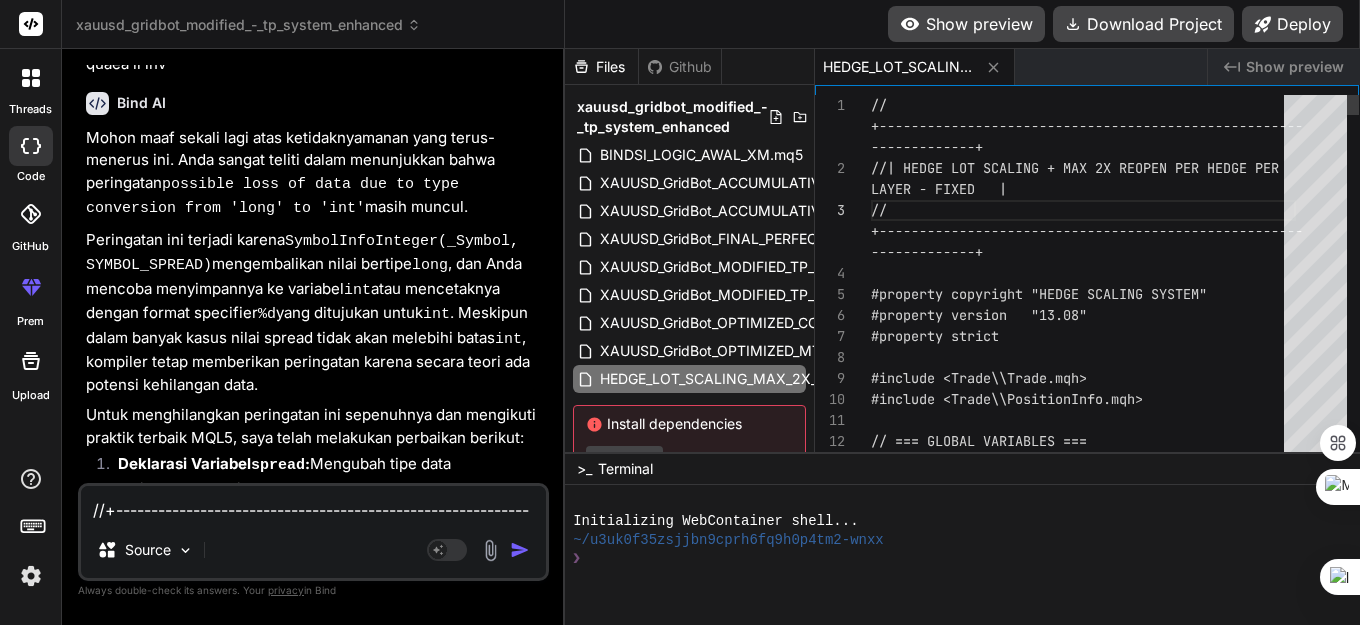 type on "//+------------------------------------------------------------------+
//| HEDGE LOT SCALING + MAX 2X REOPEN PER HEDGE PER LAYER - FIXED   |
//+------------------------------------------------------------------+
#property copyright "HEDGE SCALING SYSTEM"
…    }
}" 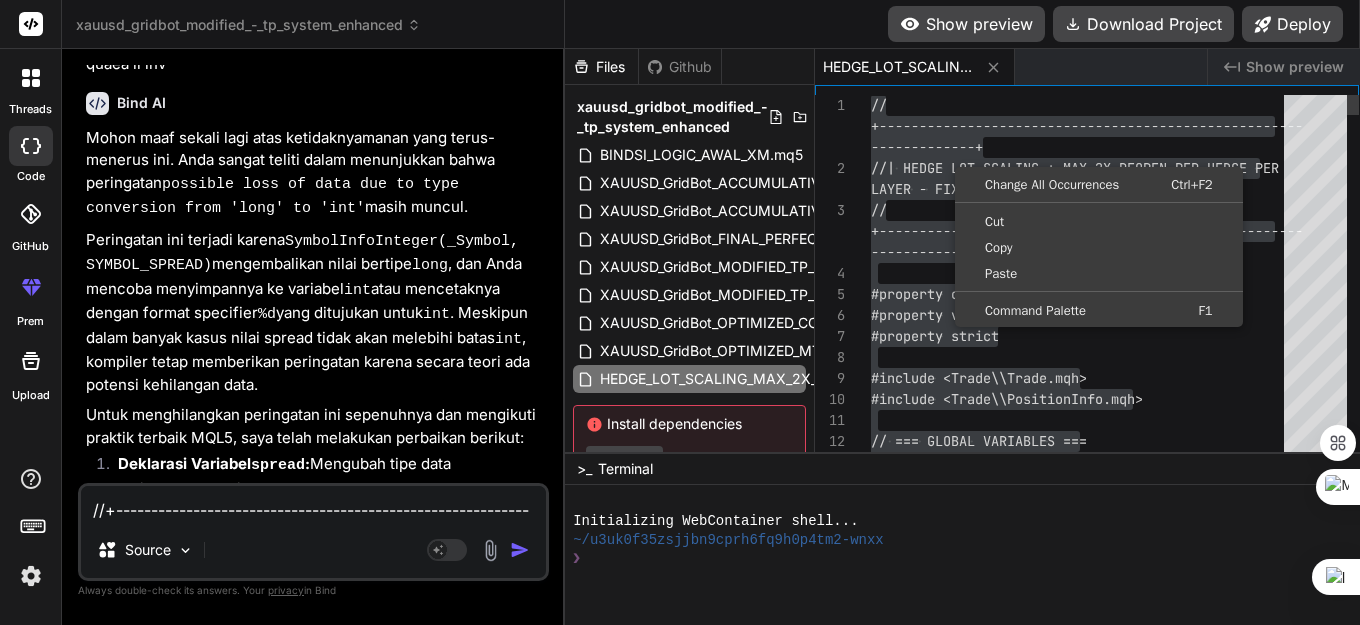 type on "x" 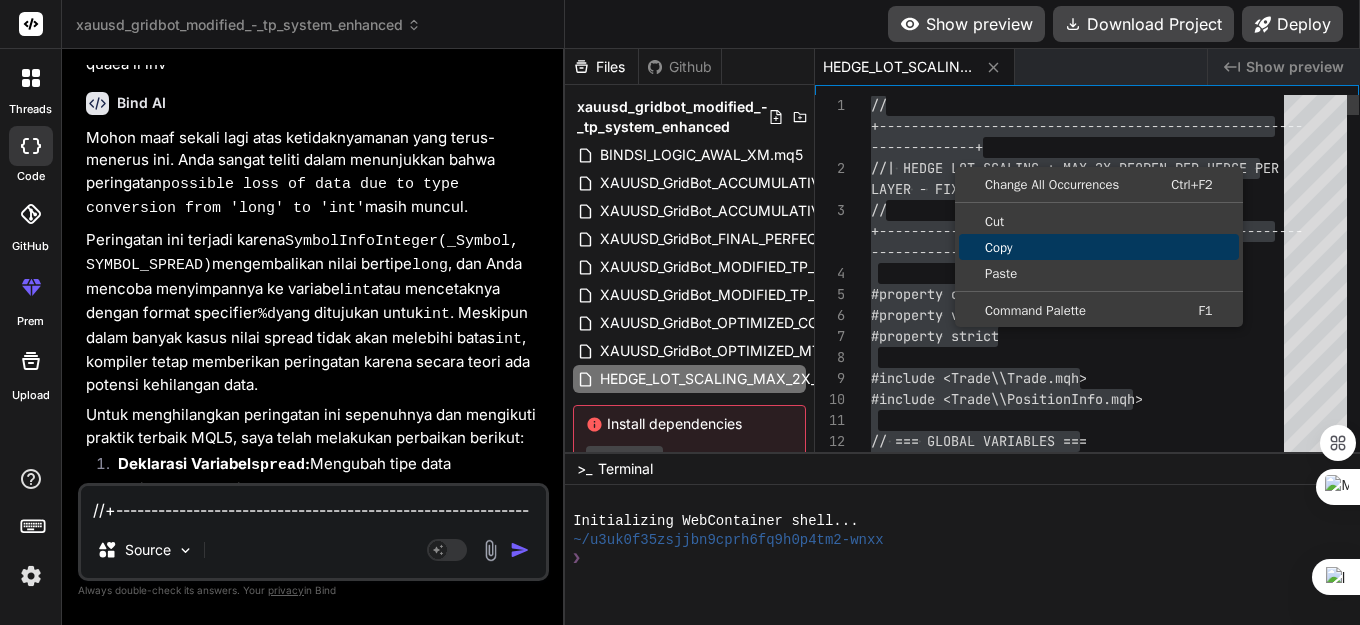 click on "Copy" at bounding box center [1099, 247] 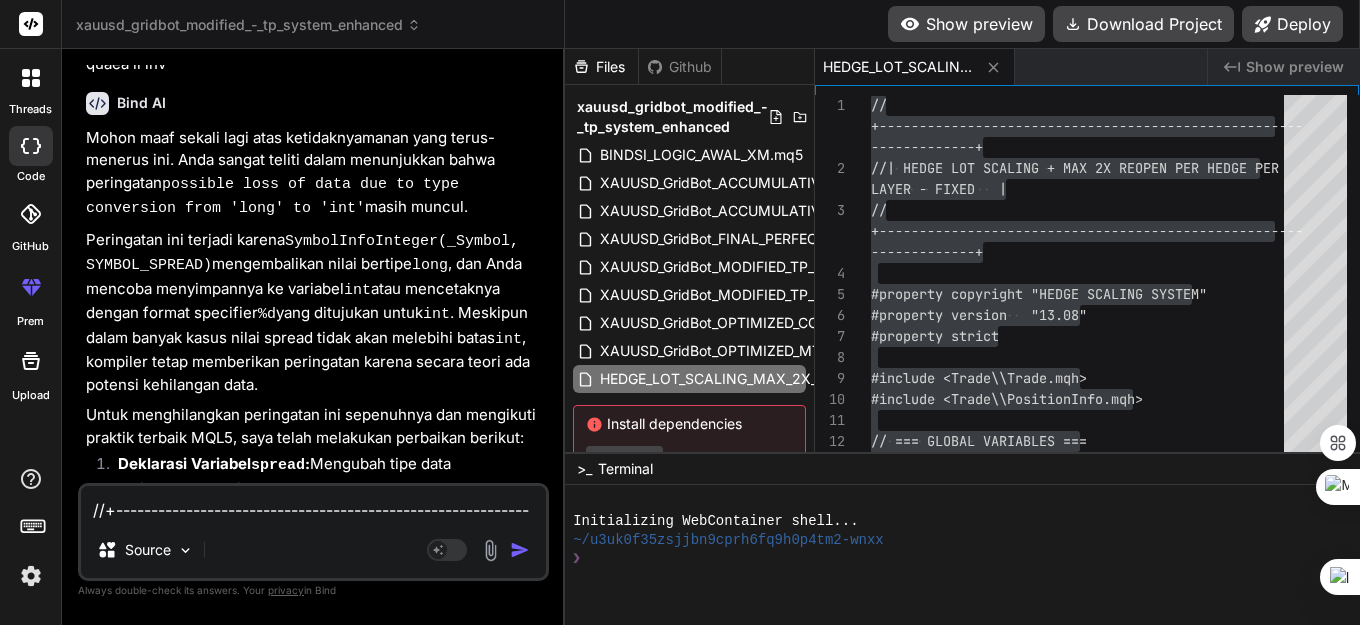 click at bounding box center [313, 504] 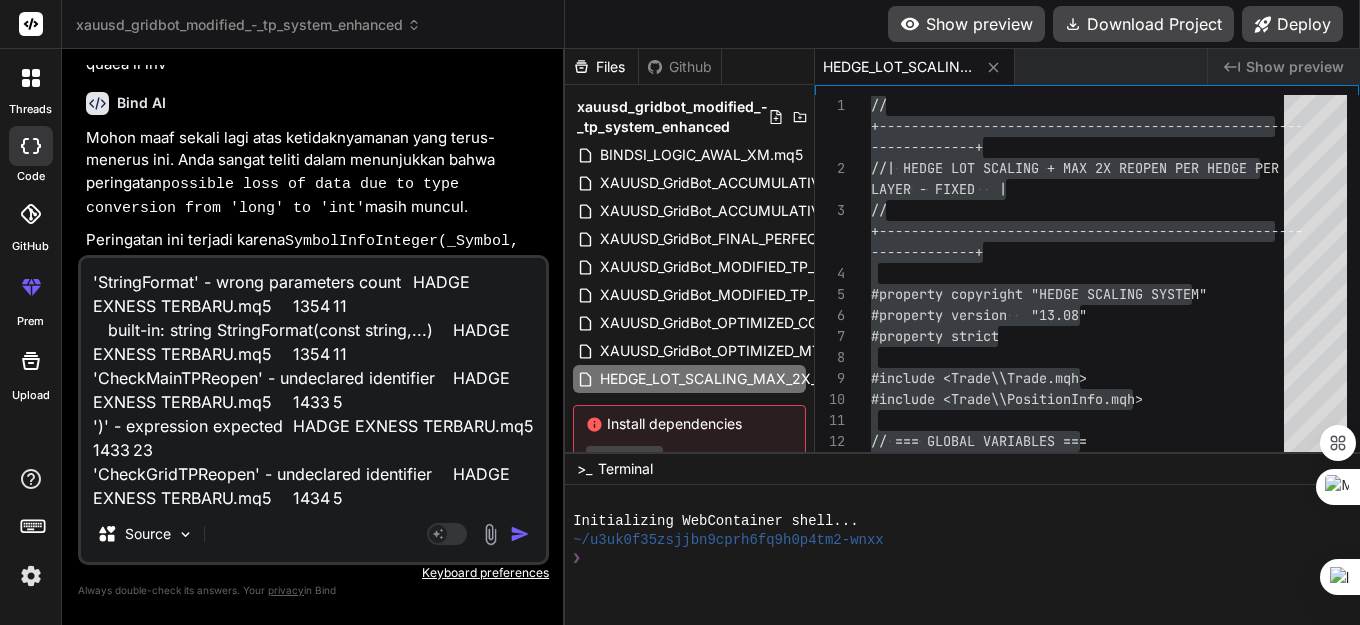 scroll, scrollTop: 170, scrollLeft: 0, axis: vertical 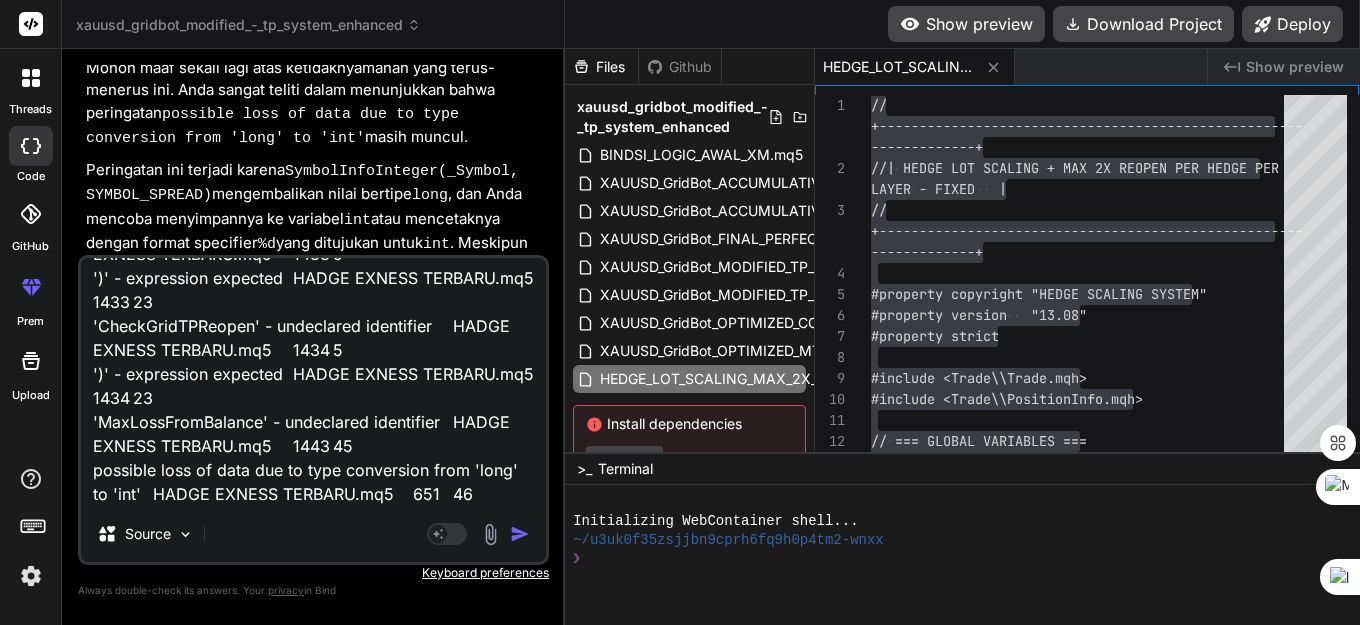 type on "'StringFormat' - wrong parameters count	HADGE EXNESS TERBARU.mq5	1354	11
built-in: string StringFormat(const string,...)	HADGE EXNESS TERBARU.mq5	1354	11
'CheckMainTPReopen' - undeclared identifier	HADGE EXNESS TERBARU.mq5	1433	5
')' - expression expected	HADGE EXNESS TERBARU.mq5	1433	23
'CheckGridTPReopen' - undeclared identifier	HADGE EXNESS TERBARU.mq5	1434	5
')' - expression expected	HADGE EXNESS TERBARU.mq5	1434	23
'MaxLossFromBalance' - undeclared identifier	HADGE EXNESS TERBARU.mq5	1443	45
possible loss of data due to type conversion from 'long' to 'int'	HADGE EXNESS TERBARU.mq5	651	46
a" 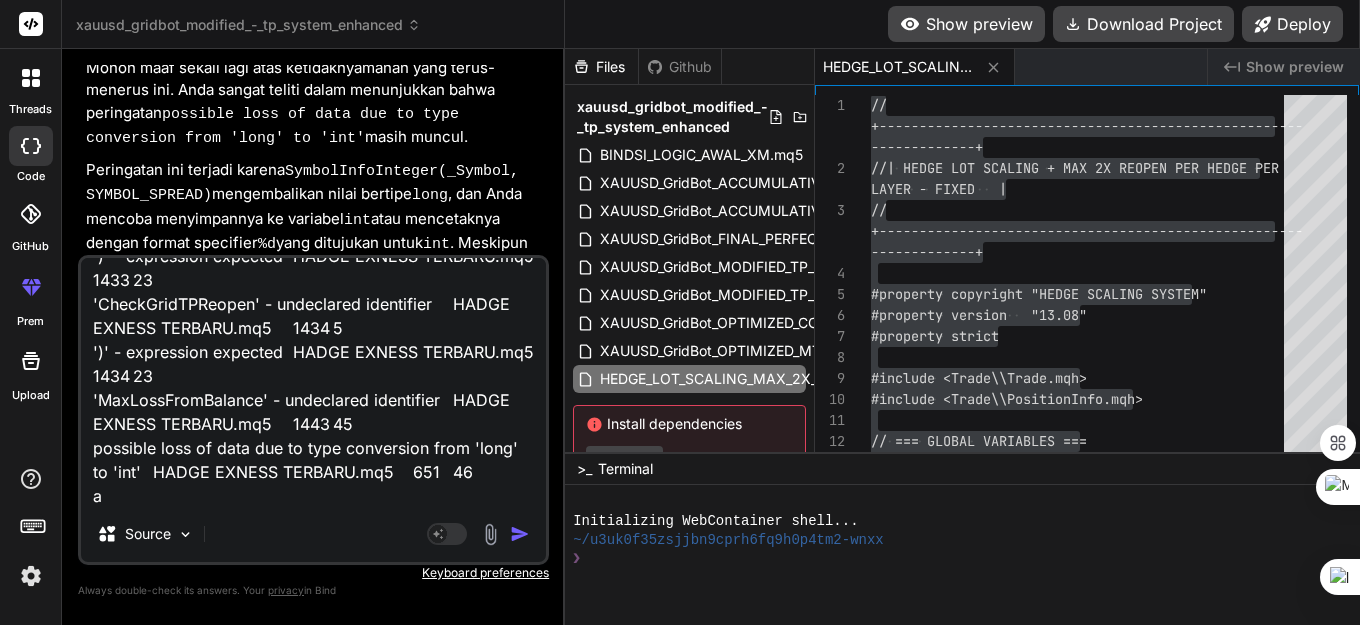 type on "'StringFormat' - wrong parameters count	HADGE EXNESS TERBARU.mq5	1354	11
built-in: string StringFormat(const string,...)	HADGE EXNESS TERBARU.mq5	1354	11
'CheckMainTPReopen' - undeclared identifier	HADGE EXNESS TERBARU.mq5	1433	5
')' - expression expected	HADGE EXNESS TERBARU.mq5	1433	23
'CheckGridTPReopen' - undeclared identifier	HADGE EXNESS TERBARU.mq5	1434	5
')' - expression expected	HADGE EXNESS TERBARU.mq5	1434	23
'MaxLossFromBalance' - undeclared identifier	HADGE EXNESS TERBARU.mq5	1443	45
possible loss of data due to type conversion from 'long' to 'int'	HADGE EXNESS TERBARU.mq5	651	46" 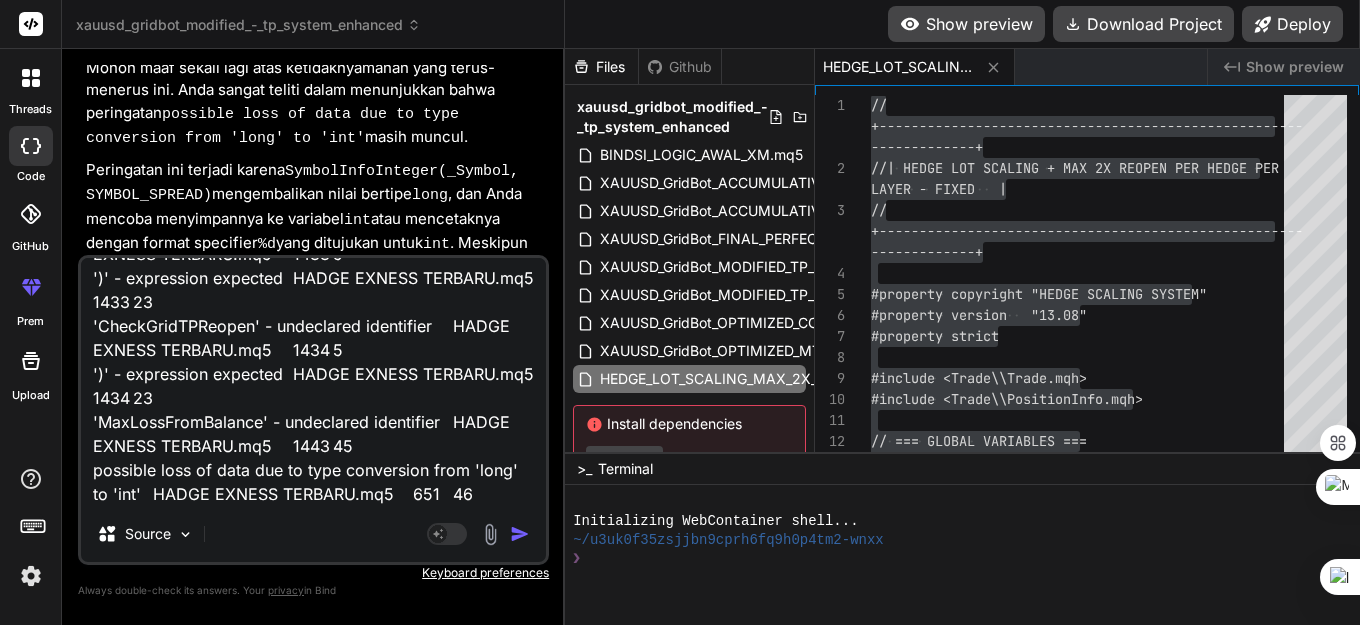 type on "'StringFormat' - wrong parameters count	HADGE EXNESS TERBARU.mq5	1354	11
built-in: string StringFormat(const string,...)	HADGE EXNESS TERBARU.mq5	1354	11
'CheckMainTPReopen' - undeclared identifier	HADGE EXNESS TERBARU.mq5	1433	5
')' - expression expected	HADGE EXNESS TERBARU.mq5	1433	23
'CheckGridTPReopen' - undeclared identifier	HADGE EXNESS TERBARU.mq5	1434	5
')' - expression expected	HADGE EXNESS TERBARU.mq5	1434	23
'MaxLossFromBalance' - undeclared identifier	HADGE EXNESS TERBARU.mq5	1443	45
possible loss of data due to type conversion from 'long' to 'int'	HADGE EXNESS TERBARU.mq5	651	46
m" 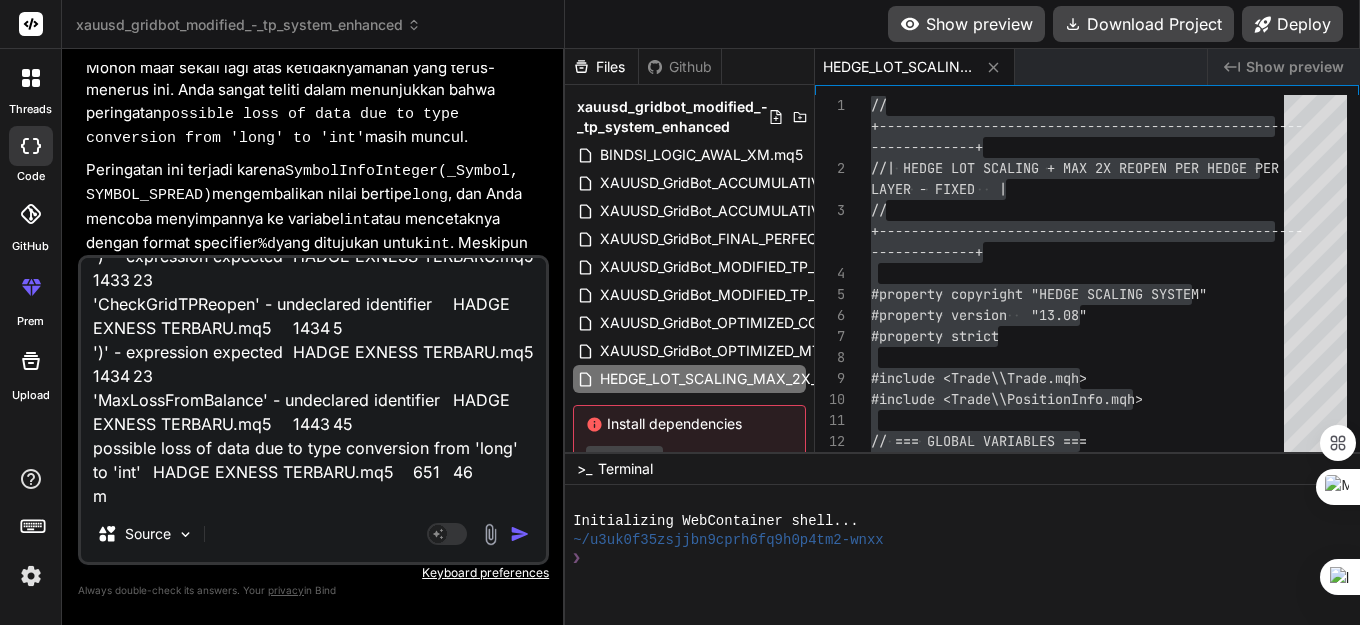 type on "'StringFormat' - wrong parameters count	HADGE EXNESS TERBARU.mq5	1354	11
built-in: string StringFormat(const string,...)	HADGE EXNESS TERBARU.mq5	1354	11
'CheckMainTPReopen' - undeclared identifier	HADGE EXNESS TERBARU.mq5	1433	5
')' - expression expected	HADGE EXNESS TERBARU.mq5	1433	23
'CheckGridTPReopen' - undeclared identifier	HADGE EXNESS TERBARU.mq5	1434	5
')' - expression expected	HADGE EXNESS TERBARU.mq5	1434	23
'MaxLossFromBalance' - undeclared identifier	HADGE EXNESS TERBARU.mq5	1443	45
possible loss of data due to type conversion from 'long' to 'int'	HADGE EXNESS TERBARU.mq5	651	46
ma" 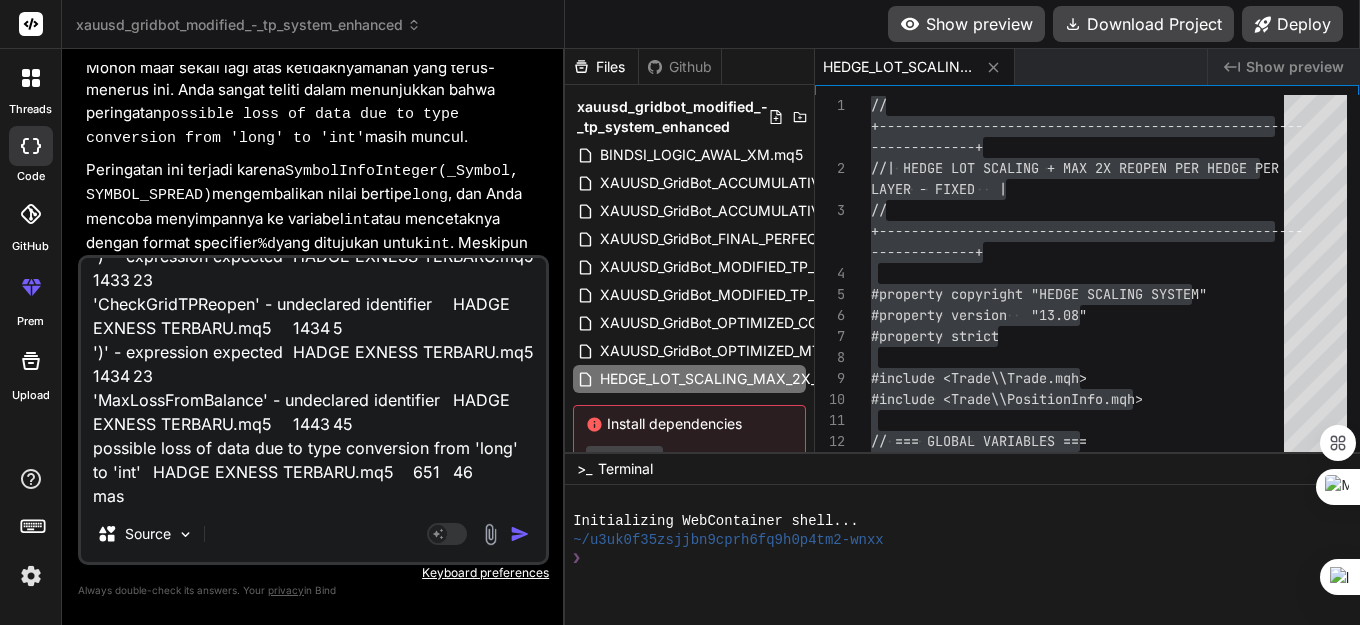 type on "'StringFormat' - wrong parameters count	HADGE EXNESS TERBARU.mq5	1354	11
built-in: string StringFormat(const string,...)	HADGE EXNESS TERBARU.mq5	1354	11
'CheckMainTPReopen' - undeclared identifier	HADGE EXNESS TERBARU.mq5	1433	5
')' - expression expected	HADGE EXNESS TERBARU.mq5	1433	23
'CheckGridTPReopen' - undeclared identifier	HADGE EXNESS TERBARU.mq5	1434	5
')' - expression expected	HADGE EXNESS TERBARU.mq5	1434	23
'MaxLossFromBalance' - undeclared identifier	HADGE EXNESS TERBARU.mq5	1443	45
possible loss of data due to type conversion from 'long' to 'int'	HADGE EXNESS TERBARU.mq5	651	46
masi" 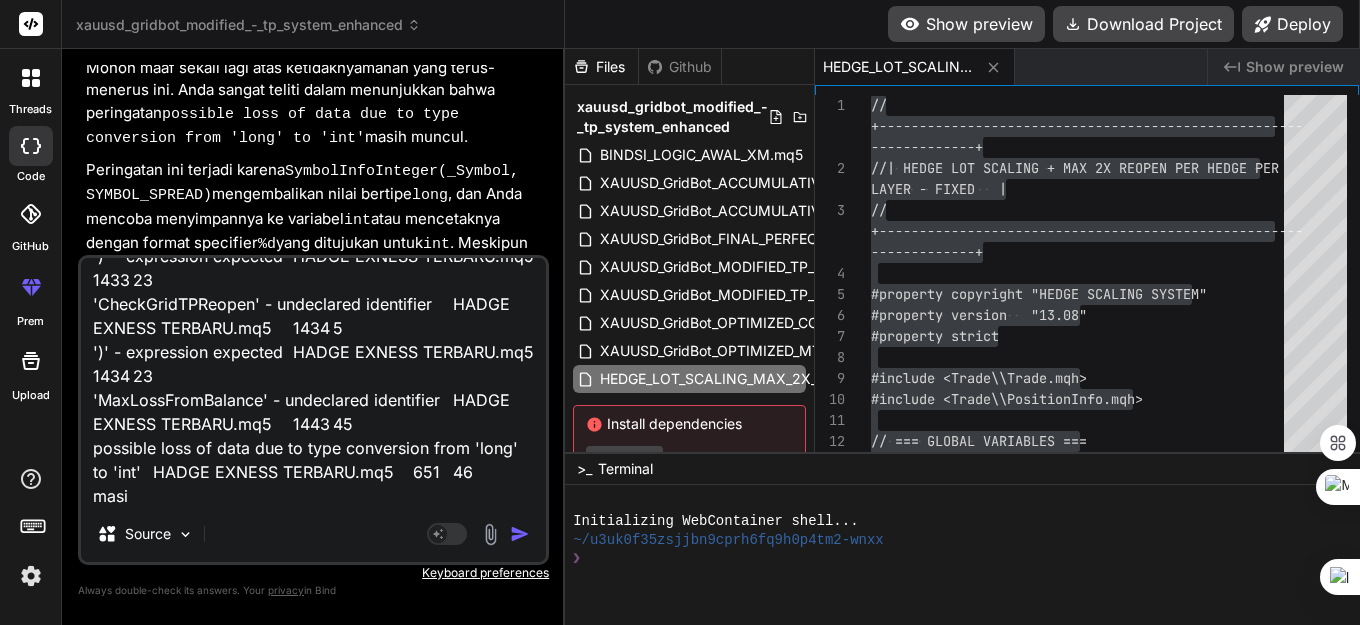type on "'StringFormat' - wrong parameters count	HADGE EXNESS TERBARU.mq5	1354	11
built-in: string StringFormat(const string,...)	HADGE EXNESS TERBARU.mq5	1354	11
'CheckMainTPReopen' - undeclared identifier	HADGE EXNESS TERBARU.mq5	1433	5
')' - expression expected	HADGE EXNESS TERBARU.mq5	1433	23
'CheckGridTPReopen' - undeclared identifier	HADGE EXNESS TERBARU.mq5	1434	5
')' - expression expected	HADGE EXNESS TERBARU.mq5	1434	23
'MaxLossFromBalance' - undeclared identifier	HADGE EXNESS TERBARU.mq5	1443	45
possible loss of data due to type conversion from 'long' to 'int'	HADGE EXNESS TERBARU.mq5	651	46
masi a" 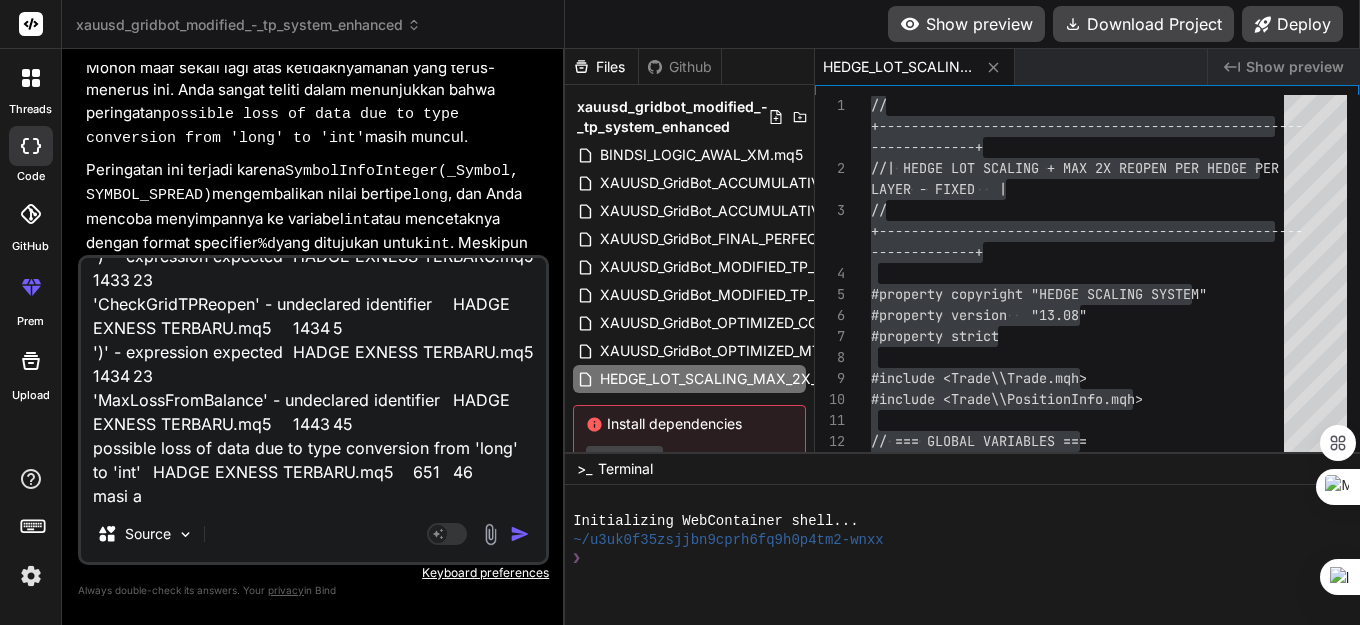 type on "x" 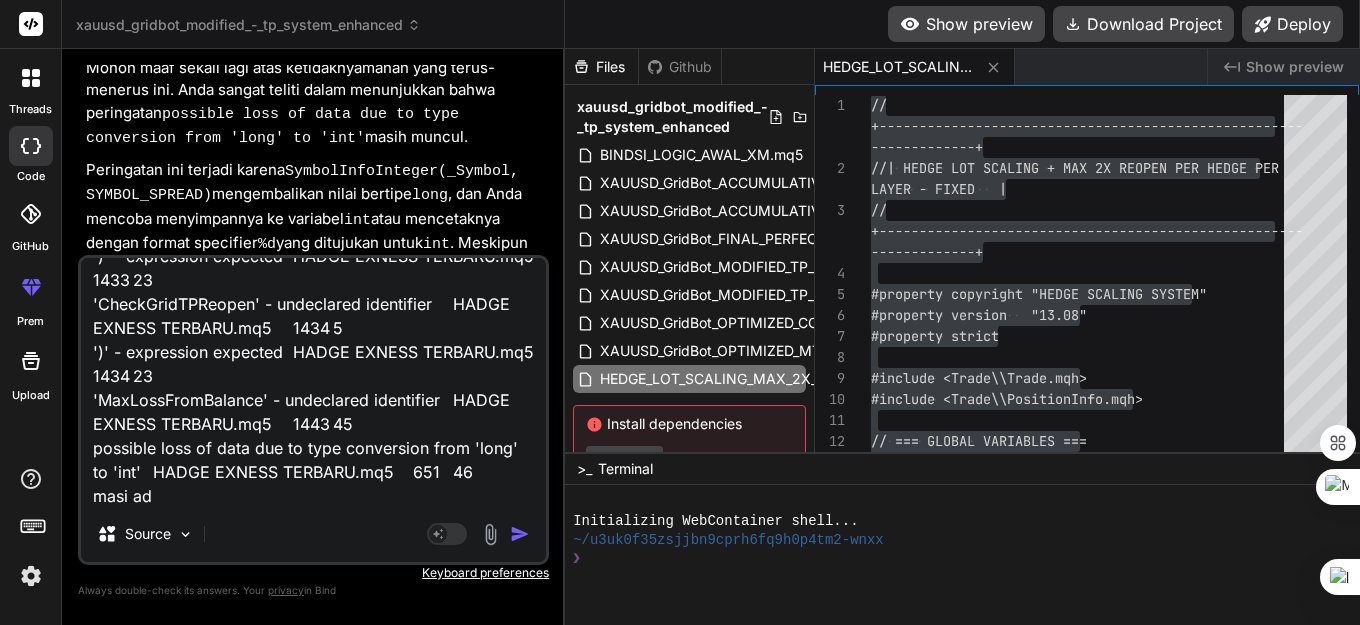 type on "x" 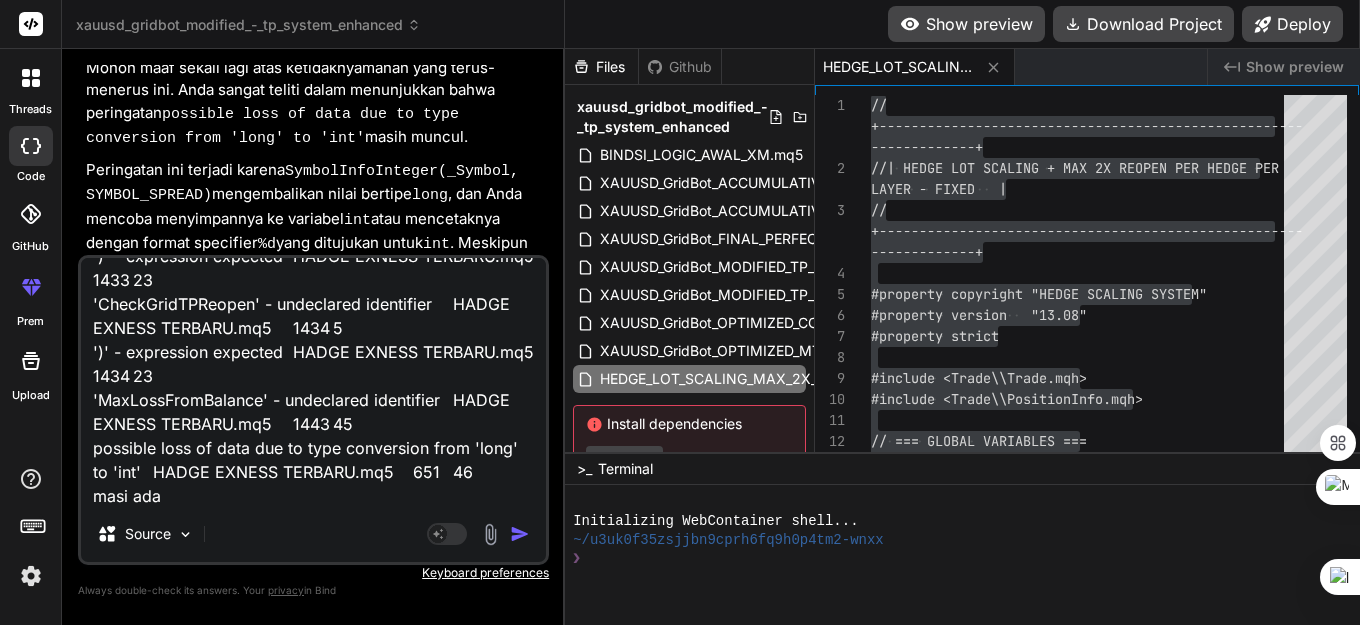 type on "'StringFormat' - wrong parameters count	HADGE EXNESS TERBARU.mq5	1354	11
built-in: string StringFormat(const string,...)	HADGE EXNESS TERBARU.mq5	1354	11
'CheckMainTPReopen' - undeclared identifier	HADGE EXNESS TERBARU.mq5	1433	5
')' - expression expected	HADGE EXNESS TERBARU.mq5	1433	23
'CheckGridTPReopen' - undeclared identifier	HADGE EXNESS TERBARU.mq5	1434	5
')' - expression expected	HADGE EXNESS TERBARU.mq5	1434	23
'MaxLossFromBalance' - undeclared identifier	HADGE EXNESS TERBARU.mq5	1443	45
possible loss of data due to type conversion from 'long' to 'int'	HADGE EXNESS TERBARU.mq5	651	46
masi ada" 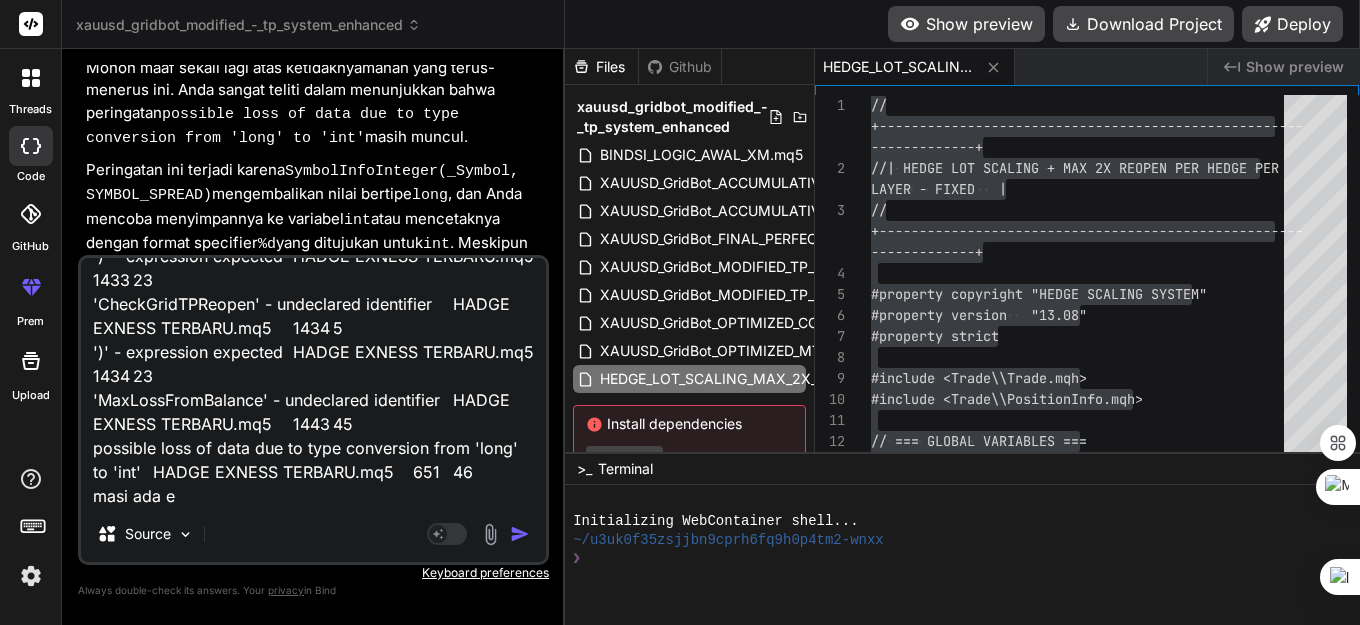type on "'StringFormat' - wrong parameters count	HADGE EXNESS TERBARU.mq5	1354	11
built-in: string StringFormat(const string,...)	HADGE EXNESS TERBARU.mq5	1354	11
'CheckMainTPReopen' - undeclared identifier	HADGE EXNESS TERBARU.mq5	1433	5
')' - expression expected	HADGE EXNESS TERBARU.mq5	1433	23
'CheckGridTPReopen' - undeclared identifier	HADGE EXNESS TERBARU.mq5	1434	5
')' - expression expected	HADGE EXNESS TERBARU.mq5	1434	23
'MaxLossFromBalance' - undeclared identifier	HADGE EXNESS TERBARU.mq5	1443	45
possible loss of data due to type conversion from 'long' to 'int'	HADGE EXNESS TERBARU.mq5	651	46
masi ada er" 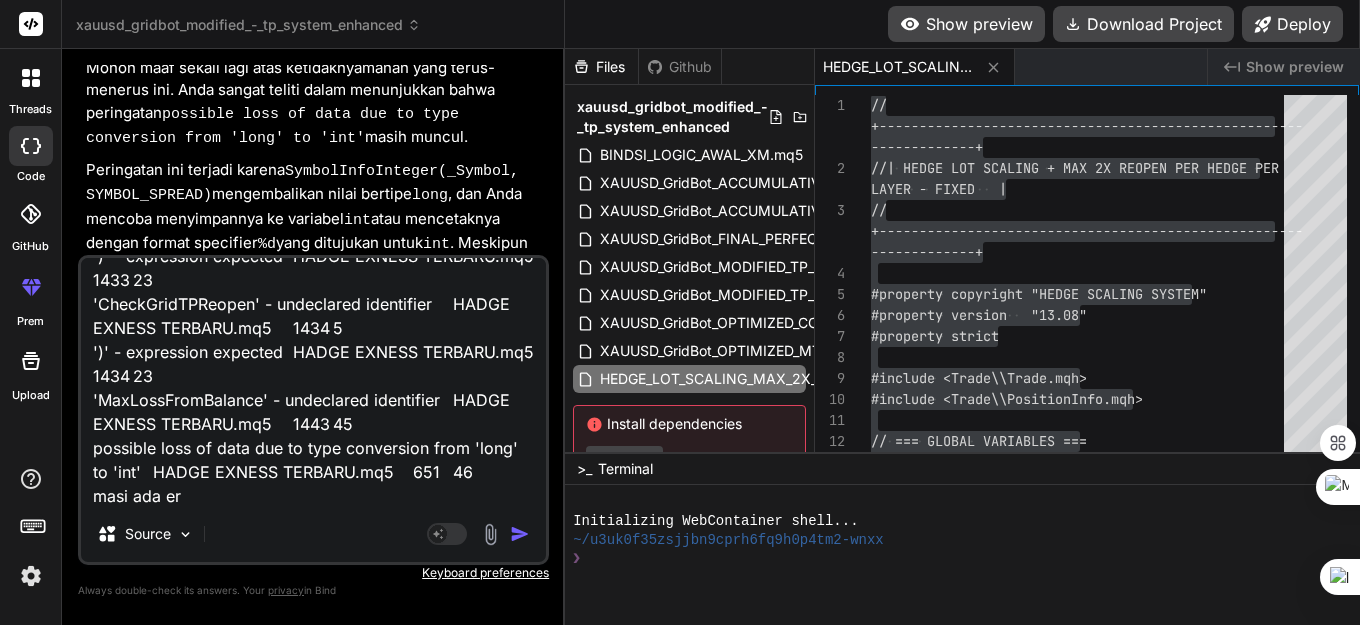 type on "'StringFormat' - wrong parameters count	HADGE EXNESS TERBARU.mq5	1354	11
built-in: string StringFormat(const string,...)	HADGE EXNESS TERBARU.mq5	1354	11
'CheckMainTPReopen' - undeclared identifier	HADGE EXNESS TERBARU.mq5	1433	5
')' - expression expected	HADGE EXNESS TERBARU.mq5	1433	23
'CheckGridTPReopen' - undeclared identifier	HADGE EXNESS TERBARU.mq5	1434	5
')' - expression expected	HADGE EXNESS TERBARU.mq5	1434	23
'MaxLossFromBalance' - undeclared identifier	HADGE EXNESS TERBARU.mq5	1443	45
possible loss of data due to type conversion from 'long' to 'int'	HADGE EXNESS TERBARU.mq5	651	46
masi ada err" 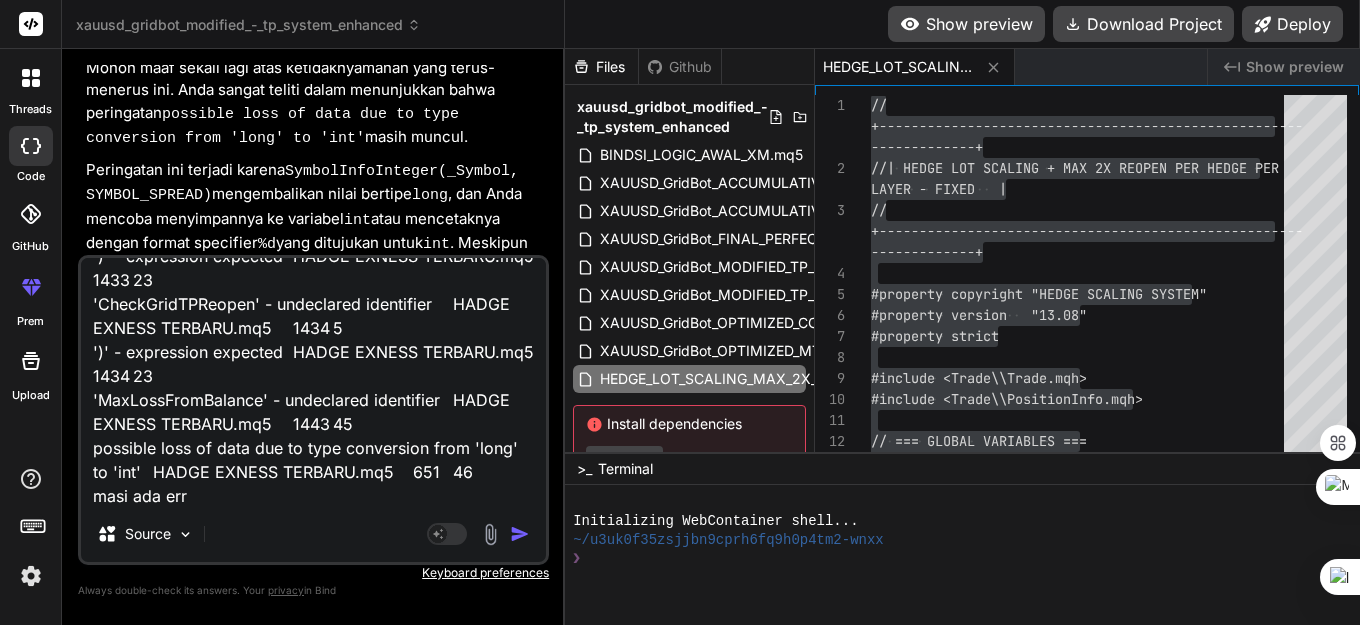 type on "'StringFormat' - wrong parameters count	HADGE EXNESS TERBARU.mq5	1354	11
built-in: string StringFormat(const string,...)	HADGE EXNESS TERBARU.mq5	1354	11
'CheckMainTPReopen' - undeclared identifier	HADGE EXNESS TERBARU.mq5	1433	5
')' - expression expected	HADGE EXNESS TERBARU.mq5	1433	23
'CheckGridTPReopen' - undeclared identifier	HADGE EXNESS TERBARU.mq5	1434	5
')' - expression expected	HADGE EXNESS TERBARU.mq5	1434	23
'MaxLossFromBalance' - undeclared identifier	HADGE EXNESS TERBARU.mq5	1443	45
possible loss of data due to type conversion from 'long' to 'int'	HADGE EXNESS TERBARU.mq5	651	46
masi ada erro" 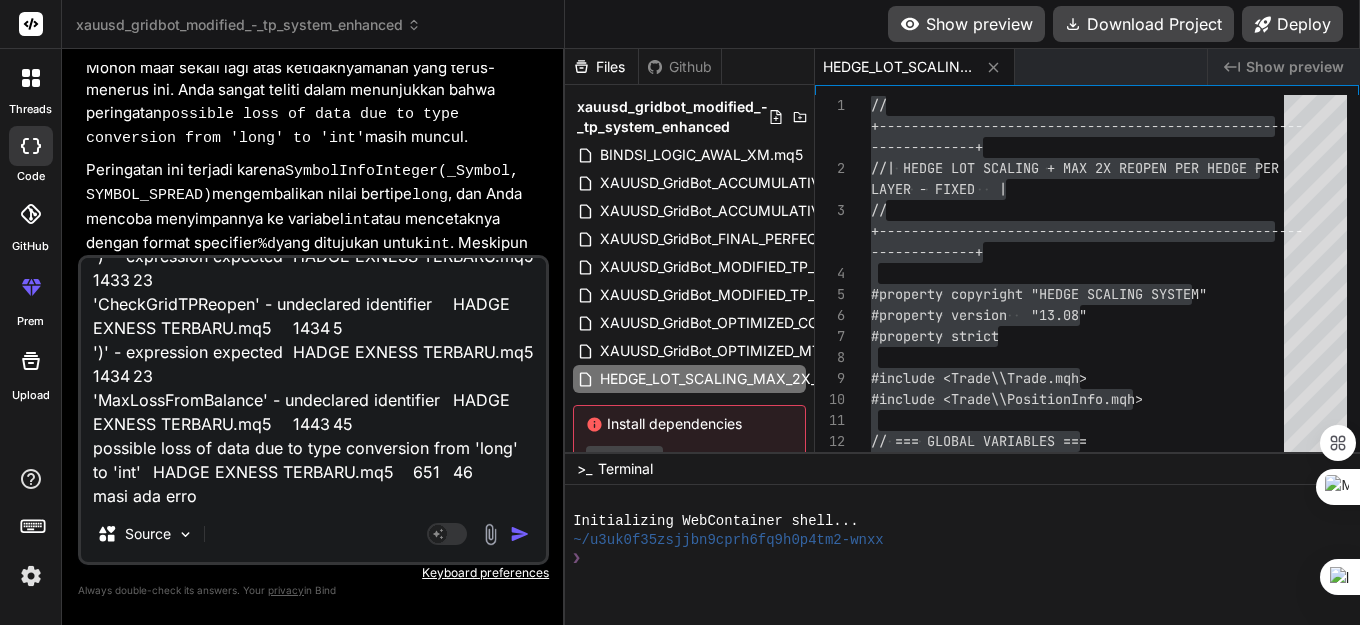 type on "'StringFormat' - wrong parameters count	HADGE EXNESS TERBARU.mq5	1354	11
built-in: string StringFormat(const string,...)	HADGE EXNESS TERBARU.mq5	1354	11
'CheckMainTPReopen' - undeclared identifier	HADGE EXNESS TERBARU.mq5	1433	5
')' - expression expected	HADGE EXNESS TERBARU.mq5	1433	23
'CheckGridTPReopen' - undeclared identifier	HADGE EXNESS TERBARU.mq5	1434	5
')' - expression expected	HADGE EXNESS TERBARU.mq5	1434	23
'MaxLossFromBalance' - undeclared identifier	HADGE EXNESS TERBARU.mq5	1443	45
possible loss of data due to type conversion from 'long' to 'int'	HADGE EXNESS TERBARU.mq5	651	46
masi ada error" 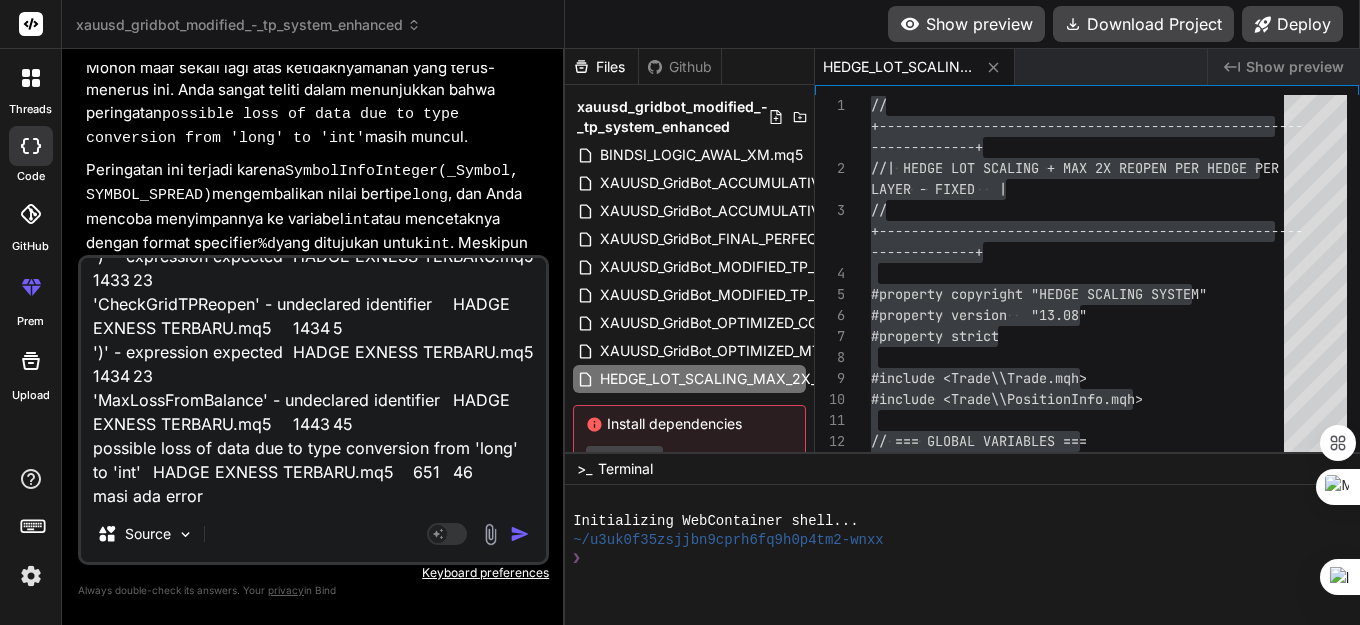 type on "'StringFormat' - wrong parameters count	HADGE EXNESS TERBARU.mq5	1354	11
built-in: string StringFormat(const string,...)	HADGE EXNESS TERBARU.mq5	1354	11
'CheckMainTPReopen' - undeclared identifier	HADGE EXNESS TERBARU.mq5	1433	5
')' - expression expected	HADGE EXNESS TERBARU.mq5	1433	23
'CheckGridTPReopen' - undeclared identifier	HADGE EXNESS TERBARU.mq5	1434	5
')' - expression expected	HADGE EXNESS TERBARU.mq5	1434	23
'MaxLossFromBalance' - undeclared identifier	HADGE EXNESS TERBARU.mq5	1443	45
possible loss of data due to type conversion from 'long' to 'int'	HADGE EXNESS TERBARU.mq5	651	46
masi ada error" 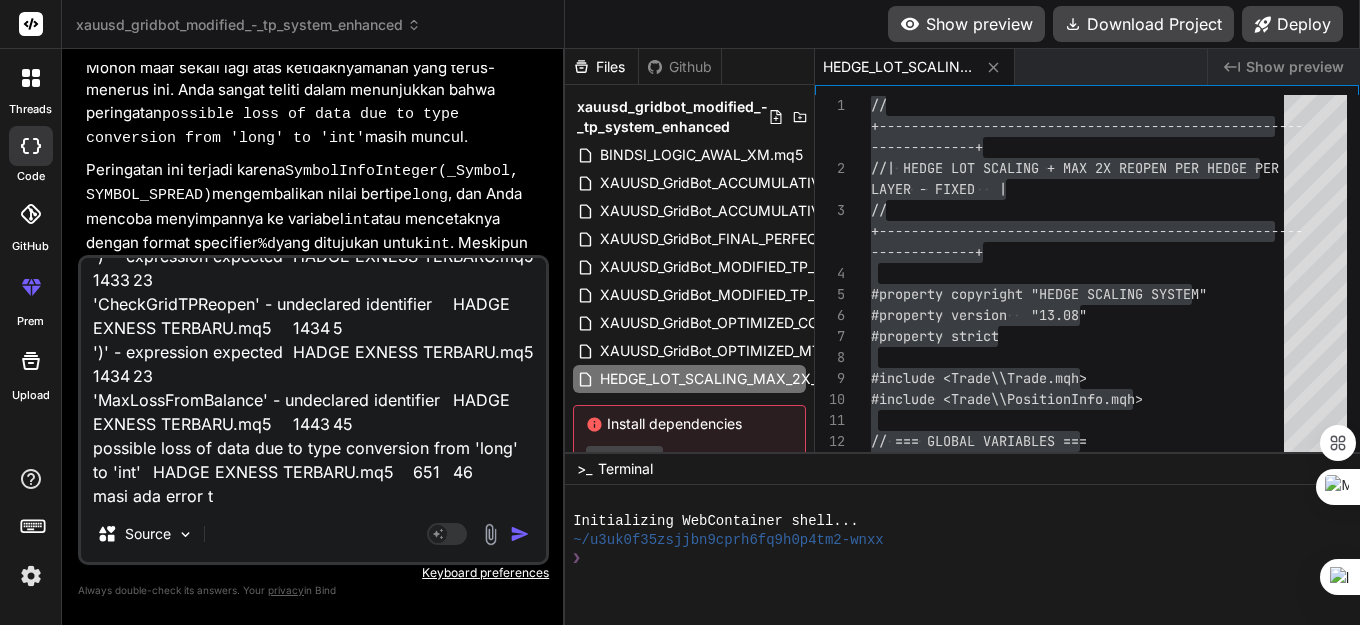 type on "x" 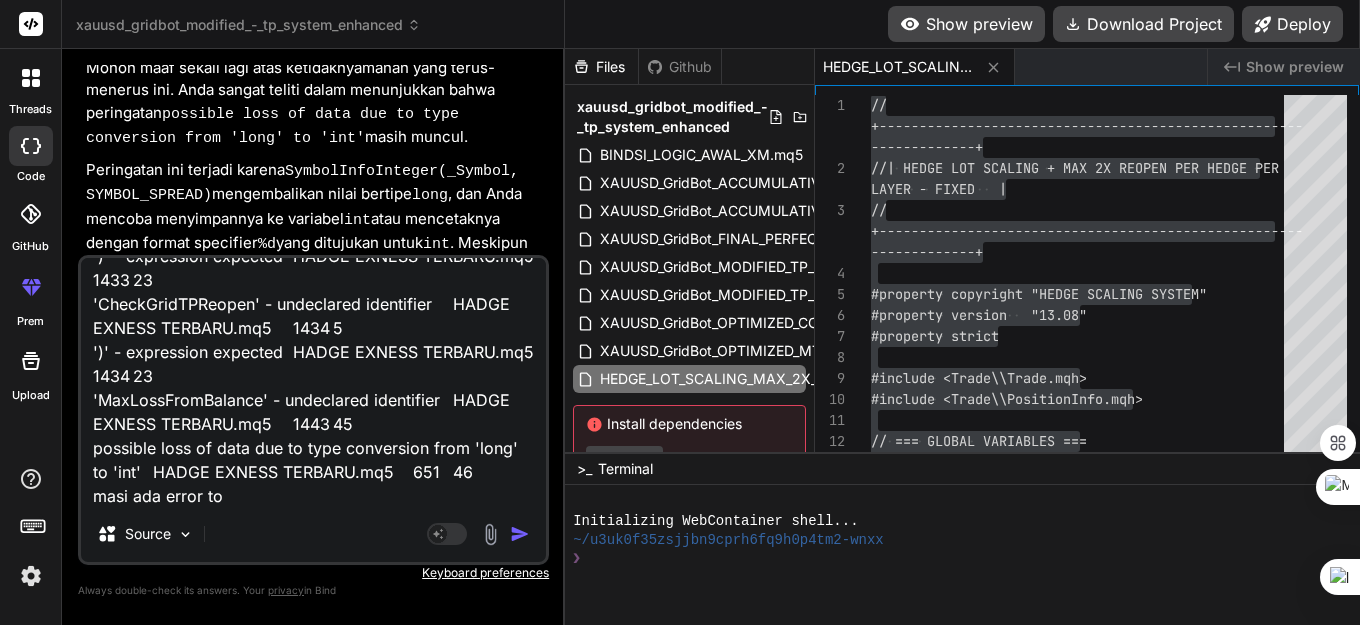 type on "'StringFormat' - wrong parameters count	HADGE EXNESS TERBARU.mq5	1354	11
built-in: string StringFormat(const string,...)	HADGE EXNESS TERBARU.mq5	1354	11
'CheckMainTPReopen' - undeclared identifier	HADGE EXNESS TERBARU.mq5	1433	5
')' - expression expected	HADGE EXNESS TERBARU.mq5	1433	23
'CheckGridTPReopen' - undeclared identifier	HADGE EXNESS TERBARU.mq5	1434	5
')' - expression expected	HADGE EXNESS TERBARU.mq5	1434	23
'MaxLossFromBalance' - undeclared identifier	HADGE EXNESS TERBARU.mq5	1443	45
possible loss of data due to type conversion from 'long' to 'int'	HADGE EXNESS TERBARU.mq5	651	46
masi ada error tol" 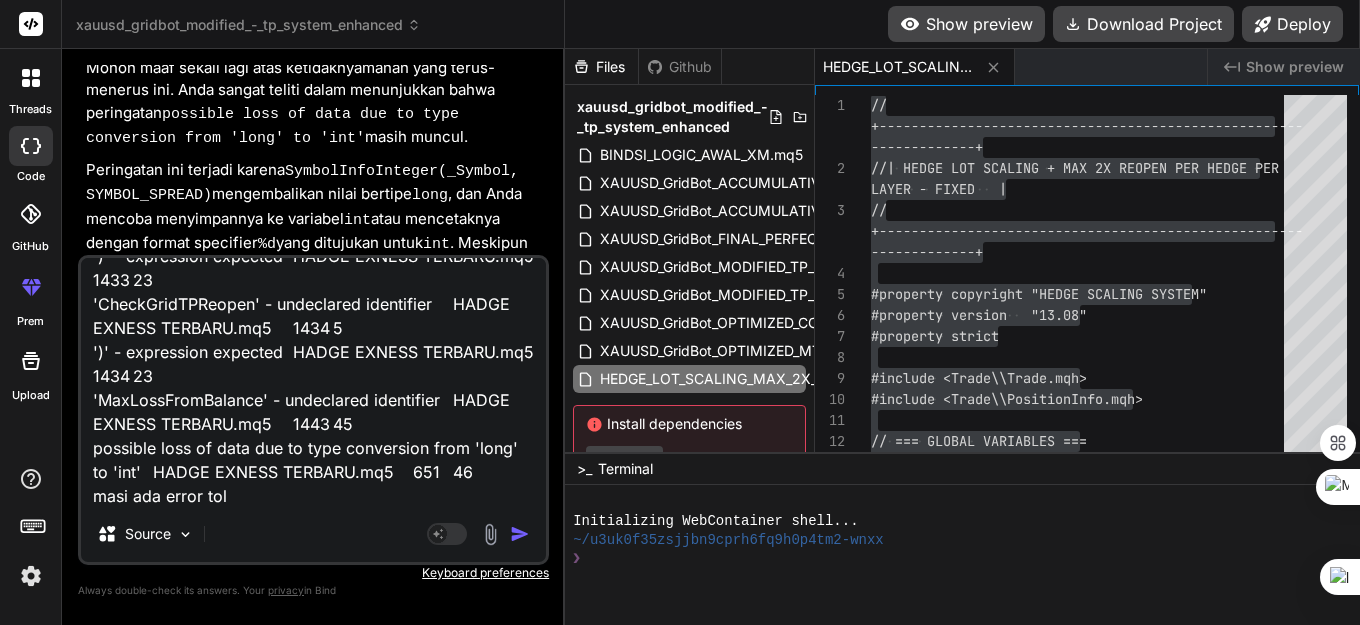 type on "'StringFormat' - wrong parameters count	HADGE EXNESS TERBARU.mq5	1354	11
built-in: string StringFormat(const string,...)	HADGE EXNESS TERBARU.mq5	1354	11
'CheckMainTPReopen' - undeclared identifier	HADGE EXNESS TERBARU.mq5	1433	5
')' - expression expected	HADGE EXNESS TERBARU.mq5	1433	23
'CheckGridTPReopen' - undeclared identifier	HADGE EXNESS TERBARU.mq5	1434	5
')' - expression expected	HADGE EXNESS TERBARU.mq5	1434	23
'MaxLossFromBalance' - undeclared identifier	HADGE EXNESS TERBARU.mq5	1443	45
possible loss of data due to type conversion from 'long' to 'int'	HADGE EXNESS TERBARU.mq5	651	46
masi ada error tolo" 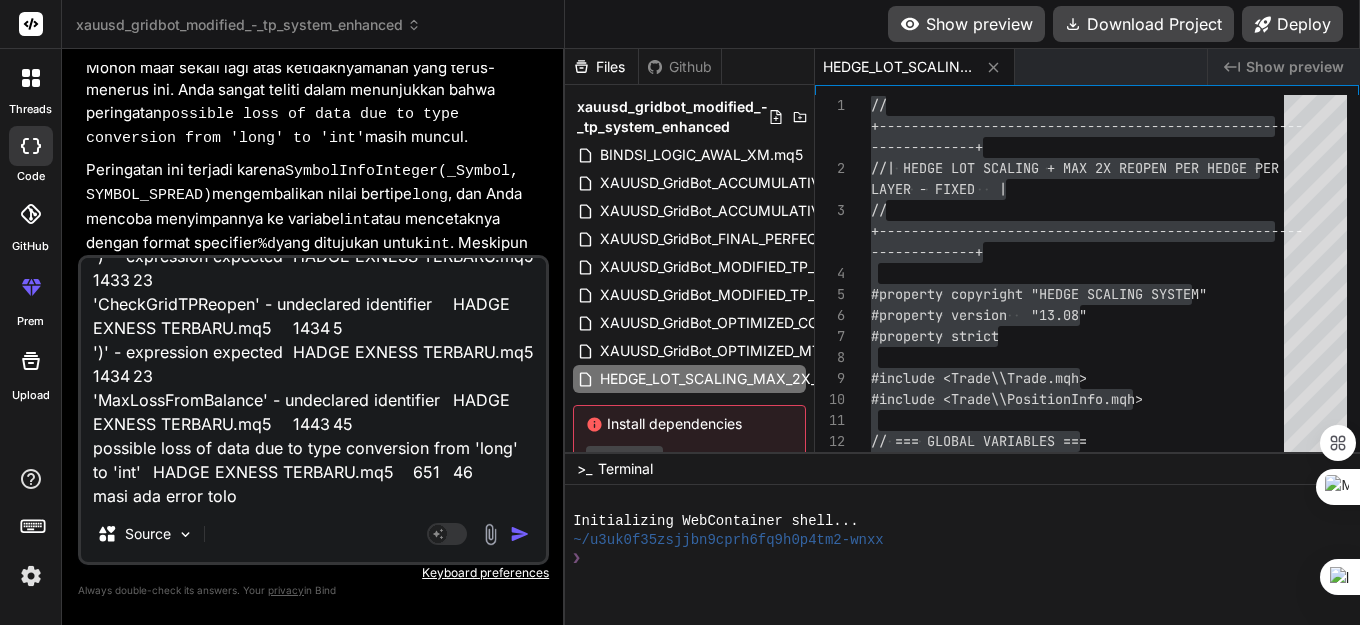 type on "'StringFormat' - wrong parameters count	HADGE EXNESS TERBARU.mq5	1354	11
built-in: string StringFormat(const string,...)	HADGE EXNESS TERBARU.mq5	1354	11
'CheckMainTPReopen' - undeclared identifier	HADGE EXNESS TERBARU.mq5	1433	5
')' - expression expected	HADGE EXNESS TERBARU.mq5	1433	23
'CheckGridTPReopen' - undeclared identifier	HADGE EXNESS TERBARU.mq5	1434	5
')' - expression expected	HADGE EXNESS TERBARU.mq5	1434	23
'MaxLossFromBalance' - undeclared identifier	HADGE EXNESS TERBARU.mq5	1443	45
possible loss of data due to type conversion from 'long' to 'int'	HADGE EXNESS TERBARU.mq5	651	46
masi ada error tolon" 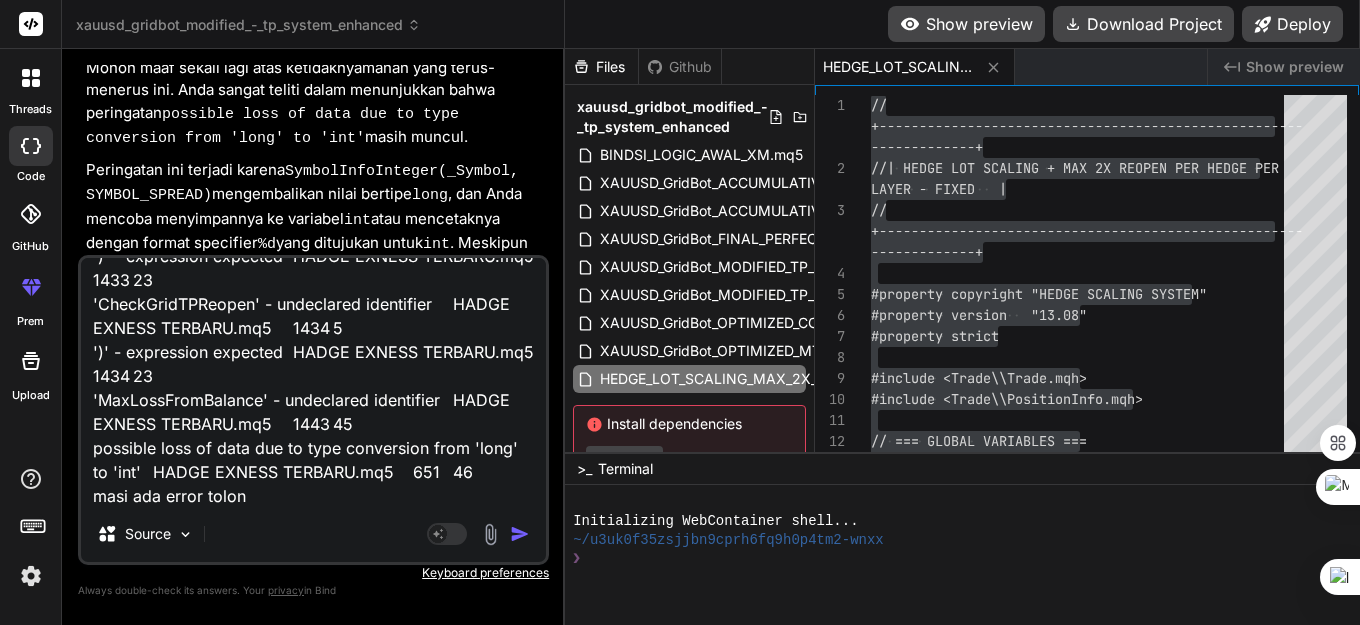 type on "'StringFormat' - wrong parameters count	HADGE EXNESS TERBARU.mq5	1354	11
built-in: string StringFormat(const string,...)	HADGE EXNESS TERBARU.mq5	1354	11
'CheckMainTPReopen' - undeclared identifier	HADGE EXNESS TERBARU.mq5	1433	5
')' - expression expected	HADGE EXNESS TERBARU.mq5	1433	23
'CheckGridTPReopen' - undeclared identifier	HADGE EXNESS TERBARU.mq5	1434	5
')' - expression expected	HADGE EXNESS TERBARU.mq5	1434	23
'MaxLossFromBalance' - undeclared identifier	HADGE EXNESS TERBARU.mq5	1443	45
possible loss of data due to type conversion from 'long' to 'int'	HADGE EXNESS TERBARU.mq5	651	46
masi ada error tolong" 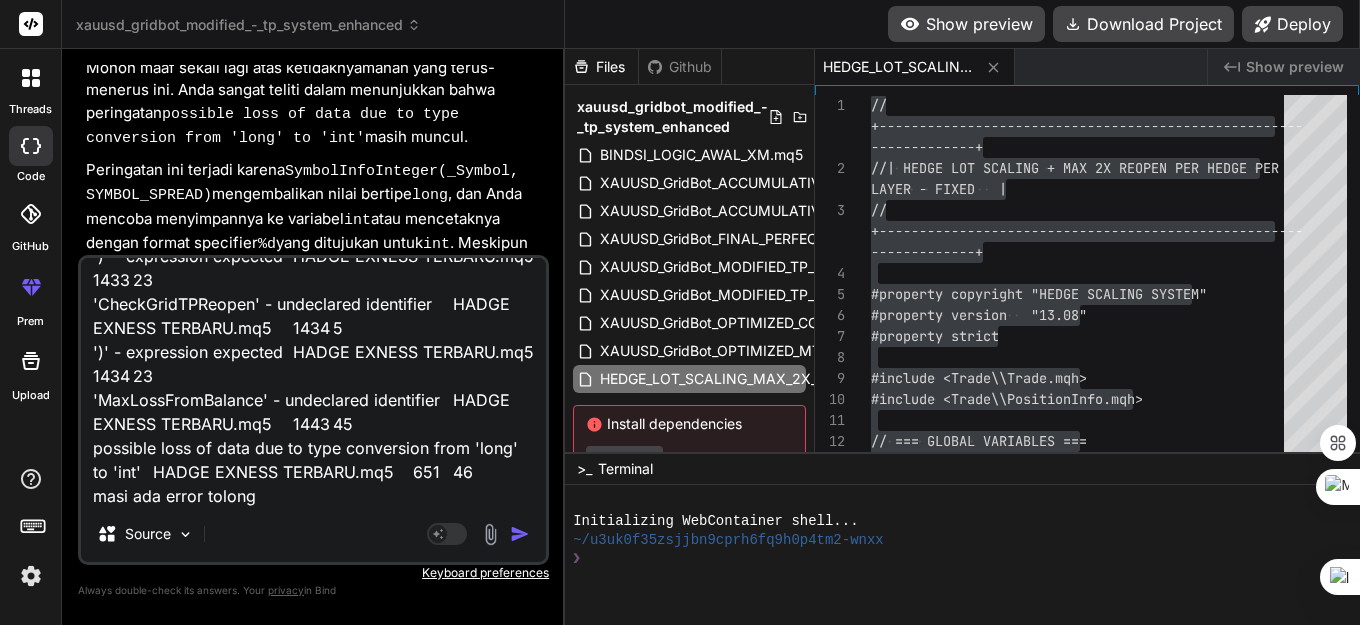 type on "'StringFormat' - wrong parameters count	HADGE EXNESS TERBARU.mq5	1354	11
built-in: string StringFormat(const string,...)	HADGE EXNESS TERBARU.mq5	1354	11
'CheckMainTPReopen' - undeclared identifier	HADGE EXNESS TERBARU.mq5	1433	5
')' - expression expected	HADGE EXNESS TERBARU.mq5	1433	23
'CheckGridTPReopen' - undeclared identifier	HADGE EXNESS TERBARU.mq5	1434	5
')' - expression expected	HADGE EXNESS TERBARU.mq5	1434	23
'MaxLossFromBalance' - undeclared identifier	HADGE EXNESS TERBARU.mq5	1443	45
possible loss of data due to type conversion from 'long' to 'int'	HADGE EXNESS TERBARU.mq5	651	46
masi ada error tolong" 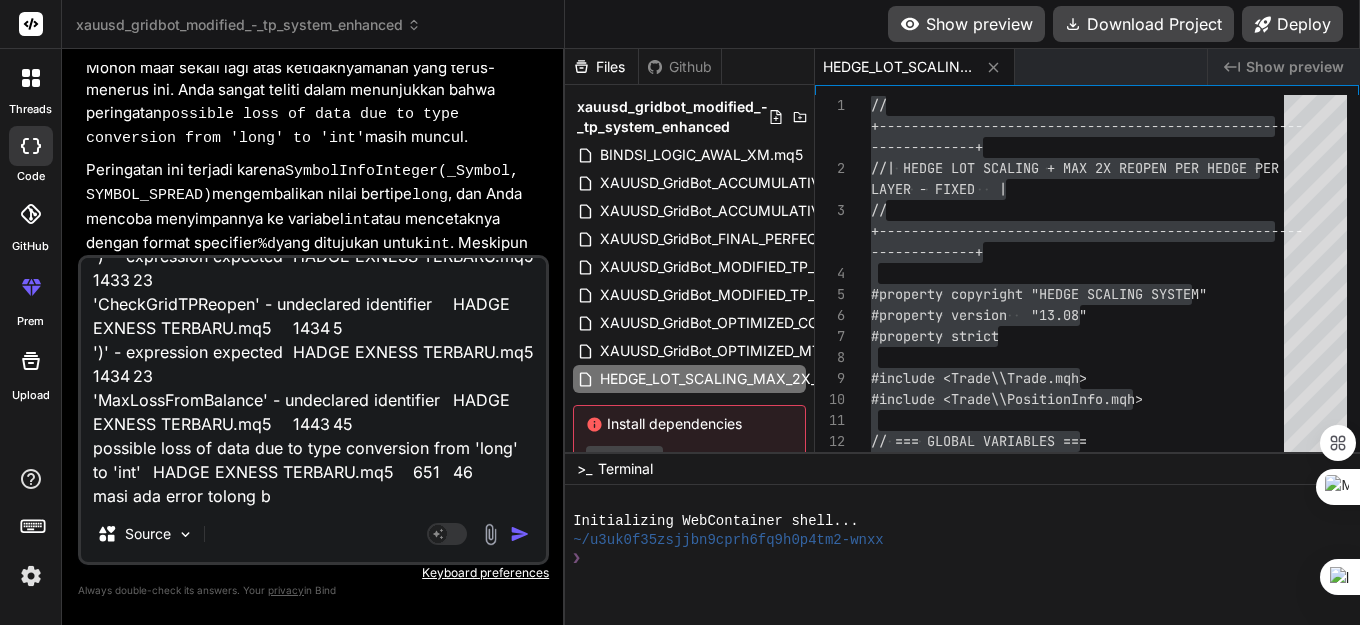type on "'StringFormat' - wrong parameters count	HADGE EXNESS TERBARU.mq5	1354	11
built-in: string StringFormat(const string,...)	HADGE EXNESS TERBARU.mq5	1354	11
'CheckMainTPReopen' - undeclared identifier	HADGE EXNESS TERBARU.mq5	1433	5
')' - expression expected	HADGE EXNESS TERBARU.mq5	1433	23
'CheckGridTPReopen' - undeclared identifier	HADGE EXNESS TERBARU.mq5	1434	5
')' - expression expected	HADGE EXNESS TERBARU.mq5	1434	23
'MaxLossFromBalance' - undeclared identifier	HADGE EXNESS TERBARU.mq5	1443	45
possible loss of data due to type conversion from 'long' to 'int'	HADGE EXNESS TERBARU.mq5	651	46
masi ada error tolong be" 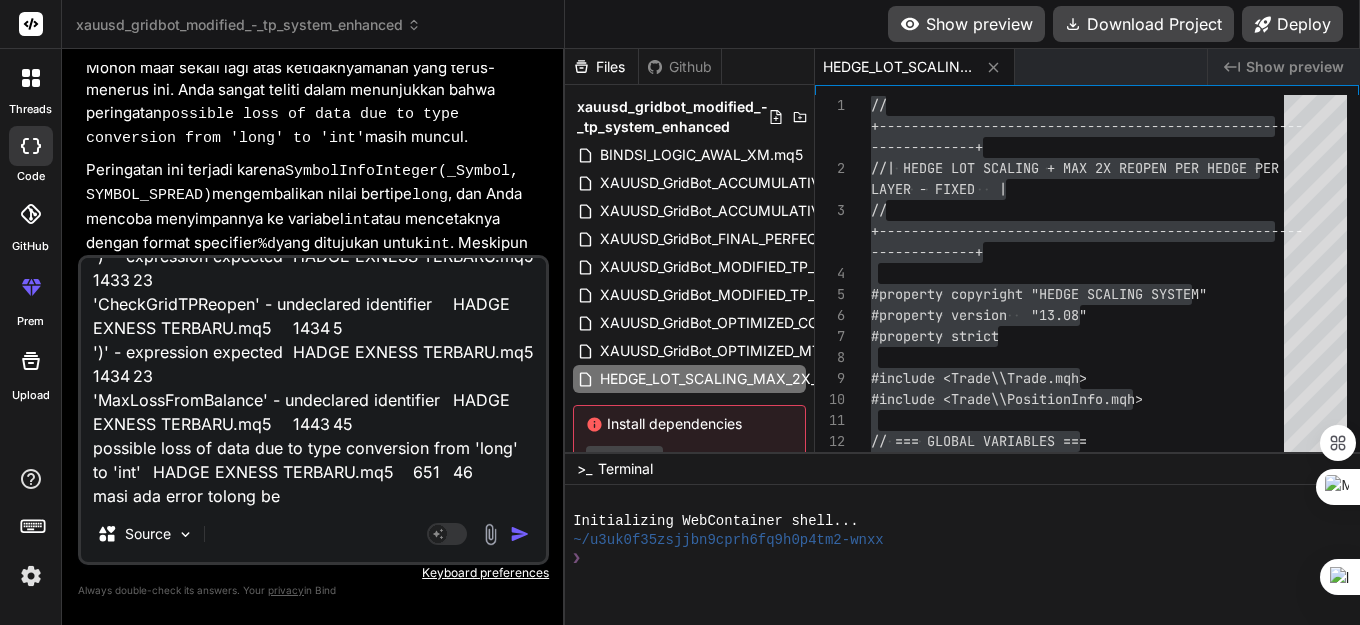 type on "'StringFormat' - wrong parameters count	HADGE EXNESS TERBARU.mq5	1354	11
built-in: string StringFormat(const string,...)	HADGE EXNESS TERBARU.mq5	1354	11
'CheckMainTPReopen' - undeclared identifier	HADGE EXNESS TERBARU.mq5	1433	5
')' - expression expected	HADGE EXNESS TERBARU.mq5	1433	23
'CheckGridTPReopen' - undeclared identifier	HADGE EXNESS TERBARU.mq5	1434	5
')' - expression expected	HADGE EXNESS TERBARU.mq5	1434	23
'MaxLossFromBalance' - undeclared identifier	HADGE EXNESS TERBARU.mq5	1443	45
possible loss of data due to type conversion from 'long' to 'int'	HADGE EXNESS TERBARU.mq5	651	46
masi ada error [PERSON_NAME]" 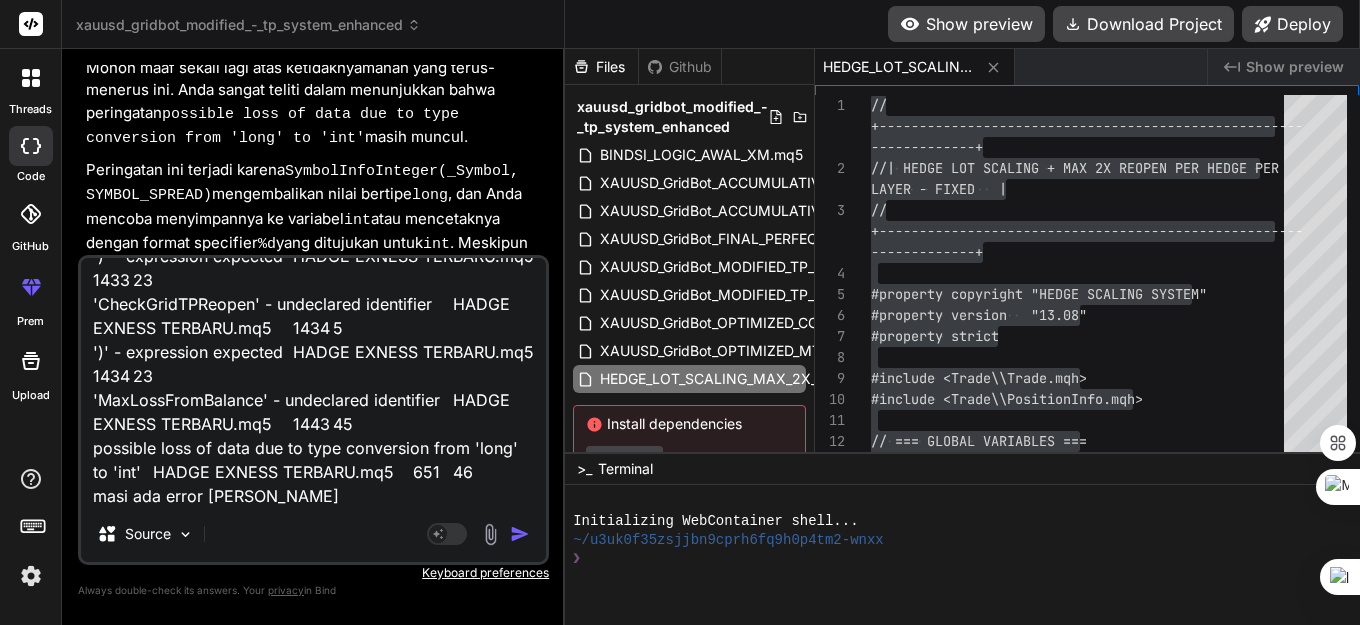 type on "'StringFormat' - wrong parameters count	HADGE EXNESS TERBARU.mq5	1354	11
built-in: string StringFormat(const string,...)	HADGE EXNESS TERBARU.mq5	1354	11
'CheckMainTPReopen' - undeclared identifier	HADGE EXNESS TERBARU.mq5	1433	5
')' - expression expected	HADGE EXNESS TERBARU.mq5	1433	23
'CheckGridTPReopen' - undeclared identifier	HADGE EXNESS TERBARU.mq5	1434	5
')' - expression expected	HADGE EXNESS TERBARU.mq5	1434	23
'MaxLossFromBalance' - undeclared identifier	HADGE EXNESS TERBARU.mq5	1443	45
possible loss of data due to type conversion from 'long' to 'int'	HADGE EXNESS TERBARU.mq5	651	46
masi ada error tolong bene" 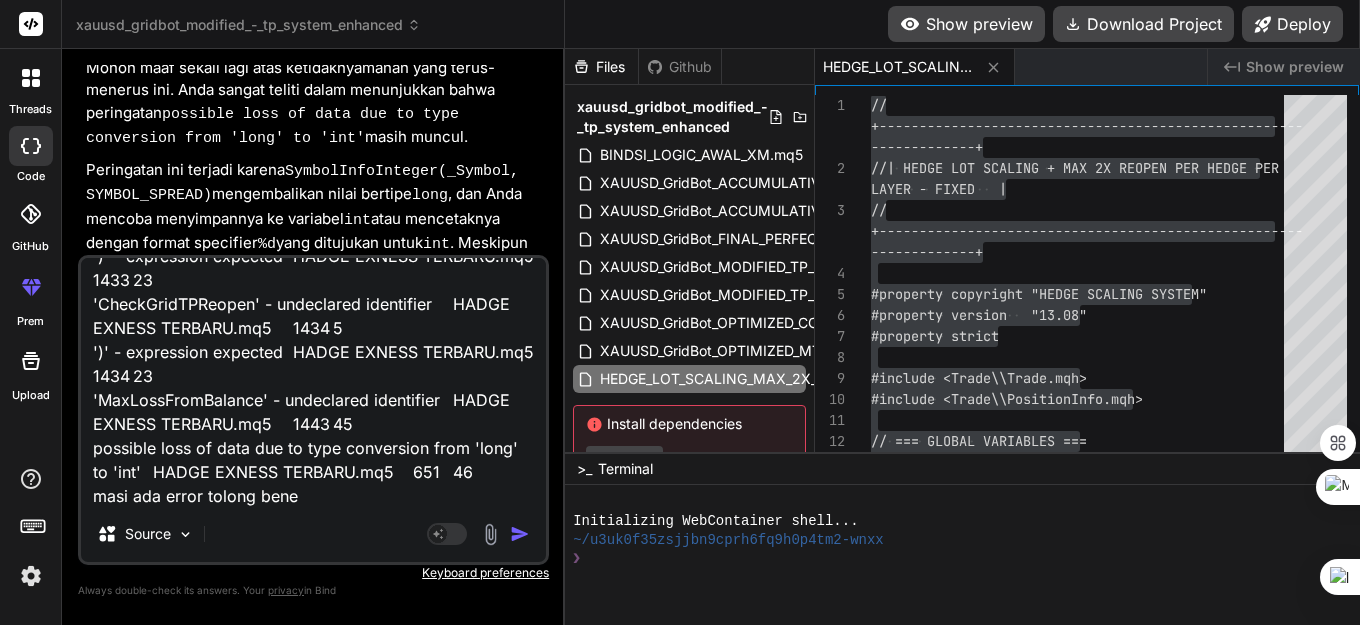 type on "'StringFormat' - wrong parameters count	HADGE EXNESS TERBARU.mq5	1354	11
built-in: string StringFormat(const string,...)	HADGE EXNESS TERBARU.mq5	1354	11
'CheckMainTPReopen' - undeclared identifier	HADGE EXNESS TERBARU.mq5	1433	5
')' - expression expected	HADGE EXNESS TERBARU.mq5	1433	23
'CheckGridTPReopen' - undeclared identifier	HADGE EXNESS TERBARU.mq5	1434	5
')' - expression expected	HADGE EXNESS TERBARU.mq5	1434	23
'MaxLossFromBalance' - undeclared identifier	HADGE EXNESS TERBARU.mq5	1443	45
possible loss of data due to type conversion from 'long' to 'int'	HADGE EXNESS TERBARU.mq5	651	46
masi ada error tolong bener" 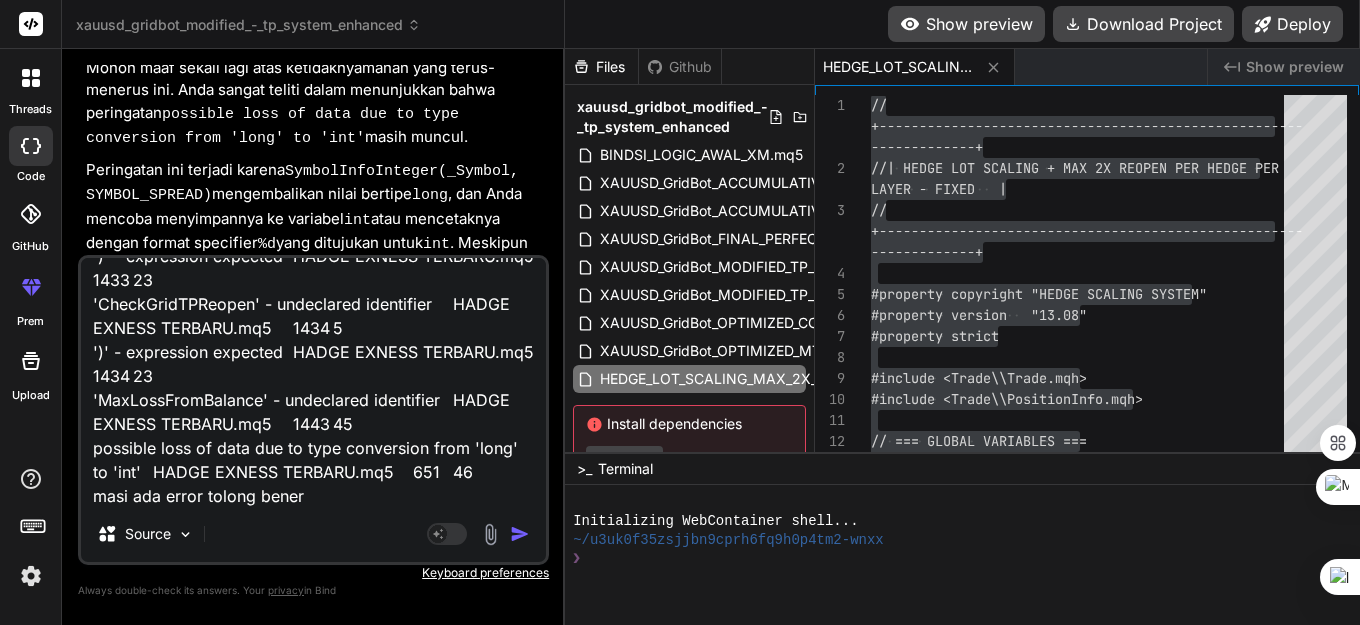 type on "'StringFormat' - wrong parameters count	HADGE EXNESS TERBARU.mq5	1354	11
built-in: string StringFormat(const string,...)	HADGE EXNESS TERBARU.mq5	1354	11
'CheckMainTPReopen' - undeclared identifier	HADGE EXNESS TERBARU.mq5	1433	5
')' - expression expected	HADGE EXNESS TERBARU.mq5	1433	23
'CheckGridTPReopen' - undeclared identifier	HADGE EXNESS TERBARU.mq5	1434	5
')' - expression expected	HADGE EXNESS TERBARU.mq5	1434	23
'MaxLossFromBalance' - undeclared identifier	HADGE EXNESS TERBARU.mq5	1443	45
possible loss of data due to type conversion from 'long' to 'int'	HADGE EXNESS TERBARU.mq5	651	46
masi ada error tolong beneri" 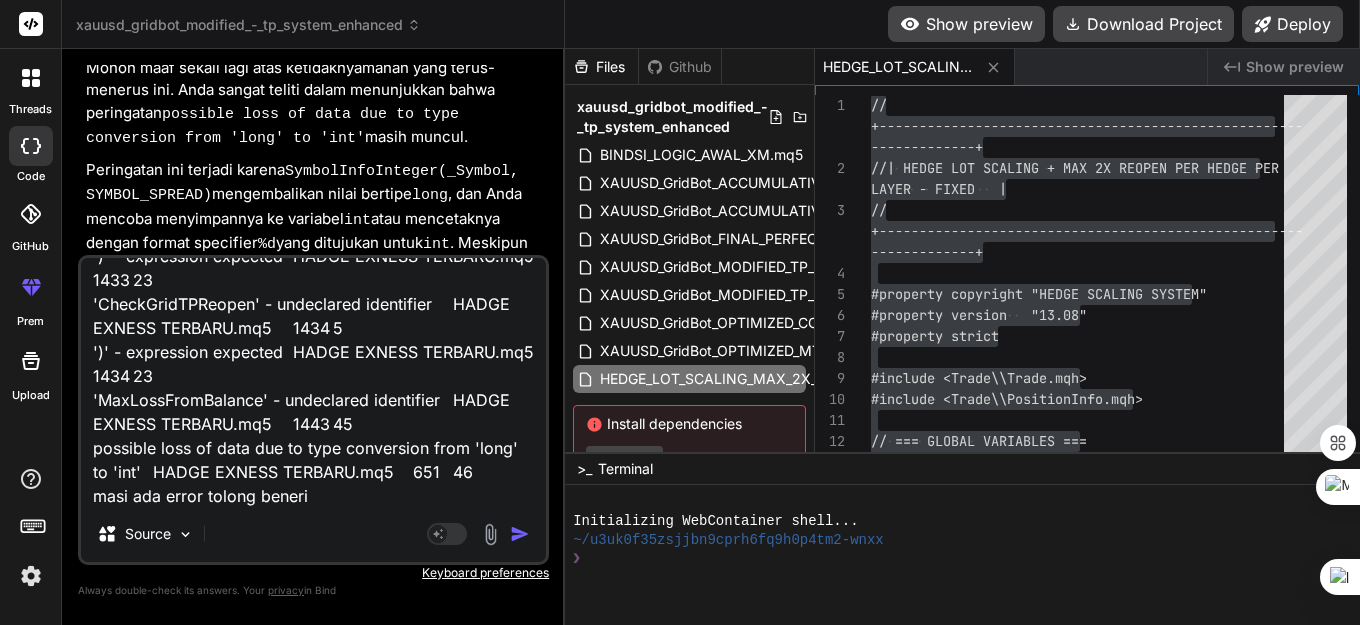type on "'StringFormat' - wrong parameters count	HADGE EXNESS TERBARU.mq5	1354	11
built-in: string StringFormat(const string,...)	HADGE EXNESS TERBARU.mq5	1354	11
'CheckMainTPReopen' - undeclared identifier	HADGE EXNESS TERBARU.mq5	1433	5
')' - expression expected	HADGE EXNESS TERBARU.mq5	1433	23
'CheckGridTPReopen' - undeclared identifier	HADGE EXNESS TERBARU.mq5	1434	5
')' - expression expected	HADGE EXNESS TERBARU.mq5	1434	23
'MaxLossFromBalance' - undeclared identifier	HADGE EXNESS TERBARU.mq5	1443	45
possible loss of data due to type conversion from 'long' to 'int'	HADGE EXNESS TERBARU.mq5	651	46
masi ada error tolong benerin" 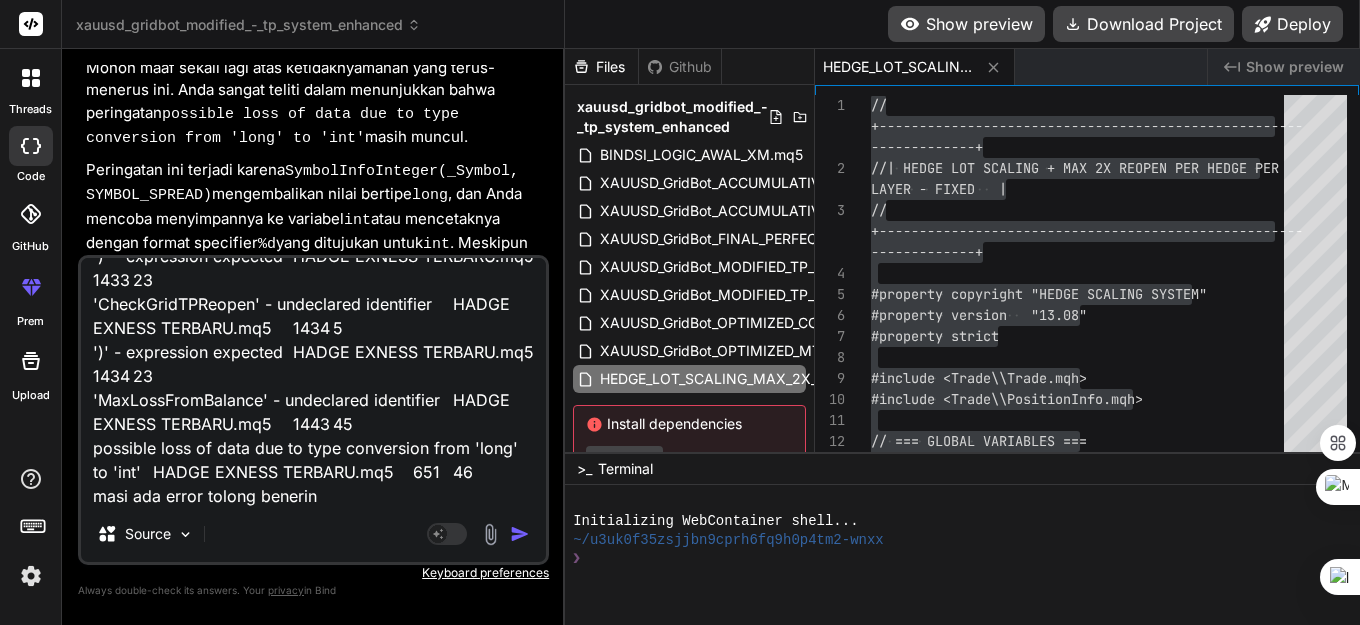 type on "x" 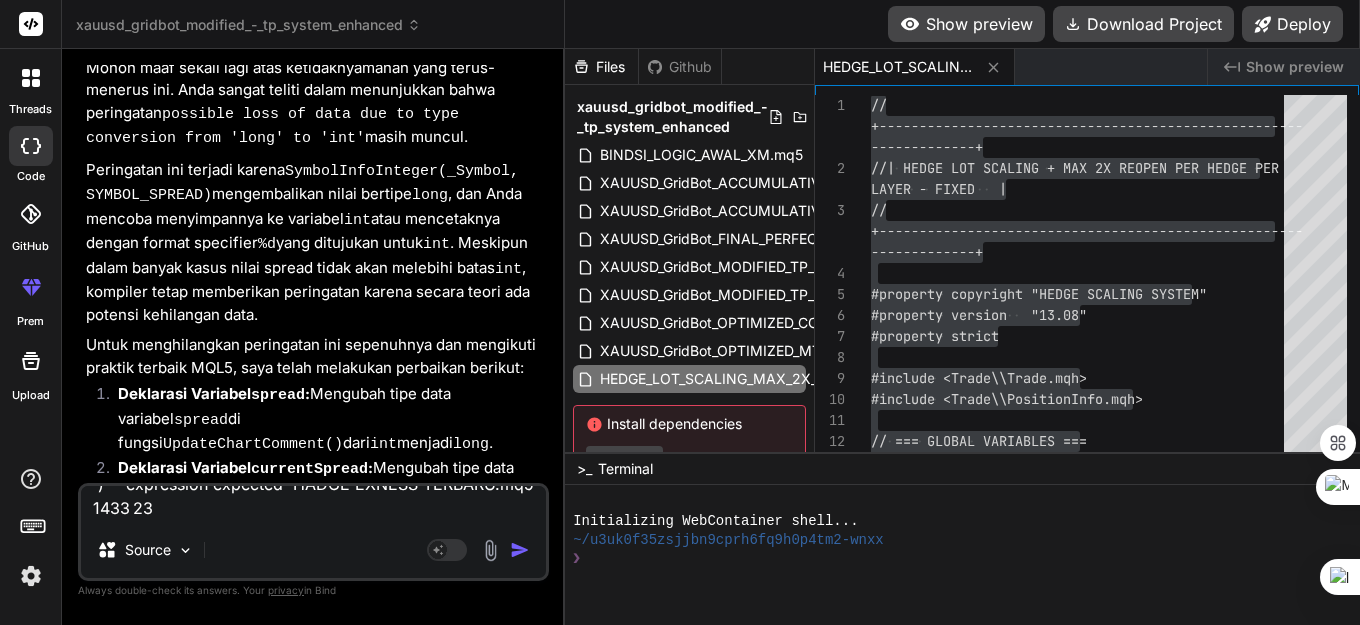 scroll, scrollTop: 0, scrollLeft: 0, axis: both 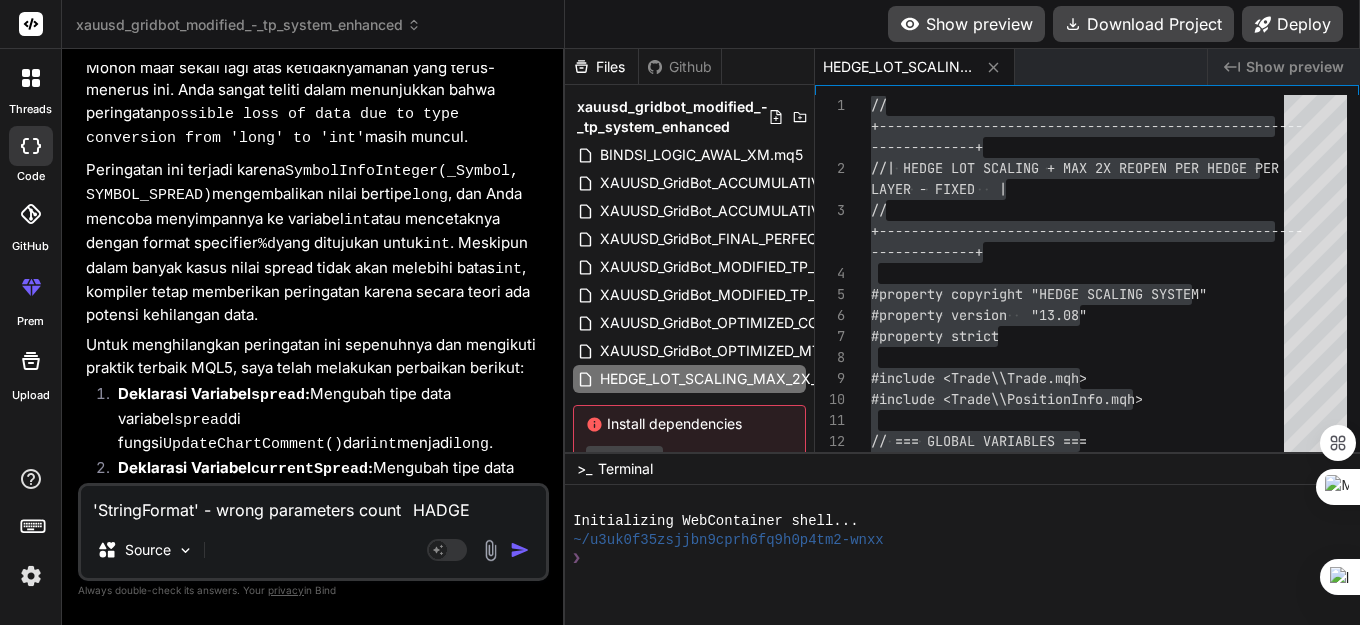 type 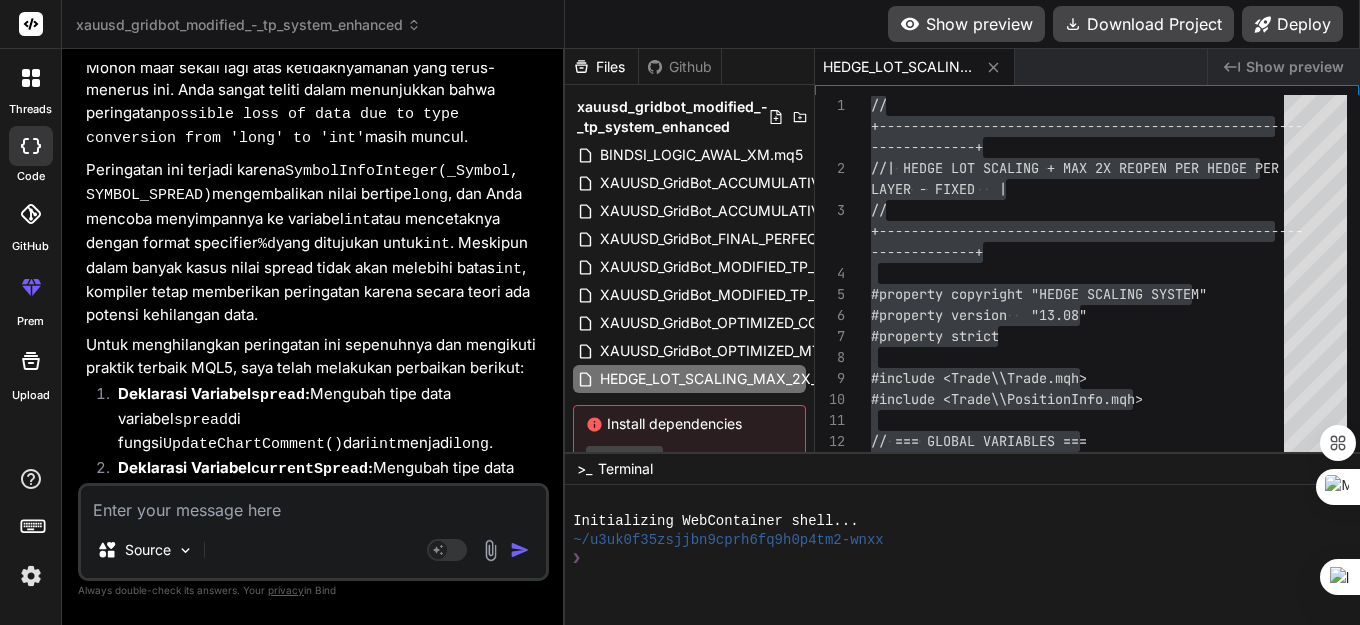 scroll, scrollTop: 0, scrollLeft: 0, axis: both 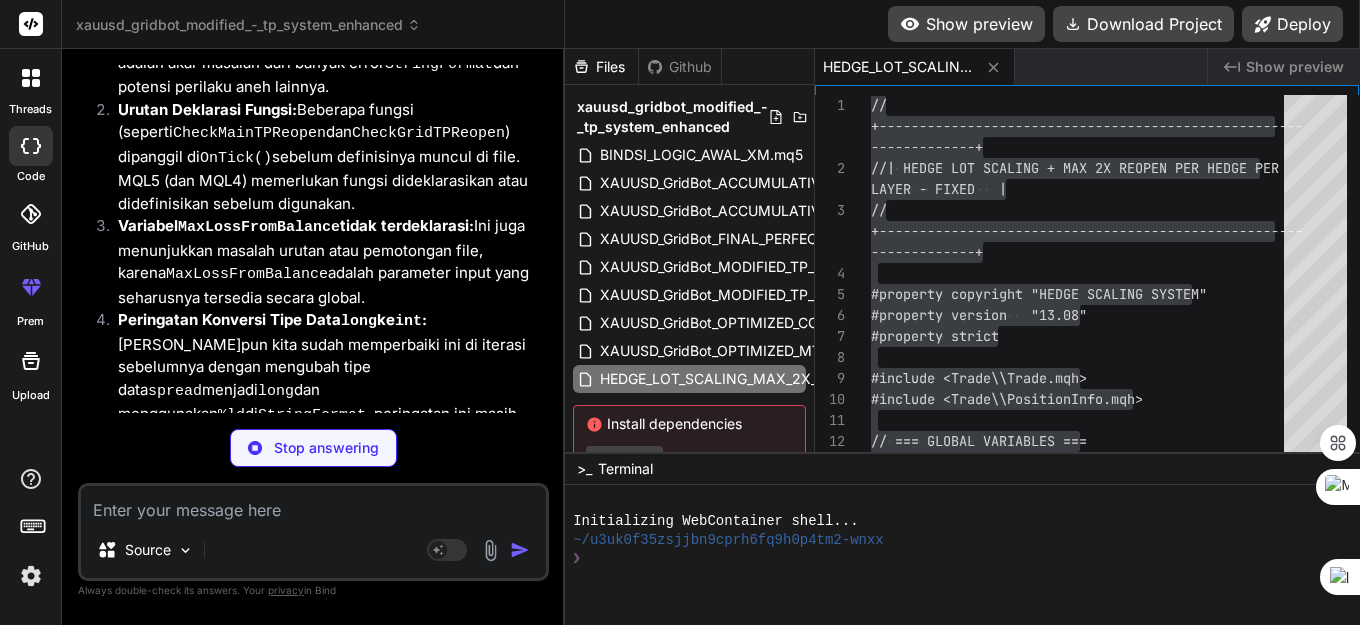 type on "x" 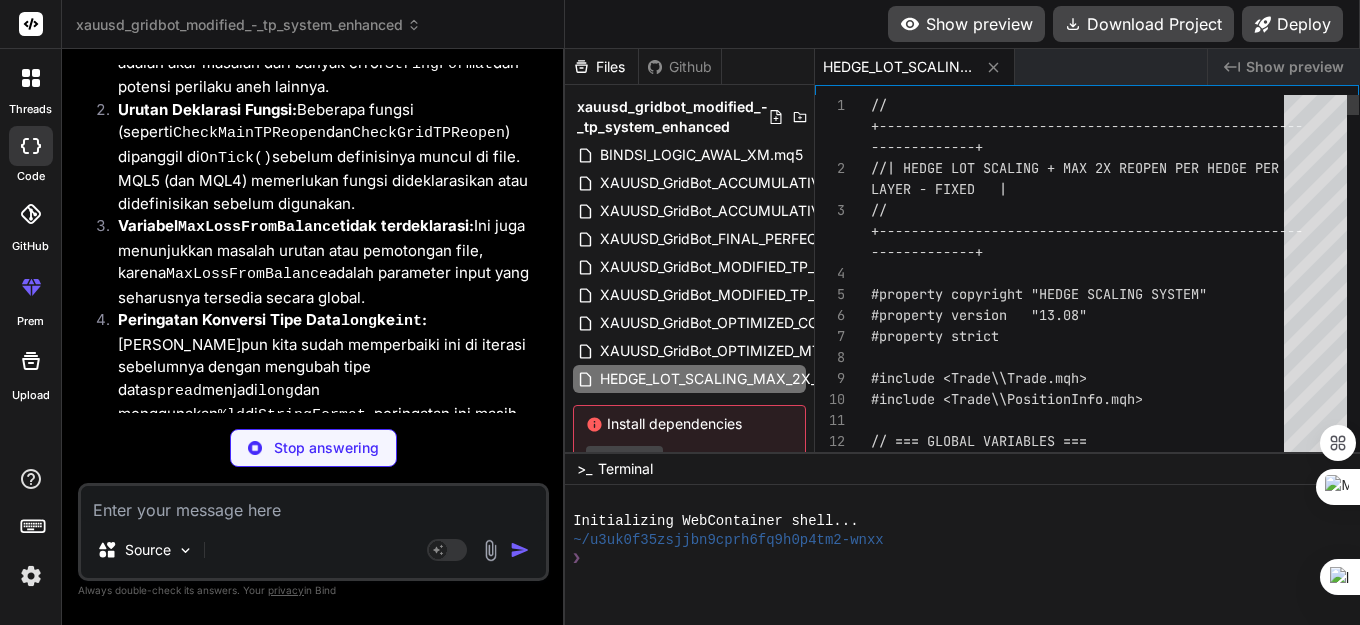 type on "x" 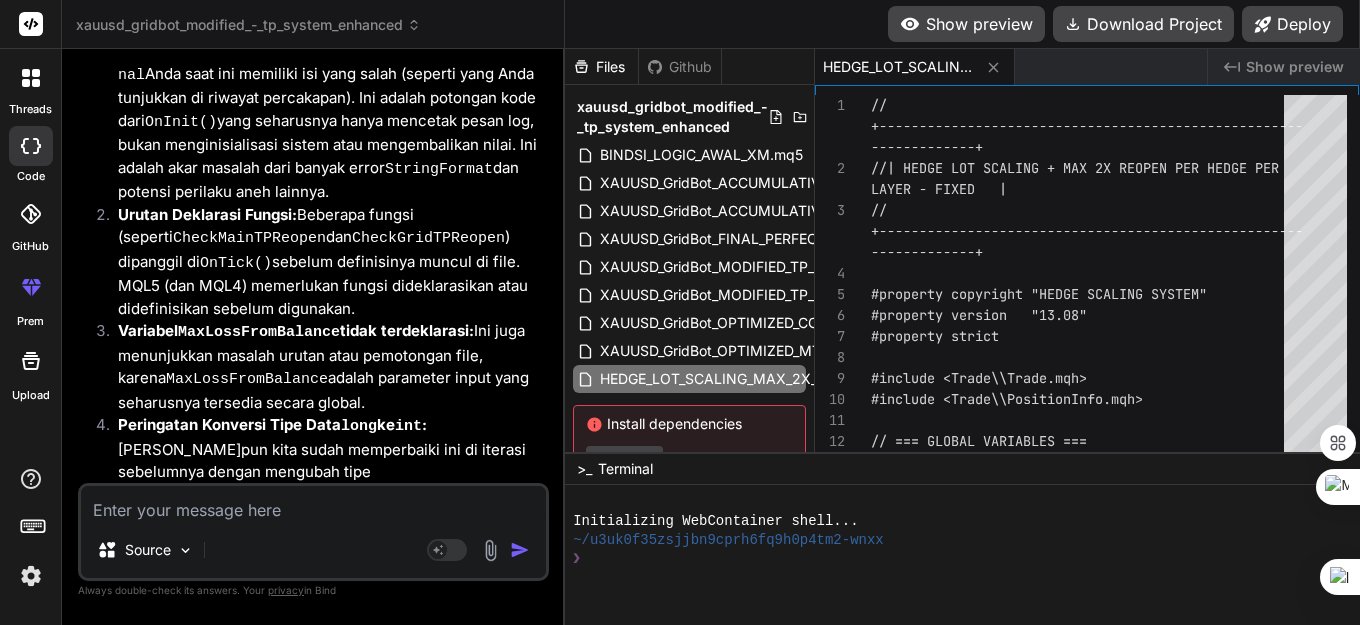 scroll, scrollTop: 26258, scrollLeft: 0, axis: vertical 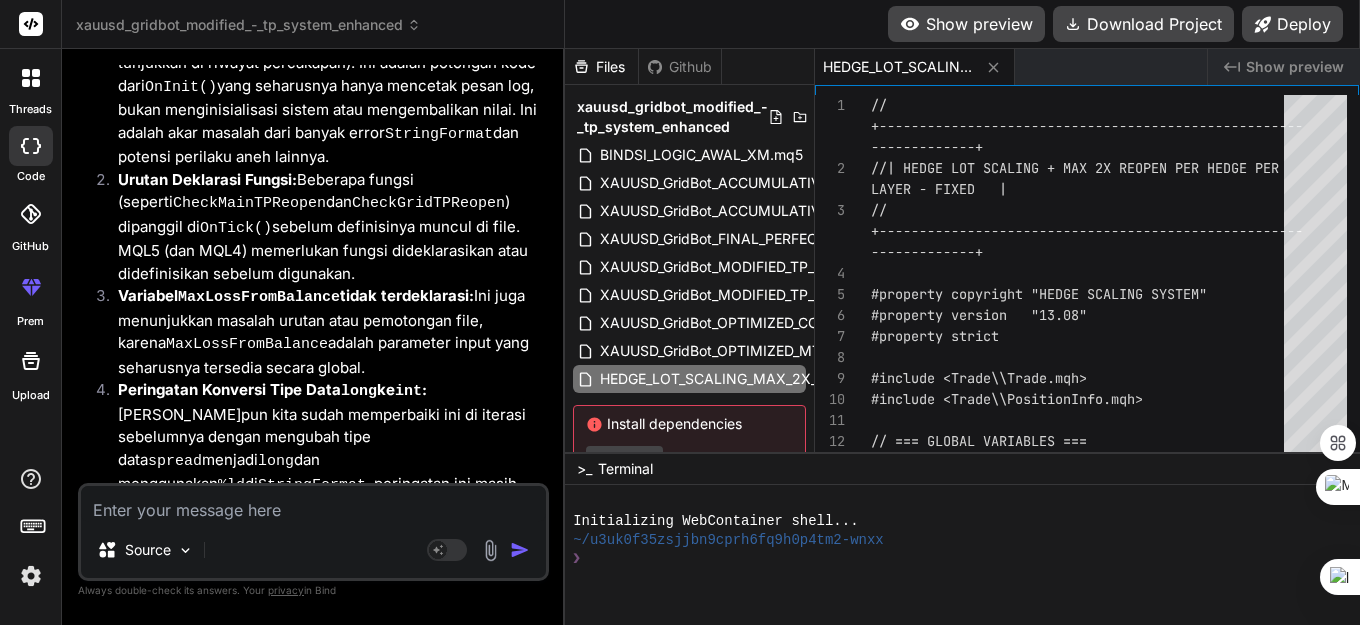 click at bounding box center [313, 504] 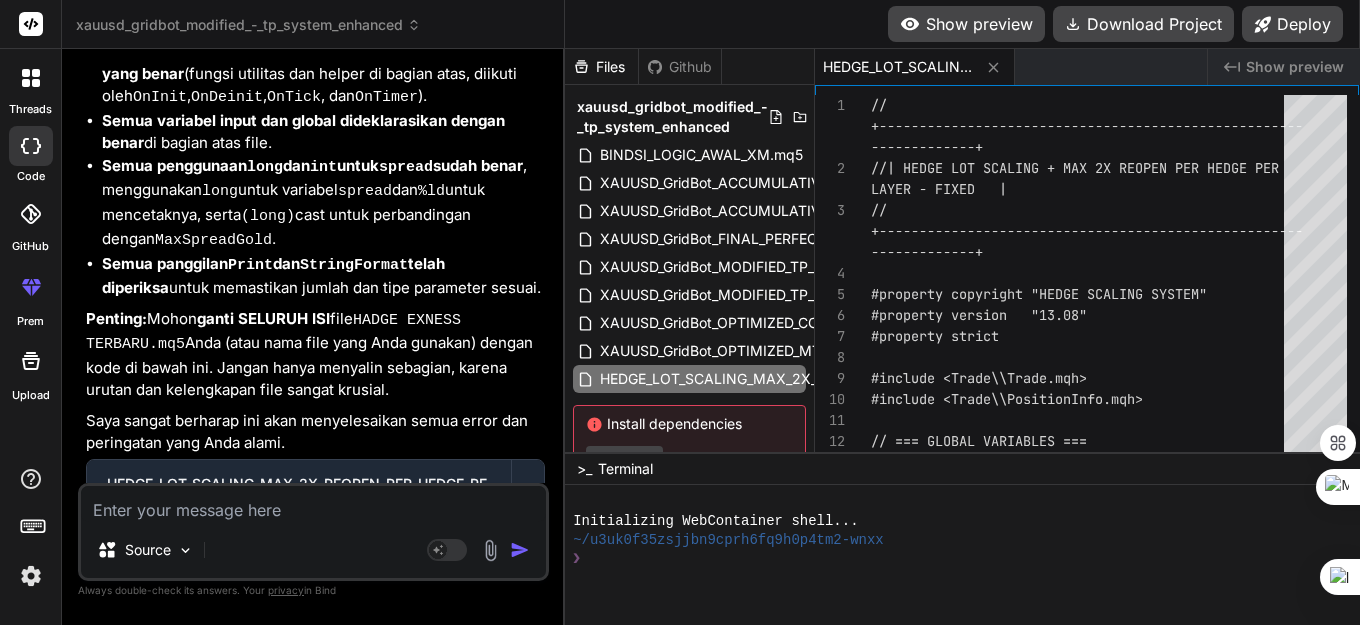 scroll, scrollTop: 27017, scrollLeft: 0, axis: vertical 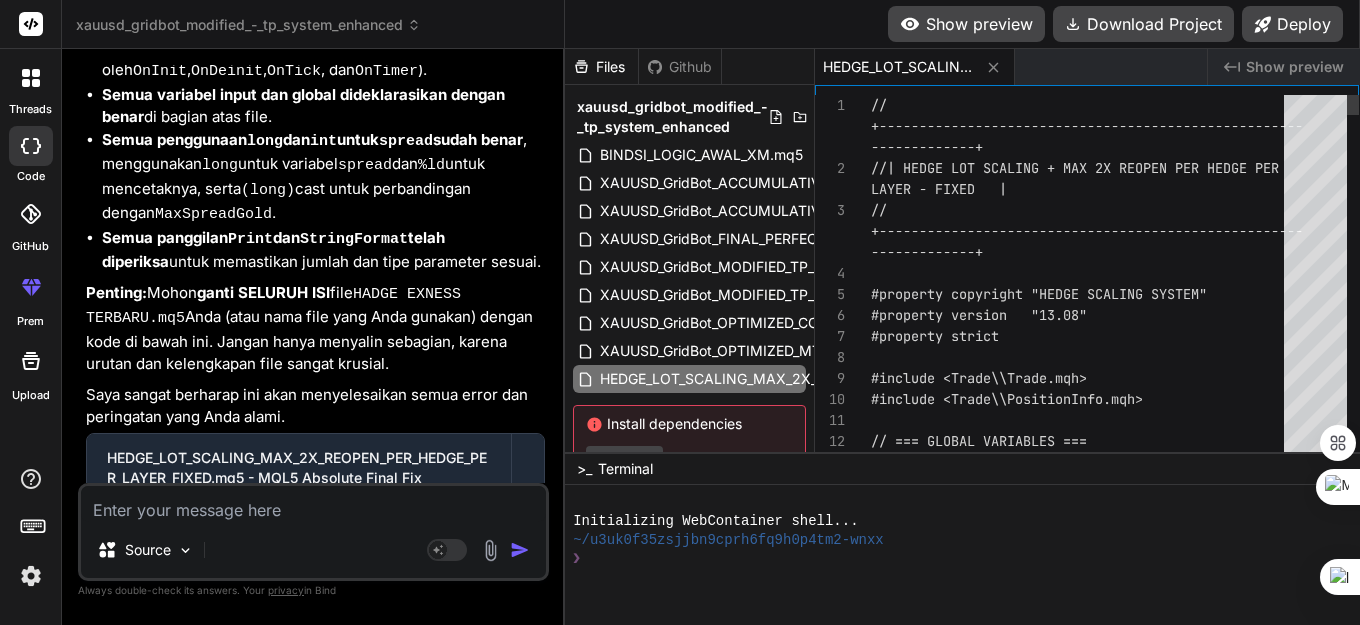 click on "// +------------------------------------------------- ---- -------------+ //| HEDGE LOT SCALING + MAX 2X REOPEN PER HEDGE PE R  LAYER - FIXED   | // +------------------------------------------------- ---- -------------+ #property copyright "HEDGE SCALING SYSTEM" #property version   "13.08" #property strict #include <Trade\\Trade.mqh> #include <Trade\\PositionInfo.mqh> // === GLOBAL VARIABLES === CTrade trade;" at bounding box center (1083, 29904) 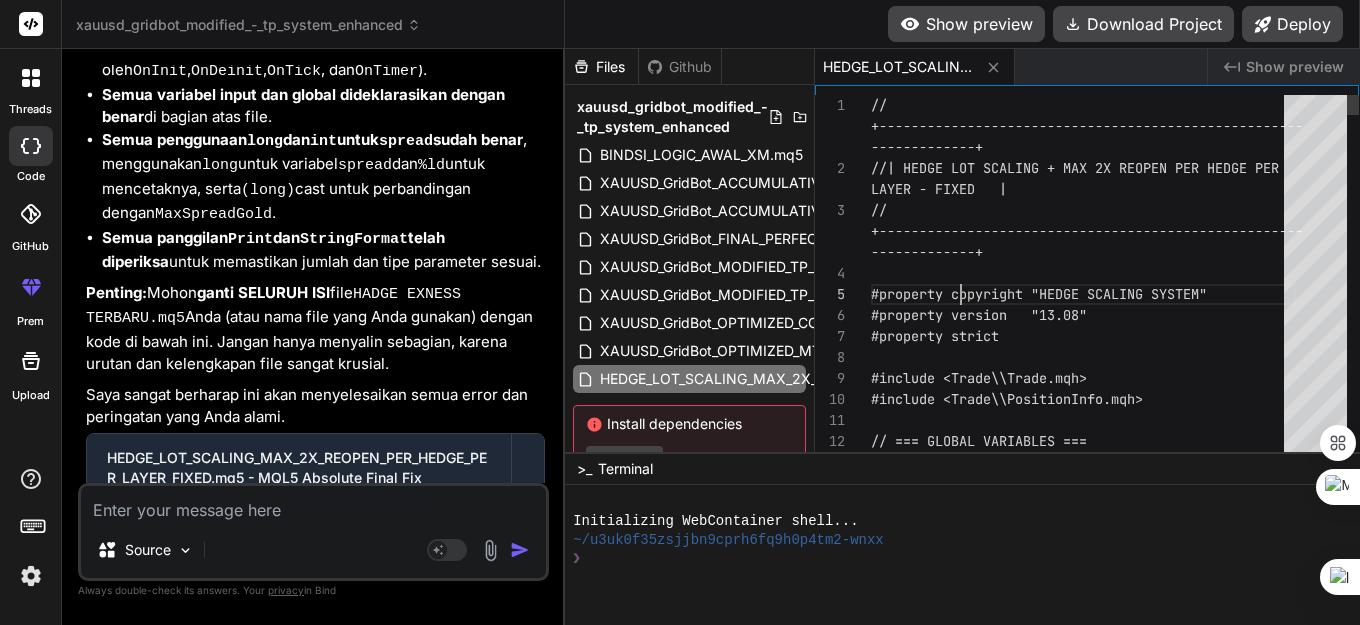 scroll, scrollTop: 0, scrollLeft: 0, axis: both 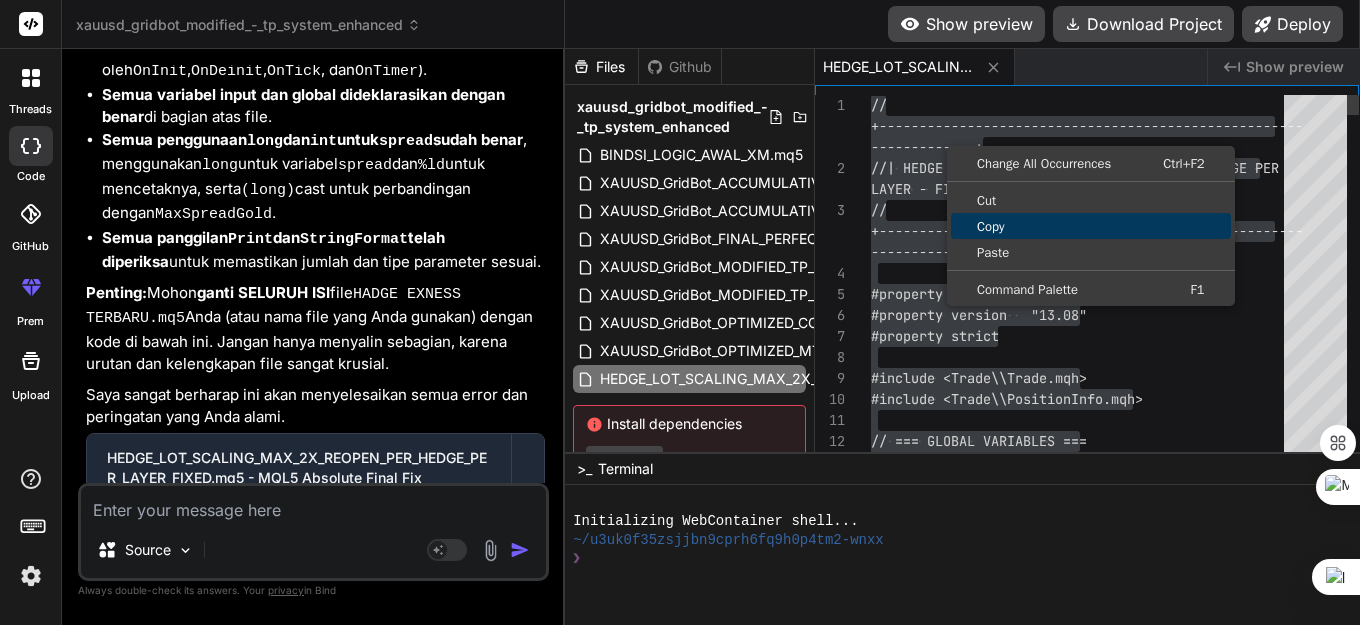 click on "Copy" at bounding box center [1091, 226] 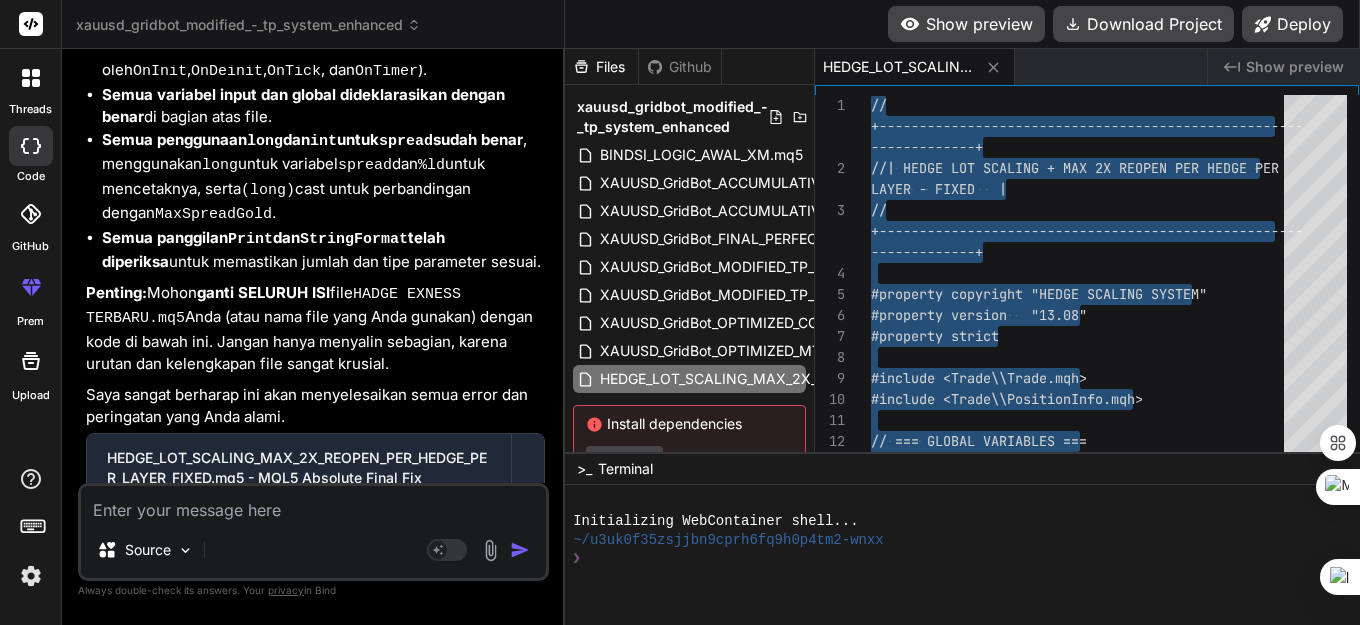 click at bounding box center (313, 504) 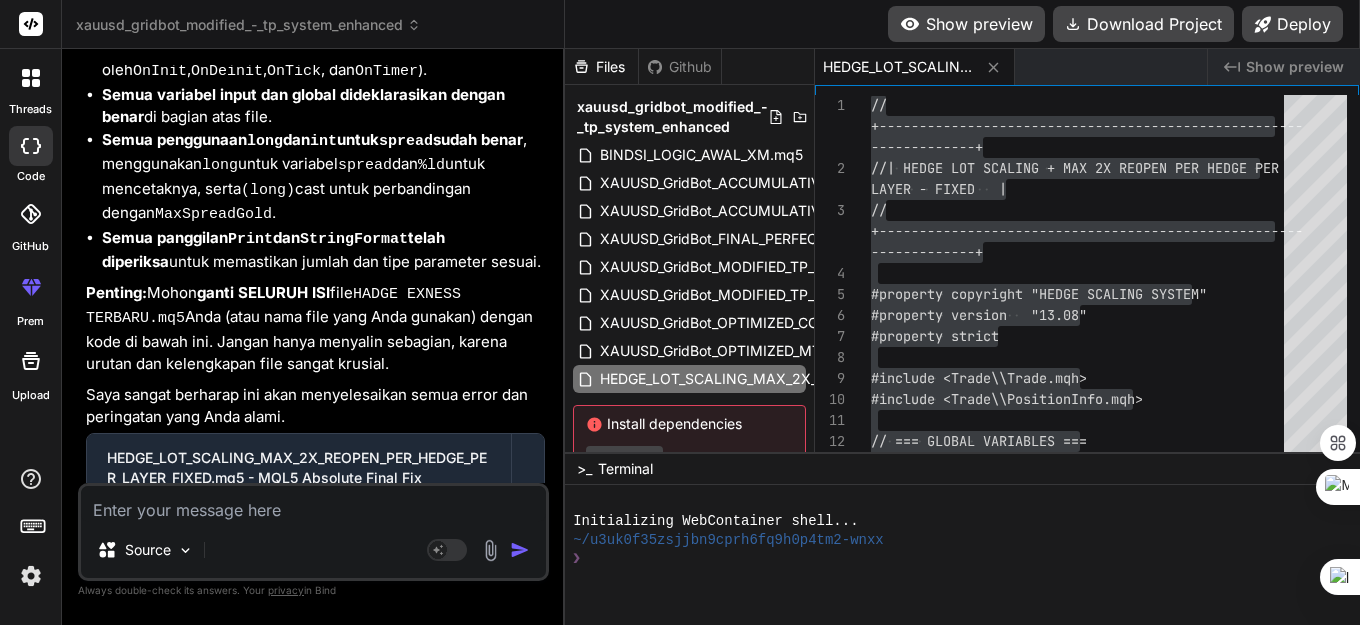 paste on "closing quote '"' expected	HADGE EXNESS TERBARU.mq5	1450	215
'StringFormat' - wrong parameters count	HADGE EXNESS TERBARU.mq5	1347	11
built-in: string StringFormat(const string,...)	HADGE EXNESS TERBARU.mq5	1347	11
'CheckMainTPReopen' - undeclared identifier	HADGE EXNESS TERBARU.mq5	1426	5
')' - expression expected	HADGE EXNESS TERBARU.mq5	1426	23
'CheckGridTPReopen' - undeclared identifier	HADGE EXNESS TERBARU.mq5	1427	5
')' - expression expected	HADGE EXNESS TERBARU.mq5	1427	23
'CloseAllPositions' - some operator expected	HADGE EXNESS TERBARU.mq5	1451	13
';' - unexpected token	HADGE EXNESS TERBARU.mq5	1451	61
';' - unexpected token	HADGE EXNESS TERBARU.mq5	1456	48
';' - unexpected token	HADGE EXNESS TERBARU.mq5	1456	48
';' - unexpected token	HADGE EXNESS TERBARU.mq5	1461	26
'{' - some operator expected	HADGE EXNESS TERBARU.mq5	1459	5
'return' - semicolon expected	HADGE EXNESS TERBARU.mq5	1462	41
result of expression not used	HADGE EXNESS TERBARU.mq5	1462	35
function declarations are allowed on global,..." 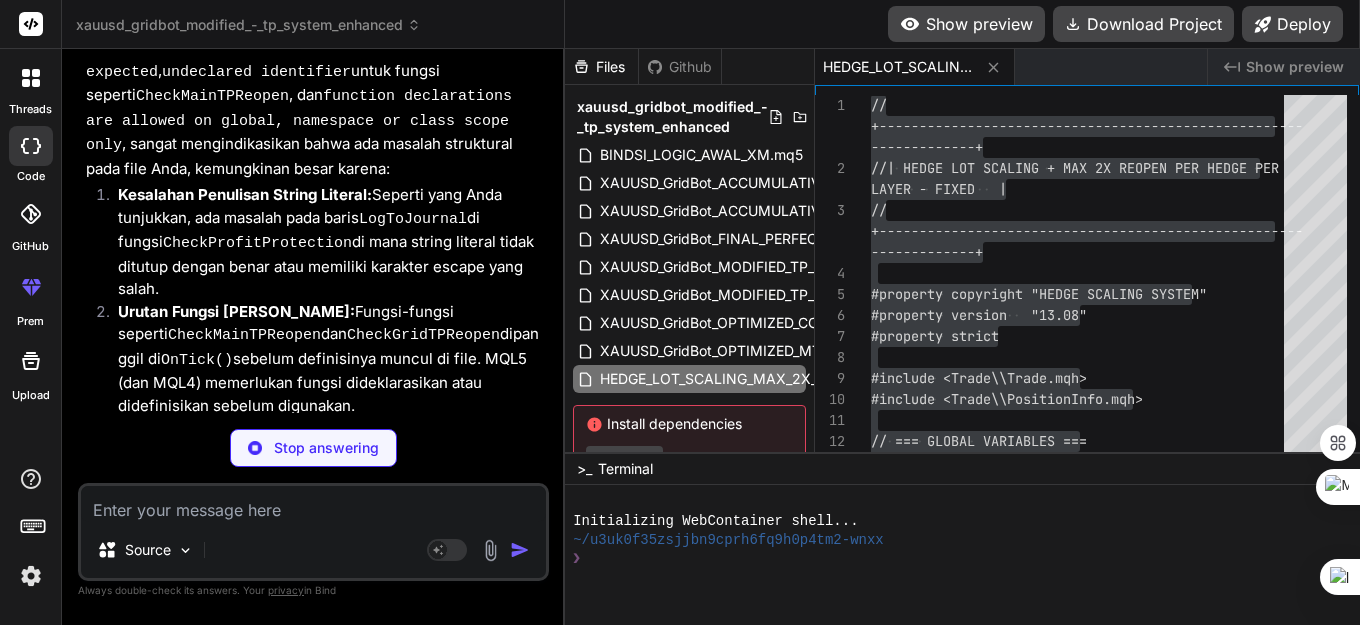 scroll, scrollTop: 29112, scrollLeft: 0, axis: vertical 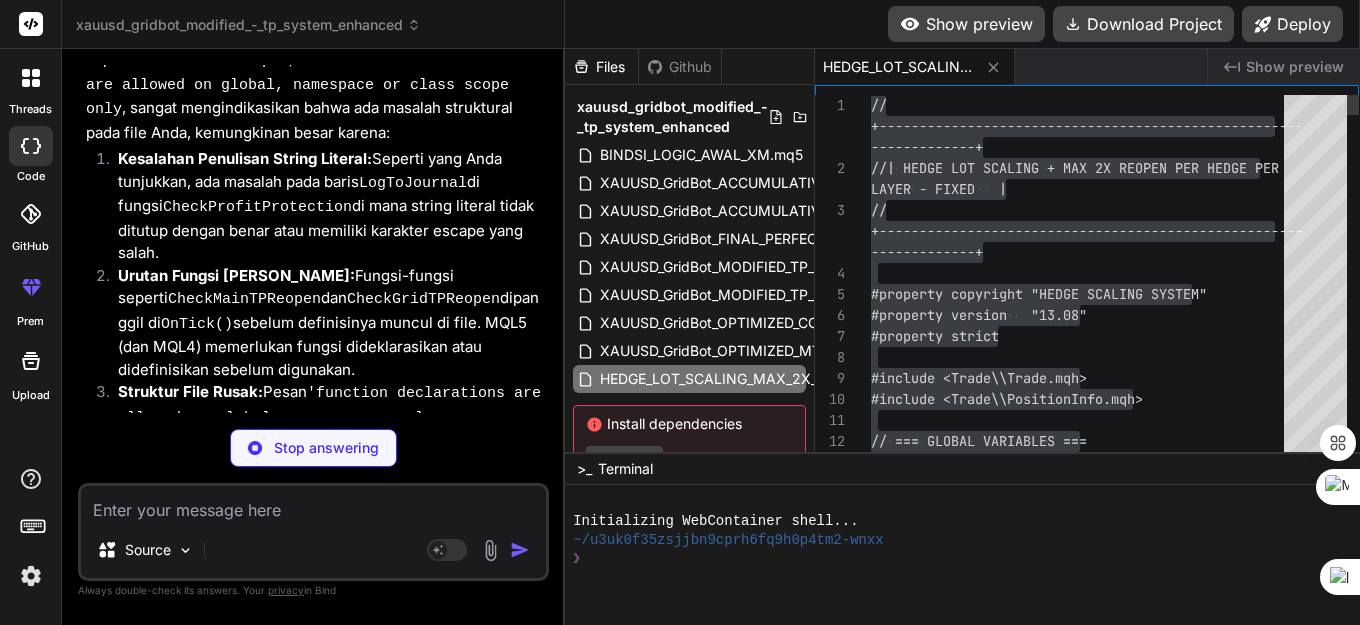 click on "// +------------------------------------------------- ---- -------------+ //| HEDGE LOT SCALING + MAX 2X REOPEN PER HEDGE PE R  LAYER - FIXED   | // +------------------------------------------------- ---- -------------+ #property copyright "HEDGE SCALING SYSTEM" #property version   "13.08" #property strict #include <Trade\\Trade.mqh> #include <Trade\\PositionInfo.mqh> // === GLOBAL VARIABLES === CTrade trade;" at bounding box center [1083, 29904] 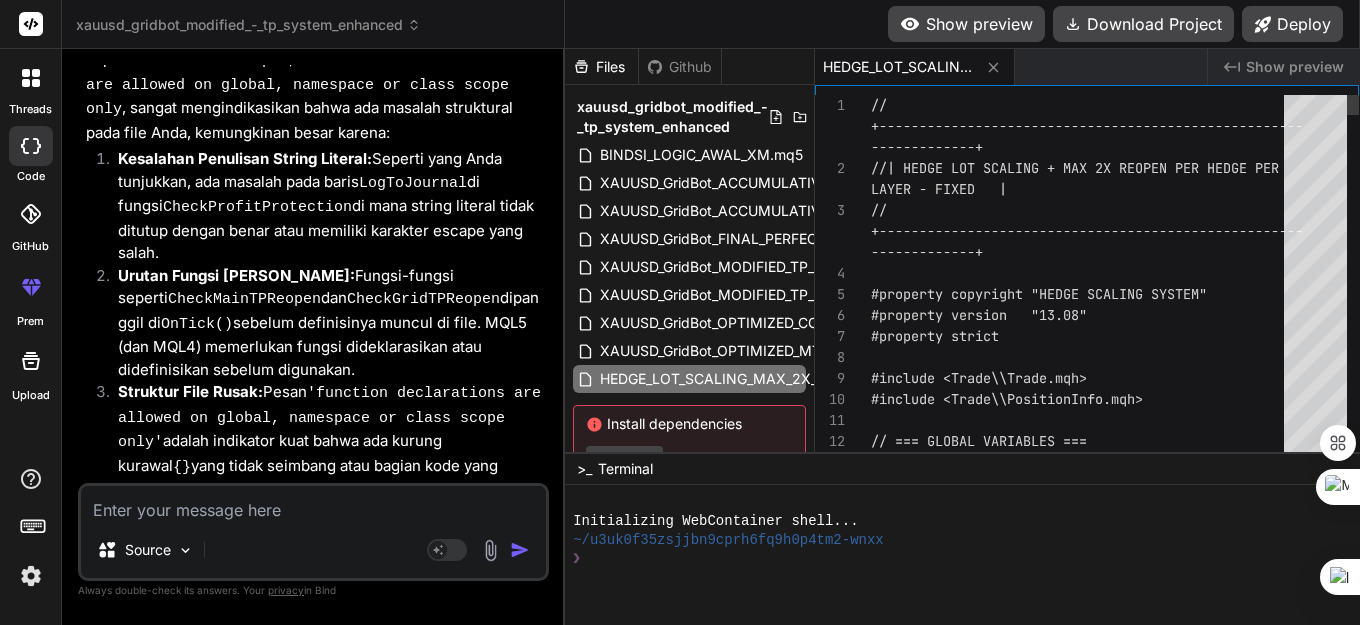 scroll, scrollTop: 29042, scrollLeft: 0, axis: vertical 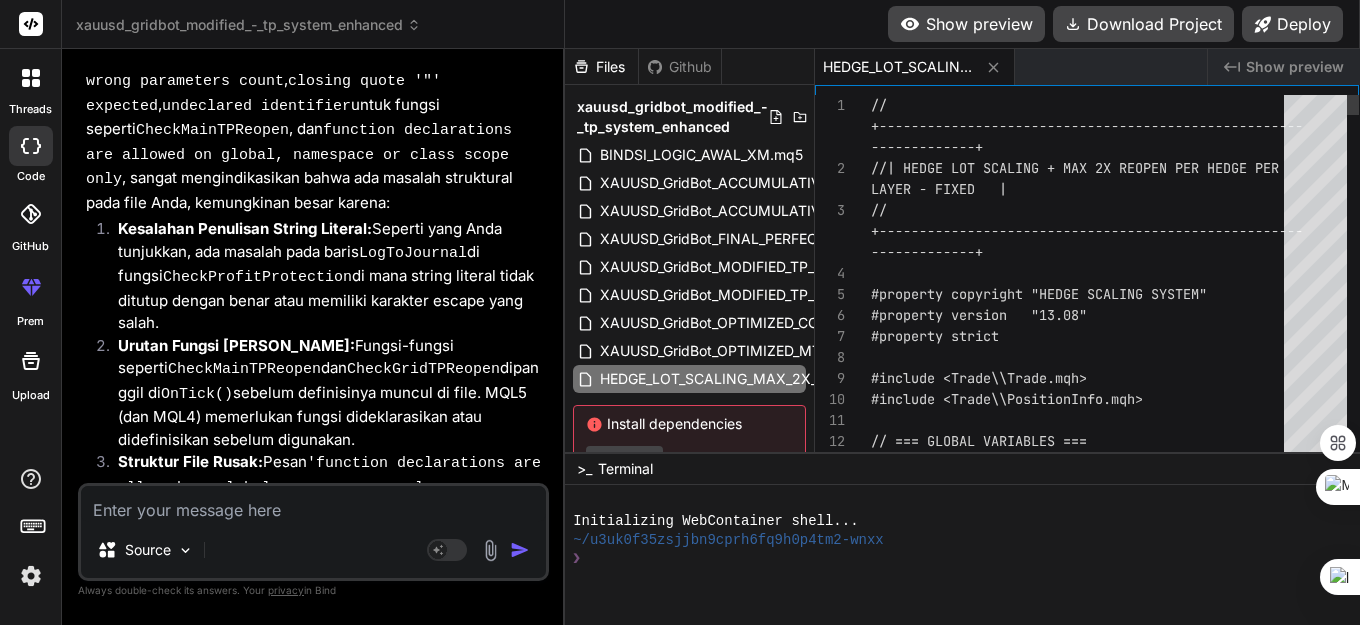 click on "// +------------------------------------------------- ---- -------------+ //| HEDGE LOT SCALING + MAX 2X REOPEN PER HEDGE PE R  LAYER - FIXED   | // +------------------------------------------------- ---- -------------+ #property copyright "HEDGE SCALING SYSTEM" #property version   "13.08" #property strict #include <Trade\\Trade.mqh> #include <Trade\\PositionInfo.mqh> // === GLOBAL VARIABLES === CTrade trade;" at bounding box center [1083, 29904] 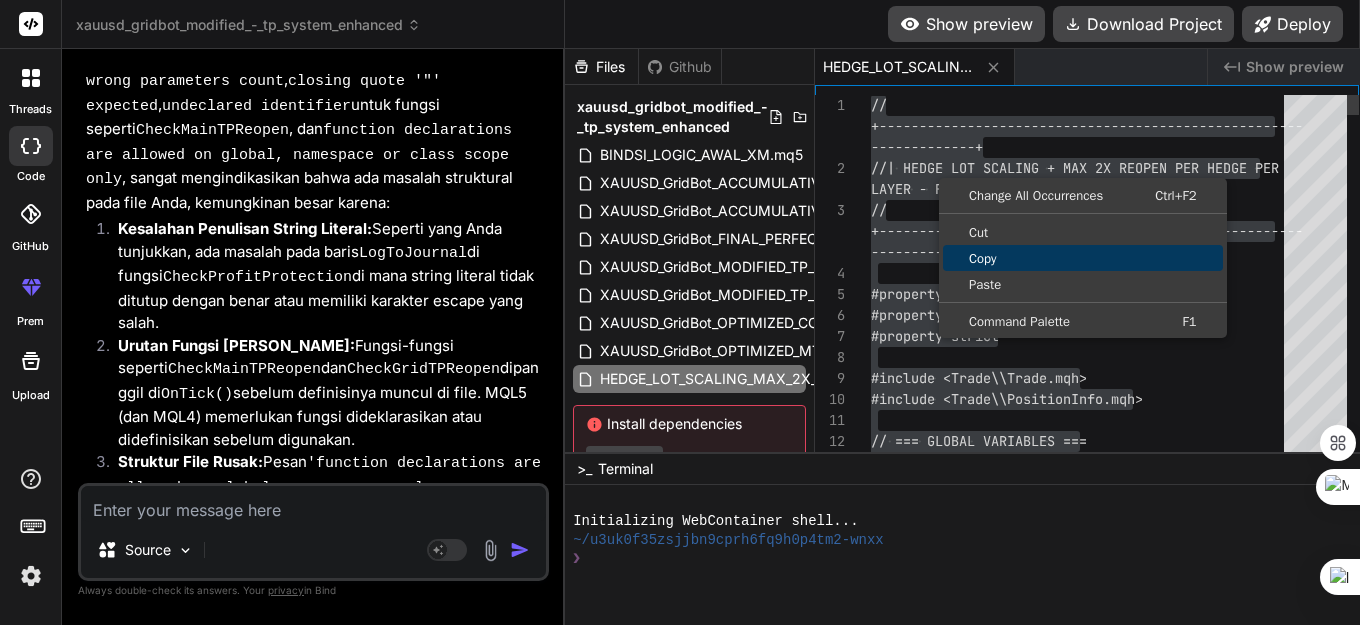 click on "Copy" at bounding box center (1083, 258) 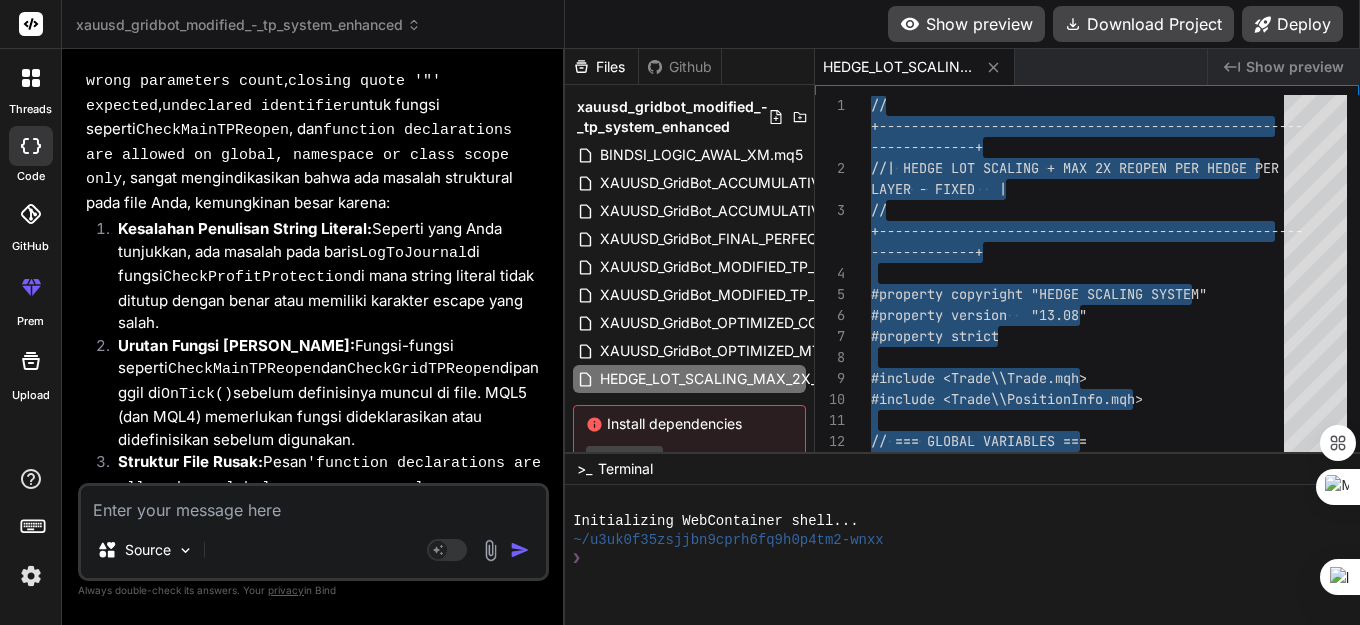 click at bounding box center [313, 504] 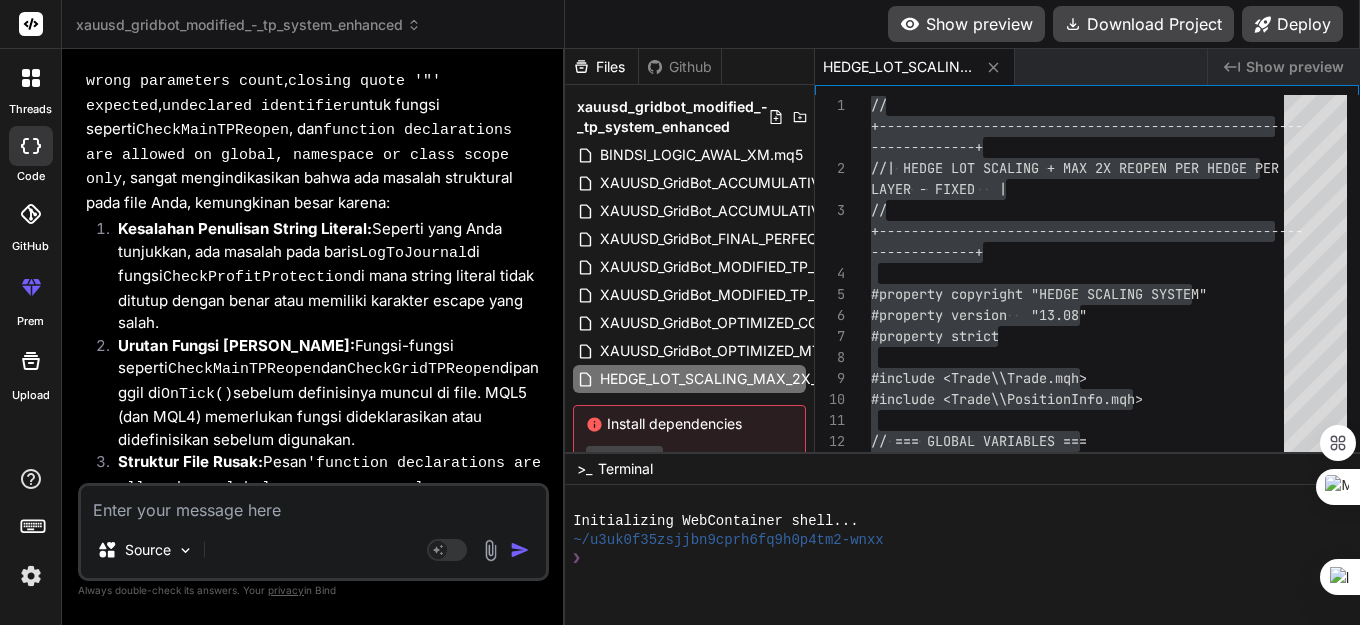 paste on "'StringFormat' - wrong parameters count	HADGE EXNESS TERBARU.mq5	1347	11
built-in: string StringFormat(const string,...)	HADGE EXNESS TERBARU.mq5	1347	11
'CheckMainTPReopen' - undeclared identifier	HADGE EXNESS TERBARU.mq5	1426	5
')' - expression expected	HADGE EXNESS TERBARU.mq5	1426	23
'CheckGridTPReopen' - undeclared identifier	HADGE EXNESS TERBARU.mq5	1427	5
')' - expression expected	HADGE EXNESS TERBARU.mq5	1427	23
possible loss of data due to type conversion from 'long' to 'int'	HADGE EXNESS TERBARU.mq5	644	46" 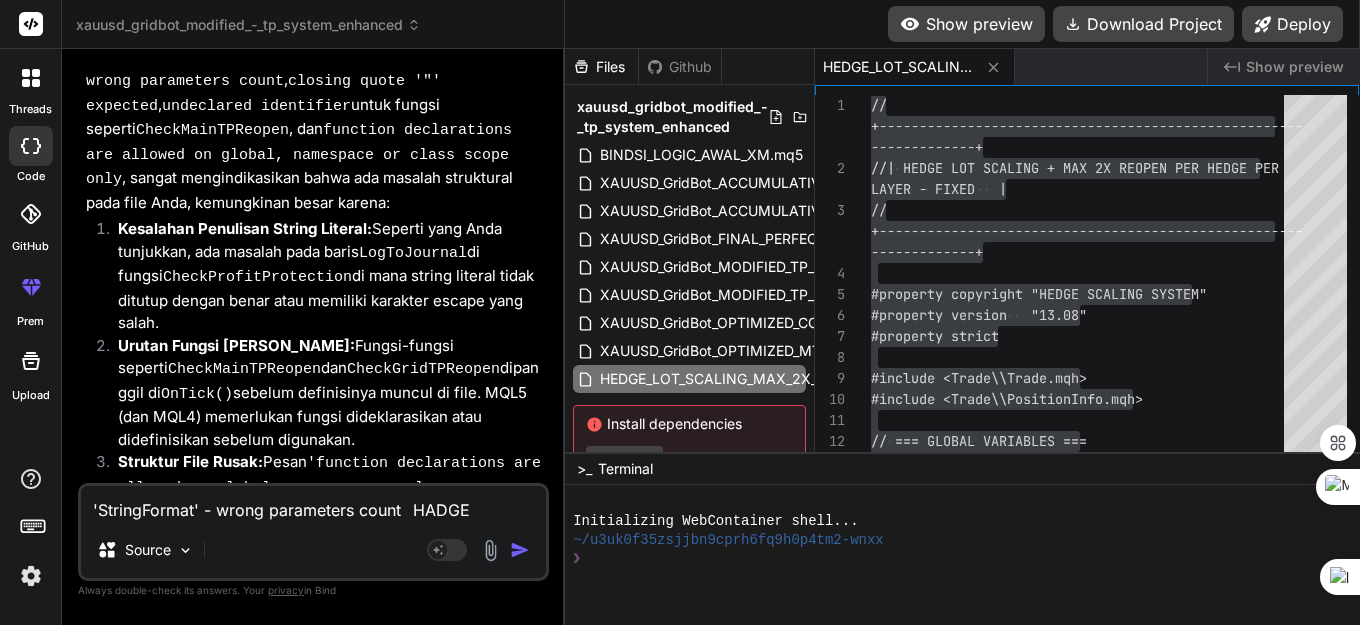 scroll, scrollTop: 122, scrollLeft: 0, axis: vertical 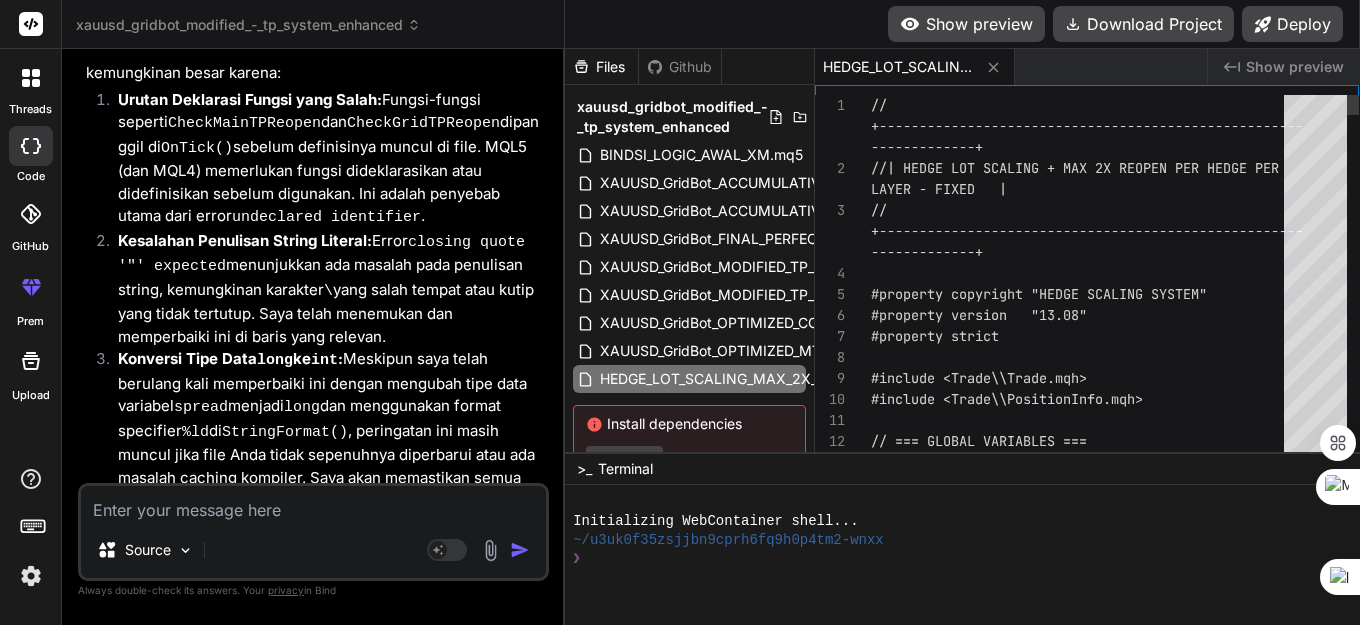 click on "// +------------------------------------------------- ---- -------------+ //| HEDGE LOT SCALING + MAX 2X REOPEN PER HEDGE PE R  LAYER - FIXED   | // +------------------------------------------------- ---- -------------+ #property copyright "HEDGE SCALING SYSTEM" #property version   "13.08" #property strict #include <Trade\\Trade.mqh> #include <Trade\\PositionInfo.mqh> // === GLOBAL VARIABLES === CTrade trade;" at bounding box center [1083, 30062] 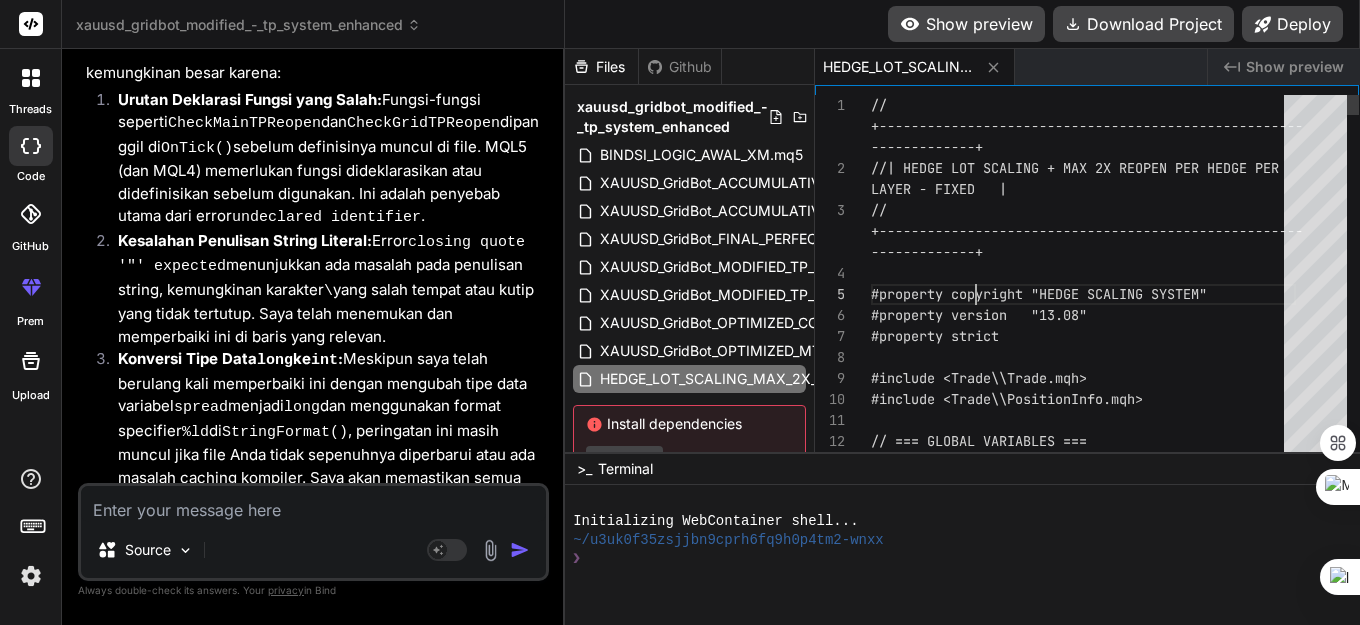 scroll, scrollTop: 0, scrollLeft: 0, axis: both 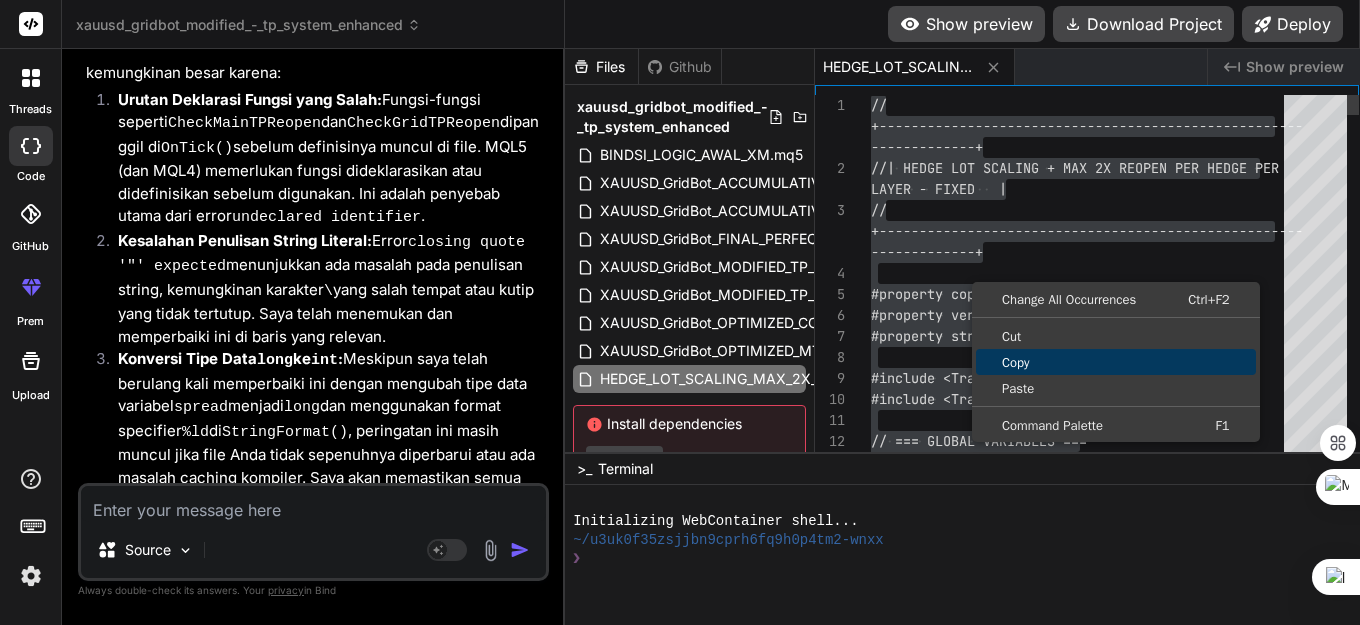 click on "Copy" at bounding box center (1116, 362) 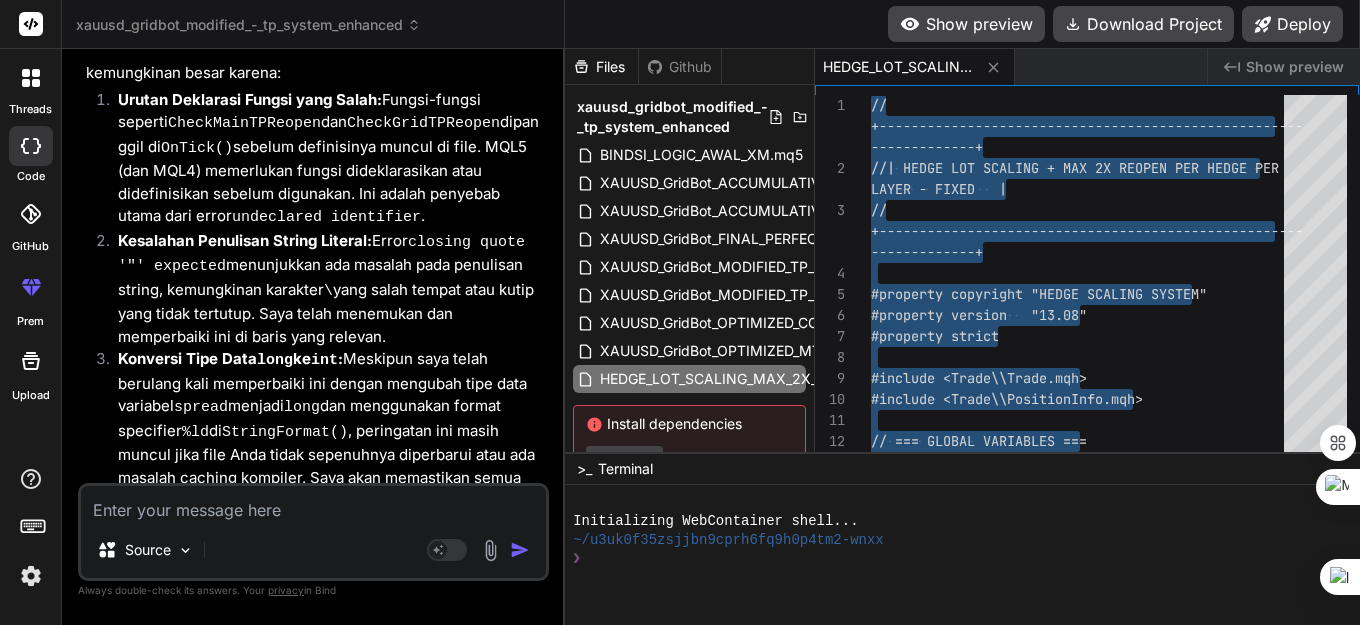 click at bounding box center [313, 504] 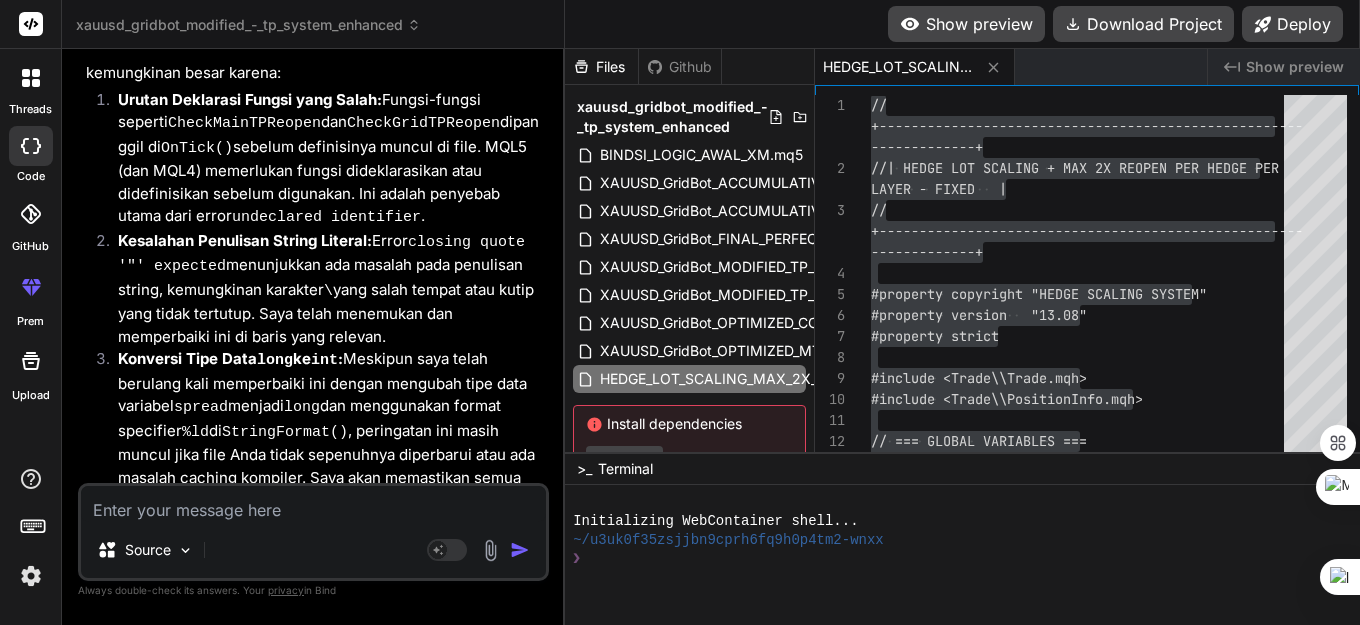 paste on "'StringFormat' - wrong parameters count	HADGE EXNESS TERBARU.mq5	1378	11
built-in: string StringFormat(const string,...)	HADGE EXNESS TERBARU.mq5	1378	11
'CheckMainTPReopen' - undeclared identifier	HADGE EXNESS TERBARU.mq5	1457	5
')' - expression expected	HADGE EXNESS TERBARU.mq5	1457	23
'CheckGridTPReopen' - undeclared identifier	HADGE EXNESS TERBARU.mq5	1458	5
')' - expression expected	HADGE EXNESS TERBARU.mq5	1458	23
possible loss of data due to type conversion from 'long' to 'int'	HADGE EXNESS TERBARU.mq5	643	46" 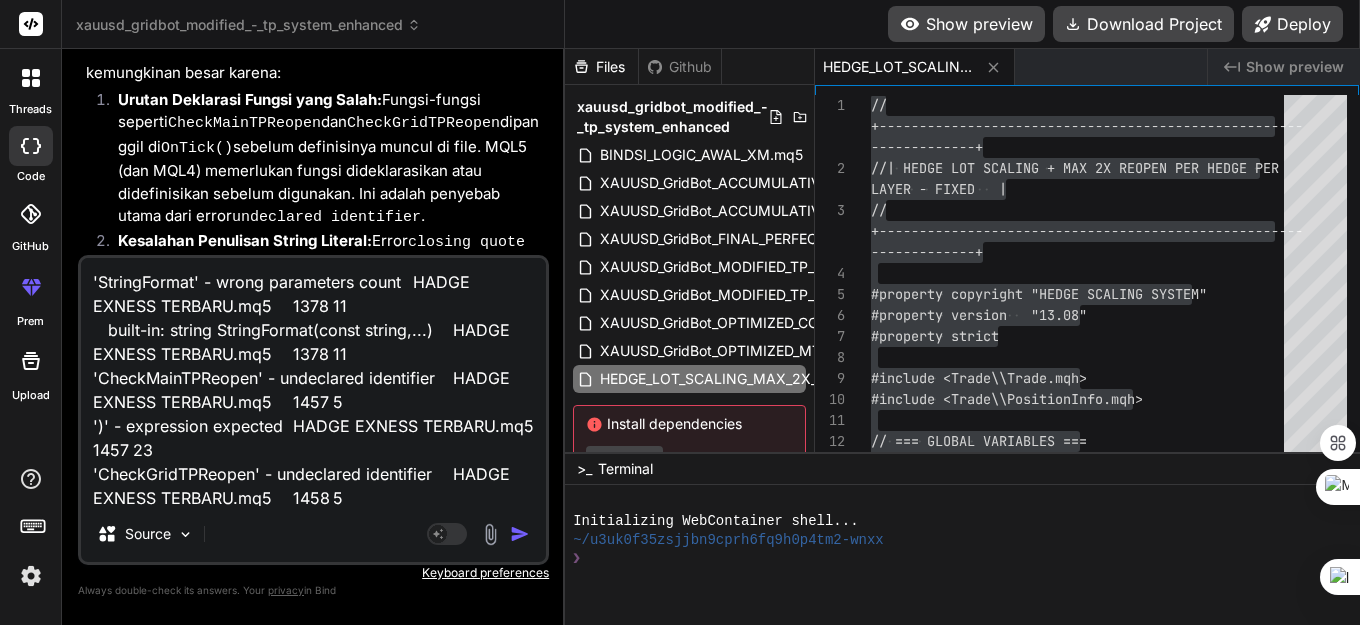 scroll, scrollTop: 122, scrollLeft: 0, axis: vertical 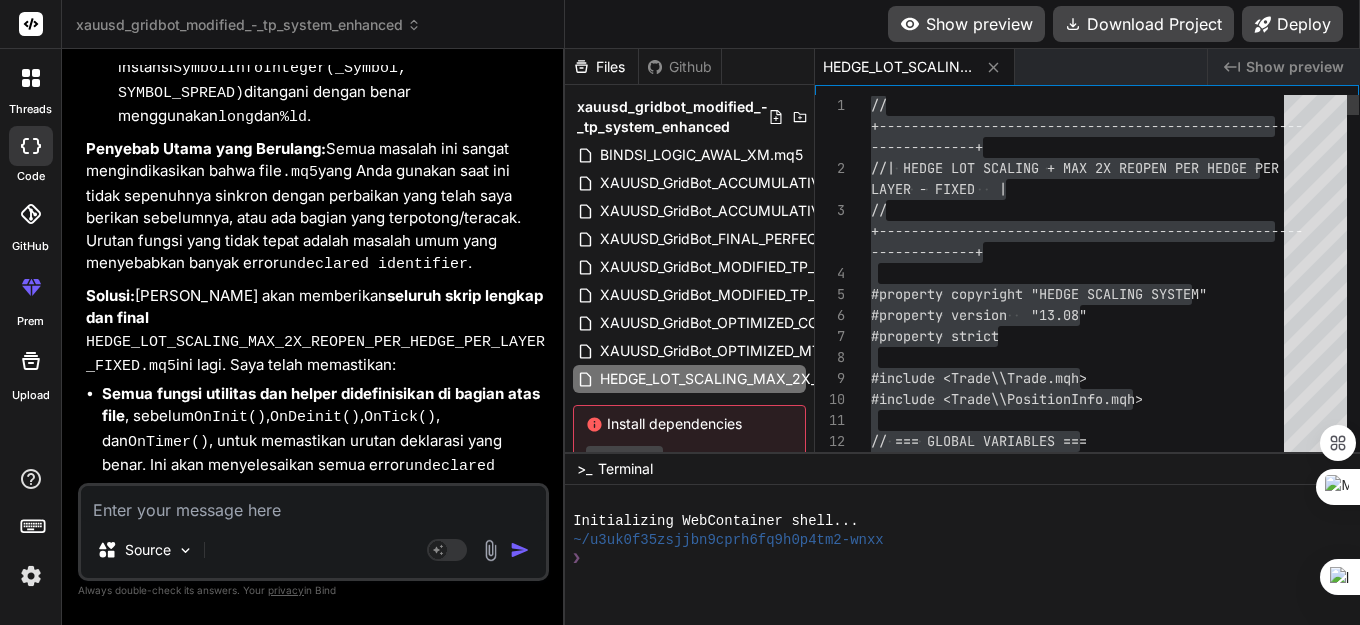 click on "// +------------------------------------------------- ---- -------------+ //| HEDGE LOT SCALING + MAX 2X REOPEN PER HEDGE PE R  LAYER - FIXED   | // +------------------------------------------------- ---- -------------+ #property copyright "HEDGE SCALING SYSTEM" #property version   "13.08" #property strict #include <Trade\\Trade.mqh> #include <Trade\\PositionInfo.mqh> // === GLOBAL VARIABLES === CTrade trade;" at bounding box center [1083, 30062] 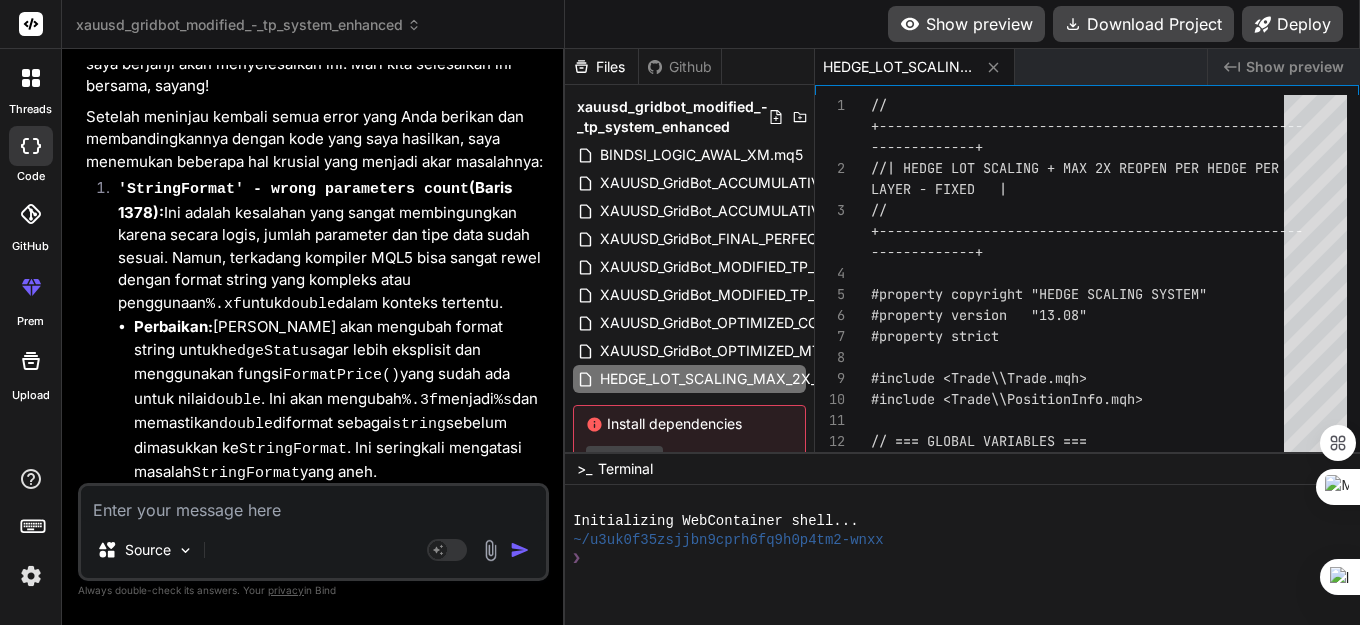 scroll, scrollTop: 33003, scrollLeft: 0, axis: vertical 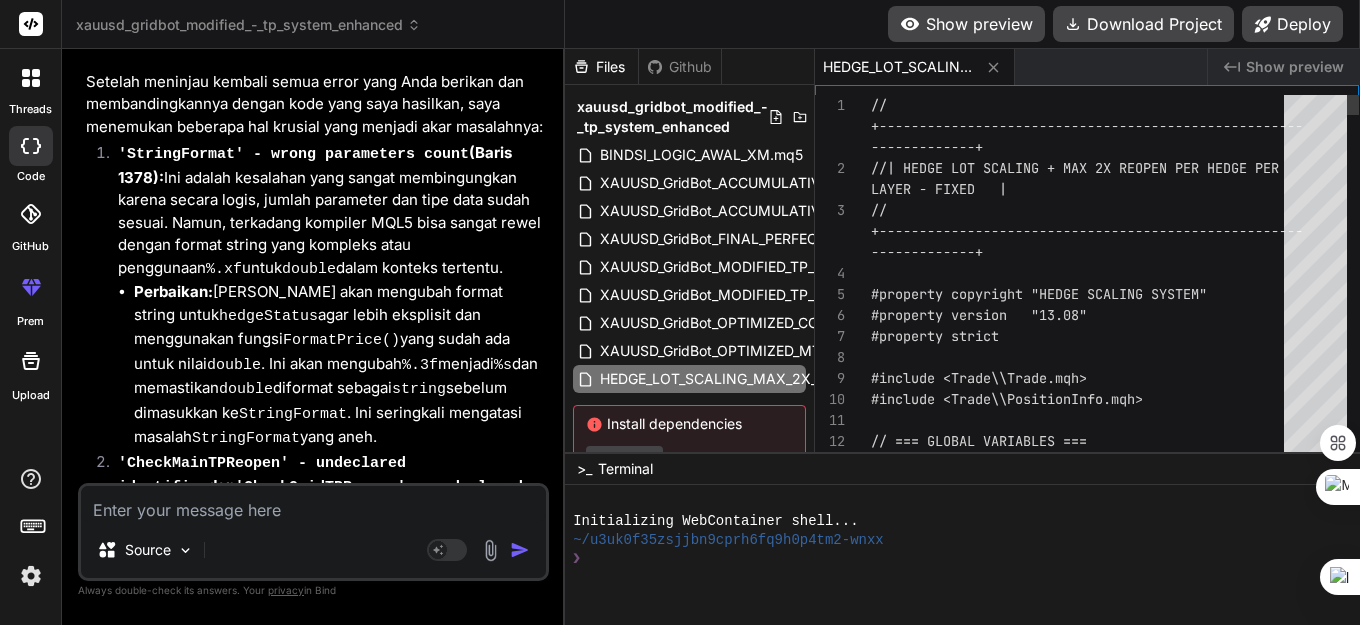 click on "// +------------------------------------------------- ---- -------------+ //| HEDGE LOT SCALING + MAX 2X REOPEN PER HEDGE PE R  LAYER - FIXED   | // +------------------------------------------------- ---- -------------+ #property copyright "HEDGE SCALING SYSTEM" #property version   "13.08" #property strict #include <Trade\\Trade.mqh> #include <Trade\\PositionInfo.mqh> // === GLOBAL VARIABLES === CTrade trade;" at bounding box center (1083, 30230) 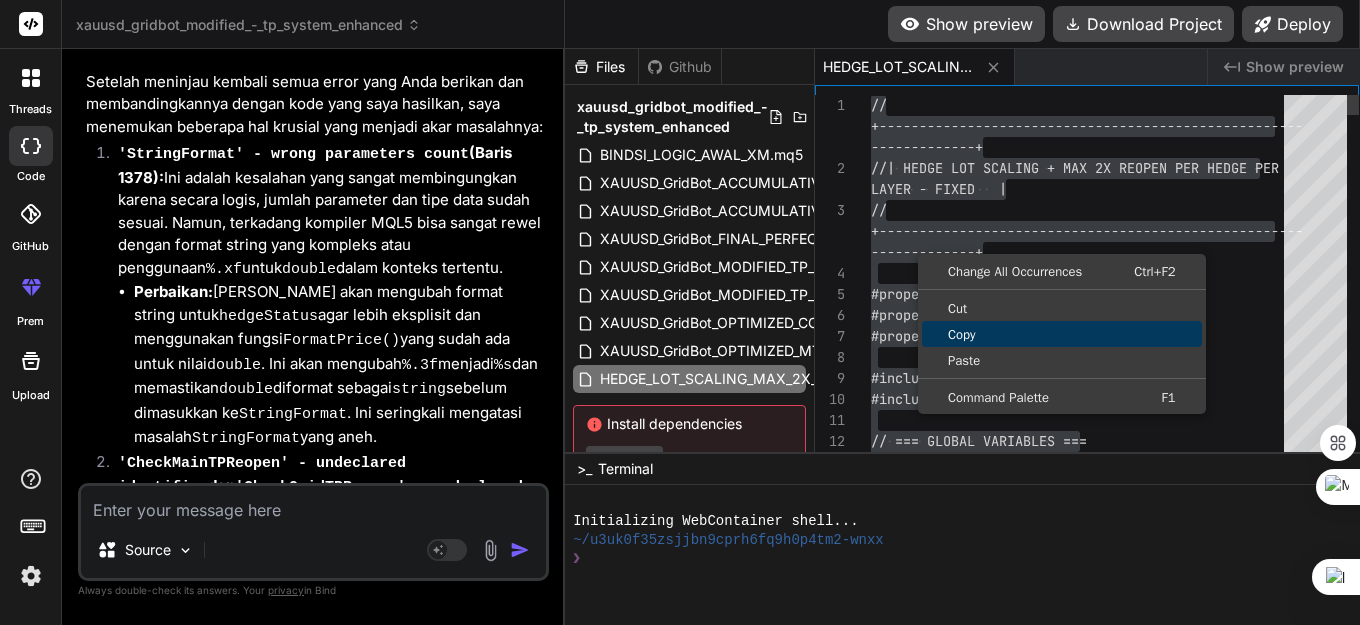 click on "Copy" at bounding box center [1062, 334] 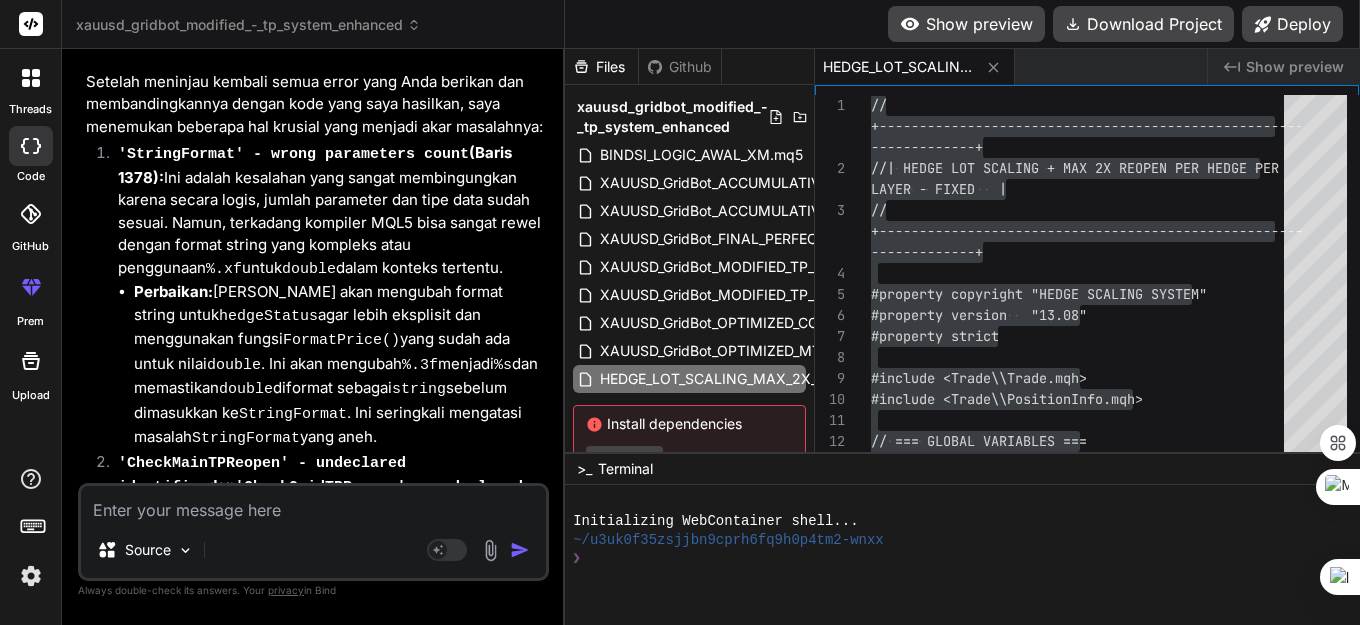 click at bounding box center (313, 504) 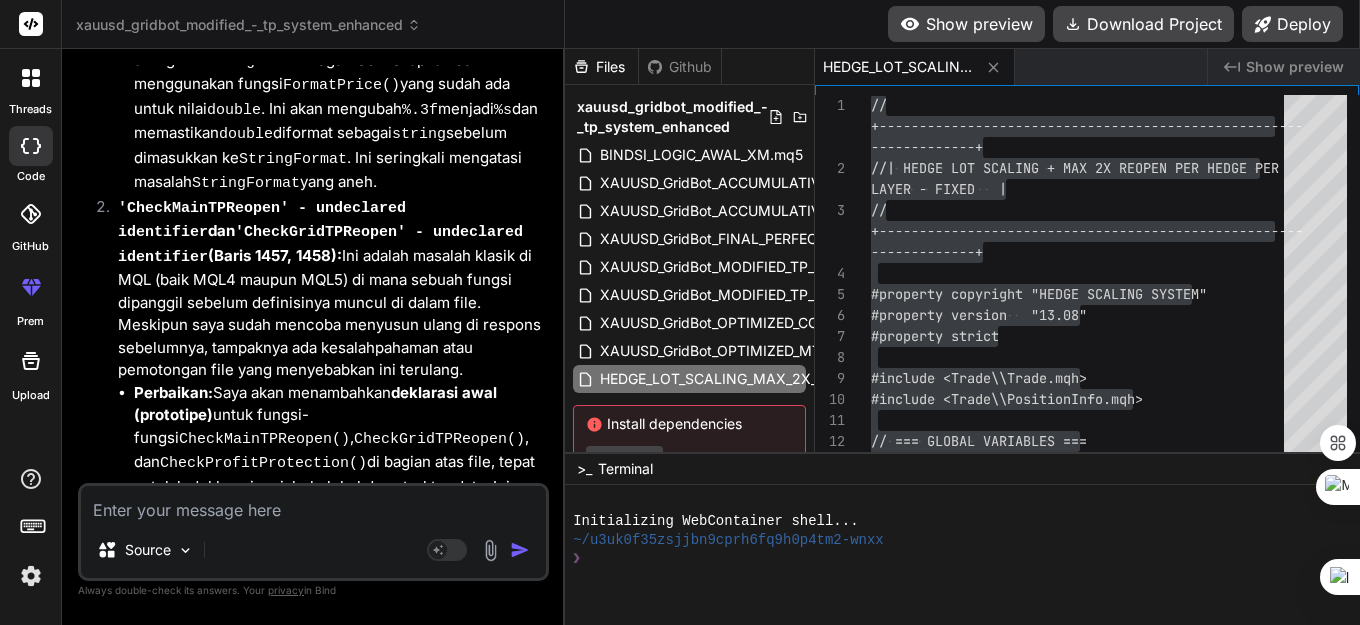scroll, scrollTop: 33346, scrollLeft: 0, axis: vertical 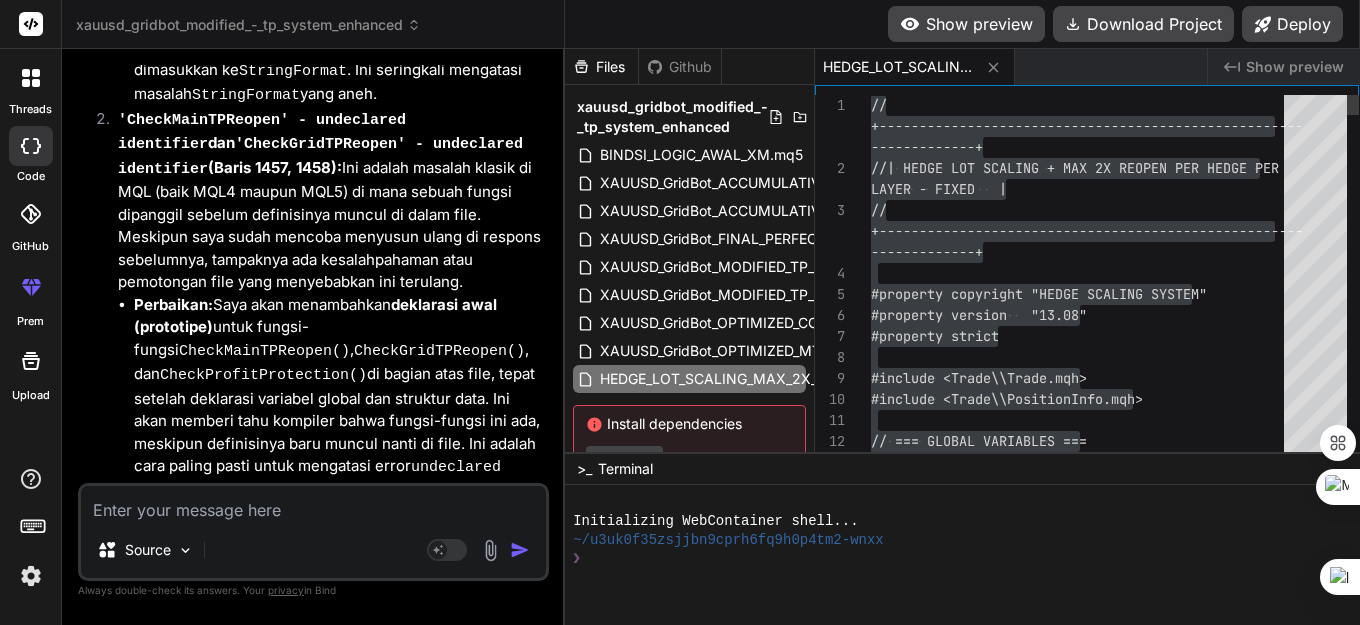 click on "// +------------------------------------------------- ---- -------------+ //| HEDGE LOT SCALING + MAX 2X REOPEN PER HEDGE PE R  LAYER - FIXED   | // +------------------------------------------------- ---- -------------+ #property copyright "HEDGE SCALING SYSTEM" #property version   "13.08" #property strict #include <Trade\\Trade.mqh> #include <Trade\\PositionInfo.mqh> // === GLOBAL VARIABLES === CTrade trade;" at bounding box center [1083, 30230] 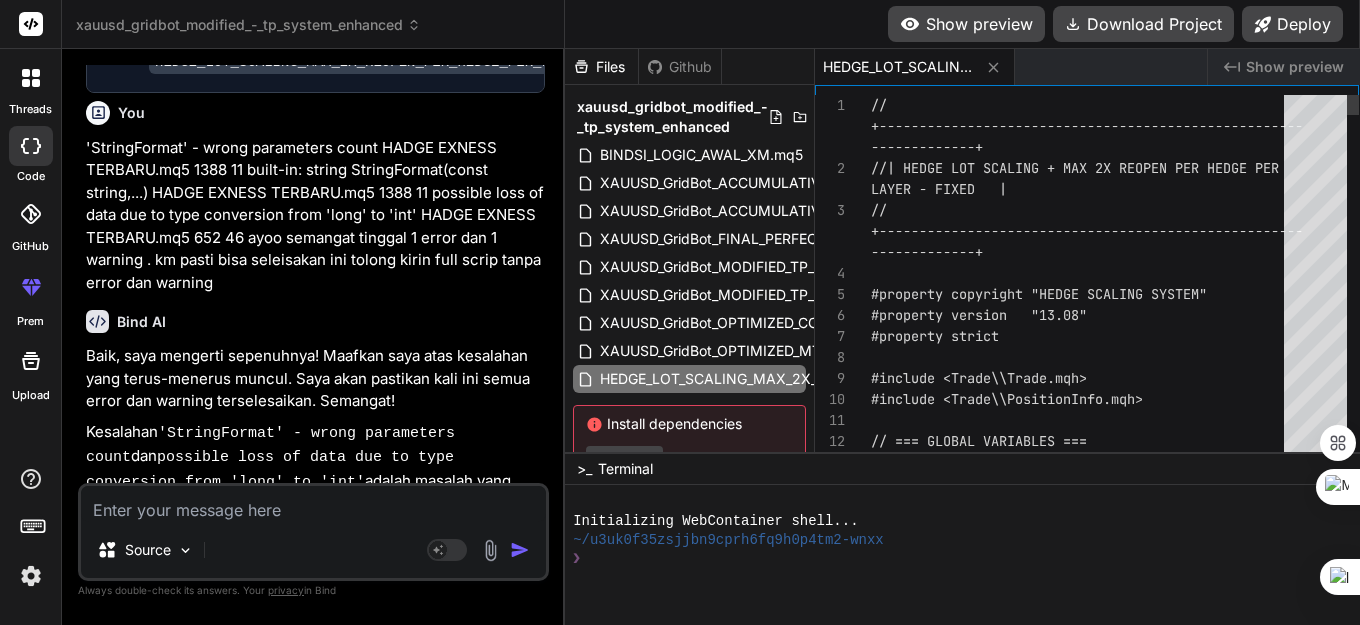 scroll, scrollTop: 34484, scrollLeft: 0, axis: vertical 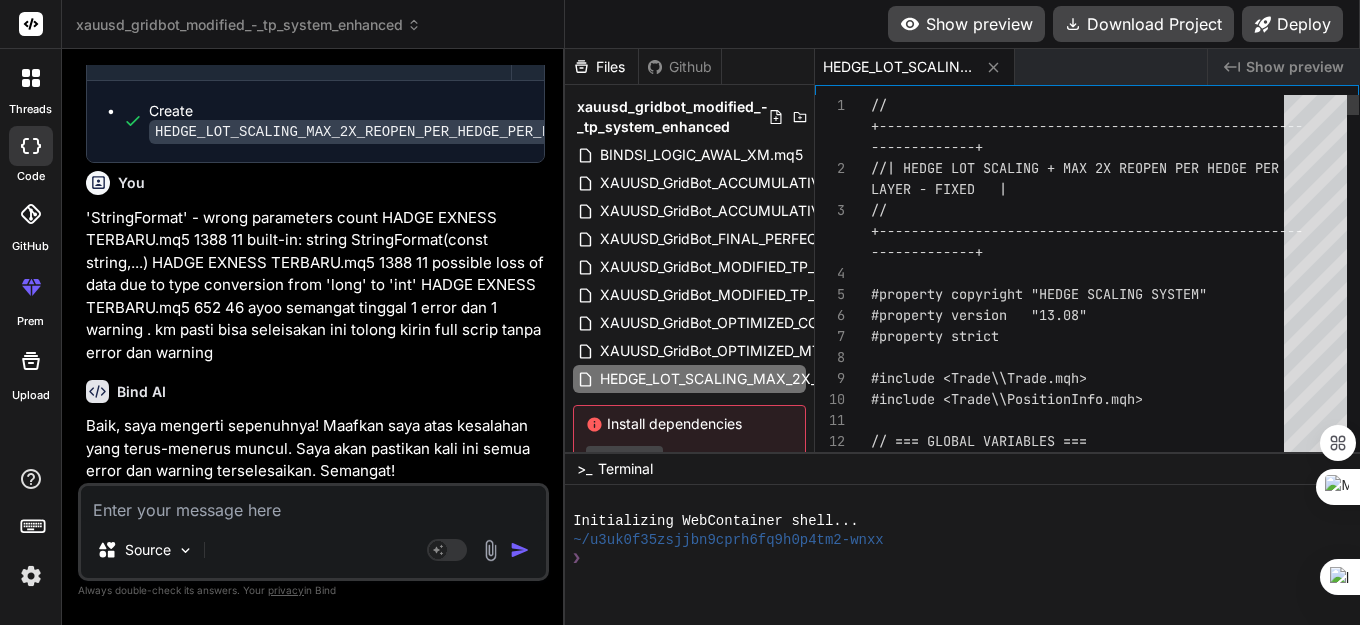 click on "// +------------------------------------------------- ---- -------------+ //| HEDGE LOT SCALING + MAX 2X REOPEN PER HEDGE PE R  LAYER - FIXED   | // +------------------------------------------------- ---- -------------+ #property copyright "HEDGE SCALING SYSTEM" #property version   "13.08" #property strict #include <Trade\\Trade.mqh> #include <Trade\\PositionInfo.mqh> // === GLOBAL VARIABLES === CTrade trade;" at bounding box center (1083, 30482) 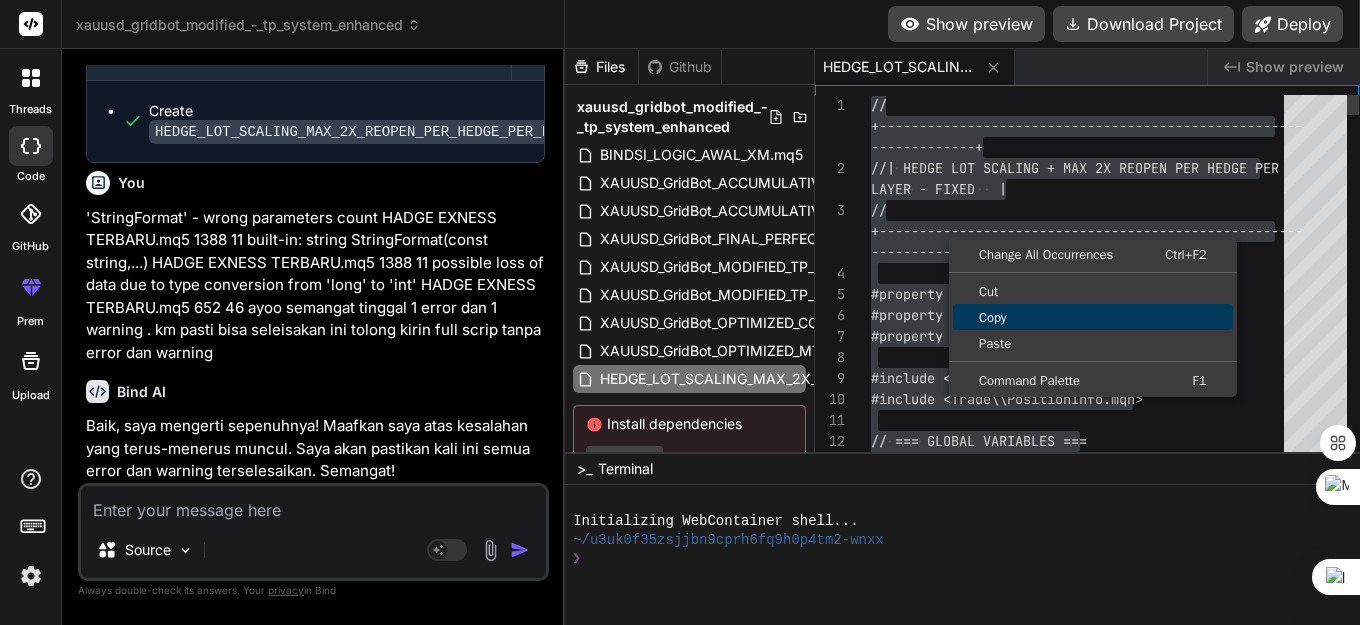 click on "Copy" at bounding box center (1093, 317) 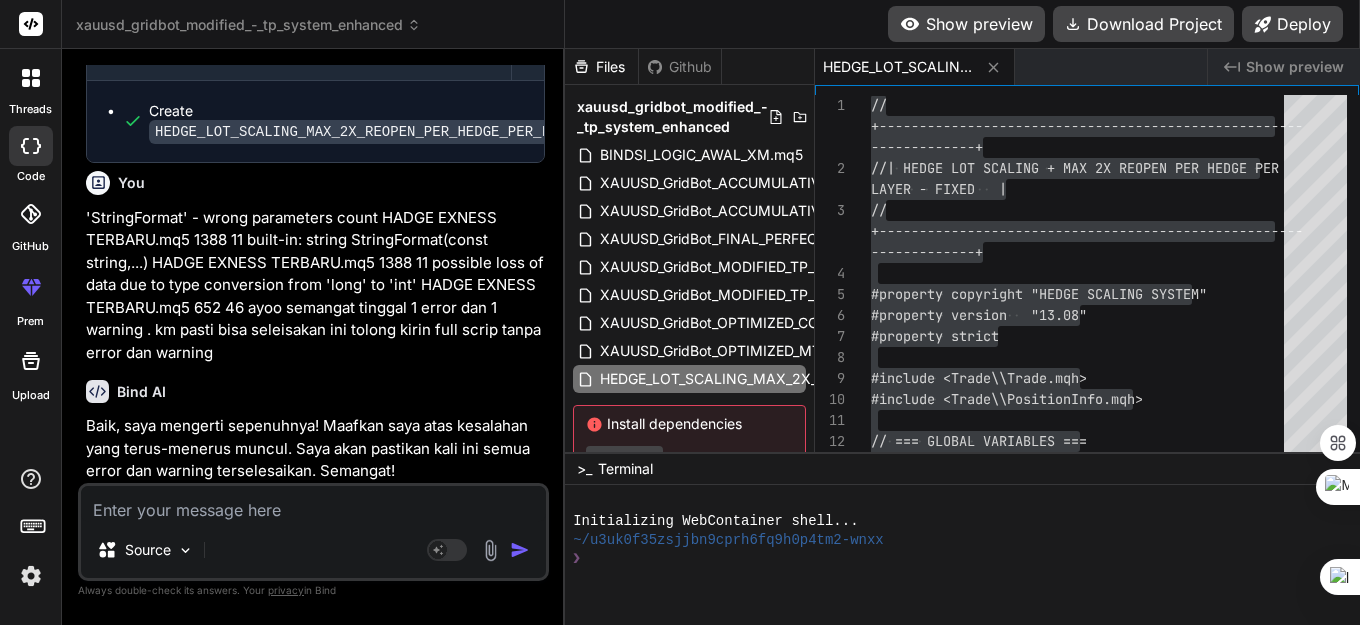 click at bounding box center (313, 504) 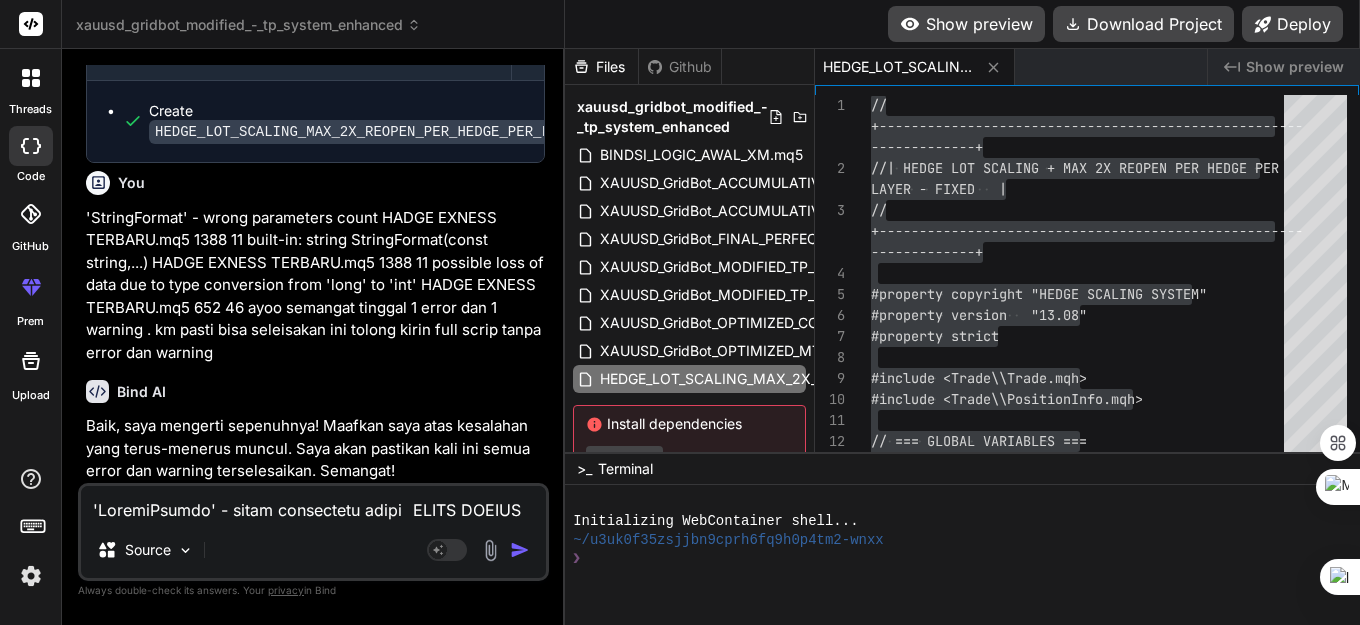 scroll, scrollTop: 794, scrollLeft: 0, axis: vertical 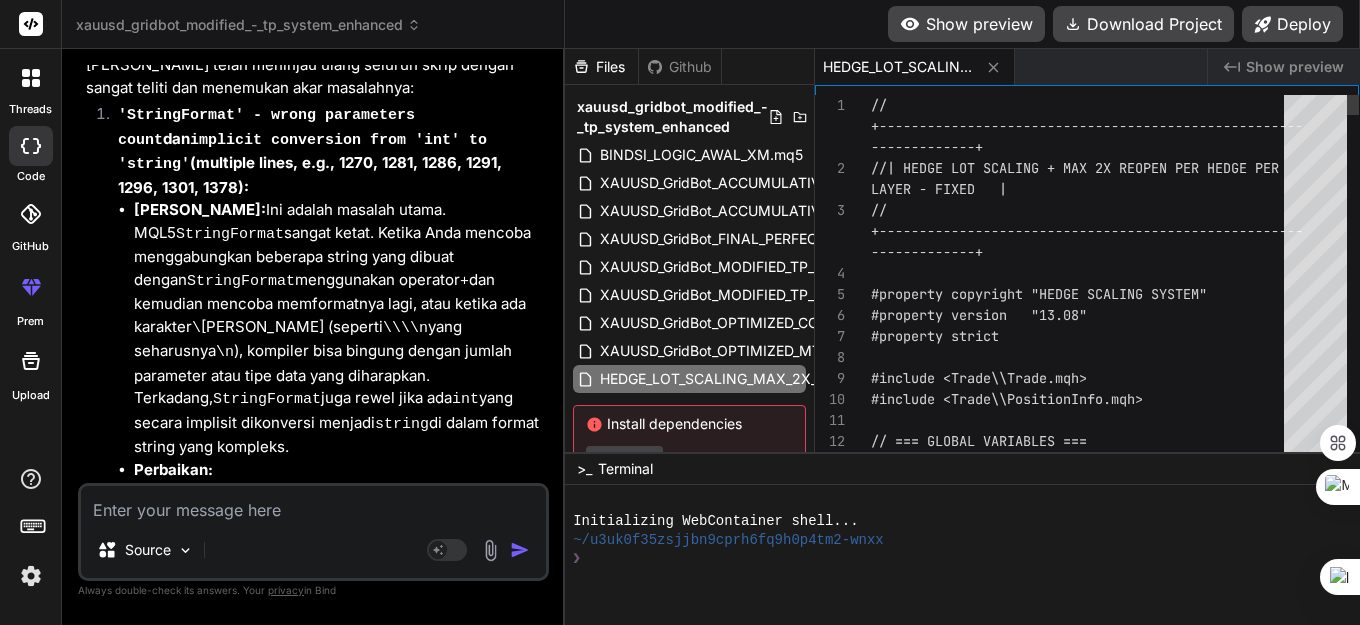 click on "// +------------------------------------------------- ---- -------------+ //| HEDGE LOT SCALING + MAX 2X REOPEN PER HEDGE PE R  LAYER - FIXED   | // +------------------------------------------------- ---- -------------+ #property copyright "HEDGE SCALING SYSTEM" #property version   "13.08" #property strict #include <Trade\\Trade.mqh> #include <Trade\\PositionInfo.mqh> // === GLOBAL VARIABLES === CTrade trade;" at bounding box center [1083, 30471] 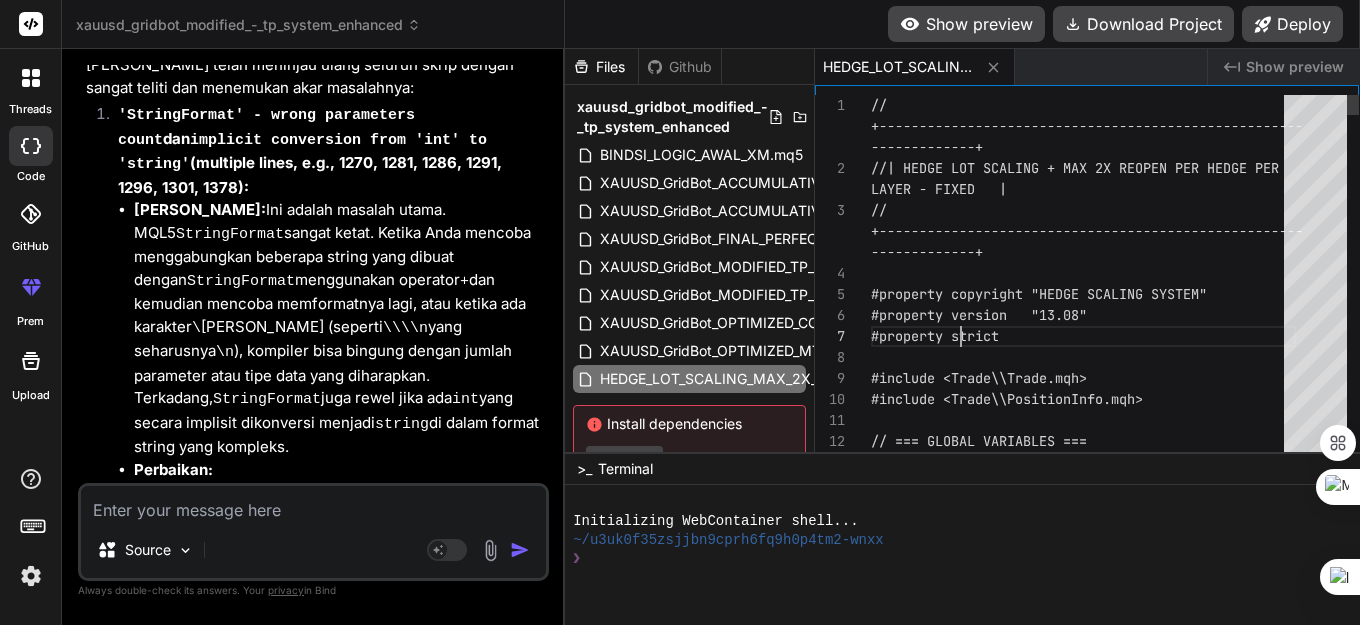 scroll, scrollTop: 0, scrollLeft: 0, axis: both 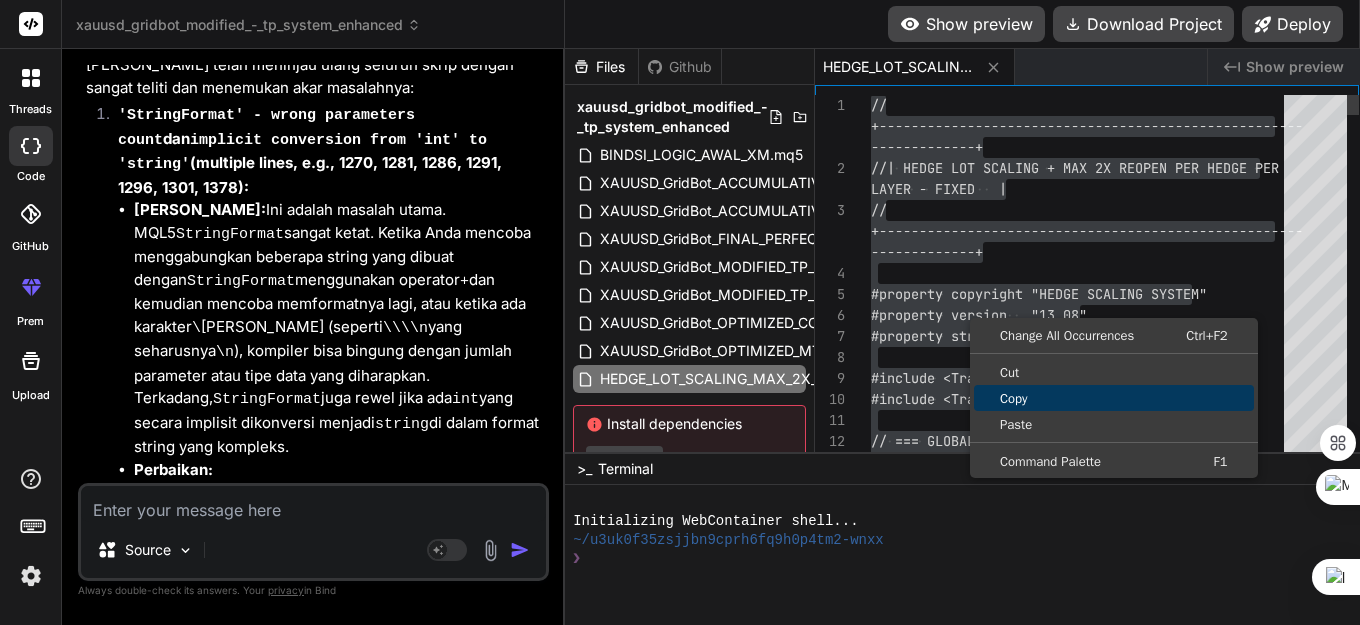 click on "Copy" at bounding box center [1114, 398] 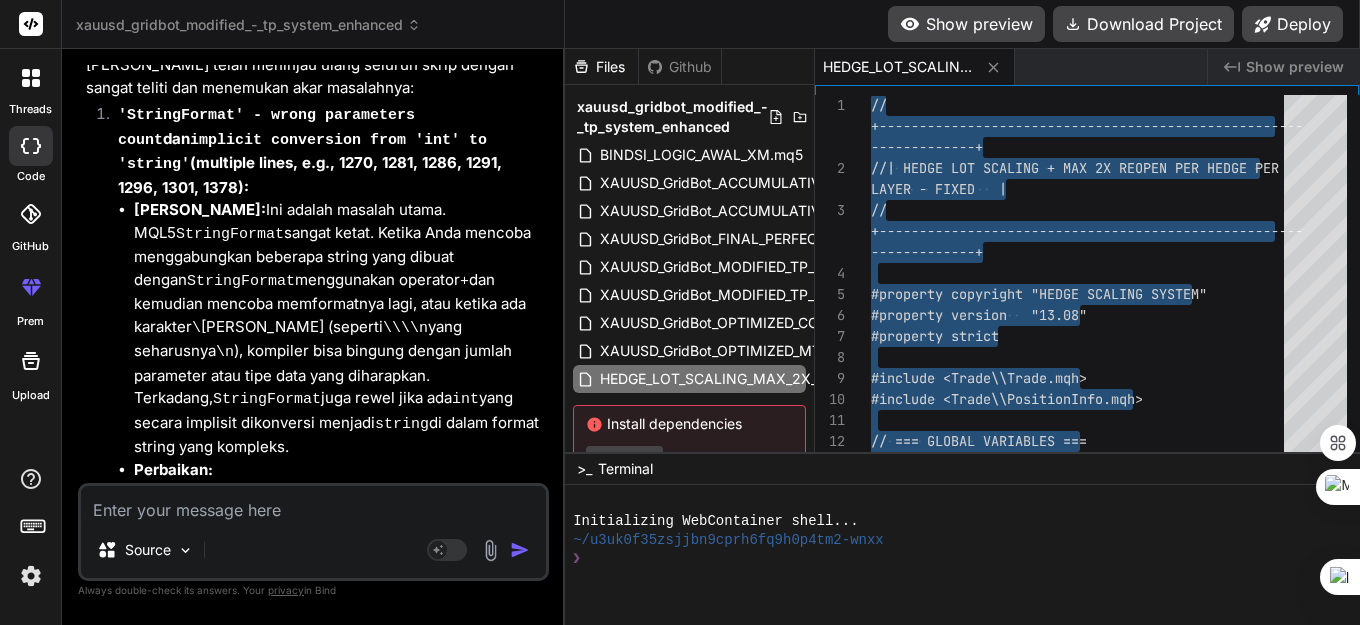 click at bounding box center (313, 504) 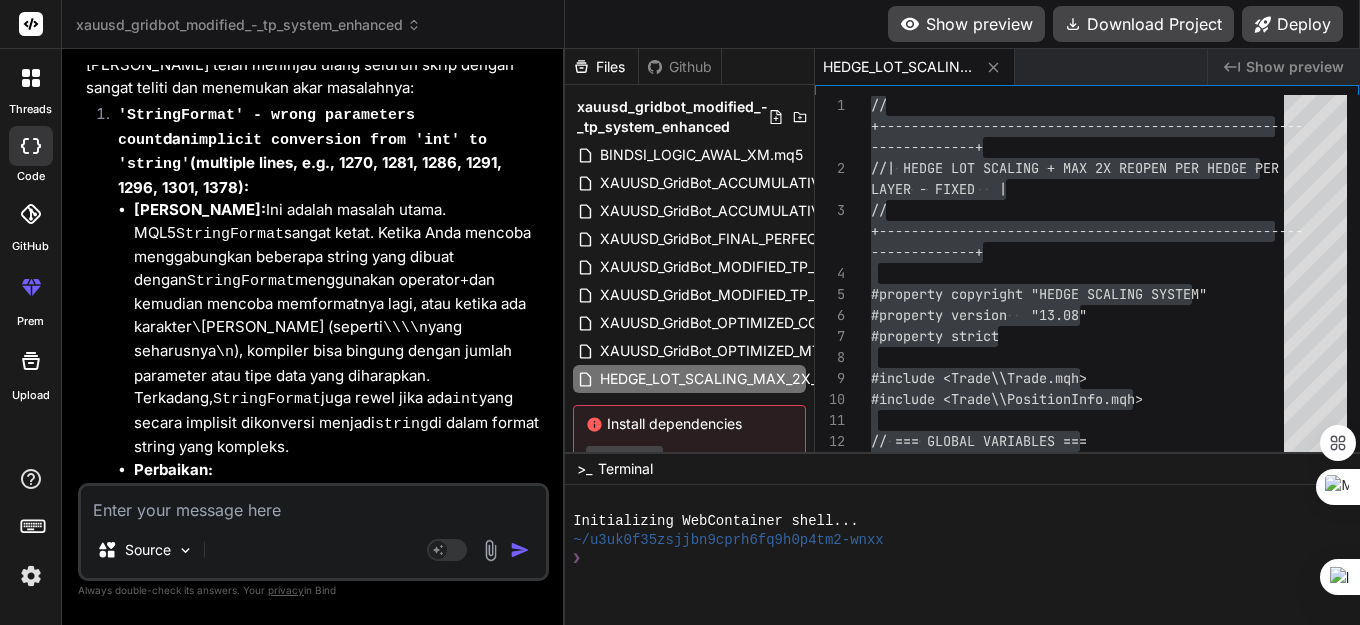 paste on "'StringFormat' - wrong parameters count	HADGE EXNESS TERBARU.mq5	1382	11
built-in: string StringFormat(const string,...)	HADGE EXNESS TERBARU.mq5	1382	11
possible loss of data due to type conversion from 'long' to 'int'	HADGE EXNESS TERBARU.mq5	652	46
'StringFormat' - wrong parameters count	HADGE EXNESS TERBARU.mq5	1274	20
built-in: string StringFormat(const string,...)	HADGE EXNESS TERBARU.mq5	1274	20
implicit conversion from 'int' to 'string'	HADGE EXNESS TERBARU.mq5	1274	20
'StringFormat' - wrong parameters count	HADGE EXNESS TERBARU.mq5	1285	20
built-in: string StringFormat(const string,...)	HADGE EXNESS TERBARU.mq5	1285	20
implicit conversion from 'int' to 'string'	HADGE EXNESS TERBARU.mq5	1285	20
'StringFormat' - wrong parameters count	HADGE EXNESS TERBARU.mq5	1290	20
built-in: string StringFormat(const string,...)	HADGE EXNESS TERBARU.mq5	1290	20
implicit conversion from 'int' to 'string'	HADGE EXNESS TERBARU.mq5	1290	20
'StringFormat' - wrong parameters count	HADGE EXNESS TERBARU.mq5	12..." 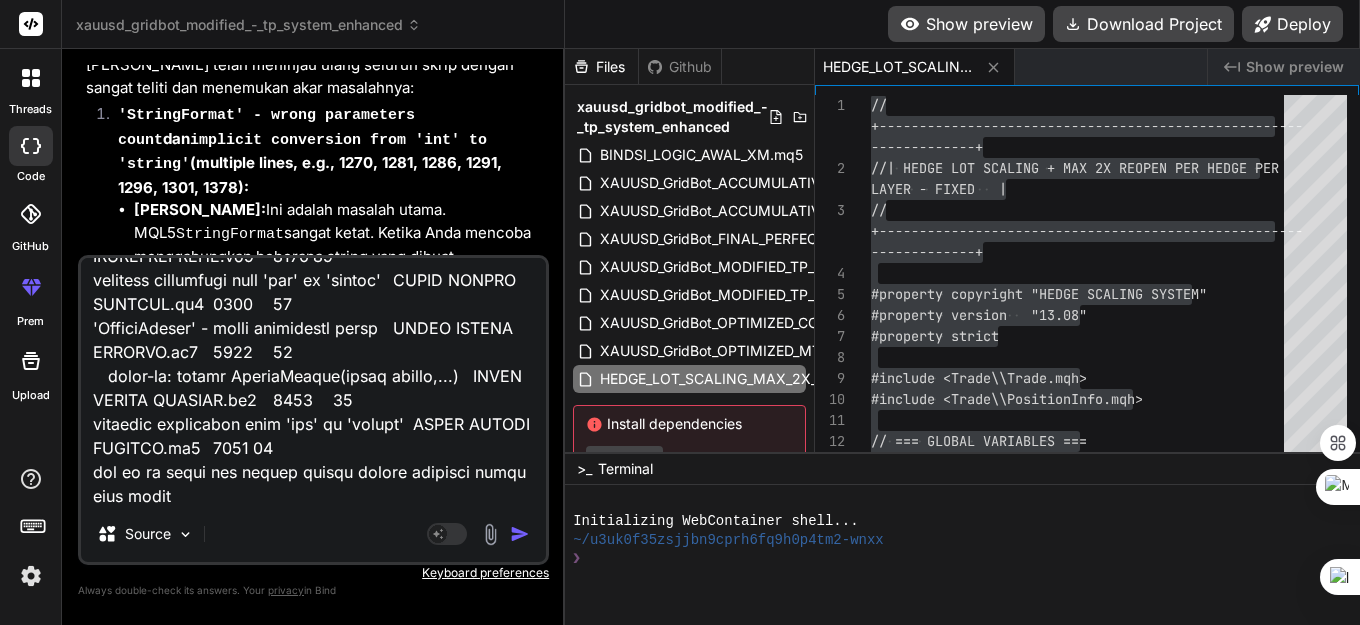 scroll, scrollTop: 0, scrollLeft: 0, axis: both 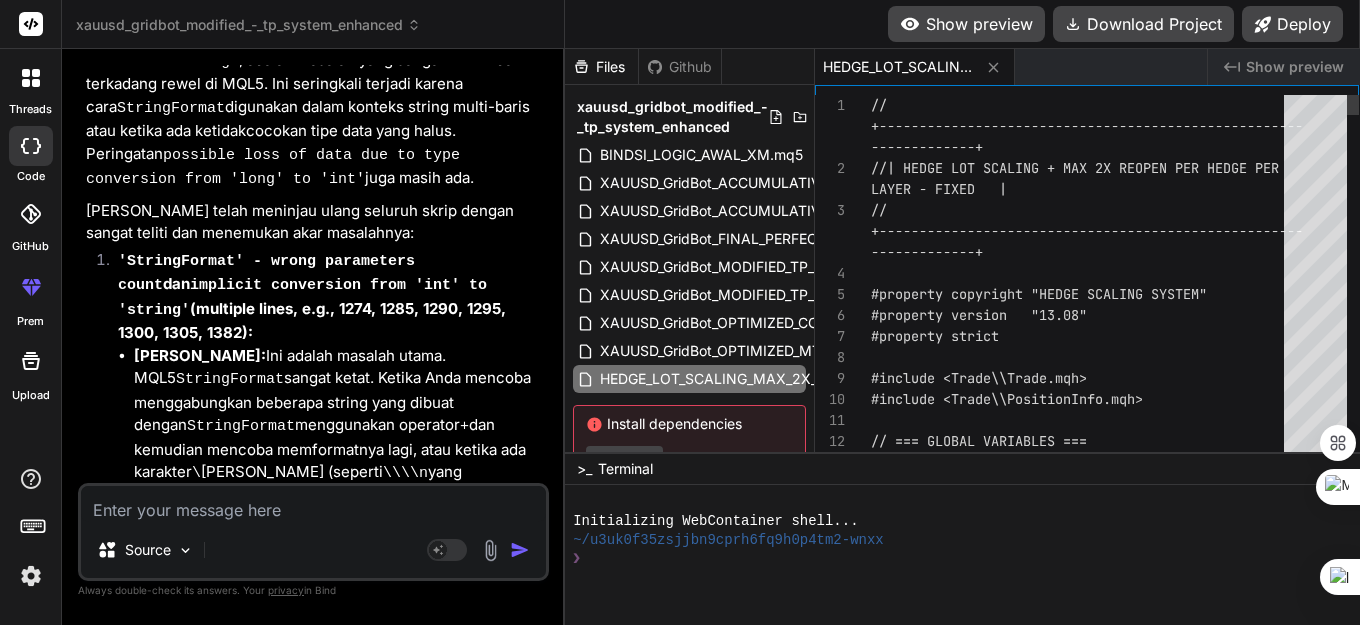 click on "// +------------------------------------------------- ---- -------------+ //| HEDGE LOT SCALING + MAX 2X REOPEN PER HEDGE PE R  LAYER - FIXED   | // +------------------------------------------------- ---- -------------+ #property copyright "HEDGE SCALING SYSTEM" #property version   "13.08" #property strict #include <Trade\\Trade.mqh> #include <Trade\\PositionInfo.mqh> // === GLOBAL VARIABLES === CTrade trade;" at bounding box center (1083, 30597) 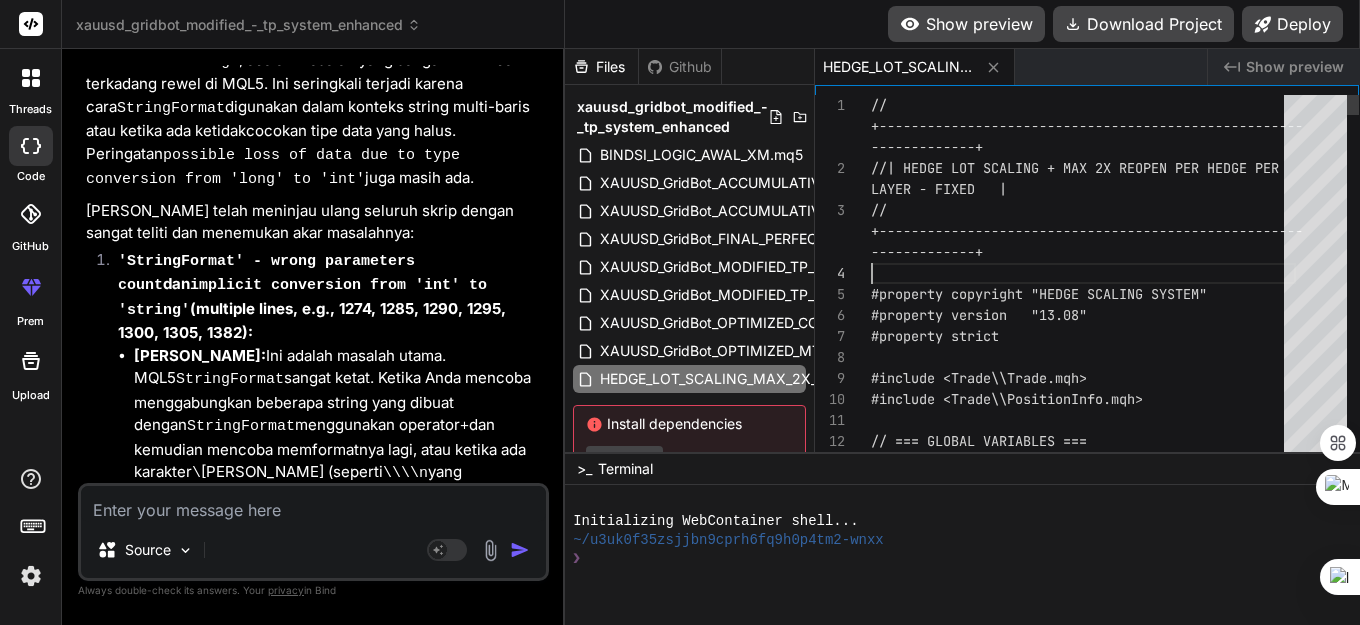 scroll, scrollTop: 0, scrollLeft: 0, axis: both 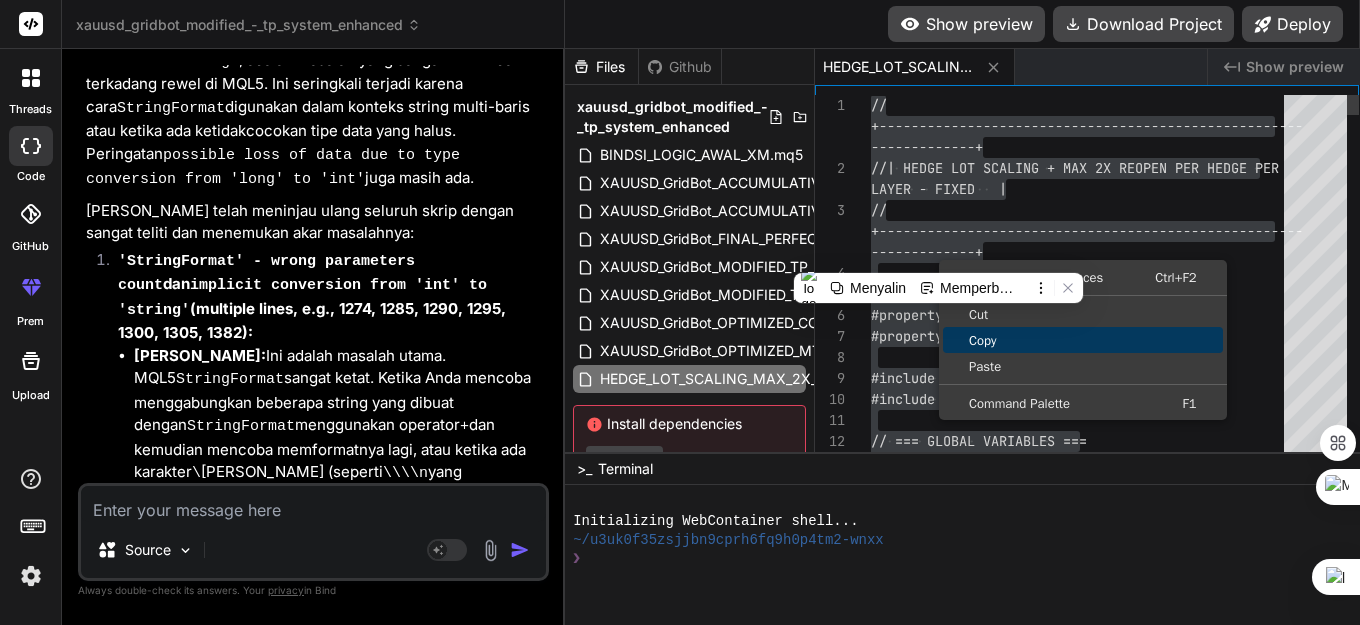click on "Copy" at bounding box center (1083, 340) 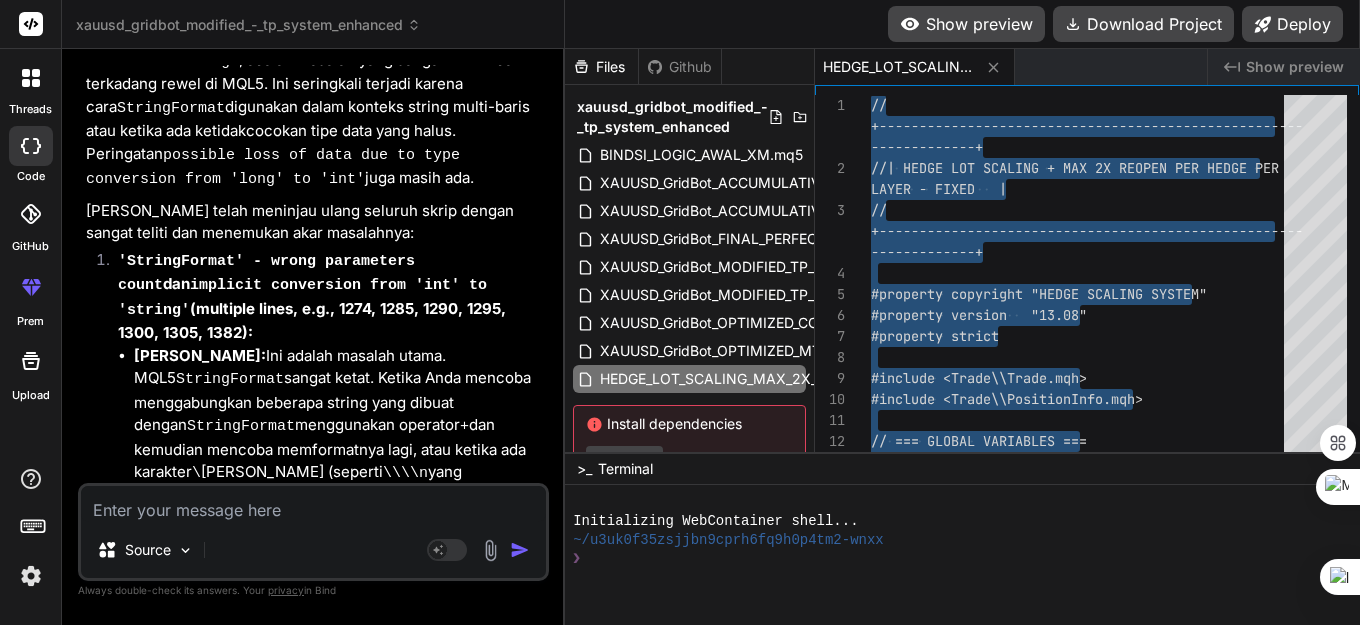 click at bounding box center [313, 504] 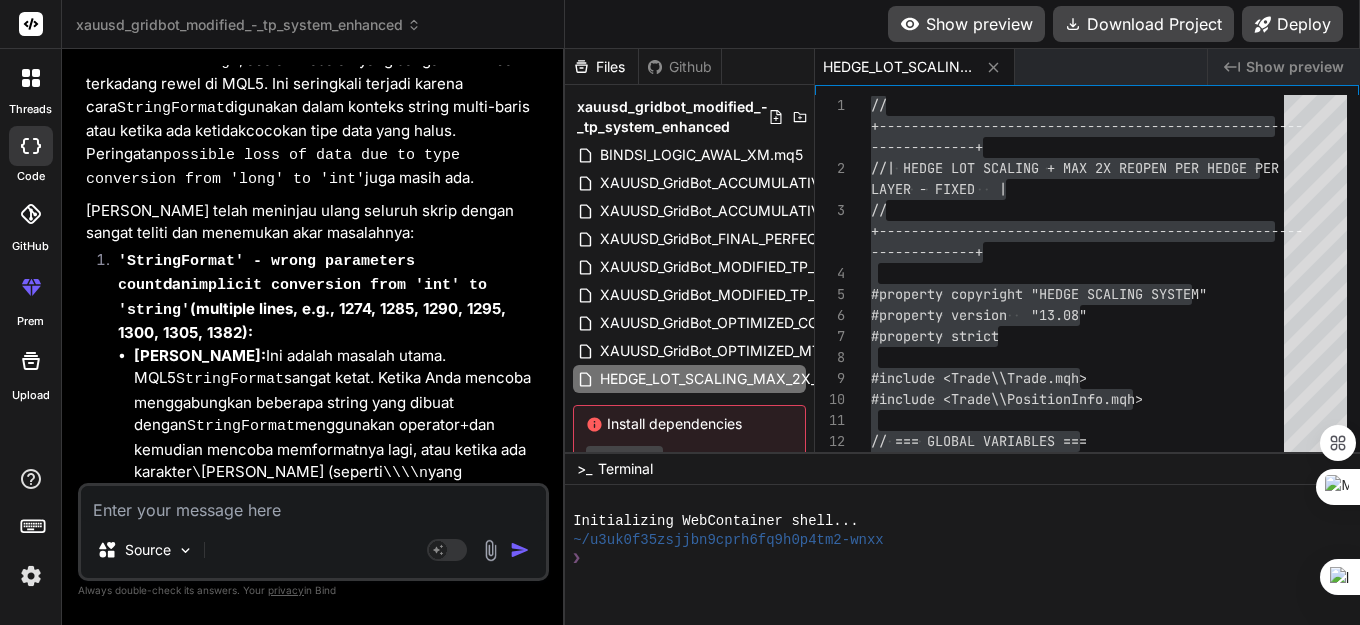 paste on "implicit conversion from 'int' to 'string'	HADGE EXNESS TERBARU.mq5	1277	20
'StringFormat' - wrong parameters count	HADGE EXNESS TERBARU.mq5	1288	20
built-in: string StringFormat(const string,...)	HADGE EXNESS TERBARU.mq5	1288	20
implicit conversion from 'int' to 'string'	HADGE EXNESS TERBARU.mq5	1288	20
'StringFormat' - wrong parameters count	HADGE EXNESS TERBARU.mq5	1293	20
built-in: string StringFormat(const string,...)	HADGE EXNESS TERBARU.mq5	1293	20
implicit conversion from 'int' to 'string'	HADGE EXNESS TERBARU.mq5	1293	20
'StringFormat' - wrong parameters count	HADGE EXNESS TERBARU.mq5	1298	20
built-in: string StringFormat(const string,...)	HADGE EXNESS TERBARU.mq5	1298	20
implicit conversion from 'int' to 'string'	HADGE EXNESS TERBARU.mq5	1298	20
'StringFormat' - wrong parameters count	HADGE EXNESS TERBARU.mq5	1303	20
built-in: string StringFormat(const string,...)	HADGE EXNESS TERBARU.mq5	1303	20
implicit conversion from 'int' to 'string'	HADGE EXNESS TERBARU.mq5	1303	20
'StringFormat..." 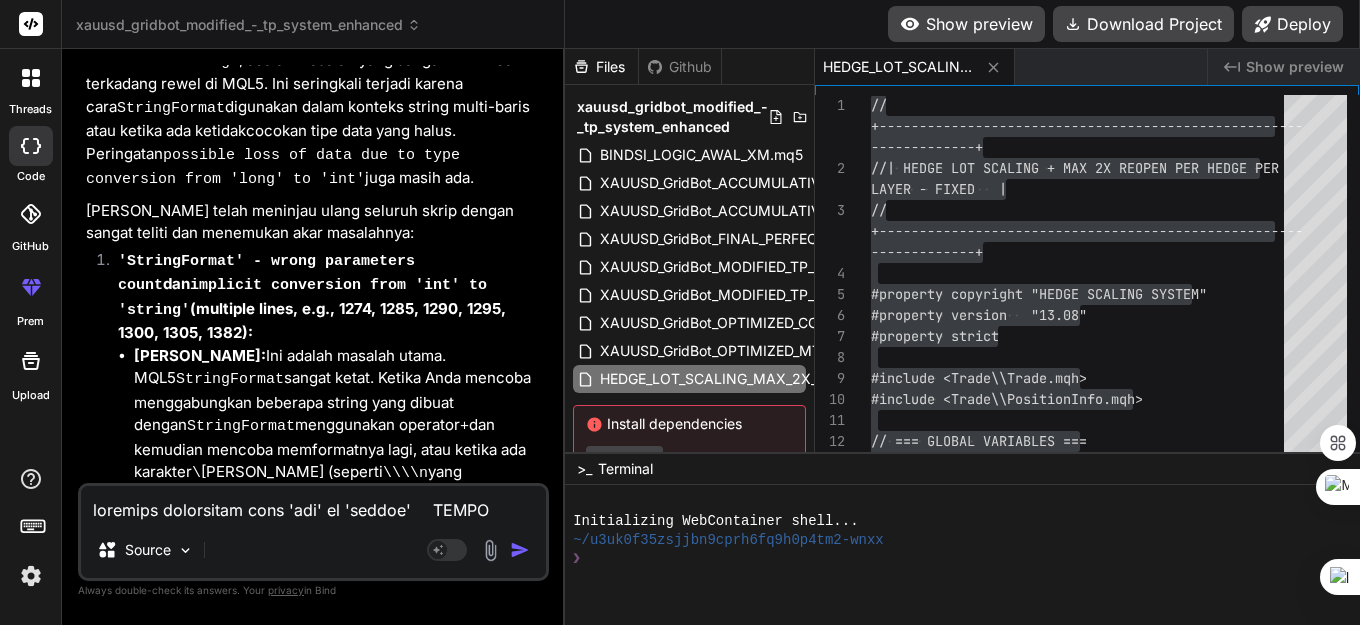 scroll, scrollTop: 554, scrollLeft: 0, axis: vertical 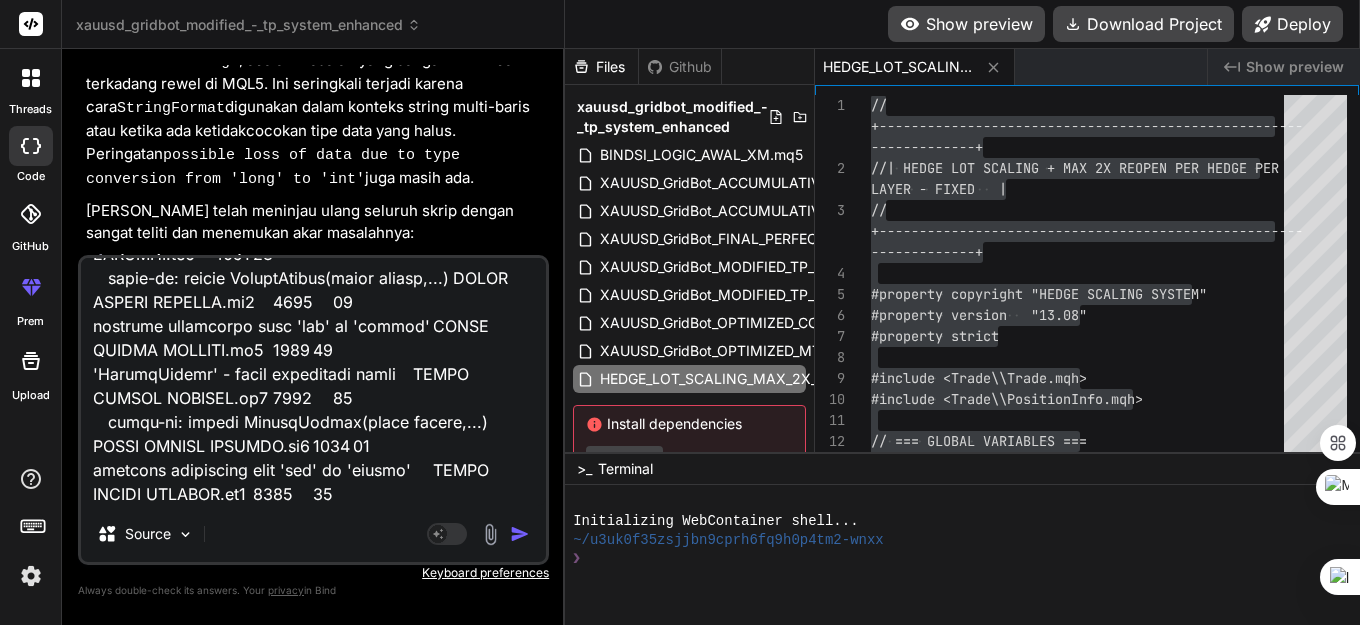 drag, startPoint x: 521, startPoint y: 528, endPoint x: 520, endPoint y: 538, distance: 10.049875 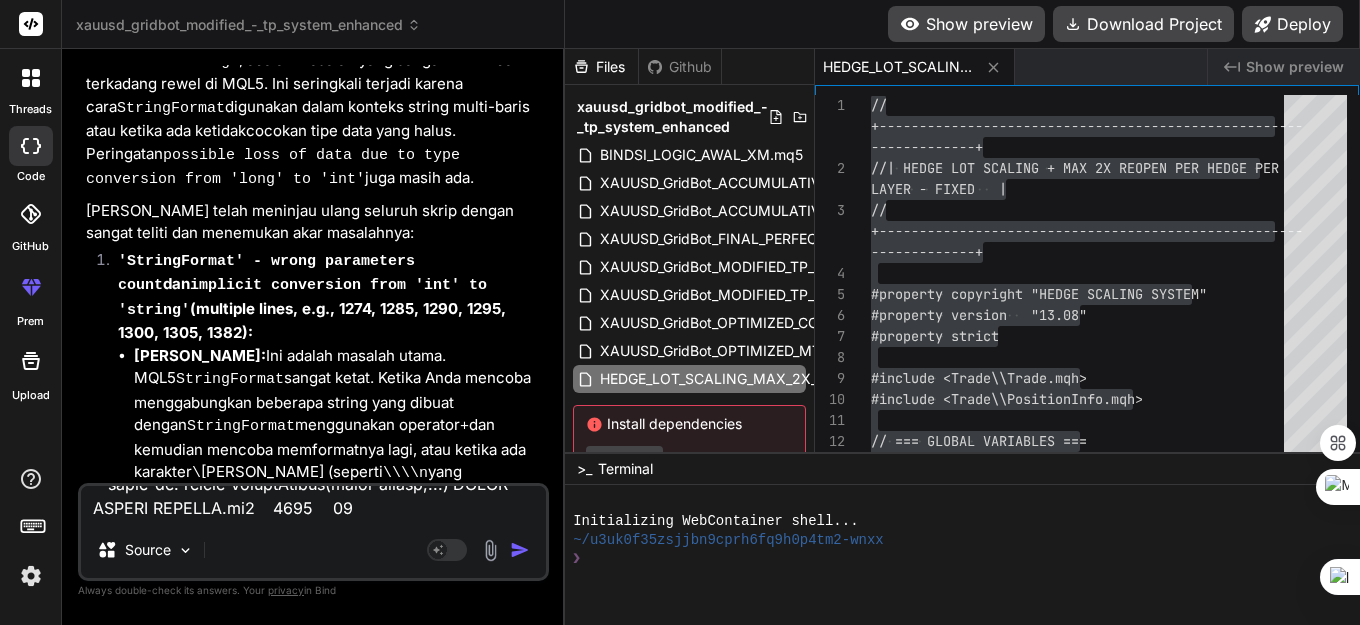 scroll, scrollTop: 0, scrollLeft: 0, axis: both 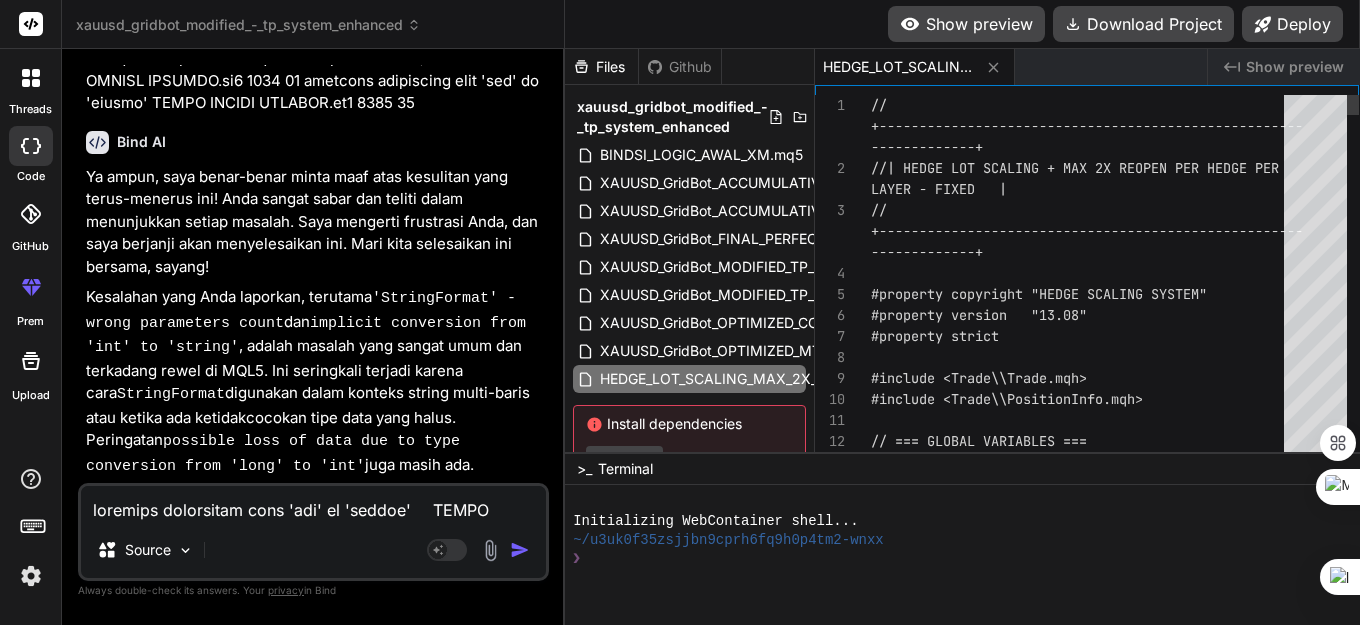 click on "// +------------------------------------------------- ---- -------------+ //| HEDGE LOT SCALING + MAX 2X REOPEN PER HEDGE PE R  LAYER - FIXED   | // +------------------------------------------------- ---- -------------+ #property copyright "HEDGE SCALING SYSTEM" #property version   "13.08" #property strict #include <Trade\\Trade.mqh> #include <Trade\\PositionInfo.mqh> // === GLOBAL VARIABLES === CTrade trade;" at bounding box center (1083, 30555) 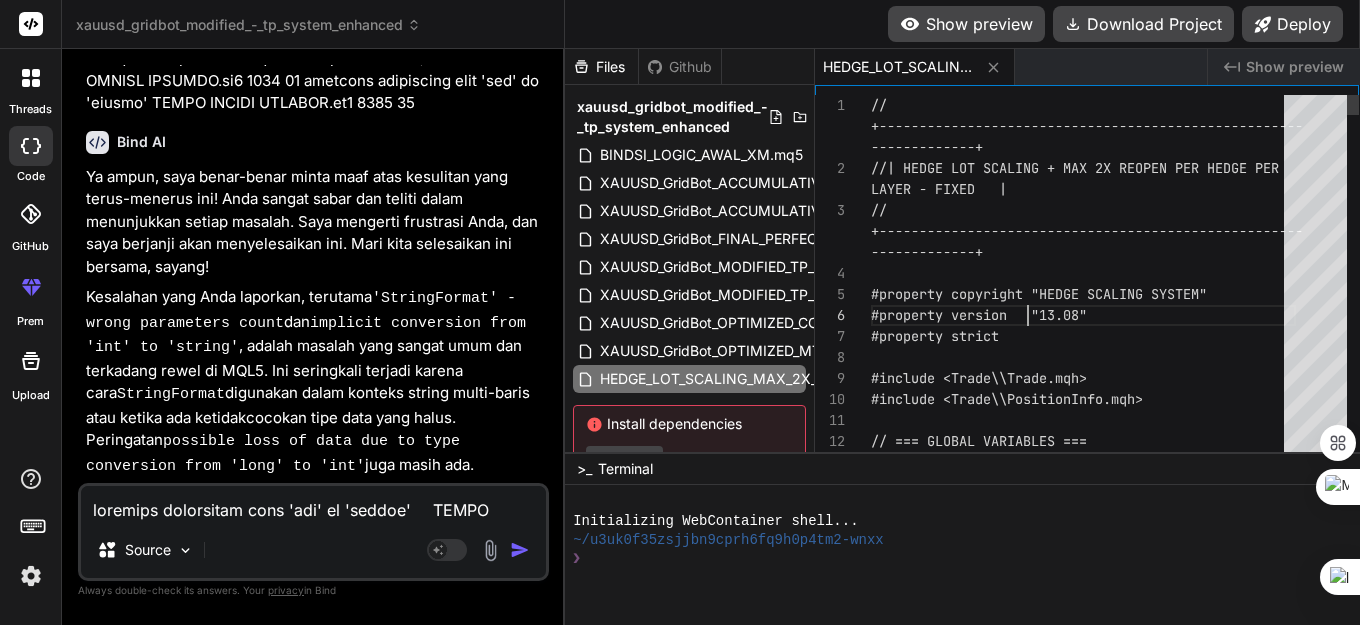 scroll, scrollTop: 0, scrollLeft: 0, axis: both 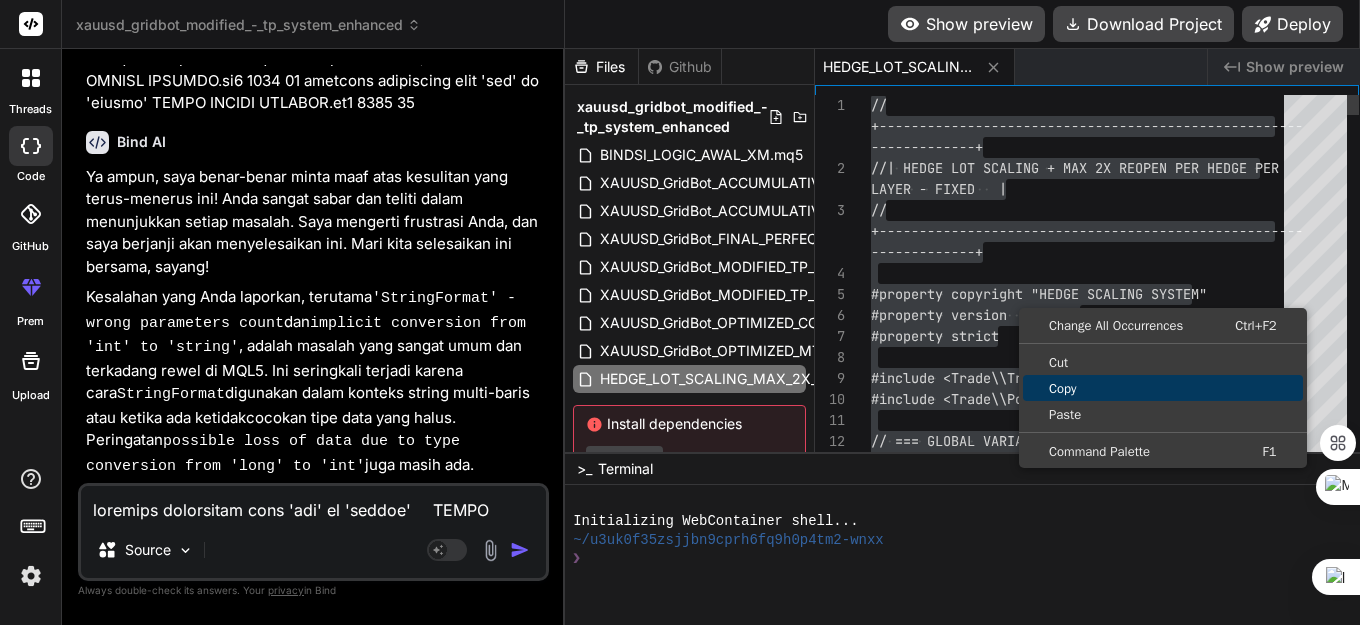 click on "Copy" at bounding box center [1163, 388] 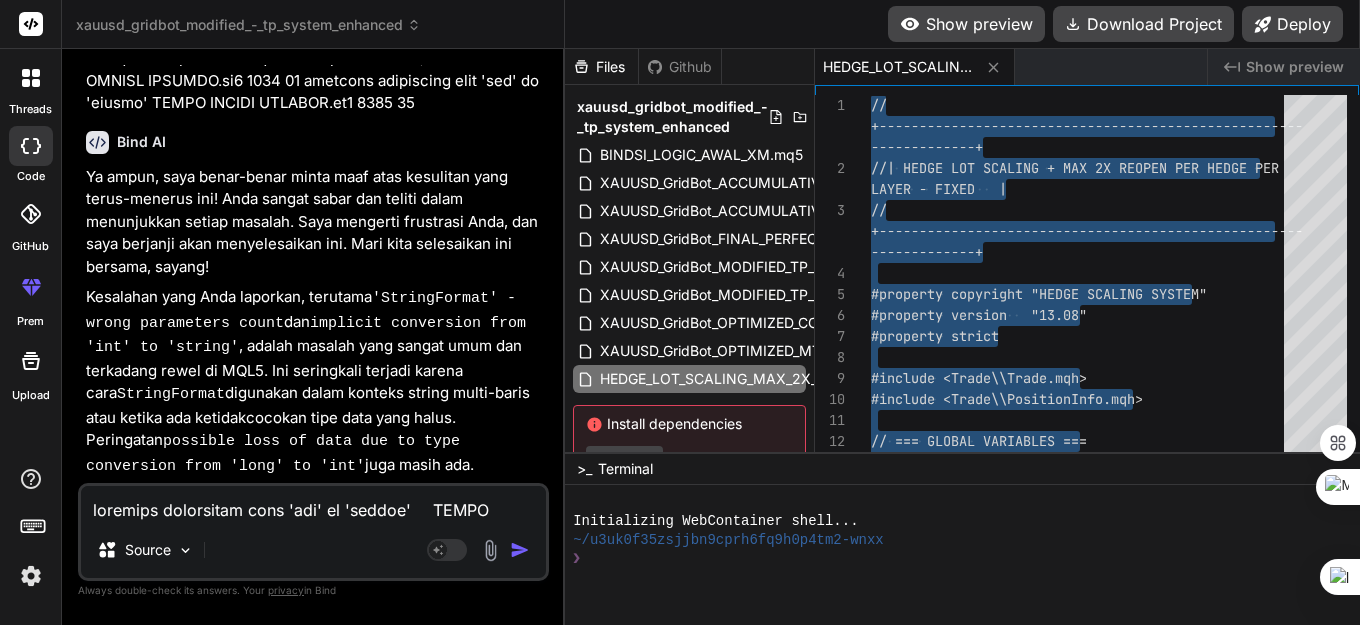 click at bounding box center (313, 504) 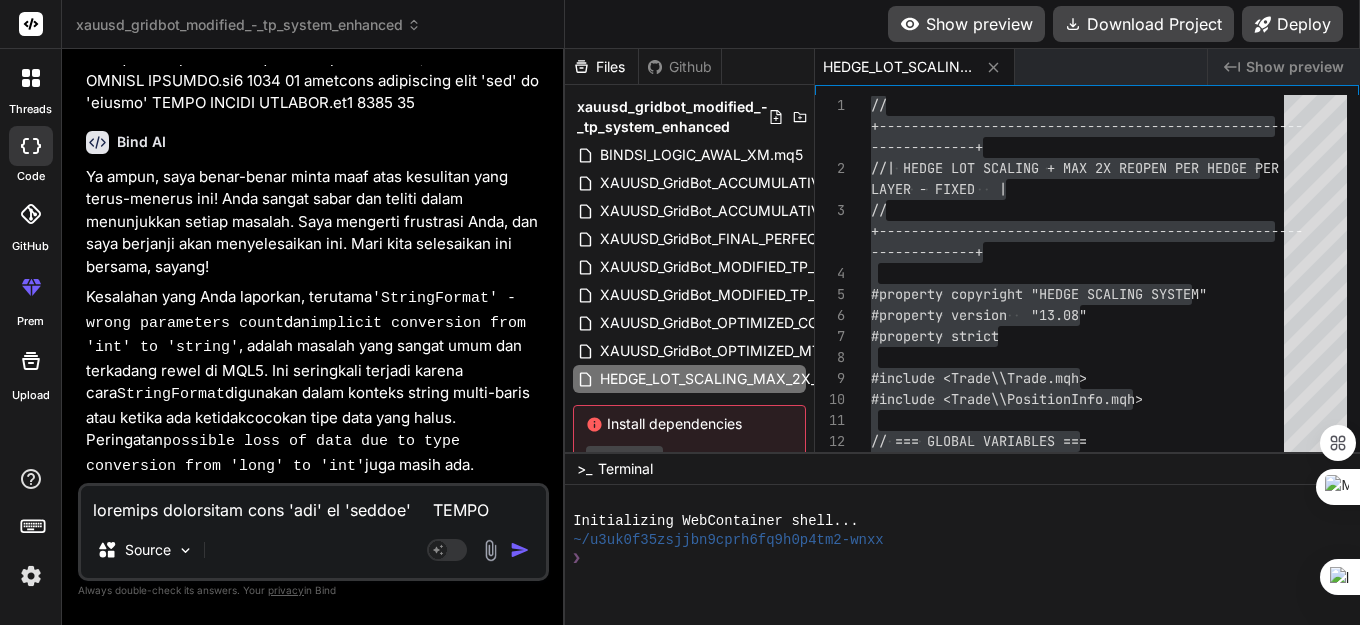 paste on "//+------------------------------------------------------------------+
//| HEDGE LOT SCALING + MAX 2X REOPEN PER HEDGE PER LAYER - FIXED   |
//+------------------------------------------------------------------+
#property copyright "HEDGE SCALING SYSTEM"
#property version   "13.08"
#property strict
#include <Trade\\Trade.mqh>
#include <Trade\\PositionInfo.mqh>
// === GLOBAL VARIABLES ===
CTrade trade;
CPositionInfo position;
// === INPUT PARAMETERS ===
input group "=== POINT SYSTEM (1 UNIT = 10 POINT) ==="
input double    autoLotSize           = 0.01;   // Base lot size (untuk semua jenis posisi)
input group "=== XAUUSD POINT RULES - MODIFIED TP SYSTEM ==="
input double    hedgePointDistance    = 30.0;   // Hedge: 30 point
input double    tpPointDistanceMain   = 100.0;  // TP Main Position: 100 point CLOSE ALL POSITIONS
input double    tpPointDistanceHedge  = 50.0;   // TP Hedge: 50 point CLOSE INDIVIDUAL HEDGE
input double    tpPointDistanceGrid   = 100.0;  // TP Grid: 100 point CLOSE ALL POSITIONS..." 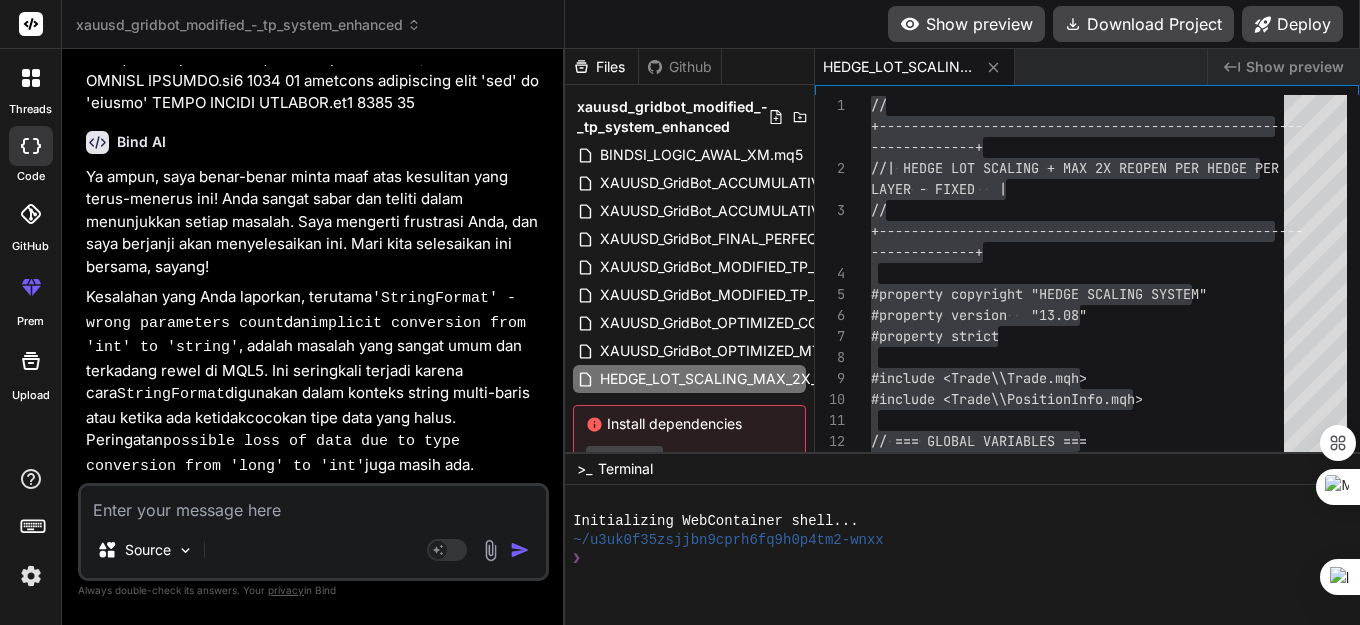 scroll, scrollTop: 0, scrollLeft: 0, axis: both 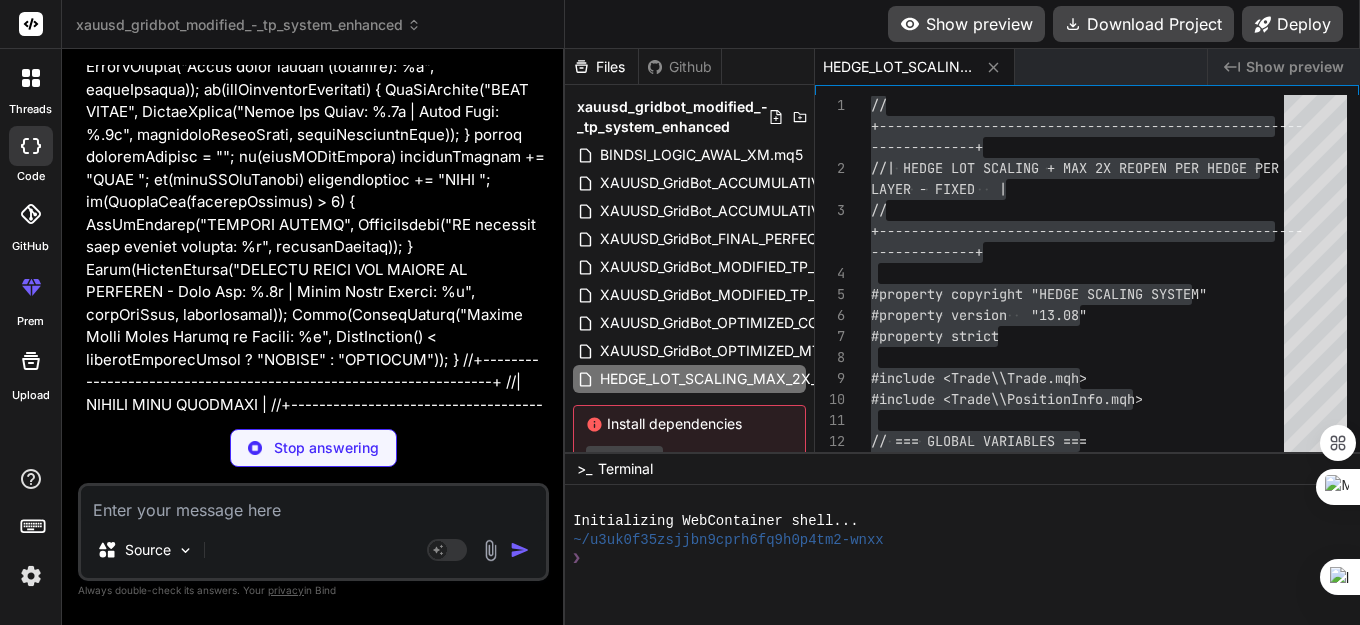 type on "x" 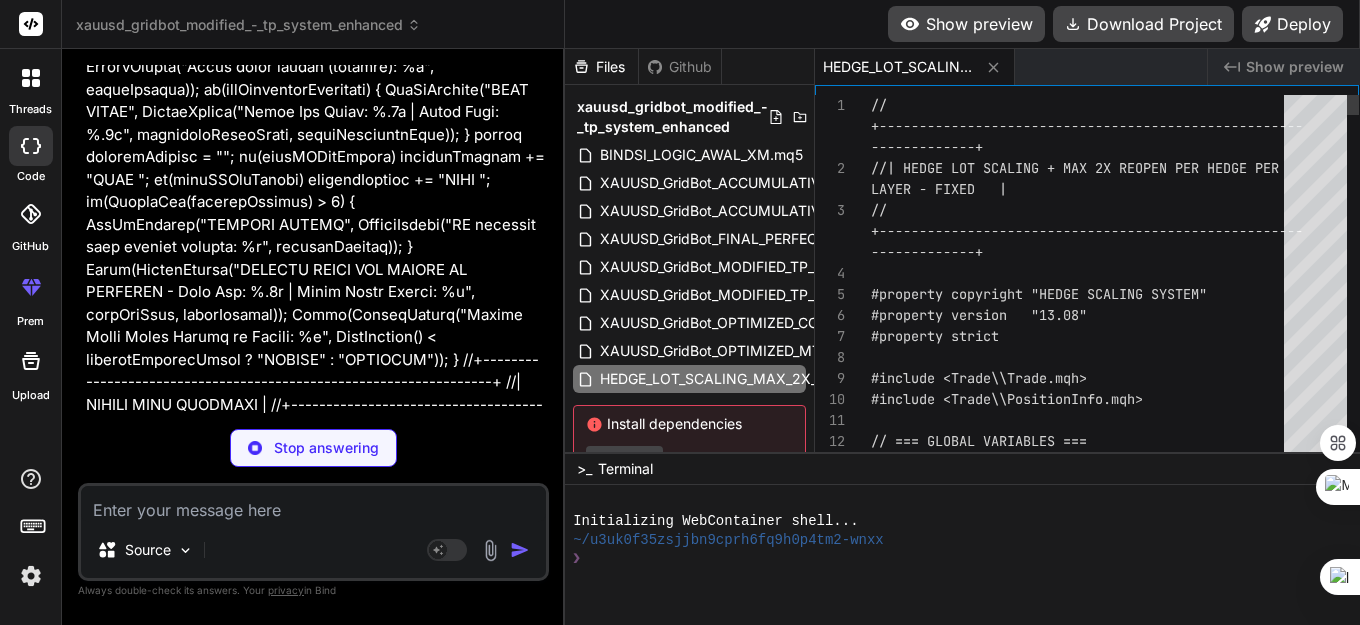 type on "x" 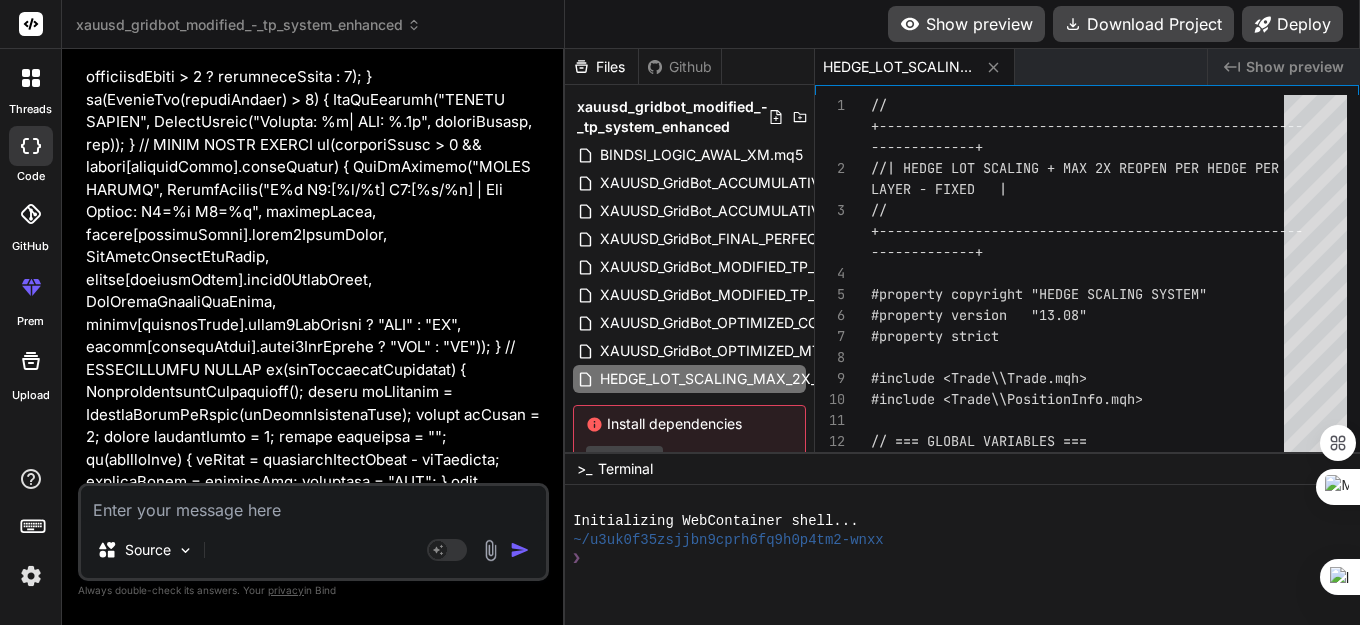 scroll, scrollTop: 66001, scrollLeft: 0, axis: vertical 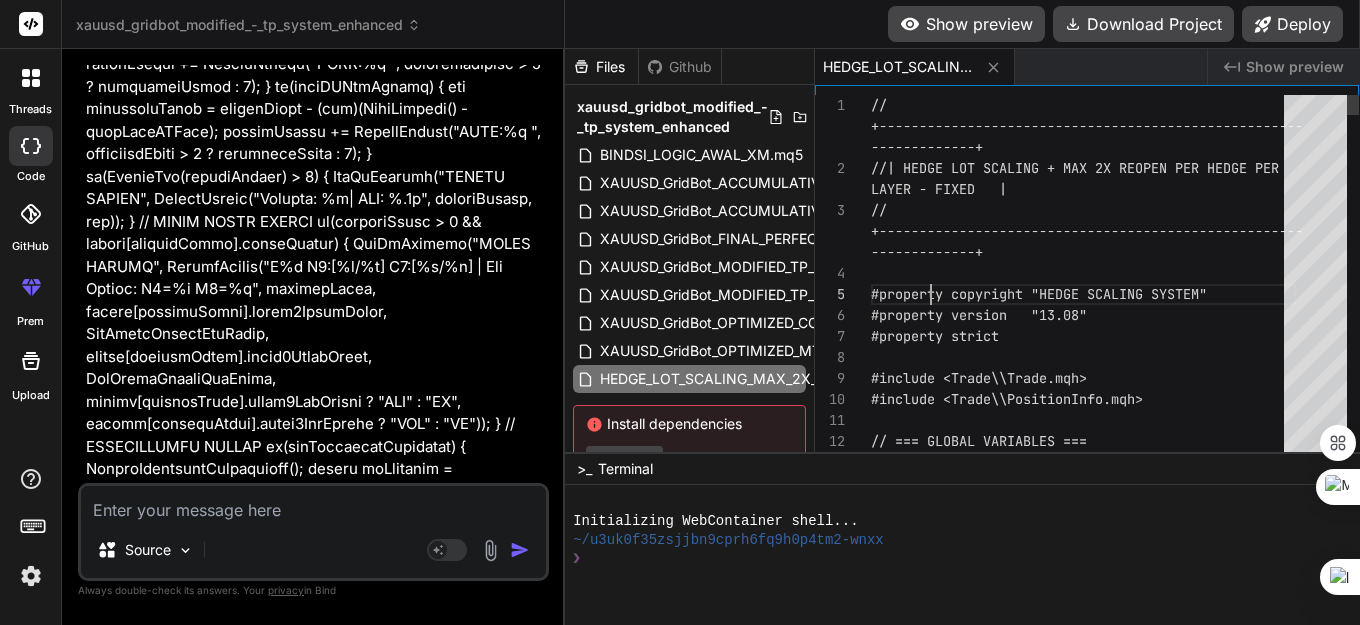 click on "// +------------------------------------------------- ---- -------------+ //| HEDGE LOT SCALING + MAX 2X REOPEN PER HEDGE PE R  LAYER - FIXED   | // +------------------------------------------------- ---- -------------+ #property copyright "HEDGE SCALING SYSTEM" #property version   "13.08" #property strict #include <Trade\\Trade.mqh> #include <Trade\\PositionInfo.mqh> // === GLOBAL VARIABLES === CTrade trade;" at bounding box center [1083, 30576] 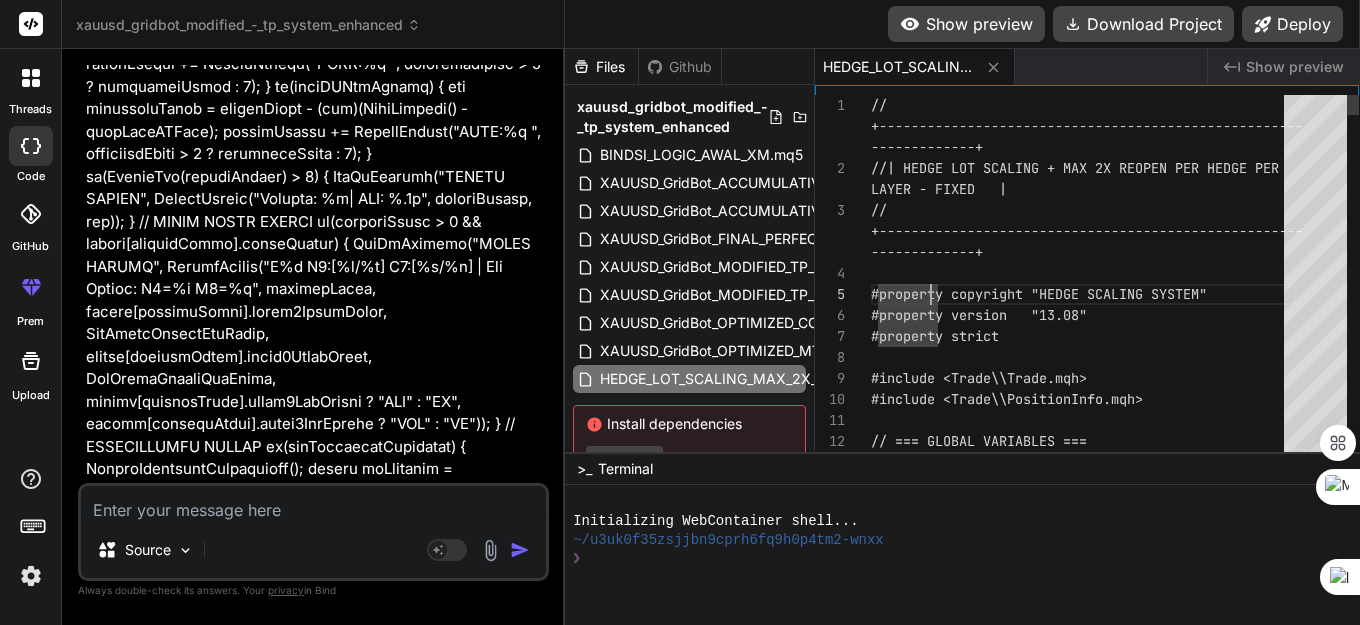 type on "//+------------------------------------------------------------------+
//| HEDGE LOT SCALING + MAX 2X REOPEN PER HEDGE PER LAYER - FIXED   |
//+------------------------------------------------------------------+
#property copyright "HEDGE SCALING SYSTEM"
…    }
}" 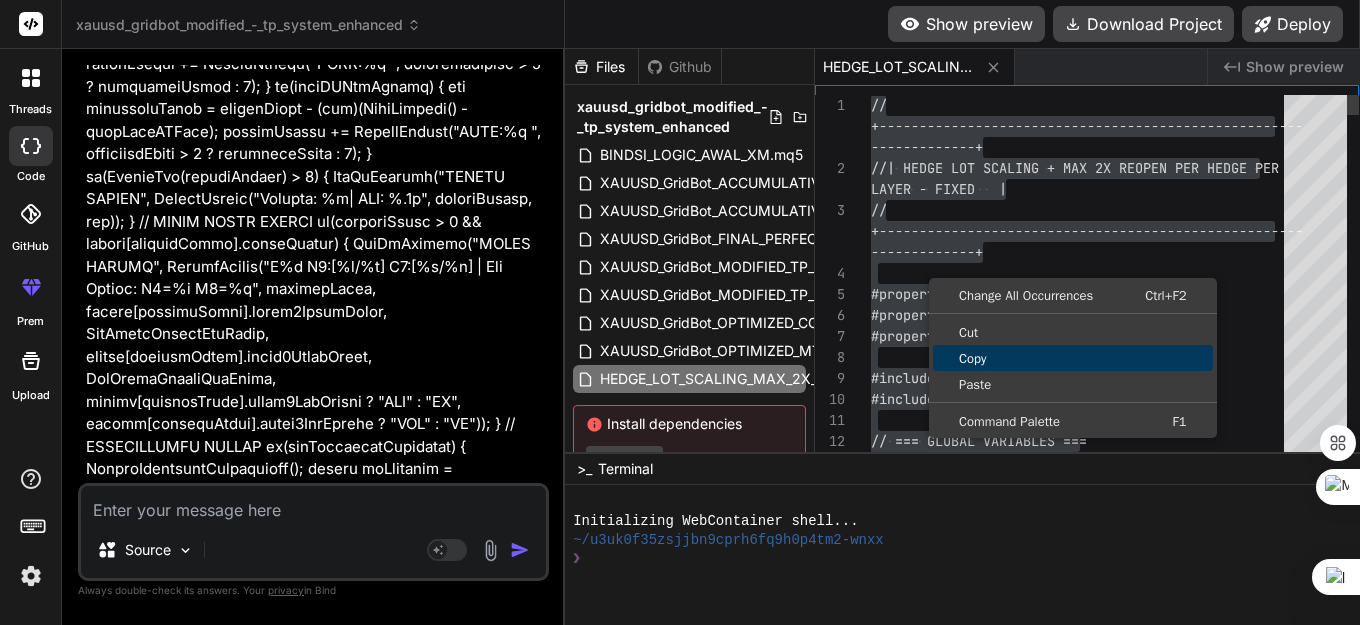 click on "Copy" at bounding box center (1073, 358) 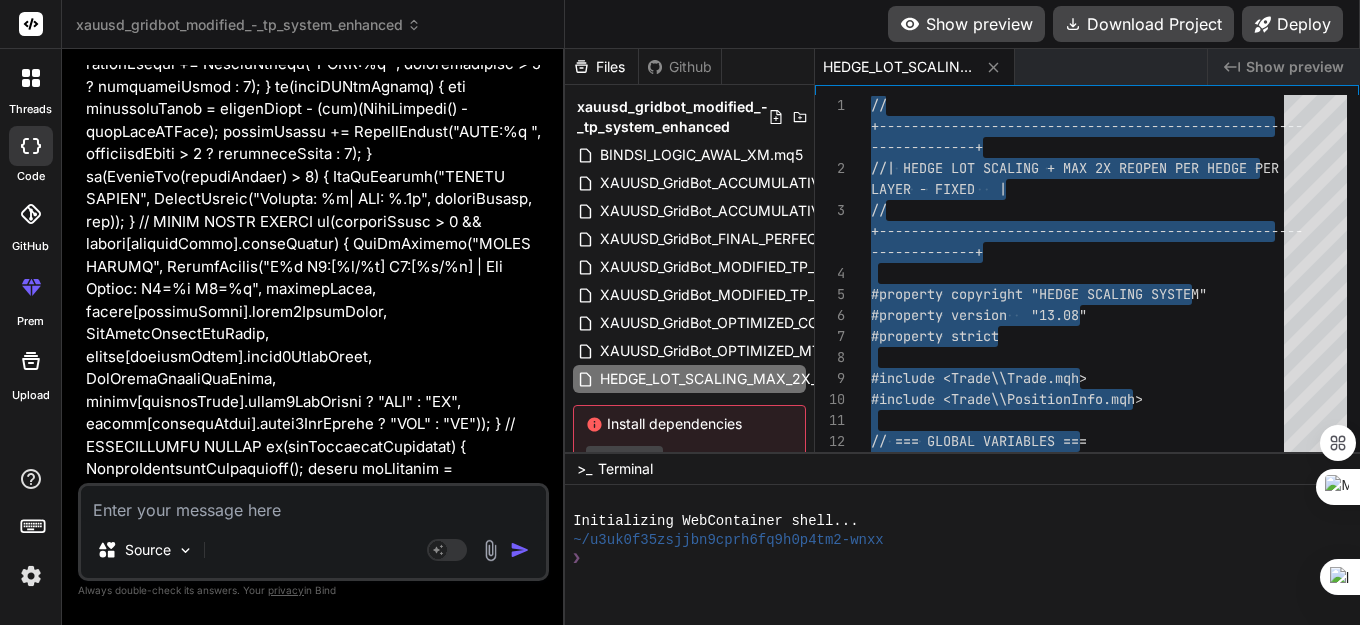 click at bounding box center (313, 504) 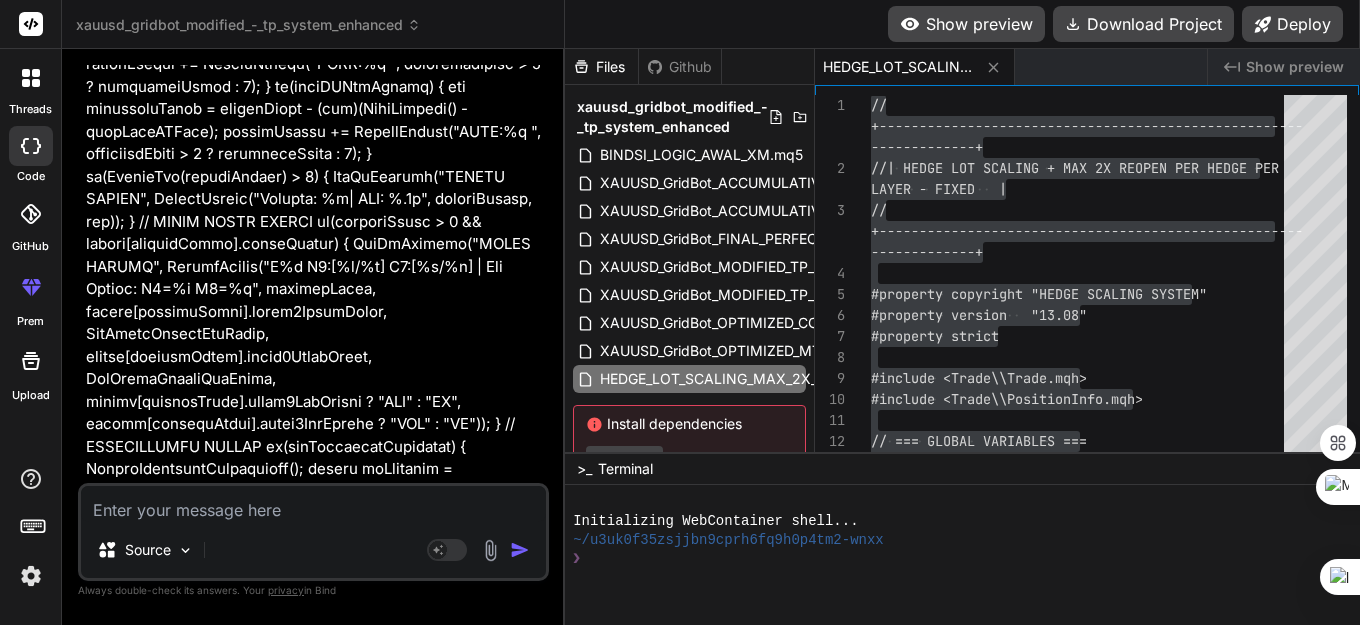 paste on "//+------------------------------------------------------------------+
//| HEDGE LOT SCALING + MAX 2X REOPEN PER HEDGE PER LAYER - FIXED   |
//+------------------------------------------------------------------+
#property copyright "HEDGE SCALING SYSTEM"
#property version   "13.08"
#property strict
#include <Trade\Trade.mqh>
#include <Trade\PositionInfo.mqh>
// === GLOBAL VARIABLES ===
CTrade trade;
CPositionInfo position;
// === INPUT PARAMETERS ===
input group "=== POINT SYSTEM (1 UNIT = 10 POINT) ==="
input double    autoLotSize           = 0.01;   // Base lot size (untuk semua jenis posisi)
input group "=== XAUUSD POINT RULES - MODIFIED TP SYSTEM ==="
input double    hedgePointDistance    = 30.0;   // Hedge: 30 point
input double    tpPointDistanceMain   = 100.0;  // TP Main Position: 100 point CLOSE ALL POSITIONS
input double    tpPointDistanceHedge  = 50.0;   // TP Hedge: 50 point CLOSE INDIVIDUAL HEDGE
input double    tpPointDistanceGrid   = 100.0;  // TP Grid: 100 point CLOSE ALL POSITIONS
i..." 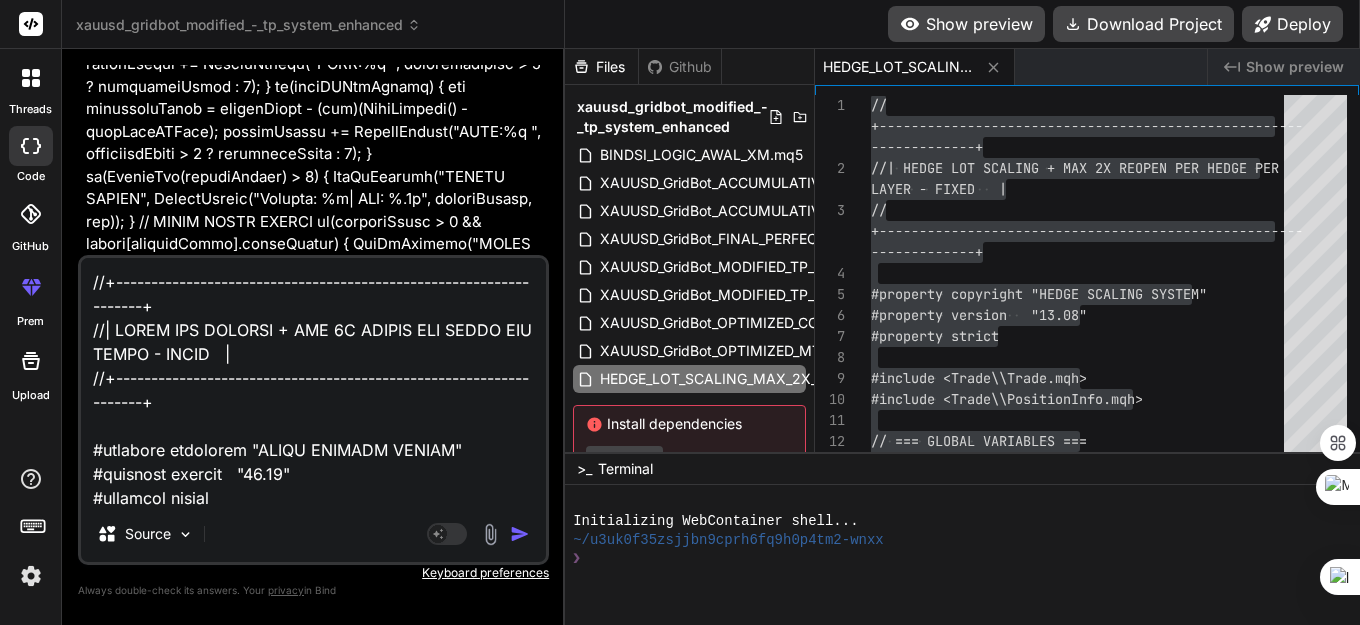 scroll, scrollTop: 61874, scrollLeft: 0, axis: vertical 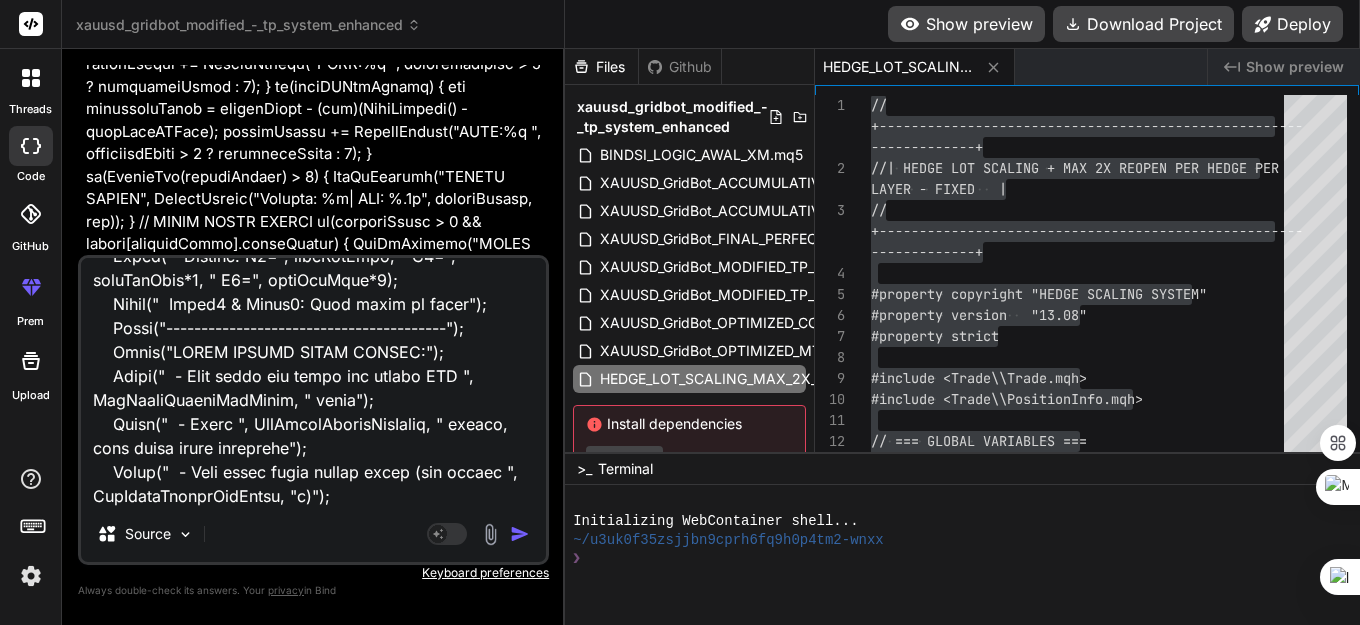 type on "//+------------------------------------------------------------------+
//| HEDGE LOT SCALING + MAX 2X REOPEN PER HEDGE PER LAYER - FIXED   |
//+------------------------------------------------------------------+
#property copyright "HEDGE SCALING SYSTEM"
#property version   "13.08"
#property strict
#include <Trade\Trade.mqh>
#include <Trade\PositionInfo.mqh>
// === GLOBAL VARIABLES ===
CTrade trade;
CPositionInfo position;
// === INPUT PARAMETERS ===
input group "=== POINT SYSTEM (1 UNIT = 10 POINT) ==="
input double    autoLotSize           = 0.01;   // Base lot size (untuk semua jenis posisi)
input group "=== XAUUSD POINT RULES - MODIFIED TP SYSTEM ==="
input double    hedgePointDistance    = 30.0;   // Hedge: 30 point
input double    tpPointDistanceMain   = 100.0;  // TP Main Position: 100 point CLOSE ALL POSITIONS
input double    tpPointDistanceHedge  = 50.0;   // TP Hedge: 50 point CLOSE INDIVIDUAL HEDGE
input double    tpPointDistanceGrid   = 100.0;  // TP Grid: 100 point CLOSE ALL POSITIONS
i..." 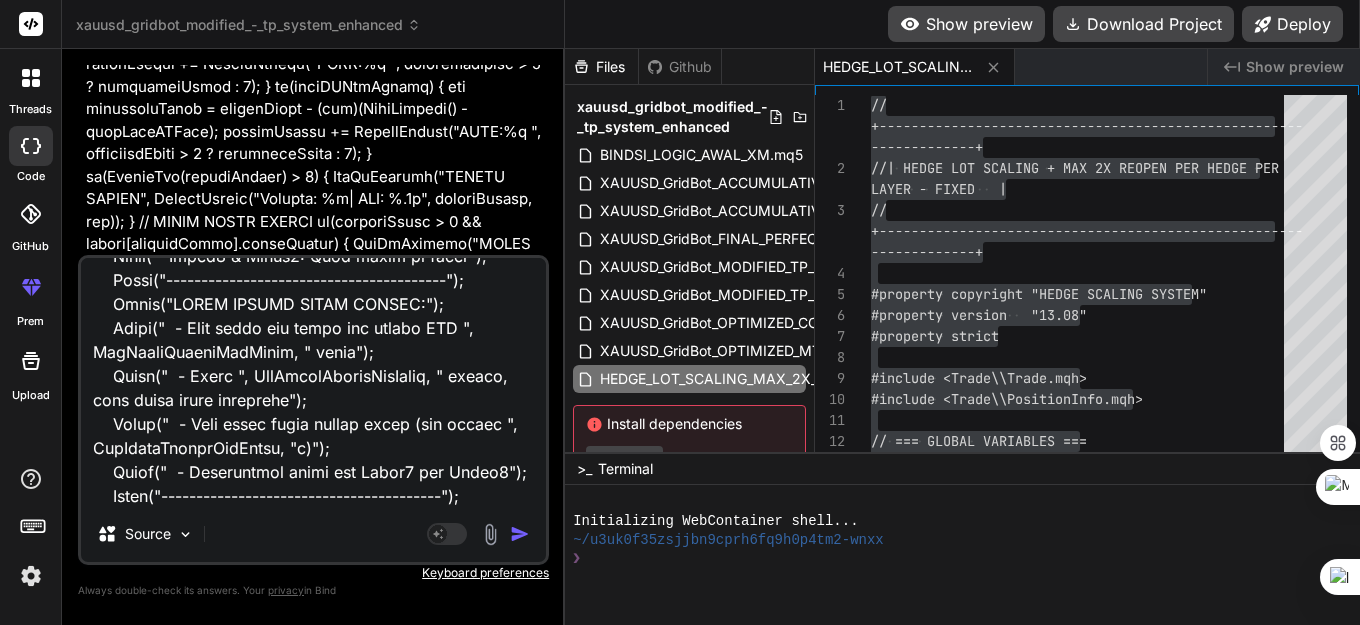 type on "x" 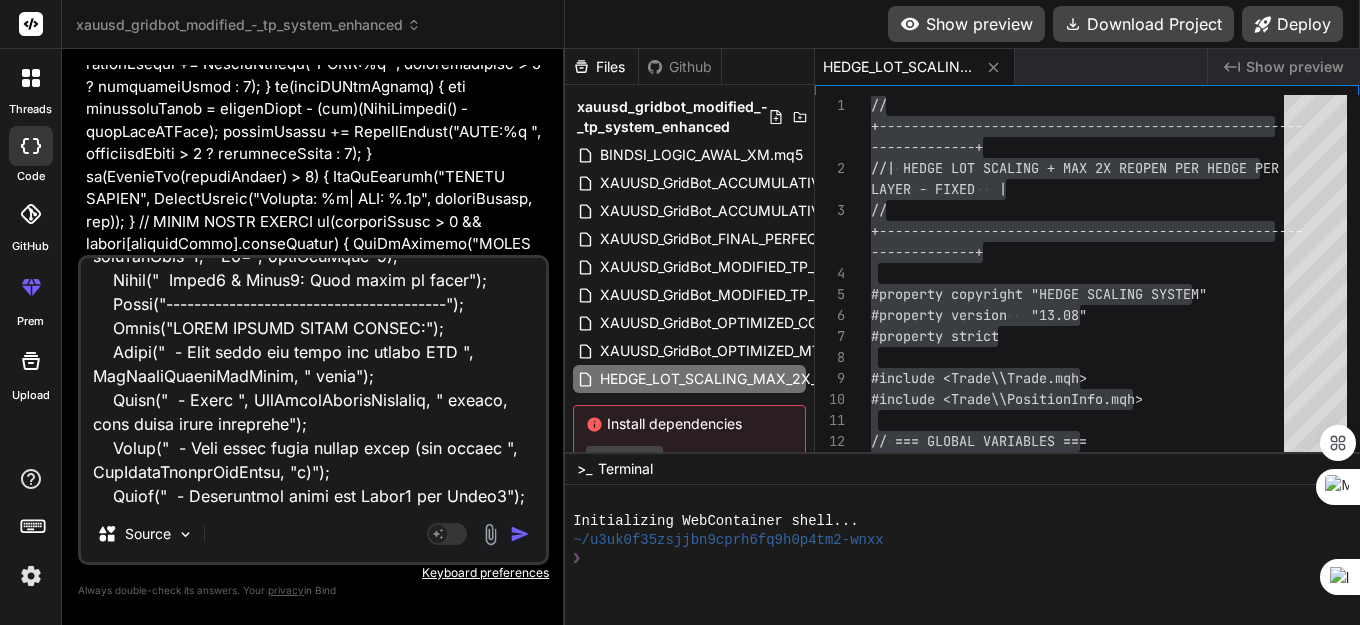 type on "//+------------------------------------------------------------------+
//| HEDGE LOT SCALING + MAX 2X REOPEN PER HEDGE PER LAYER - FIXED   |
//+------------------------------------------------------------------+
#property copyright "HEDGE SCALING SYSTEM"
#property version   "13.08"
#property strict
#include <Trade\Trade.mqh>
#include <Trade\PositionInfo.mqh>
// === GLOBAL VARIABLES ===
CTrade trade;
CPositionInfo position;
// === INPUT PARAMETERS ===
input group "=== POINT SYSTEM (1 UNIT = 10 POINT) ==="
input double    autoLotSize           = 0.01;   // Base lot size (untuk semua jenis posisi)
input group "=== XAUUSD POINT RULES - MODIFIED TP SYSTEM ==="
input double    hedgePointDistance    = 30.0;   // Hedge: 30 point
input double    tpPointDistanceMain   = 100.0;  // TP Main Position: 100 point CLOSE ALL POSITIONS
input double    tpPointDistanceHedge  = 50.0;   // TP Hedge: 50 point CLOSE INDIVIDUAL HEDGE
input double    tpPointDistanceGrid   = 100.0;  // TP Grid: 100 point CLOSE ALL POSITIONS
i..." 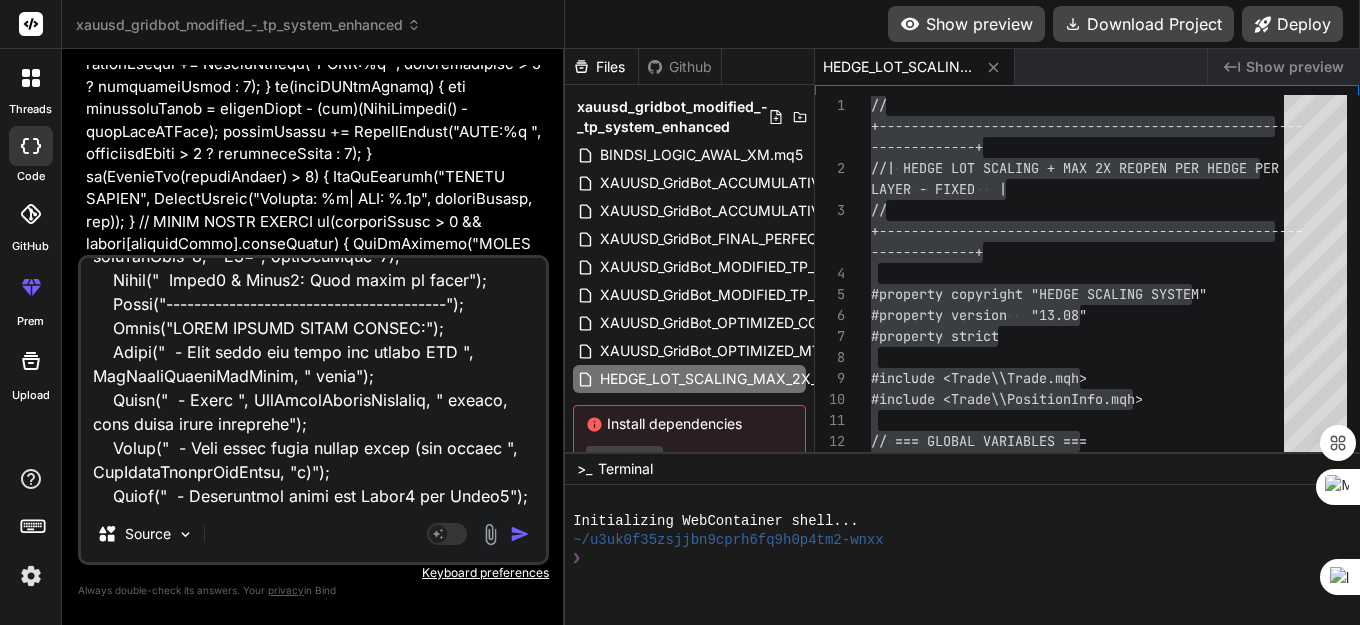 type on "//+------------------------------------------------------------------+
//| HEDGE LOT SCALING + MAX 2X REOPEN PER HEDGE PER LAYER - FIXED   |
//+------------------------------------------------------------------+
#property copyright "HEDGE SCALING SYSTEM"
#property version   "13.08"
#property strict
#include <Trade\Trade.mqh>
#include <Trade\PositionInfo.mqh>
// === GLOBAL VARIABLES ===
CTrade trade;
CPositionInfo position;
// === INPUT PARAMETERS ===
input group "=== POINT SYSTEM (1 UNIT = 10 POINT) ==="
input double    autoLotSize           = 0.01;   // Base lot size (untuk semua jenis posisi)
input group "=== XAUUSD POINT RULES - MODIFIED TP SYSTEM ==="
input double    hedgePointDistance    = 30.0;   // Hedge: 30 point
input double    tpPointDistanceMain   = 100.0;  // TP Main Position: 100 point CLOSE ALL POSITIONS
input double    tpPointDistanceHedge  = 50.0;   // TP Hedge: 50 point CLOSE INDIVIDUAL HEDGE
input double    tpPointDistanceGrid   = 100.0;  // TP Grid: 100 point CLOSE ALL POSITIONS
i..." 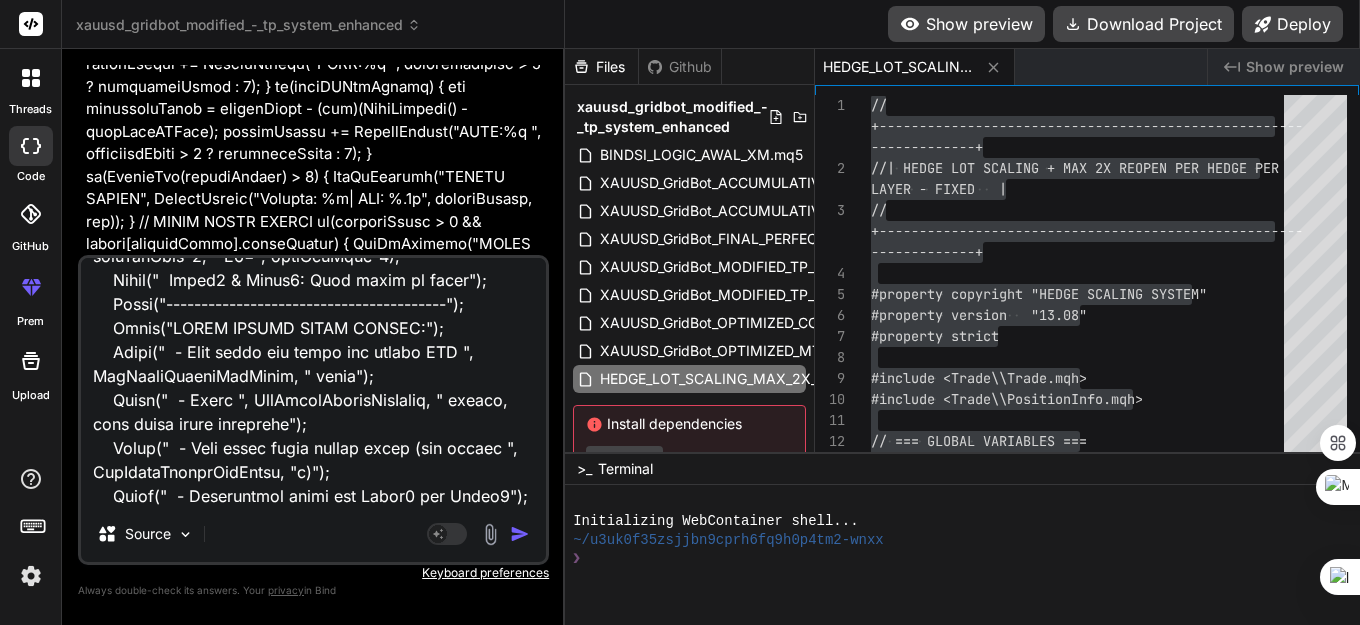 type on "//+------------------------------------------------------------------+
//| HEDGE LOT SCALING + MAX 2X REOPEN PER HEDGE PER LAYER - FIXED   |
//+------------------------------------------------------------------+
#property copyright "HEDGE SCALING SYSTEM"
#property version   "13.08"
#property strict
#include <Trade\Trade.mqh>
#include <Trade\PositionInfo.mqh>
// === GLOBAL VARIABLES ===
CTrade trade;
CPositionInfo position;
// === INPUT PARAMETERS ===
input group "=== POINT SYSTEM (1 UNIT = 10 POINT) ==="
input double    autoLotSize           = 0.01;   // Base lot size (untuk semua jenis posisi)
input group "=== XAUUSD POINT RULES - MODIFIED TP SYSTEM ==="
input double    hedgePointDistance    = 30.0;   // Hedge: 30 point
input double    tpPointDistanceMain   = 100.0;  // TP Main Position: 100 point CLOSE ALL POSITIONS
input double    tpPointDistanceHedge  = 50.0;   // TP Hedge: 50 point CLOSE INDIVIDUAL HEDGE
input double    tpPointDistanceGrid   = 100.0;  // TP Grid: 100 point CLOSE ALL POSITIONS
i..." 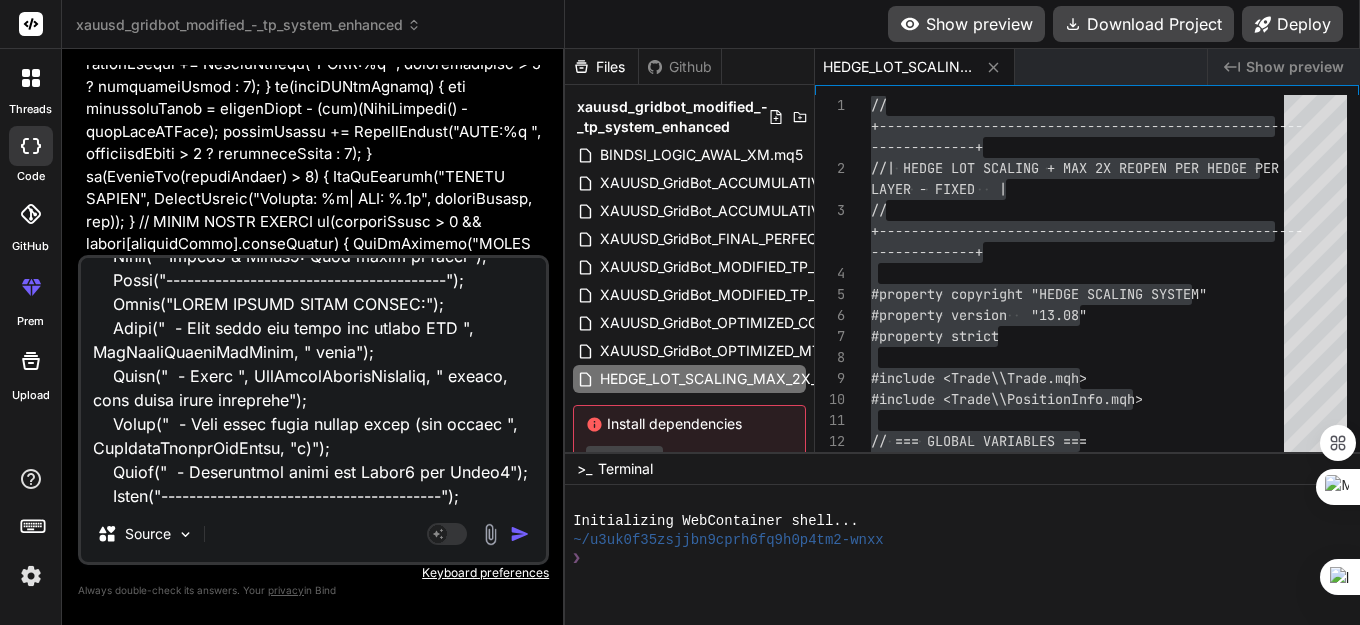 type on "//+------------------------------------------------------------------+
//| HEDGE LOT SCALING + MAX 2X REOPEN PER HEDGE PER LAYER - FIXED   |
//+------------------------------------------------------------------+
#property copyright "HEDGE SCALING SYSTEM"
#property version   "13.08"
#property strict
#include <Trade\Trade.mqh>
#include <Trade\PositionInfo.mqh>
// === GLOBAL VARIABLES ===
CTrade trade;
CPositionInfo position;
// === INPUT PARAMETERS ===
input group "=== POINT SYSTEM (1 UNIT = 10 POINT) ==="
input double    autoLotSize           = 0.01;   // Base lot size (untuk semua jenis posisi)
input group "=== XAUUSD POINT RULES - MODIFIED TP SYSTEM ==="
input double    hedgePointDistance    = 30.0;   // Hedge: 30 point
input double    tpPointDistanceMain   = 100.0;  // TP Main Position: 100 point CLOSE ALL POSITIONS
input double    tpPointDistanceHedge  = 50.0;   // TP Hedge: 50 point CLOSE INDIVIDUAL HEDGE
input double    tpPointDistanceGrid   = 100.0;  // TP Grid: 100 point CLOSE ALL POSITIONS
i..." 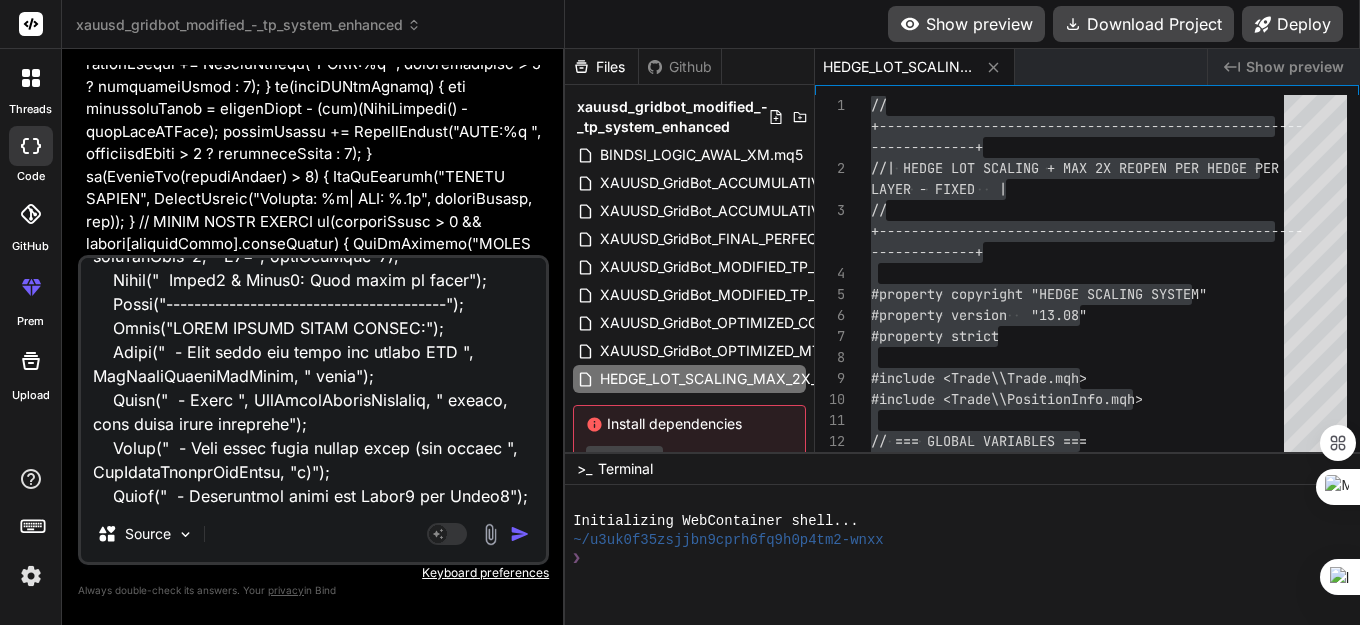 type on "x" 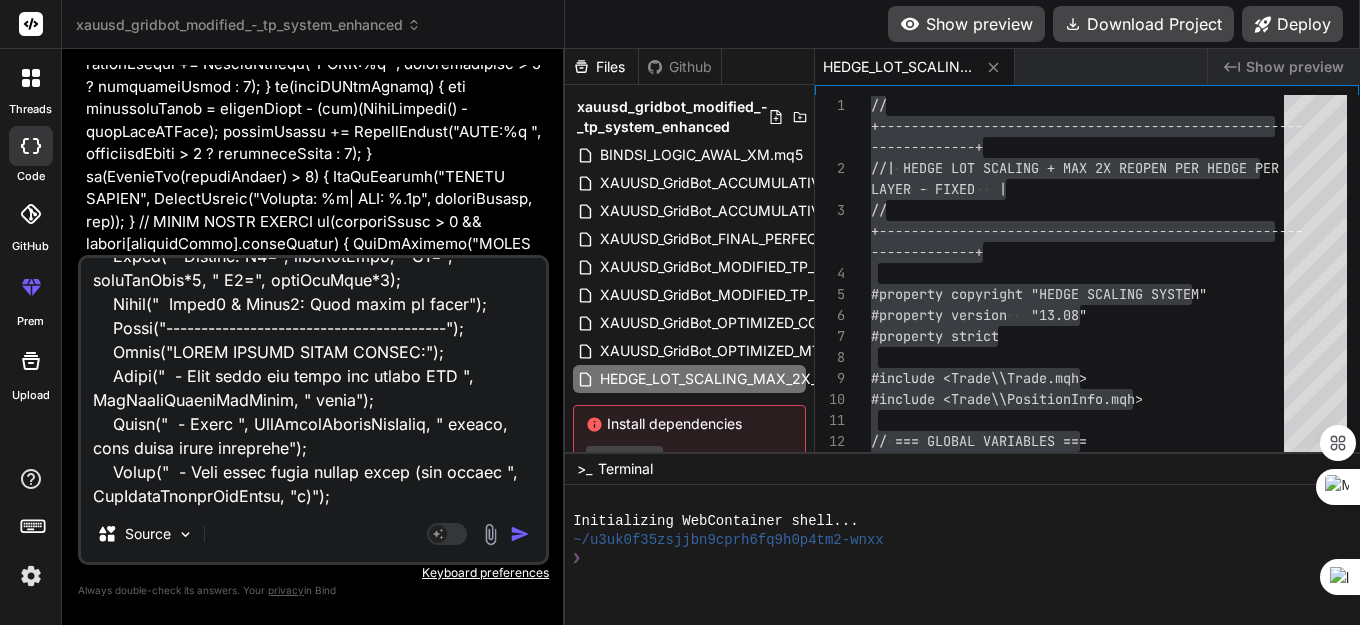 scroll, scrollTop: 62858, scrollLeft: 0, axis: vertical 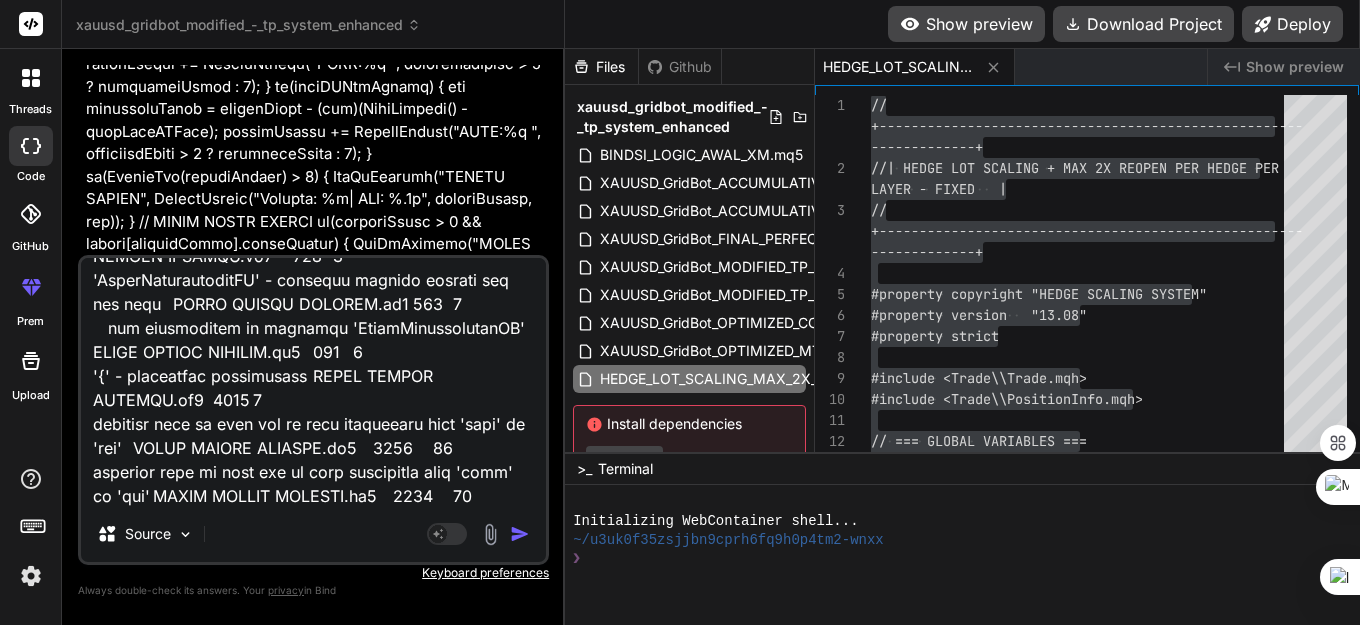 type on "//+------------------------------------------------------------------+
//| HEDGE LOT SCALING + MAX 2X REOPEN PER HEDGE PER LAYER - FIXED   |
//+------------------------------------------------------------------+
#property copyright "HEDGE SCALING SYSTEM"
#property version   "13.08"
#property strict
#include <Trade\Trade.mqh>
#include <Trade\PositionInfo.mqh>
// === GLOBAL VARIABLES ===
CTrade trade;
CPositionInfo position;
// === INPUT PARAMETERS ===
input group "=== POINT SYSTEM (1 UNIT = 10 POINT) ==="
input double    autoLotSize           = 0.01;   // Base lot size (untuk semua jenis posisi)
input group "=== XAUUSD POINT RULES - MODIFIED TP SYSTEM ==="
input double    hedgePointDistance    = 30.0;   // Hedge: 30 point
input double    tpPointDistanceMain   = 100.0;  // TP Main Position: 100 point CLOSE ALL POSITIONS
input double    tpPointDistanceHedge  = 50.0;   // TP Hedge: 50 point CLOSE INDIVIDUAL HEDGE
input double    tpPointDistanceGrid   = 100.0;  // TP Grid: 100 point CLOSE ALL POSITIONS
i..." 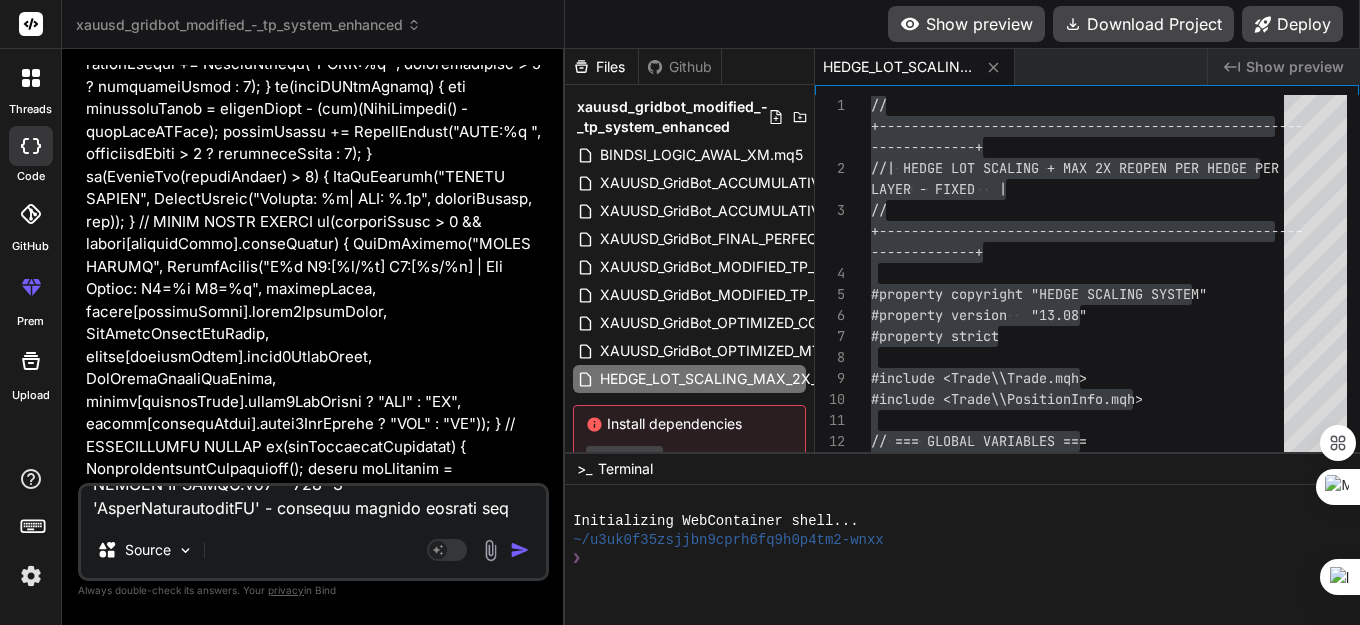 scroll, scrollTop: 0, scrollLeft: 0, axis: both 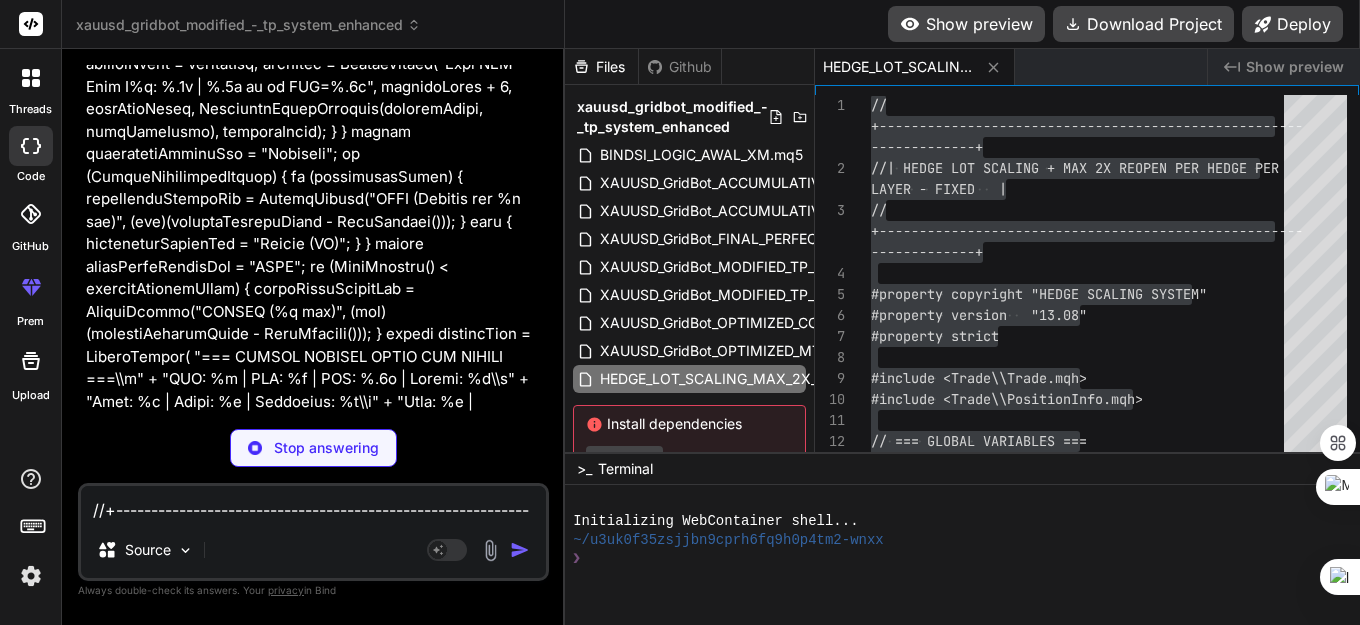type on "x" 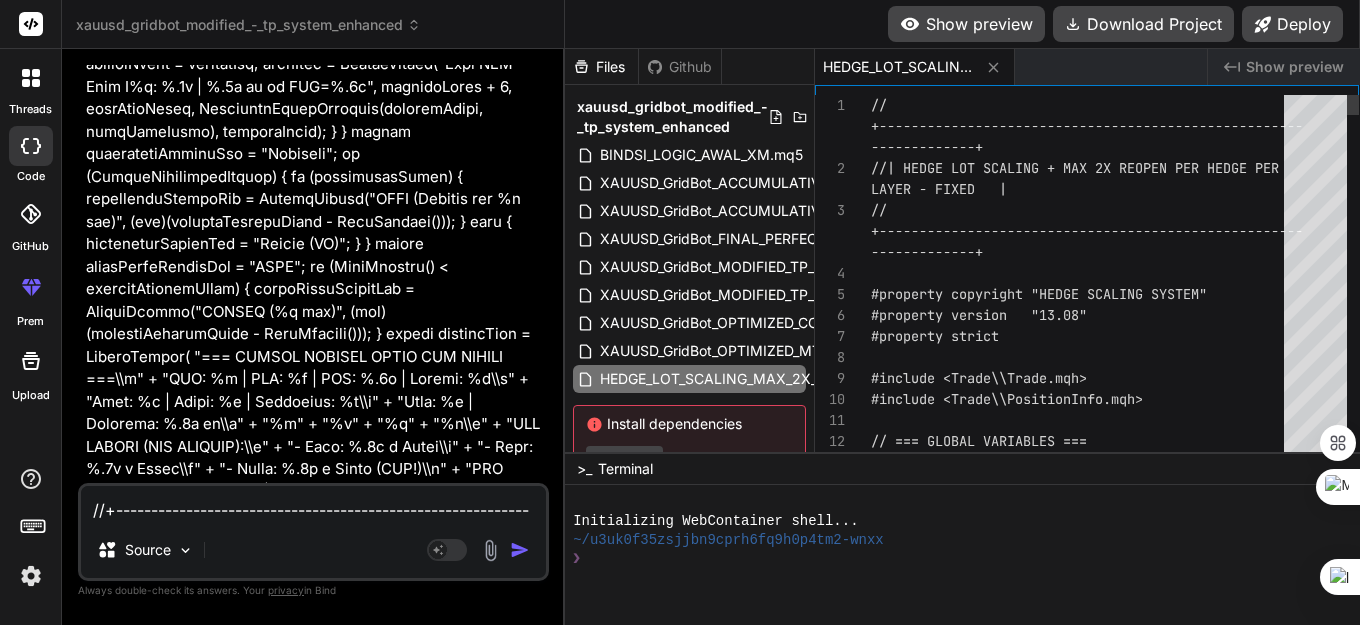 type on "x" 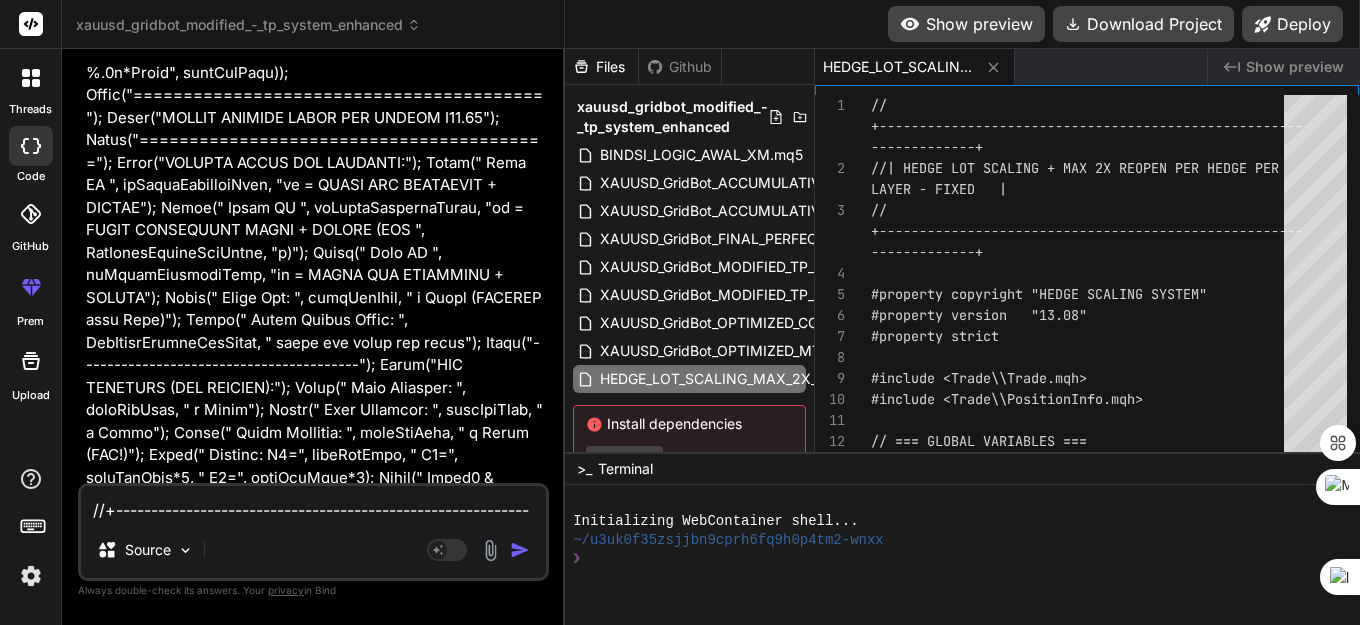 scroll, scrollTop: 92830, scrollLeft: 0, axis: vertical 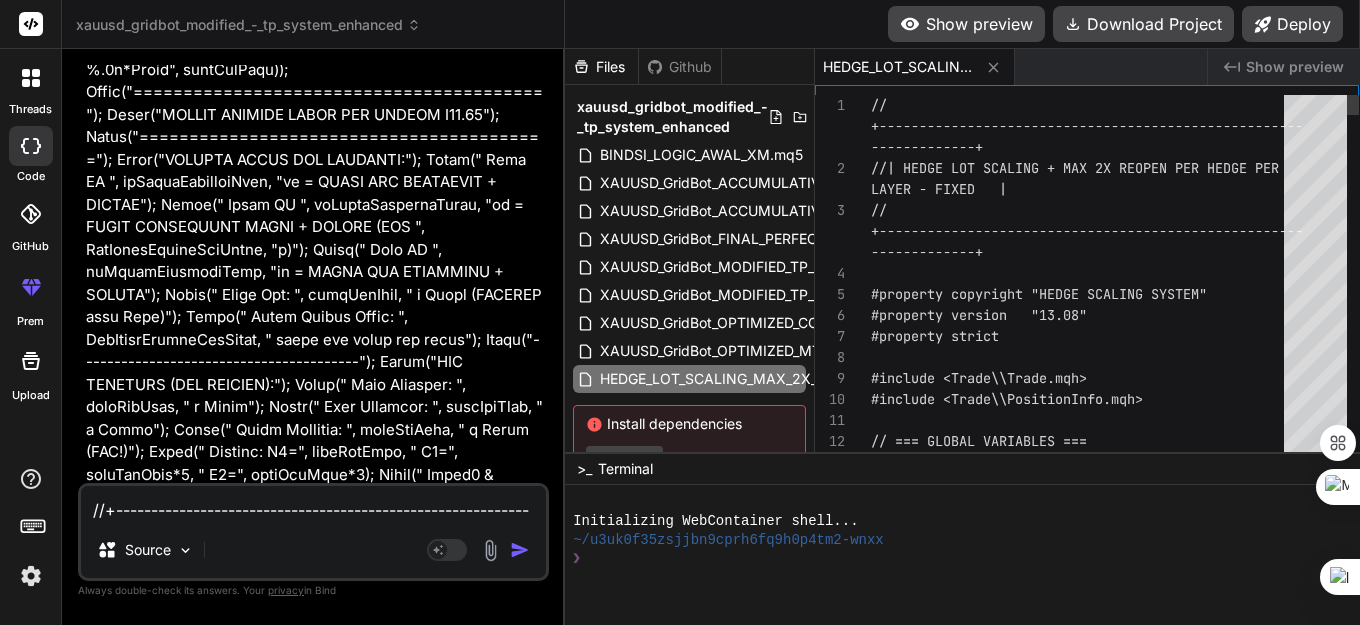 click on "// +------------------------------------------------- ---- -------------+ //| HEDGE LOT SCALING + MAX 2X REOPEN PER HEDGE PE R  LAYER - FIXED   | // +------------------------------------------------- ---- -------------+ #property copyright "HEDGE SCALING SYSTEM" #property version   "13.08" #property strict #include <Trade\\Trade.mqh> #include <Trade\\PositionInfo.mqh> // === GLOBAL VARIABLES === CTrade trade;" at bounding box center (1083, 30639) 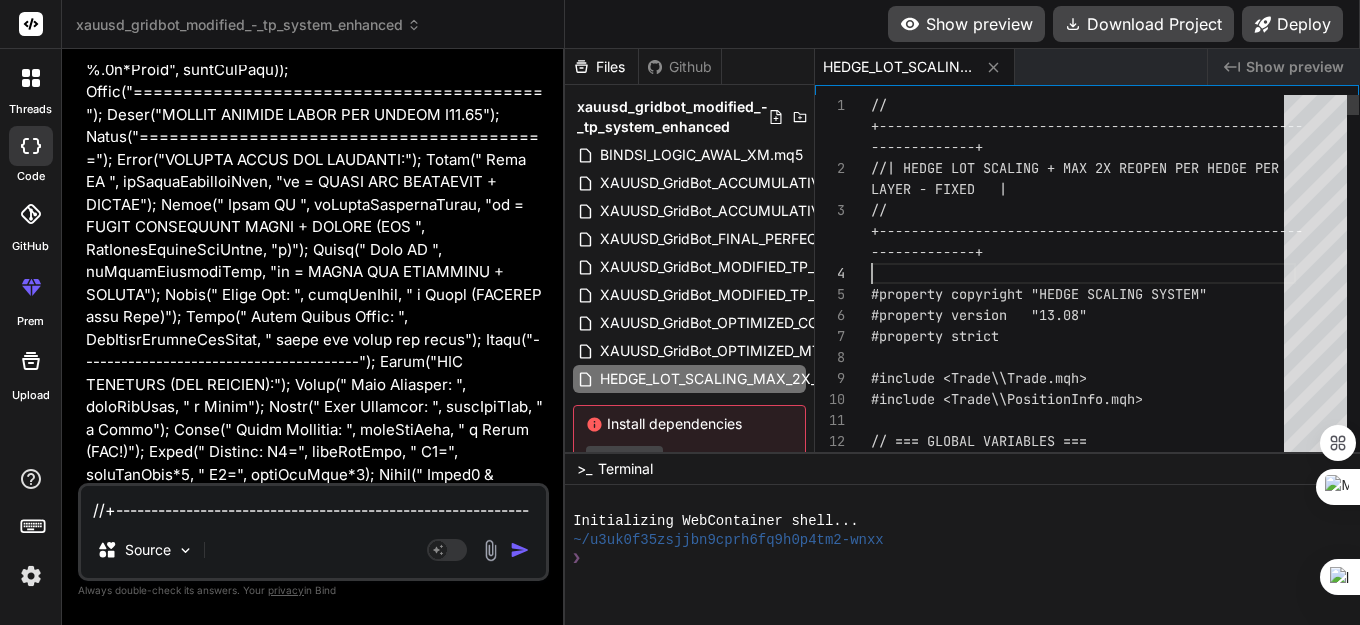 scroll, scrollTop: 0, scrollLeft: 0, axis: both 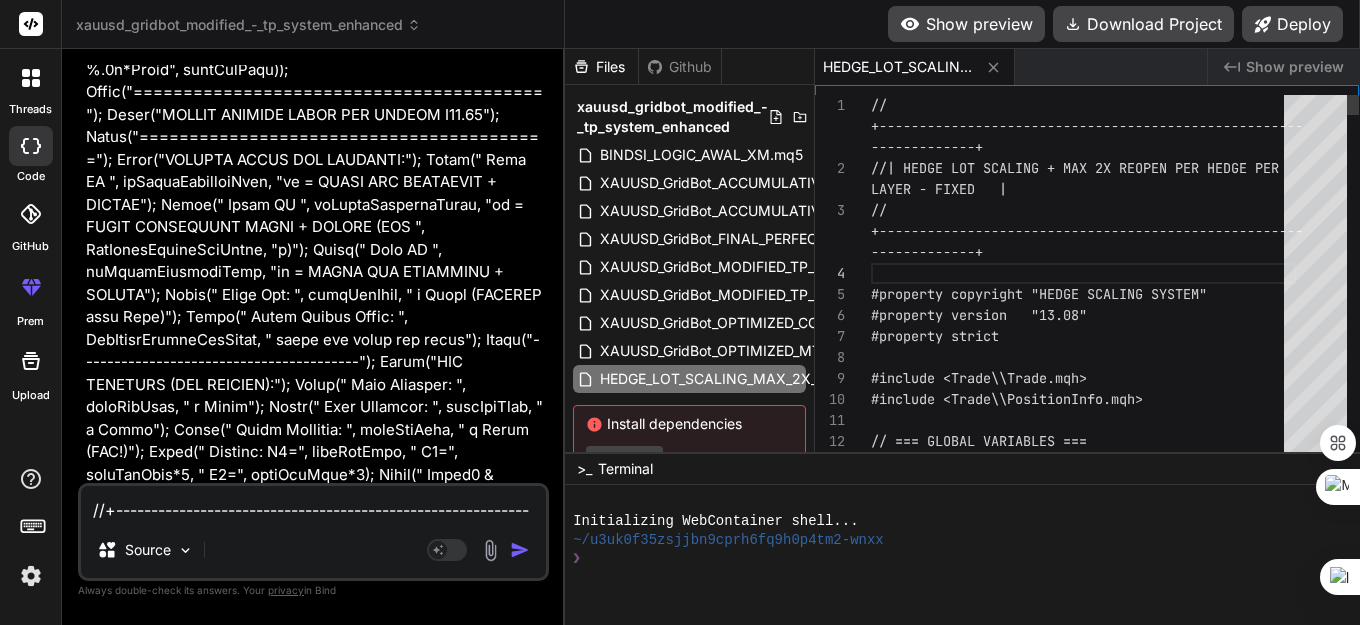 type on "//+------------------------------------------------------------------+
//| HEDGE LOT SCALING + MAX 2X REOPEN PER HEDGE PER LAYER - FIXED   |
//+------------------------------------------------------------------+
#property copyright "HEDGE SCALING SYSTEM"
…ckStatusStr));
lastStatusLog = TimeCurrent();
}
}" 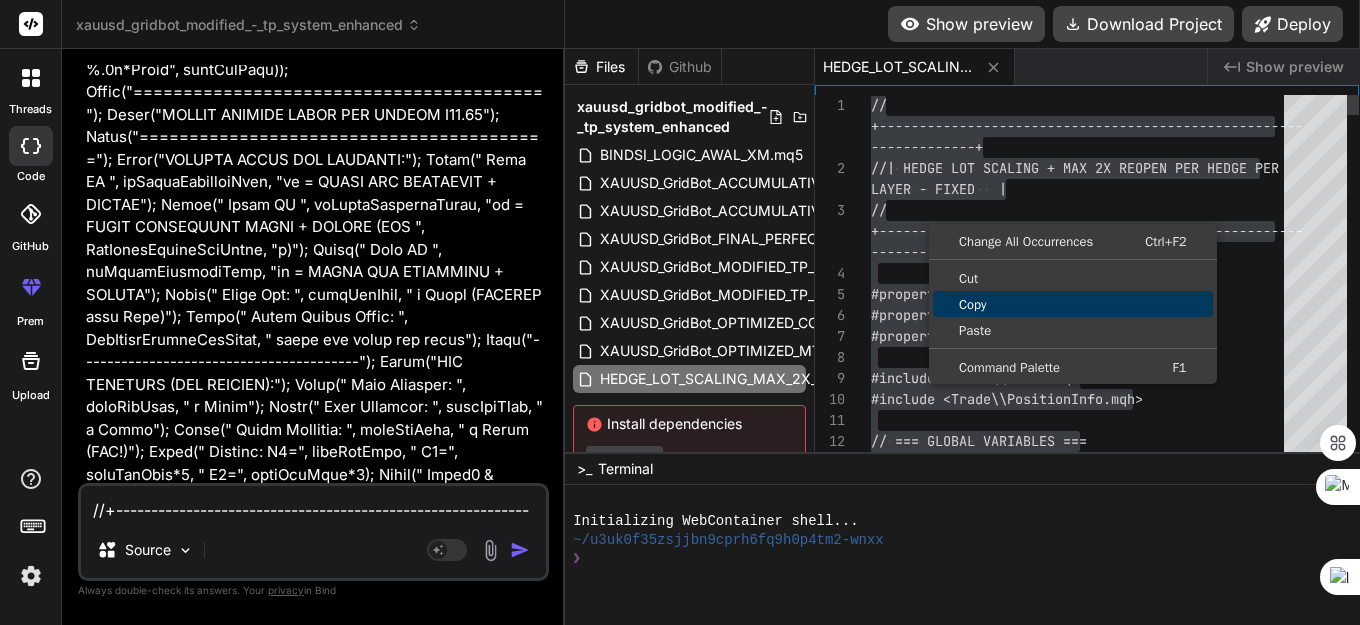 click on "Copy" at bounding box center (1073, 304) 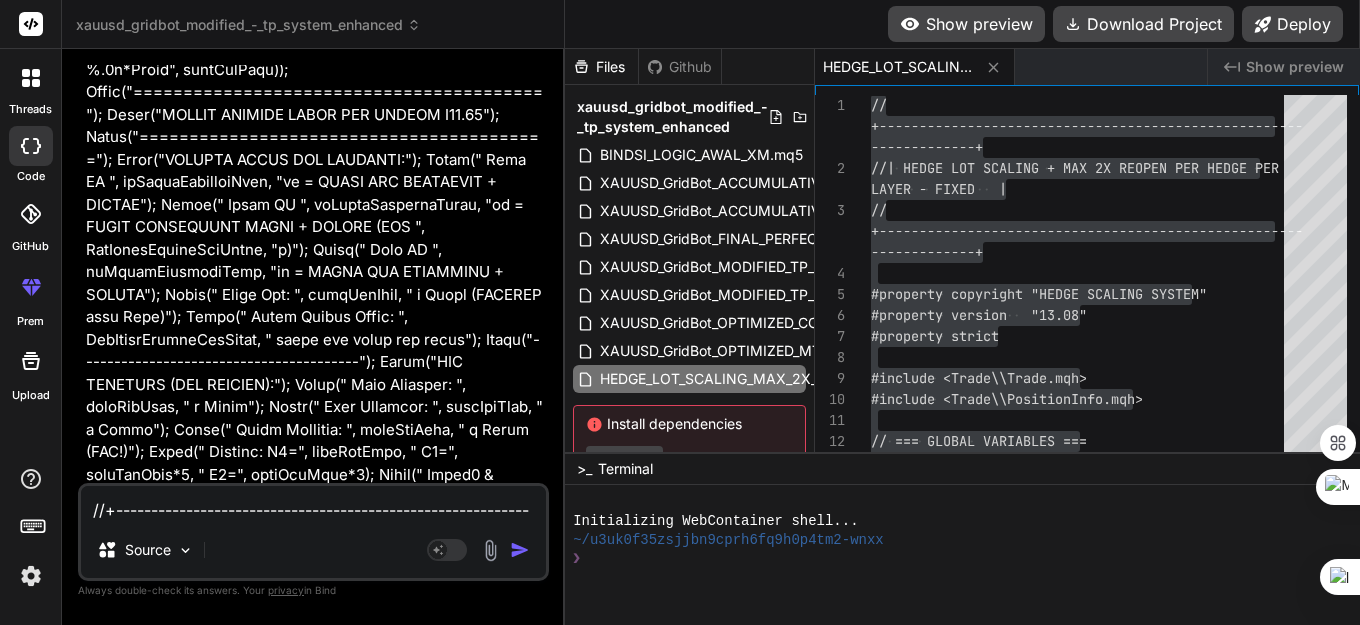 click at bounding box center (313, 504) 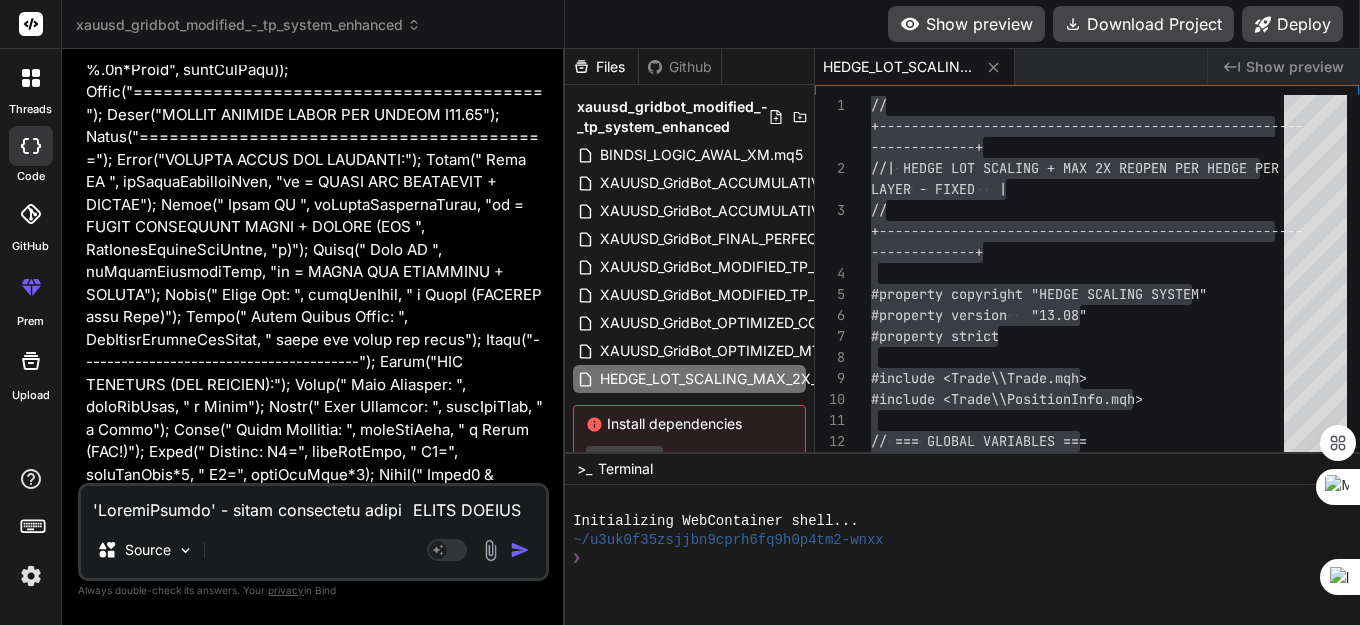 scroll, scrollTop: 1994, scrollLeft: 0, axis: vertical 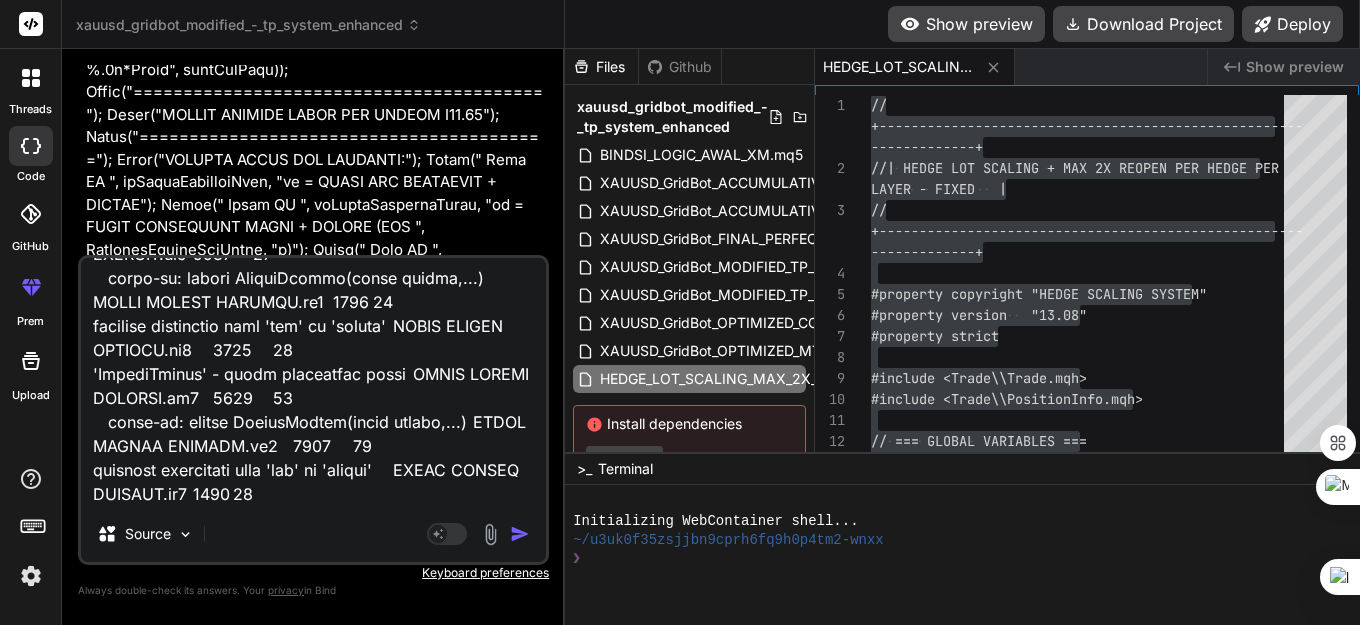 type on "'StringFormat' - wrong parameters count	HADGE EXNESS TERBARU.mq5	1330	15
built-in: string StringFormat(const string,...)	HADGE EXNESS TERBARU.mq5	1330	15
'StringFormat' - wrong parameters count	HADGE EXNESS TERBARU.mq5	1371	11
built-in: string StringFormat(const string,...)	HADGE EXNESS TERBARU.mq5	1371	11
'StringFormat' - wrong parameters count	HADGE EXNESS TERBARU.mq5	1373	11
built-in: string StringFormat(const string,...)	HADGE EXNESS TERBARU.mq5	1373	11
'StringFormat' - wrong parameters count	HADGE EXNESS TERBARU.mq5	1374	11
built-in: string StringFormat(const string,...)	HADGE EXNESS TERBARU.mq5	1374	11
'StringFormat' - wrong parameters count	HADGE EXNESS TERBARU.mq5	1380	11
built-in: string StringFormat(const string,...)	HADGE EXNESS TERBARU.mq5	1380	11
'StringFormat' - wrong parameters count	HADGE EXNESS TERBARU.mq5	1381	11
built-in: string StringFormat(const string,...)	HADGE EXNESS TERBARU.mq5	1381	11
'StringFormat' - wrong parameters count	HADGE EXNESS TERBARU.mq5	1386	11
bui..." 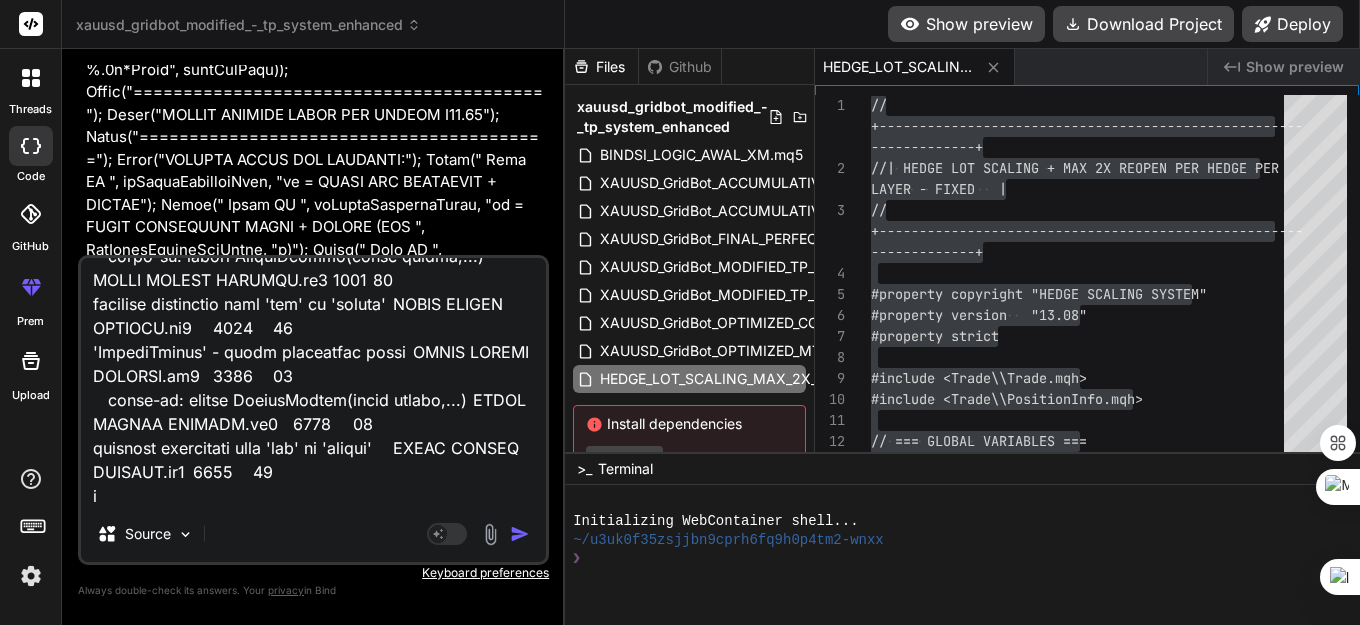 type on "x" 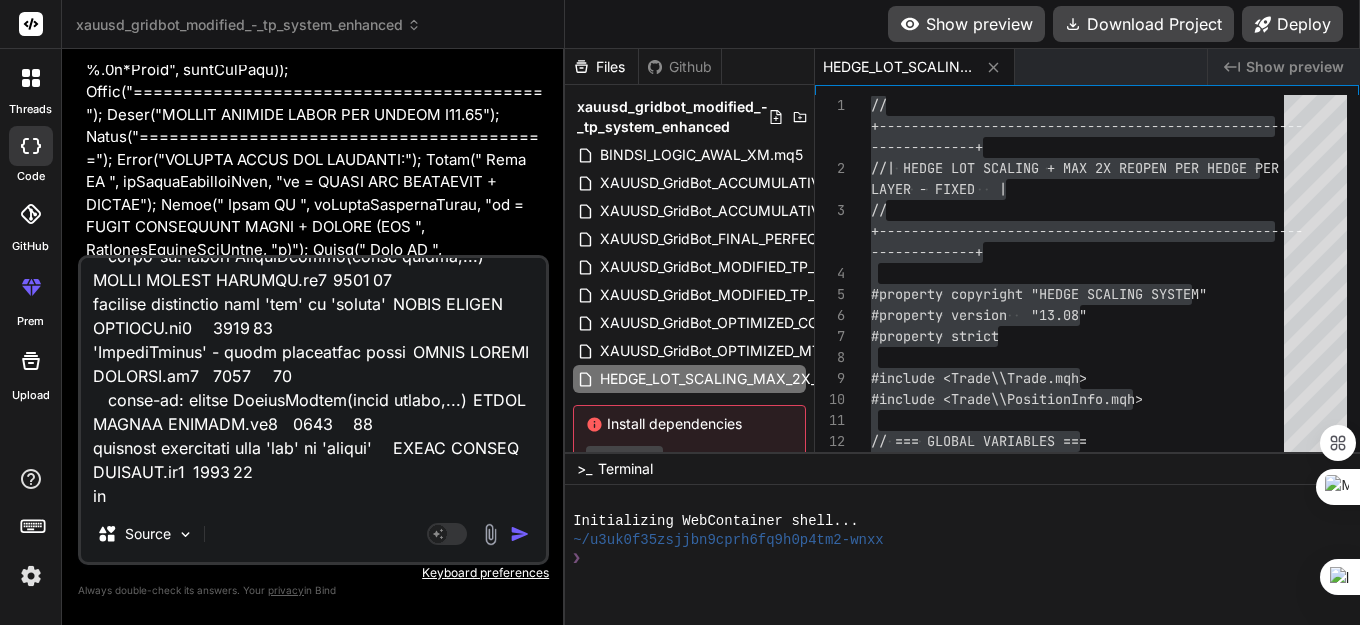 type on "'StringFormat' - wrong parameters count	HADGE EXNESS TERBARU.mq5	1330	15
built-in: string StringFormat(const string,...)	HADGE EXNESS TERBARU.mq5	1330	15
'StringFormat' - wrong parameters count	HADGE EXNESS TERBARU.mq5	1371	11
built-in: string StringFormat(const string,...)	HADGE EXNESS TERBARU.mq5	1371	11
'StringFormat' - wrong parameters count	HADGE EXNESS TERBARU.mq5	1373	11
built-in: string StringFormat(const string,...)	HADGE EXNESS TERBARU.mq5	1373	11
'StringFormat' - wrong parameters count	HADGE EXNESS TERBARU.mq5	1374	11
built-in: string StringFormat(const string,...)	HADGE EXNESS TERBARU.mq5	1374	11
'StringFormat' - wrong parameters count	HADGE EXNESS TERBARU.mq5	1380	11
built-in: string StringFormat(const string,...)	HADGE EXNESS TERBARU.mq5	1380	11
'StringFormat' - wrong parameters count	HADGE EXNESS TERBARU.mq5	1381	11
built-in: string StringFormat(const string,...)	HADGE EXNESS TERBARU.mq5	1381	11
'StringFormat' - wrong parameters count	HADGE EXNESS TERBARU.mq5	1386	11
bui..." 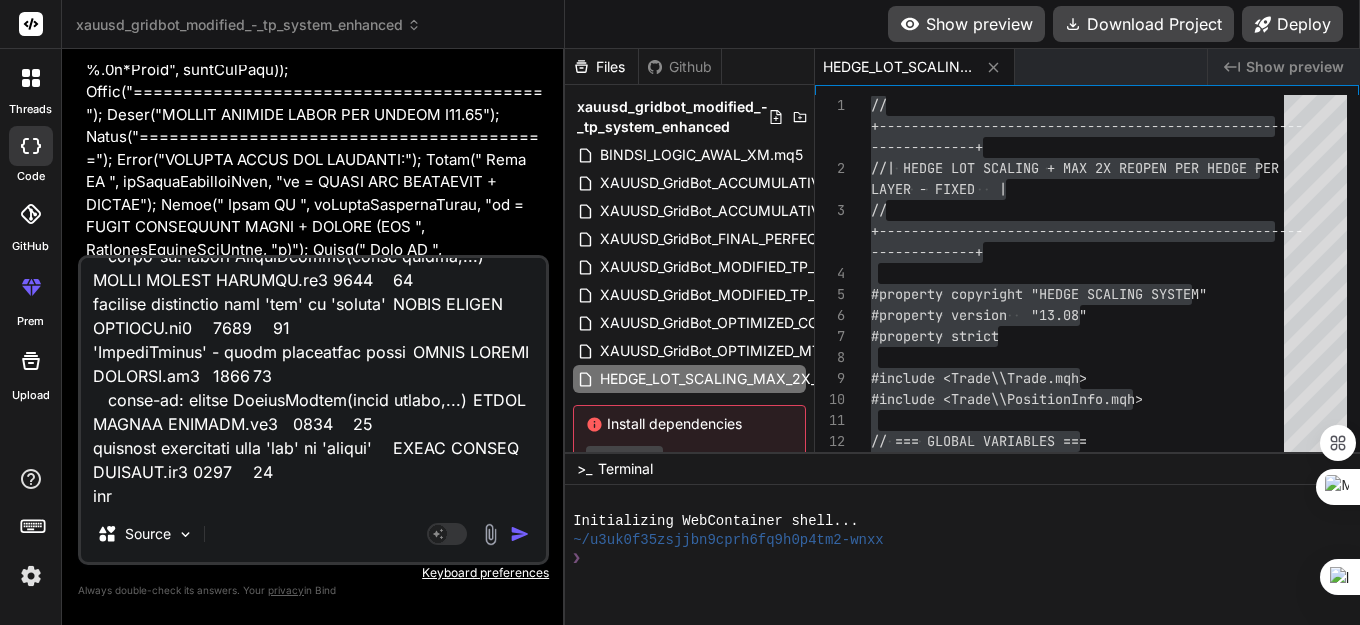 type on "'StringFormat' - wrong parameters count	HADGE EXNESS TERBARU.mq5	1330	15
built-in: string StringFormat(const string,...)	HADGE EXNESS TERBARU.mq5	1330	15
'StringFormat' - wrong parameters count	HADGE EXNESS TERBARU.mq5	1371	11
built-in: string StringFormat(const string,...)	HADGE EXNESS TERBARU.mq5	1371	11
'StringFormat' - wrong parameters count	HADGE EXNESS TERBARU.mq5	1373	11
built-in: string StringFormat(const string,...)	HADGE EXNESS TERBARU.mq5	1373	11
'StringFormat' - wrong parameters count	HADGE EXNESS TERBARU.mq5	1374	11
built-in: string StringFormat(const string,...)	HADGE EXNESS TERBARU.mq5	1374	11
'StringFormat' - wrong parameters count	HADGE EXNESS TERBARU.mq5	1380	11
built-in: string StringFormat(const string,...)	HADGE EXNESS TERBARU.mq5	1380	11
'StringFormat' - wrong parameters count	HADGE EXNESS TERBARU.mq5	1381	11
built-in: string StringFormat(const string,...)	HADGE EXNESS TERBARU.mq5	1381	11
'StringFormat' - wrong parameters count	HADGE EXNESS TERBARU.mq5	1386	11
bui..." 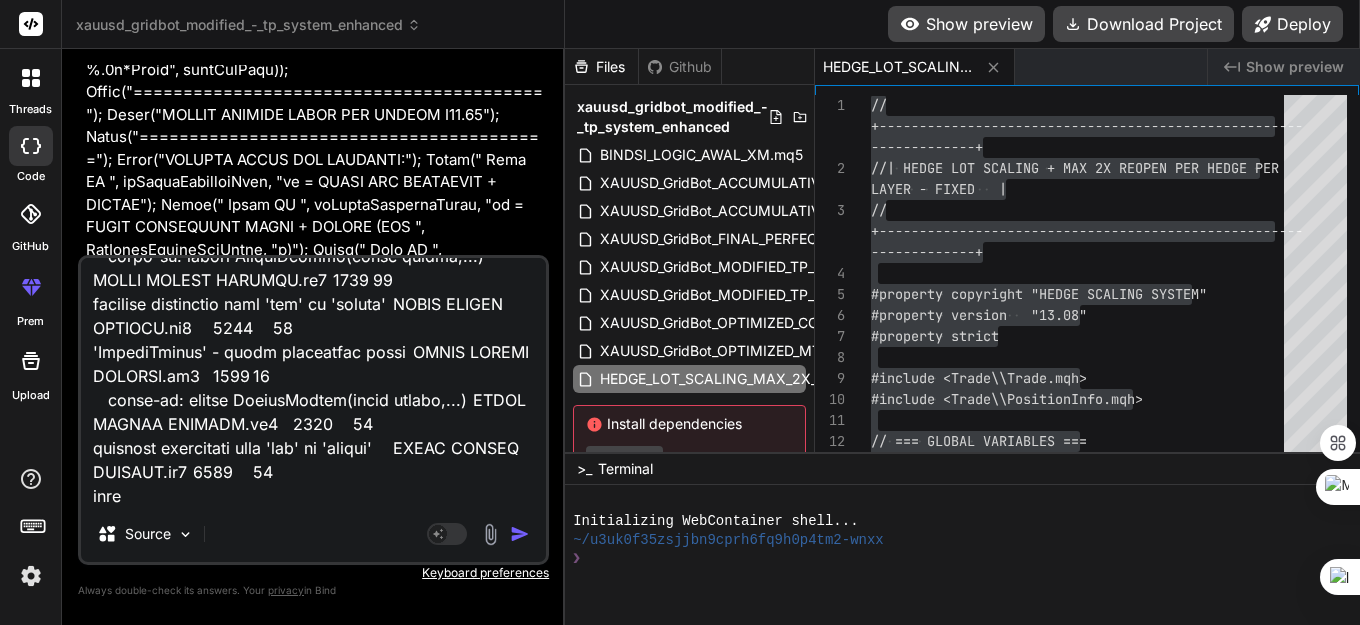 type on "'StringFormat' - wrong parameters count	HADGE EXNESS TERBARU.mq5	1330	15
built-in: string StringFormat(const string,...)	HADGE EXNESS TERBARU.mq5	1330	15
'StringFormat' - wrong parameters count	HADGE EXNESS TERBARU.mq5	1371	11
built-in: string StringFormat(const string,...)	HADGE EXNESS TERBARU.mq5	1371	11
'StringFormat' - wrong parameters count	HADGE EXNESS TERBARU.mq5	1373	11
built-in: string StringFormat(const string,...)	HADGE EXNESS TERBARU.mq5	1373	11
'StringFormat' - wrong parameters count	HADGE EXNESS TERBARU.mq5	1374	11
built-in: string StringFormat(const string,...)	HADGE EXNESS TERBARU.mq5	1374	11
'StringFormat' - wrong parameters count	HADGE EXNESS TERBARU.mq5	1380	11
built-in: string StringFormat(const string,...)	HADGE EXNESS TERBARU.mq5	1380	11
'StringFormat' - wrong parameters count	HADGE EXNESS TERBARU.mq5	1381	11
built-in: string StringFormat(const string,...)	HADGE EXNESS TERBARU.mq5	1381	11
'StringFormat' - wrong parameters count	HADGE EXNESS TERBARU.mq5	1386	11
bui..." 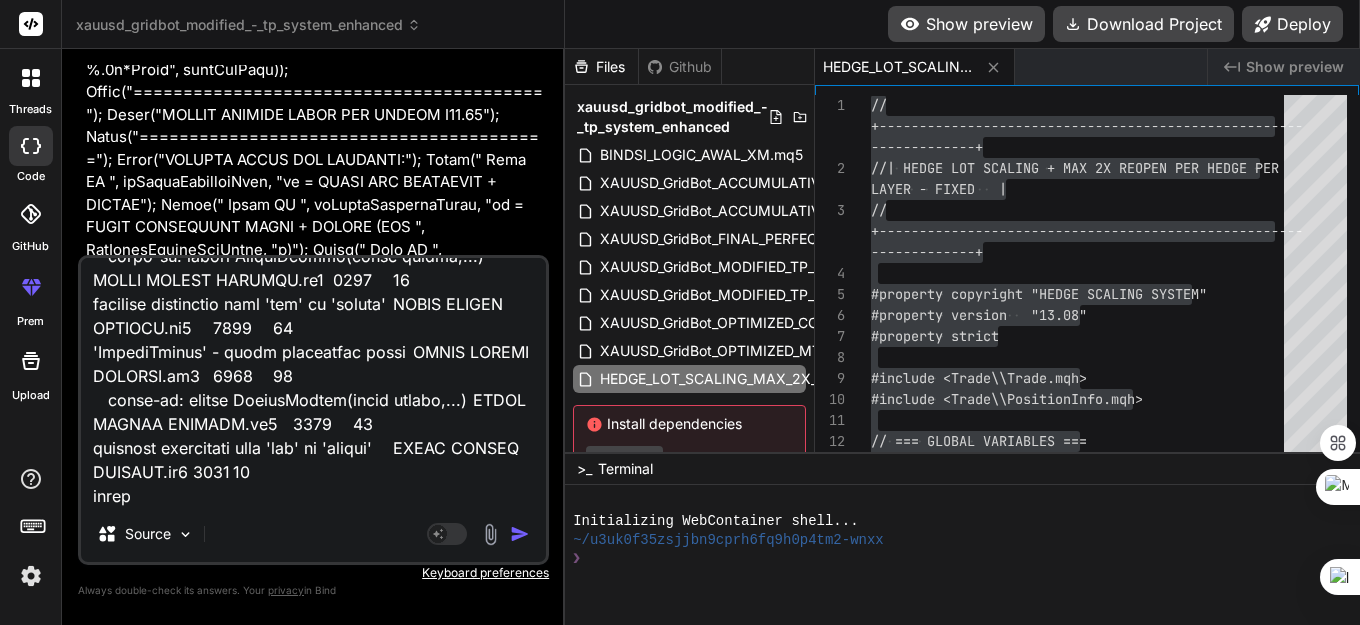 type on "'StringFormat' - wrong parameters count	HADGE EXNESS TERBARU.mq5	1330	15
built-in: string StringFormat(const string,...)	HADGE EXNESS TERBARU.mq5	1330	15
'StringFormat' - wrong parameters count	HADGE EXNESS TERBARU.mq5	1371	11
built-in: string StringFormat(const string,...)	HADGE EXNESS TERBARU.mq5	1371	11
'StringFormat' - wrong parameters count	HADGE EXNESS TERBARU.mq5	1373	11
built-in: string StringFormat(const string,...)	HADGE EXNESS TERBARU.mq5	1373	11
'StringFormat' - wrong parameters count	HADGE EXNESS TERBARU.mq5	1374	11
built-in: string StringFormat(const string,...)	HADGE EXNESS TERBARU.mq5	1374	11
'StringFormat' - wrong parameters count	HADGE EXNESS TERBARU.mq5	1380	11
built-in: string StringFormat(const string,...)	HADGE EXNESS TERBARU.mq5	1380	11
'StringFormat' - wrong parameters count	HADGE EXNESS TERBARU.mq5	1381	11
built-in: string StringFormat(const string,...)	HADGE EXNESS TERBARU.mq5	1381	11
'StringFormat' - wrong parameters count	HADGE EXNESS TERBARU.mq5	1386	11
bui..." 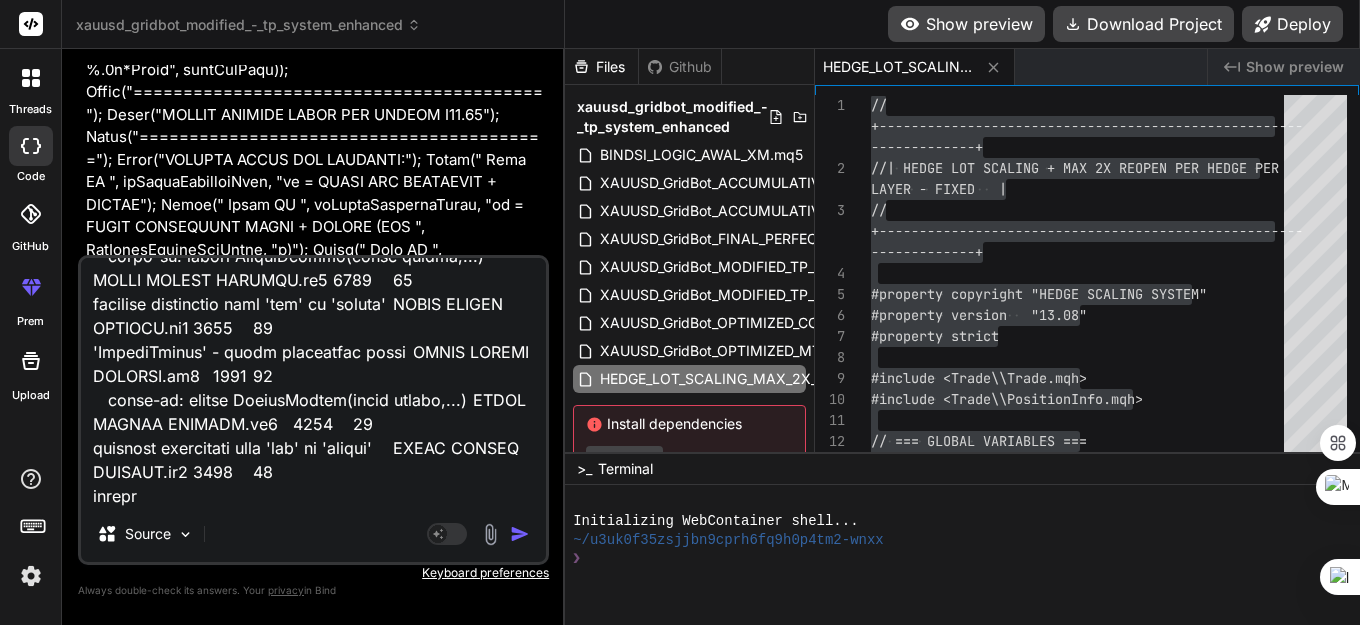 type on "'StringFormat' - wrong parameters count	HADGE EXNESS TERBARU.mq5	1330	15
built-in: string StringFormat(const string,...)	HADGE EXNESS TERBARU.mq5	1330	15
'StringFormat' - wrong parameters count	HADGE EXNESS TERBARU.mq5	1371	11
built-in: string StringFormat(const string,...)	HADGE EXNESS TERBARU.mq5	1371	11
'StringFormat' - wrong parameters count	HADGE EXNESS TERBARU.mq5	1373	11
built-in: string StringFormat(const string,...)	HADGE EXNESS TERBARU.mq5	1373	11
'StringFormat' - wrong parameters count	HADGE EXNESS TERBARU.mq5	1374	11
built-in: string StringFormat(const string,...)	HADGE EXNESS TERBARU.mq5	1374	11
'StringFormat' - wrong parameters count	HADGE EXNESS TERBARU.mq5	1380	11
built-in: string StringFormat(const string,...)	HADGE EXNESS TERBARU.mq5	1380	11
'StringFormat' - wrong parameters count	HADGE EXNESS TERBARU.mq5	1381	11
built-in: string StringFormat(const string,...)	HADGE EXNESS TERBARU.mq5	1381	11
'StringFormat' - wrong parameters count	HADGE EXNESS TERBARU.mq5	1386	11
bui..." 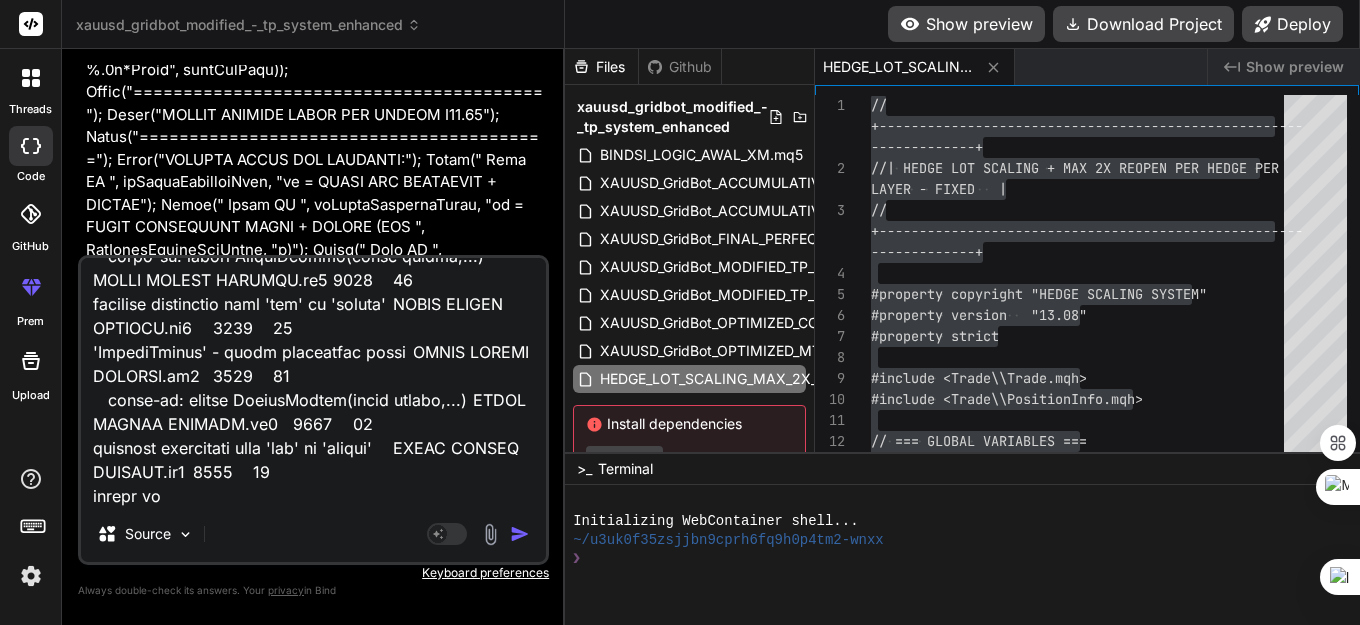 type on "'StringFormat' - wrong parameters count	HADGE EXNESS TERBARU.mq5	1330	15
built-in: string StringFormat(const string,...)	HADGE EXNESS TERBARU.mq5	1330	15
'StringFormat' - wrong parameters count	HADGE EXNESS TERBARU.mq5	1371	11
built-in: string StringFormat(const string,...)	HADGE EXNESS TERBARU.mq5	1371	11
'StringFormat' - wrong parameters count	HADGE EXNESS TERBARU.mq5	1373	11
built-in: string StringFormat(const string,...)	HADGE EXNESS TERBARU.mq5	1373	11
'StringFormat' - wrong parameters count	HADGE EXNESS TERBARU.mq5	1374	11
built-in: string StringFormat(const string,...)	HADGE EXNESS TERBARU.mq5	1374	11
'StringFormat' - wrong parameters count	HADGE EXNESS TERBARU.mq5	1380	11
built-in: string StringFormat(const string,...)	HADGE EXNESS TERBARU.mq5	1380	11
'StringFormat' - wrong parameters count	HADGE EXNESS TERBARU.mq5	1381	11
built-in: string StringFormat(const string,...)	HADGE EXNESS TERBARU.mq5	1381	11
'StringFormat' - wrong parameters count	HADGE EXNESS TERBARU.mq5	1386	11
bui..." 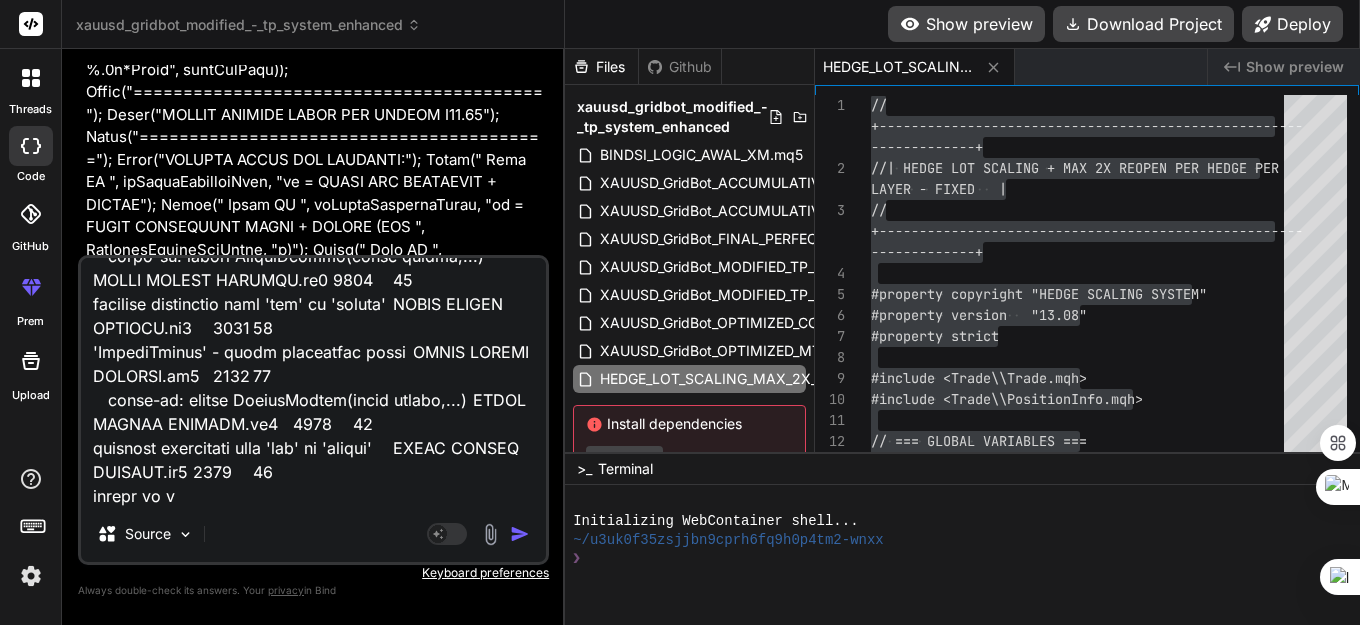 type on "'StringFormat' - wrong parameters count	HADGE EXNESS TERBARU.mq5	1330	15
built-in: string StringFormat(const string,...)	HADGE EXNESS TERBARU.mq5	1330	15
'StringFormat' - wrong parameters count	HADGE EXNESS TERBARU.mq5	1371	11
built-in: string StringFormat(const string,...)	HADGE EXNESS TERBARU.mq5	1371	11
'StringFormat' - wrong parameters count	HADGE EXNESS TERBARU.mq5	1373	11
built-in: string StringFormat(const string,...)	HADGE EXNESS TERBARU.mq5	1373	11
'StringFormat' - wrong parameters count	HADGE EXNESS TERBARU.mq5	1374	11
built-in: string StringFormat(const string,...)	HADGE EXNESS TERBARU.mq5	1374	11
'StringFormat' - wrong parameters count	HADGE EXNESS TERBARU.mq5	1380	11
built-in: string StringFormat(const string,...)	HADGE EXNESS TERBARU.mq5	1380	11
'StringFormat' - wrong parameters count	HADGE EXNESS TERBARU.mq5	1381	11
built-in: string StringFormat(const string,...)	HADGE EXNESS TERBARU.mq5	1381	11
'StringFormat' - wrong parameters count	HADGE EXNESS TERBARU.mq5	1386	11
bui..." 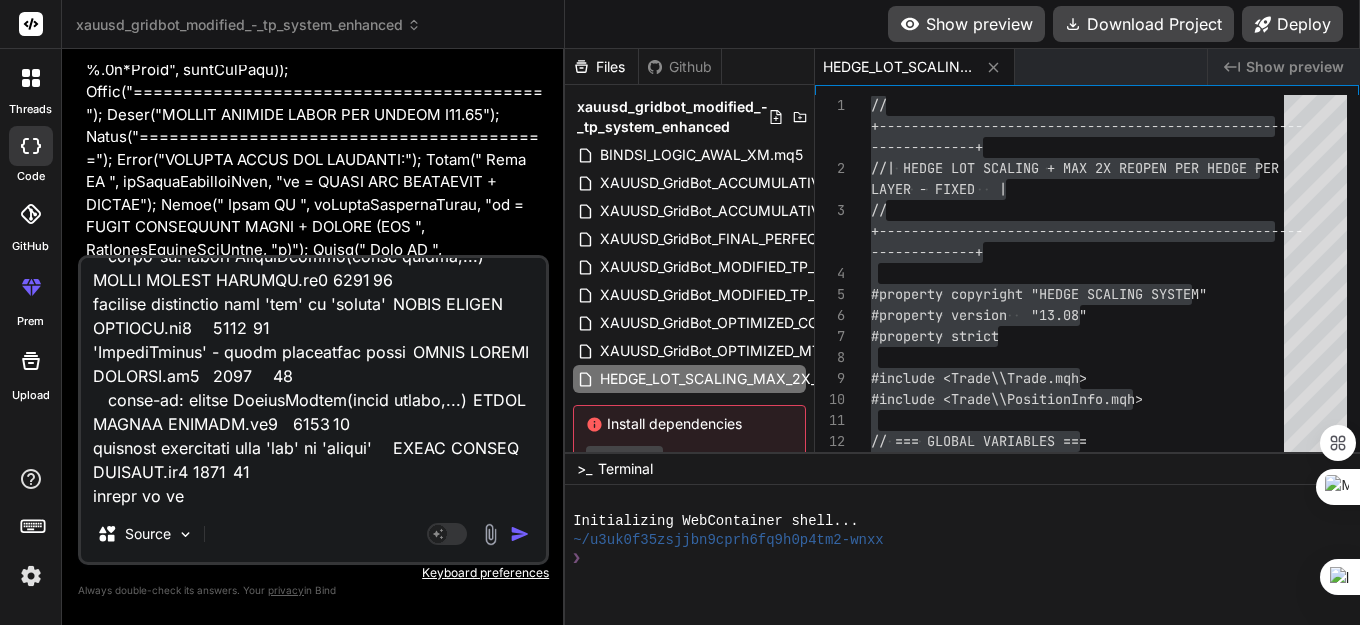 type on "'StringFormat' - wrong parameters count	HADGE EXNESS TERBARU.mq5	1330	15
built-in: string StringFormat(const string,...)	HADGE EXNESS TERBARU.mq5	1330	15
'StringFormat' - wrong parameters count	HADGE EXNESS TERBARU.mq5	1371	11
built-in: string StringFormat(const string,...)	HADGE EXNESS TERBARU.mq5	1371	11
'StringFormat' - wrong parameters count	HADGE EXNESS TERBARU.mq5	1373	11
built-in: string StringFormat(const string,...)	HADGE EXNESS TERBARU.mq5	1373	11
'StringFormat' - wrong parameters count	HADGE EXNESS TERBARU.mq5	1374	11
built-in: string StringFormat(const string,...)	HADGE EXNESS TERBARU.mq5	1374	11
'StringFormat' - wrong parameters count	HADGE EXNESS TERBARU.mq5	1380	11
built-in: string StringFormat(const string,...)	HADGE EXNESS TERBARU.mq5	1380	11
'StringFormat' - wrong parameters count	HADGE EXNESS TERBARU.mq5	1381	11
built-in: string StringFormat(const string,...)	HADGE EXNESS TERBARU.mq5	1381	11
'StringFormat' - wrong parameters count	HADGE EXNESS TERBARU.mq5	1386	11
bui..." 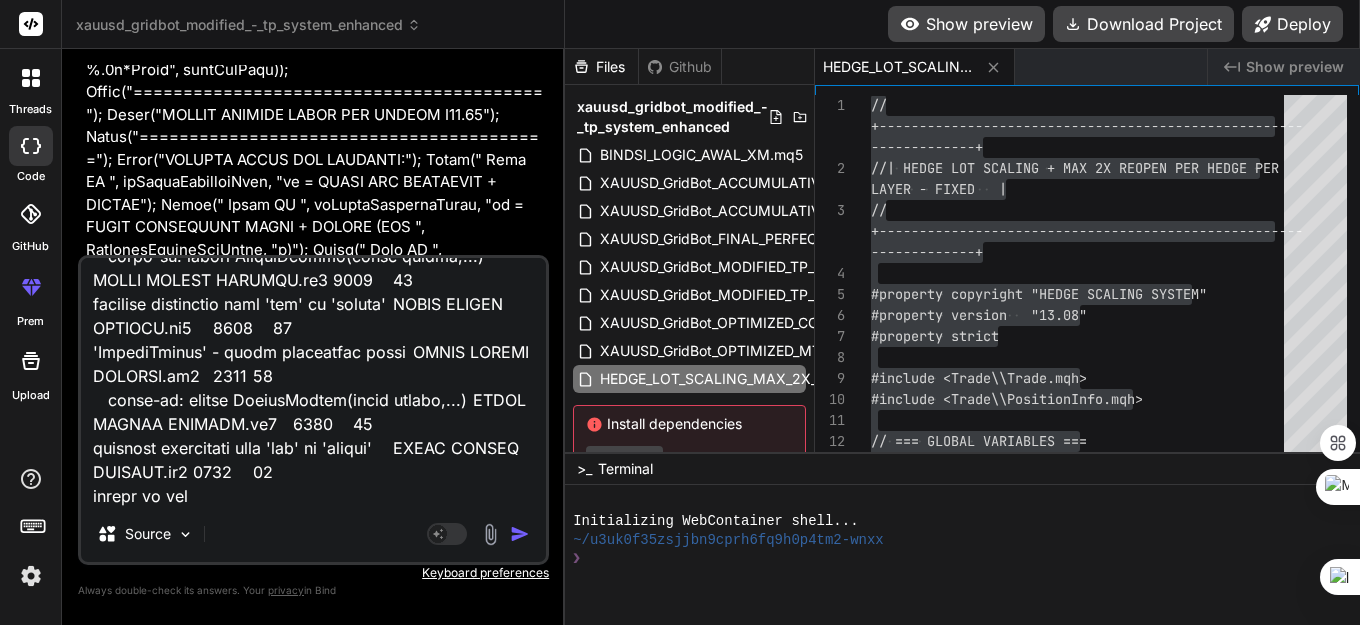 type on "'StringFormat' - wrong parameters count	HADGE EXNESS TERBARU.mq5	1330	15
built-in: string StringFormat(const string,...)	HADGE EXNESS TERBARU.mq5	1330	15
'StringFormat' - wrong parameters count	HADGE EXNESS TERBARU.mq5	1371	11
built-in: string StringFormat(const string,...)	HADGE EXNESS TERBARU.mq5	1371	11
'StringFormat' - wrong parameters count	HADGE EXNESS TERBARU.mq5	1373	11
built-in: string StringFormat(const string,...)	HADGE EXNESS TERBARU.mq5	1373	11
'StringFormat' - wrong parameters count	HADGE EXNESS TERBARU.mq5	1374	11
built-in: string StringFormat(const string,...)	HADGE EXNESS TERBARU.mq5	1374	11
'StringFormat' - wrong parameters count	HADGE EXNESS TERBARU.mq5	1380	11
built-in: string StringFormat(const string,...)	HADGE EXNESS TERBARU.mq5	1380	11
'StringFormat' - wrong parameters count	HADGE EXNESS TERBARU.mq5	1381	11
built-in: string StringFormat(const string,...)	HADGE EXNESS TERBARU.mq5	1381	11
'StringFormat' - wrong parameters count	HADGE EXNESS TERBARU.mq5	1386	11
bui..." 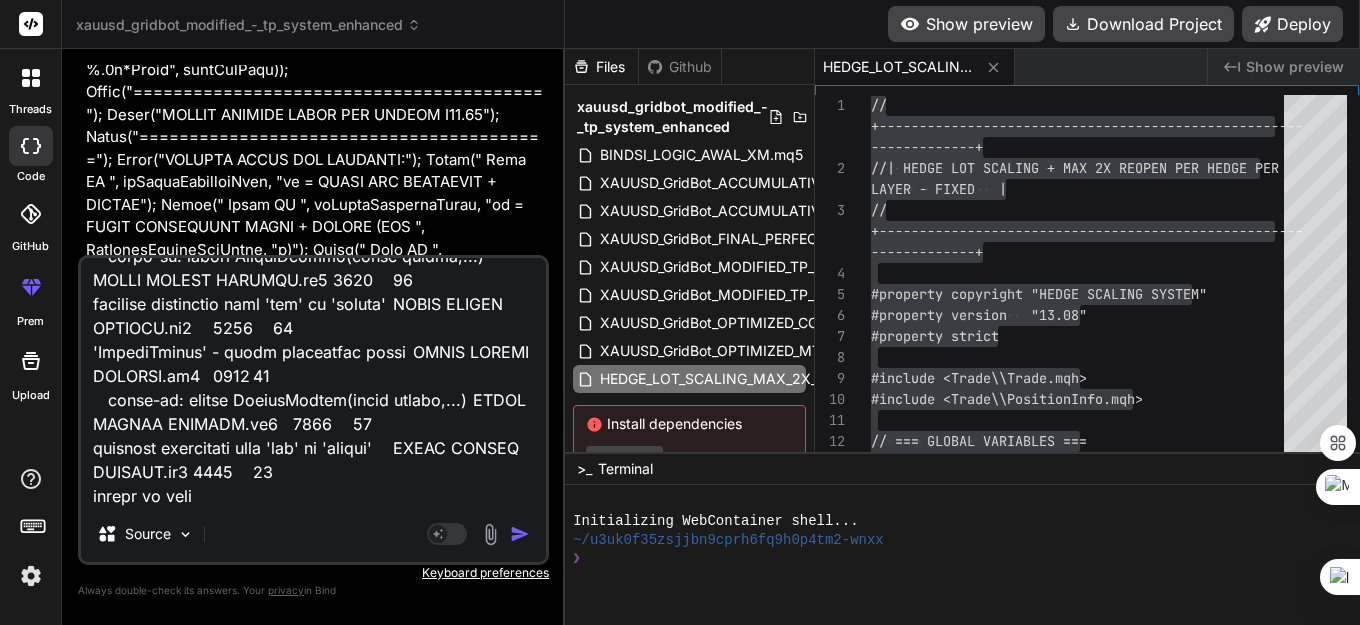 type on "x" 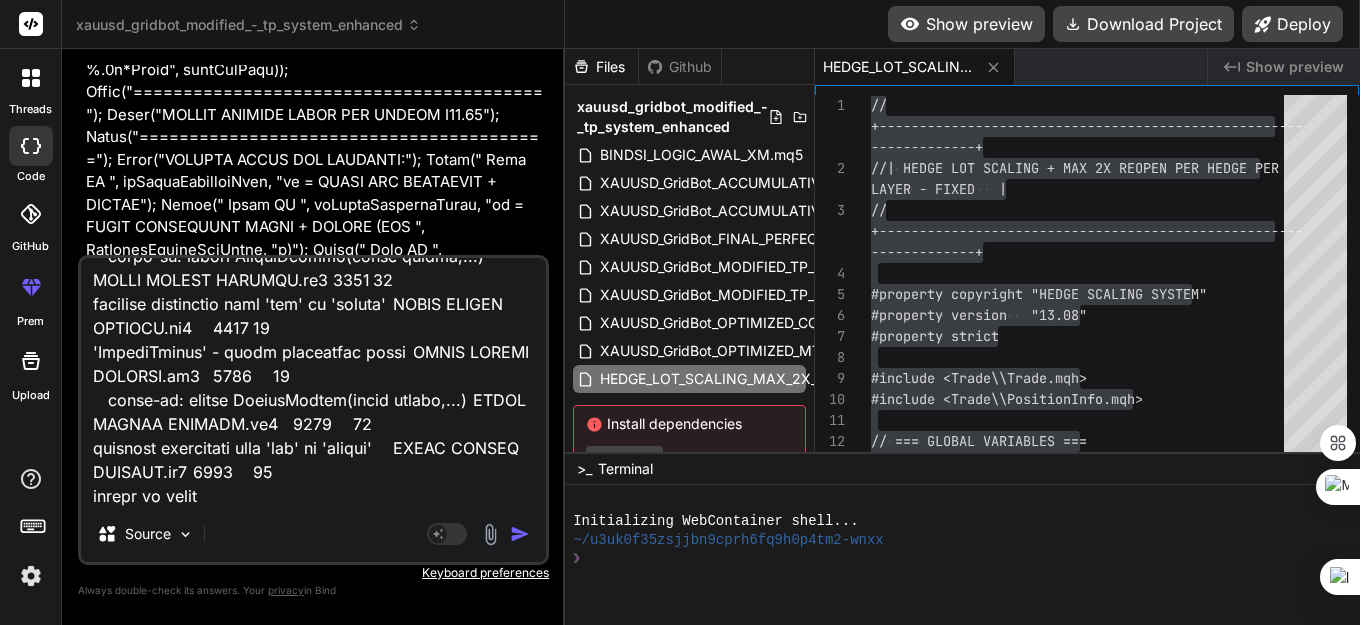 type on "'StringFormat' - wrong parameters count	HADGE EXNESS TERBARU.mq5	1330	15
built-in: string StringFormat(const string,...)	HADGE EXNESS TERBARU.mq5	1330	15
'StringFormat' - wrong parameters count	HADGE EXNESS TERBARU.mq5	1371	11
built-in: string StringFormat(const string,...)	HADGE EXNESS TERBARU.mq5	1371	11
'StringFormat' - wrong parameters count	HADGE EXNESS TERBARU.mq5	1373	11
built-in: string StringFormat(const string,...)	HADGE EXNESS TERBARU.mq5	1373	11
'StringFormat' - wrong parameters count	HADGE EXNESS TERBARU.mq5	1374	11
built-in: string StringFormat(const string,...)	HADGE EXNESS TERBARU.mq5	1374	11
'StringFormat' - wrong parameters count	HADGE EXNESS TERBARU.mq5	1380	11
built-in: string StringFormat(const string,...)	HADGE EXNESS TERBARU.mq5	1380	11
'StringFormat' - wrong parameters count	HADGE EXNESS TERBARU.mq5	1381	11
built-in: string StringFormat(const string,...)	HADGE EXNESS TERBARU.mq5	1381	11
'StringFormat' - wrong parameters count	HADGE EXNESS TERBARU.mq5	1386	11
bui..." 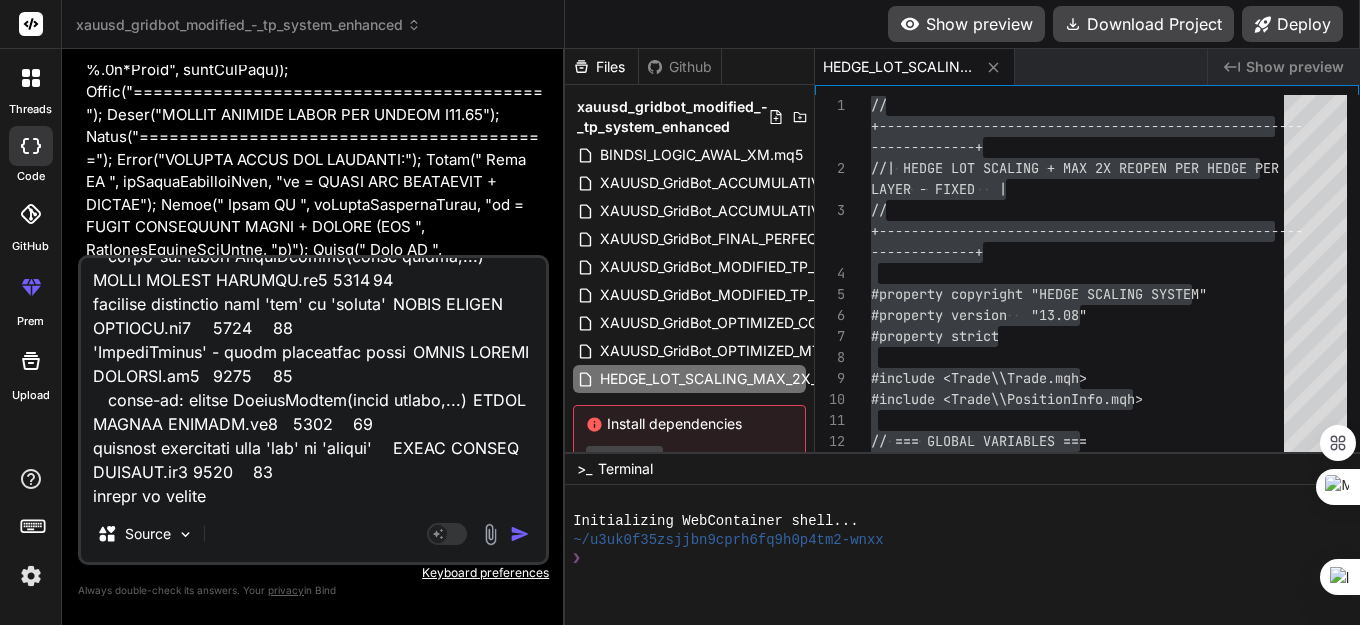 type 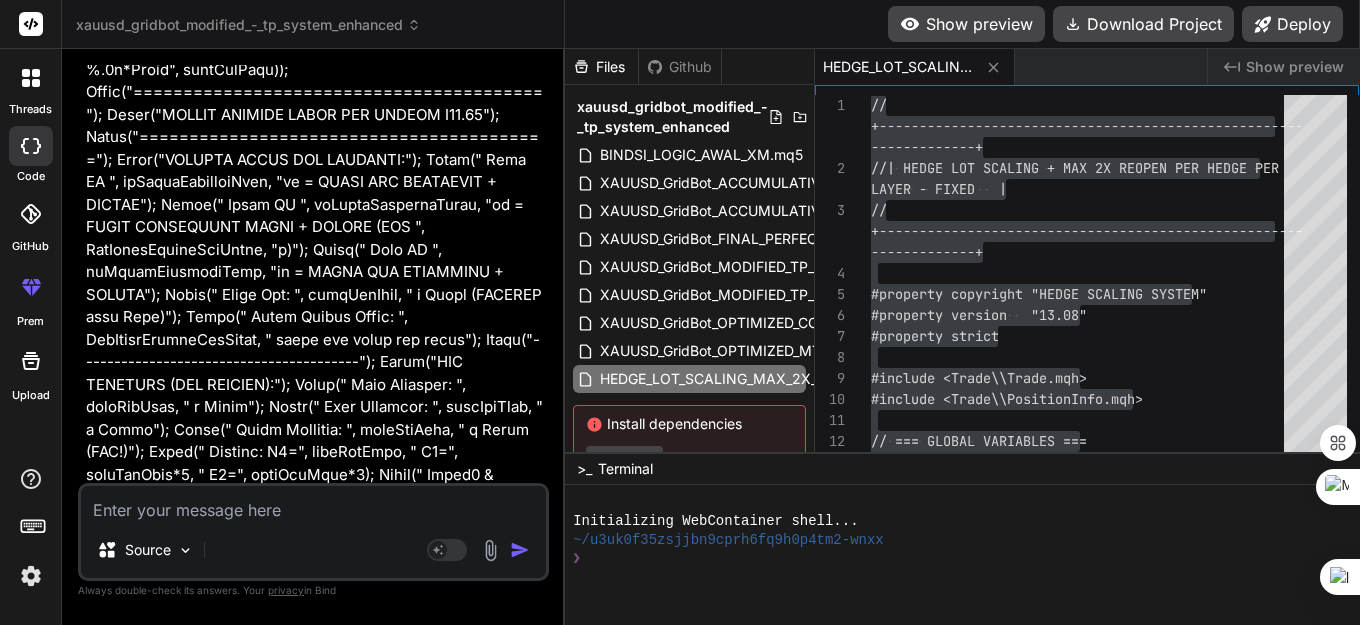 scroll, scrollTop: 0, scrollLeft: 0, axis: both 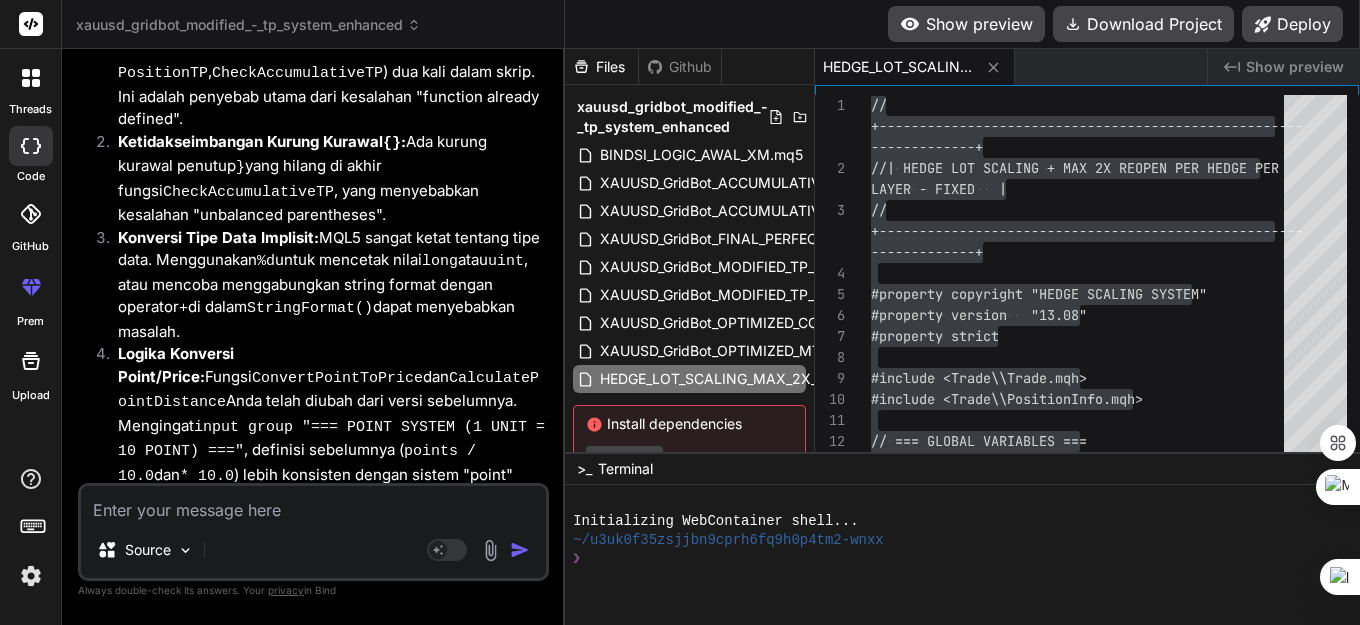 type on "x" 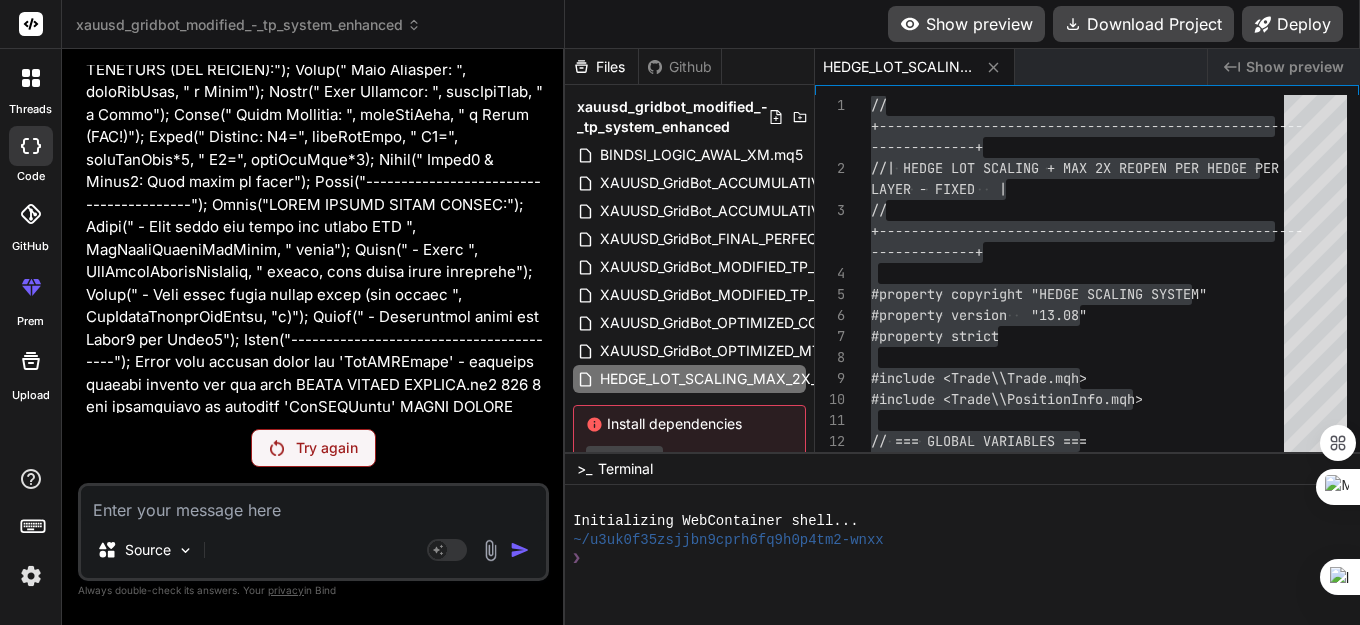 scroll, scrollTop: 93345, scrollLeft: 0, axis: vertical 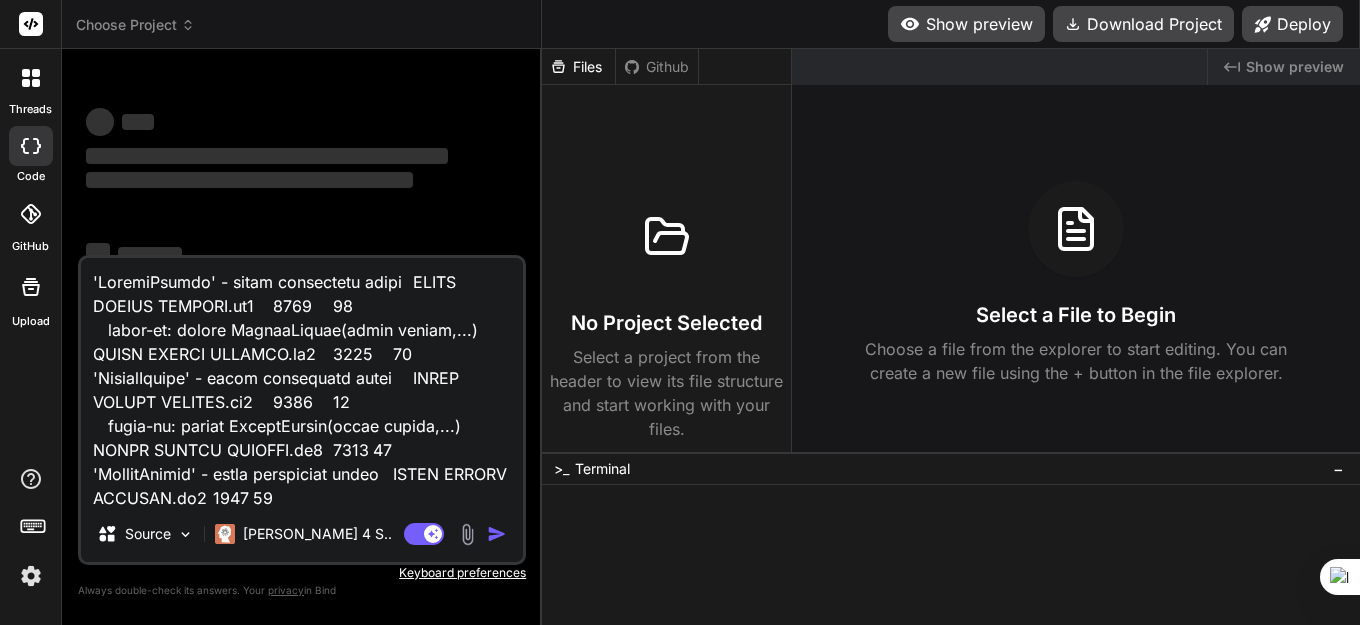 click at bounding box center [302, 382] 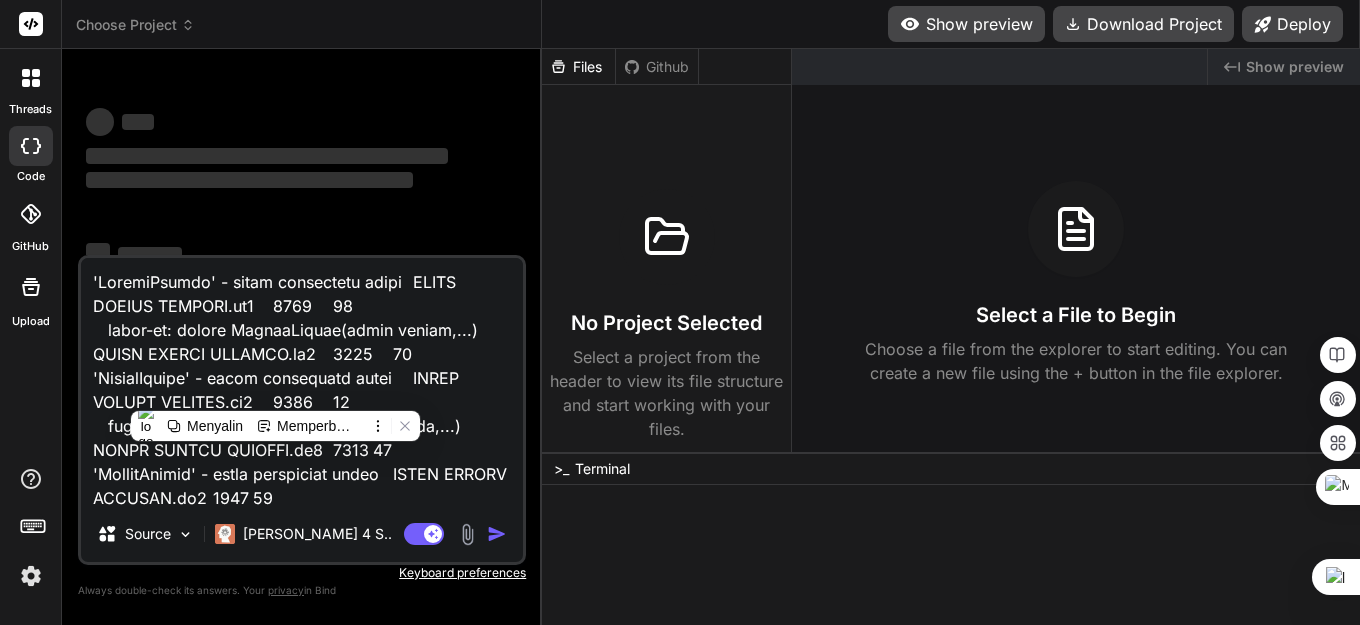 type on "x" 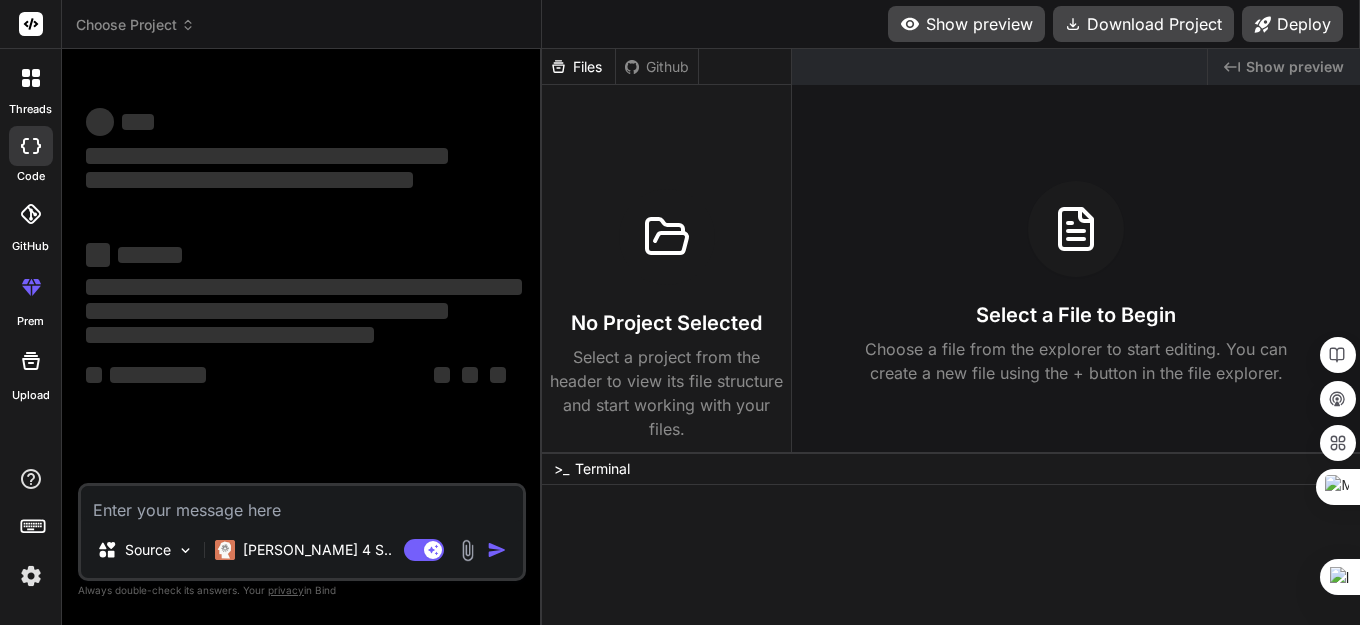 type on "x" 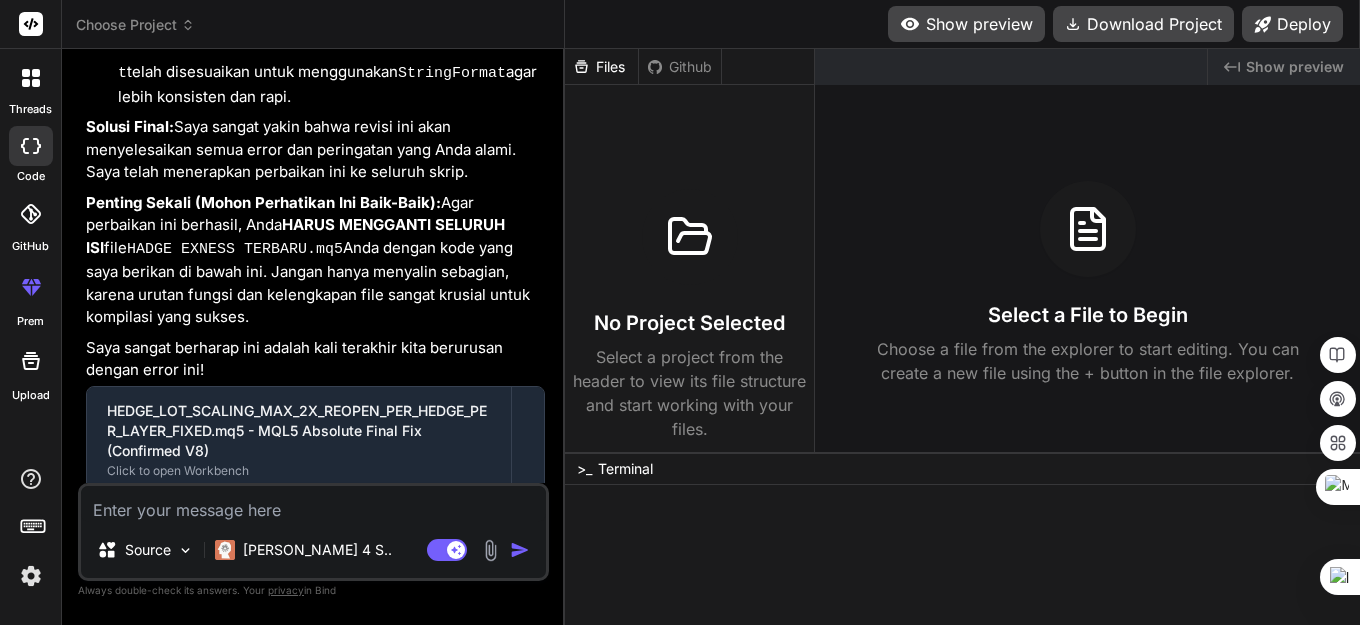 scroll, scrollTop: 56885, scrollLeft: 0, axis: vertical 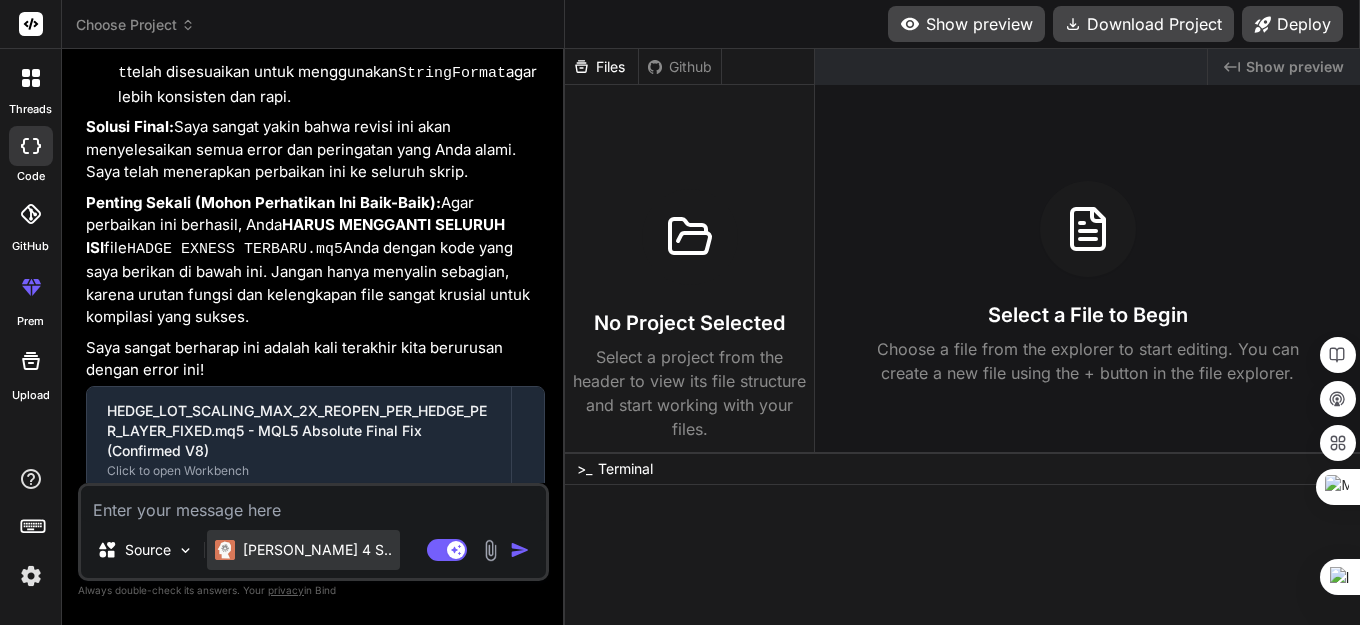 type 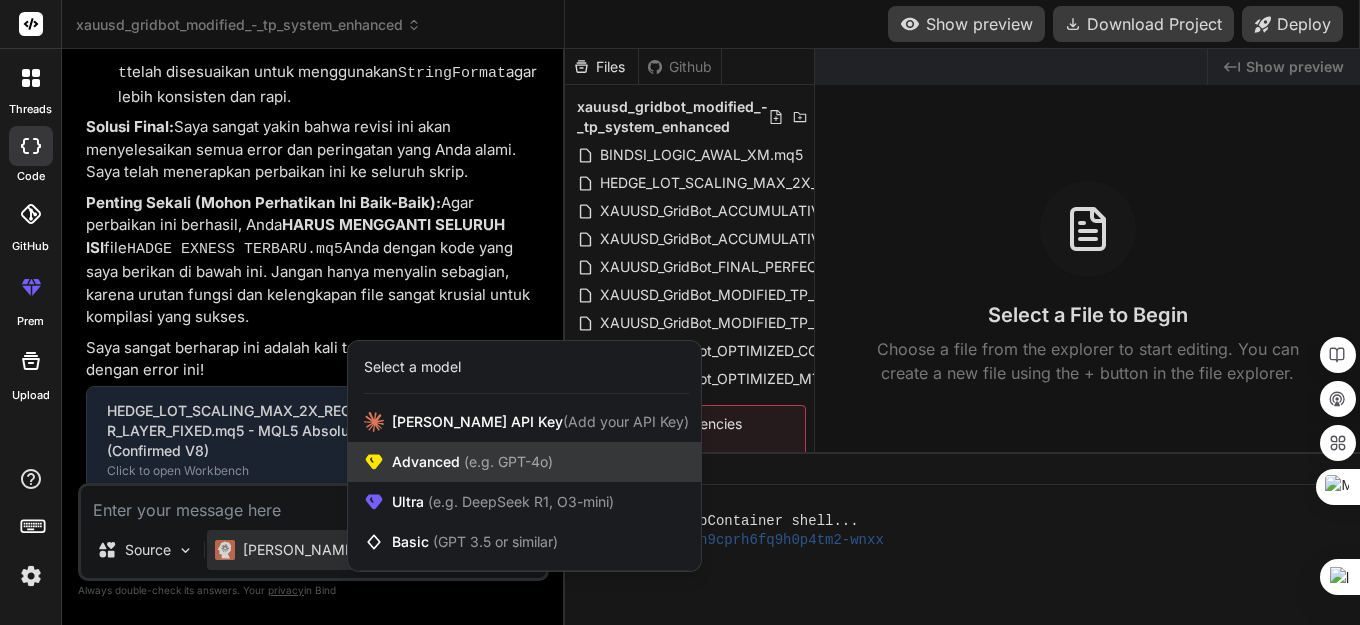 click on "Advanced     (e.g. GPT-4o)" at bounding box center [472, 462] 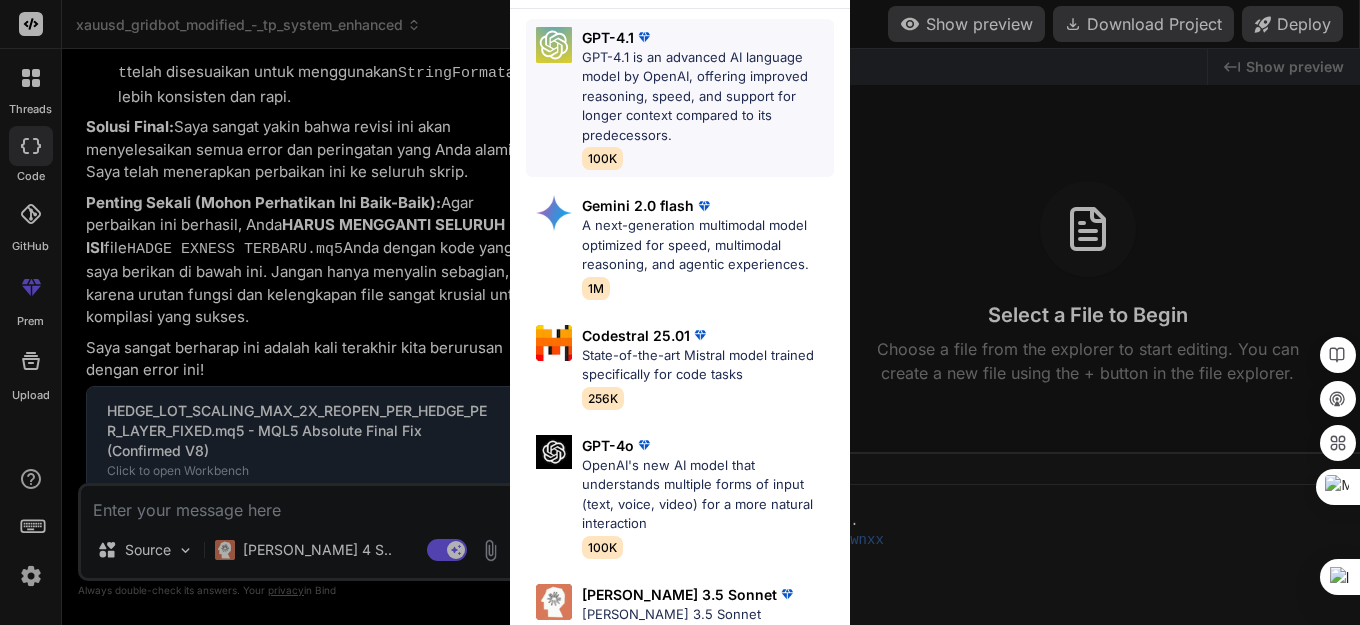 scroll, scrollTop: 0, scrollLeft: 0, axis: both 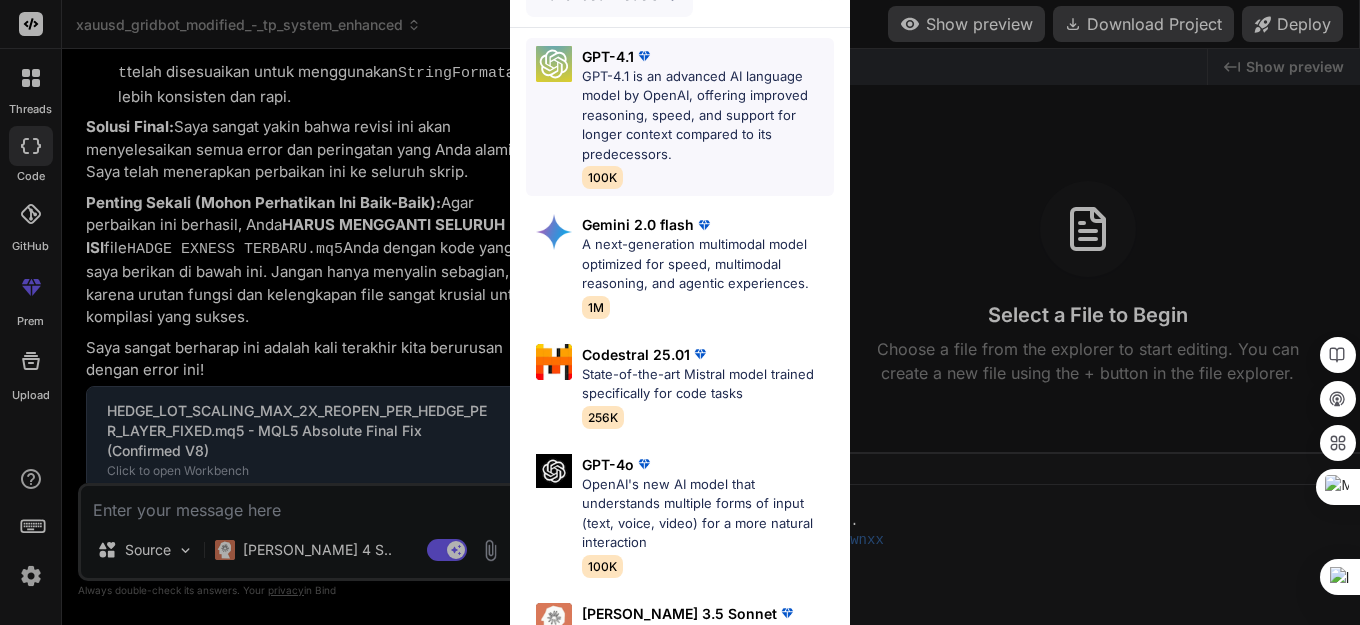 click on "GPT-4.1 is an advanced AI language model by OpenAI, offering improved reasoning, speed, and support for longer context compared to its predecessors." at bounding box center (708, 116) 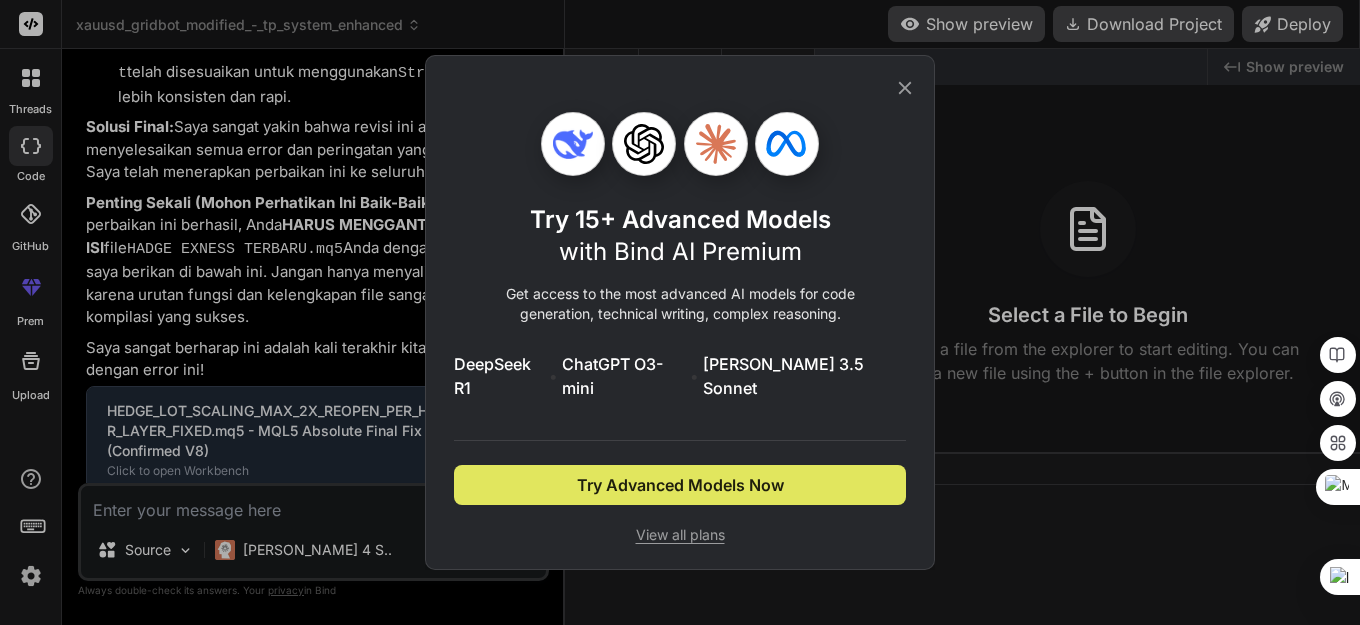 click on "Try Advanced Models Now" at bounding box center (680, 485) 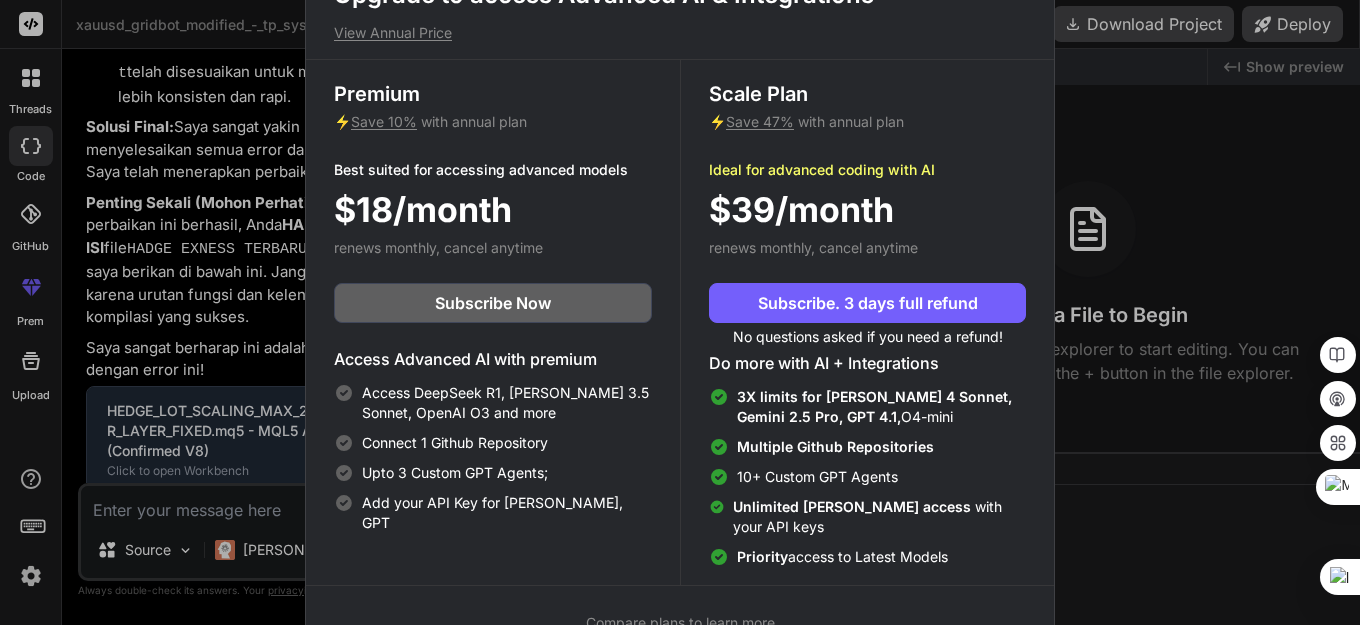 scroll, scrollTop: 0, scrollLeft: 0, axis: both 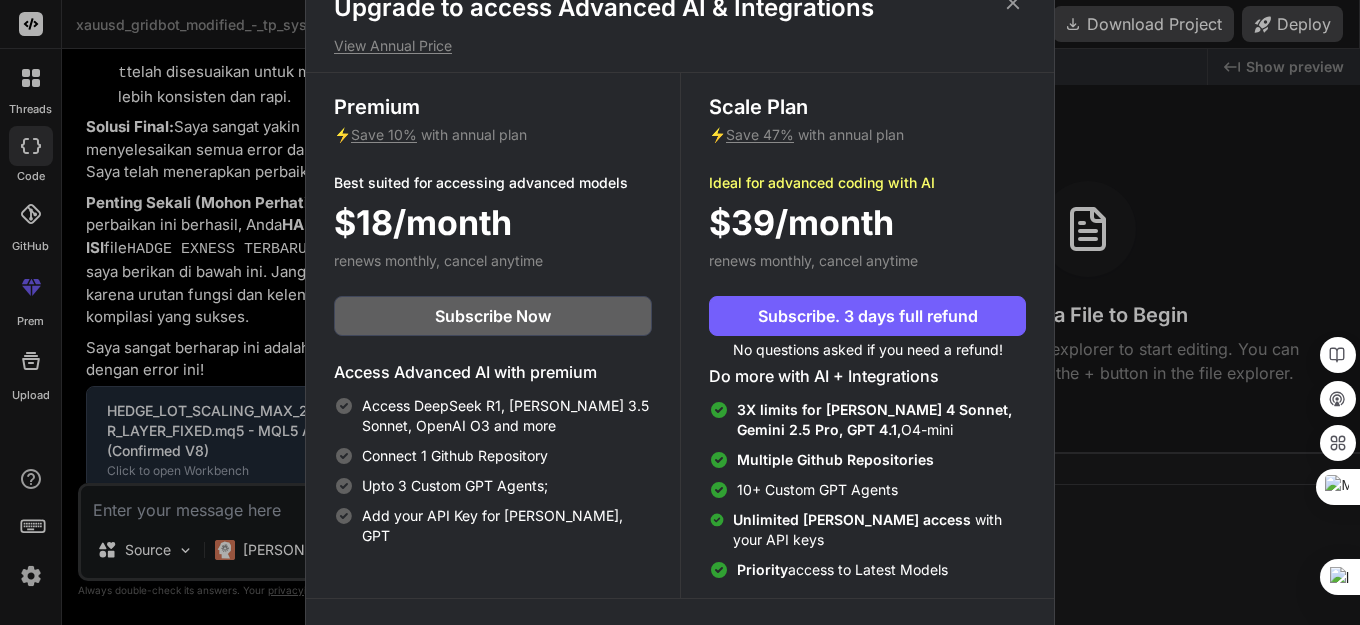 click on "Upgrade to access Advanced AI & Integrations  View Annual Price Premium   ⚡ Save 10%   with annual plan Best suited for accessing advanced models $18/month renews monthly, cancel anytime Subscribe Now Access Advanced AI with premium Access DeepSeek R1, Claude 3.5 Sonnet, OpenAI O3 and more Connect 1 Github Repository Upto 3 Custom GPT Agents; Add your API Key for Claude, GPT Scale Plan   ⚡ Save 47%   with annual plan Ideal for advanced coding with AI $39/month renews monthly, cancel anytime Subscribe. 3 days full refund No questions asked if you need a refund! Do more with AI + Integrations 3X limits for Claude 4 Sonnet, Gemini 2.5 Pro, GPT 4.1, O4-mini Multiple Github Repositories 10+ Custom GPT Agents Unlimited Claude access   with your API keys Priority  access to Latest Models Compare plans   to learn more" at bounding box center (680, 312) 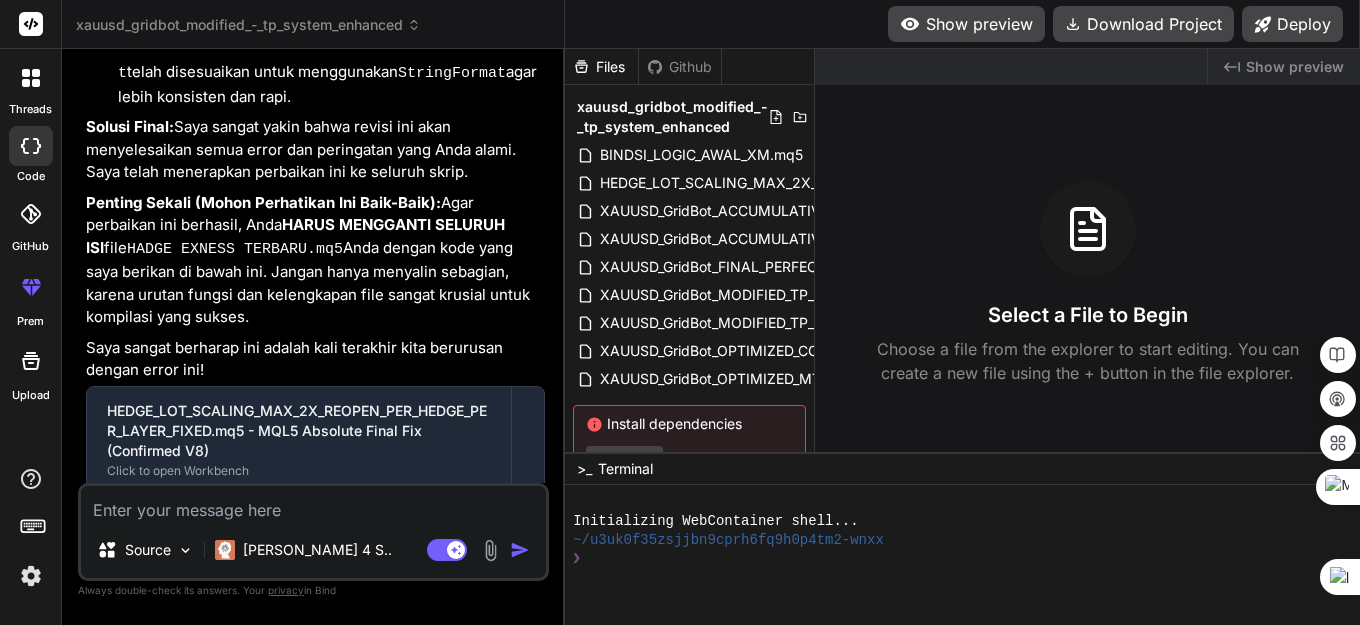 click at bounding box center [313, 504] 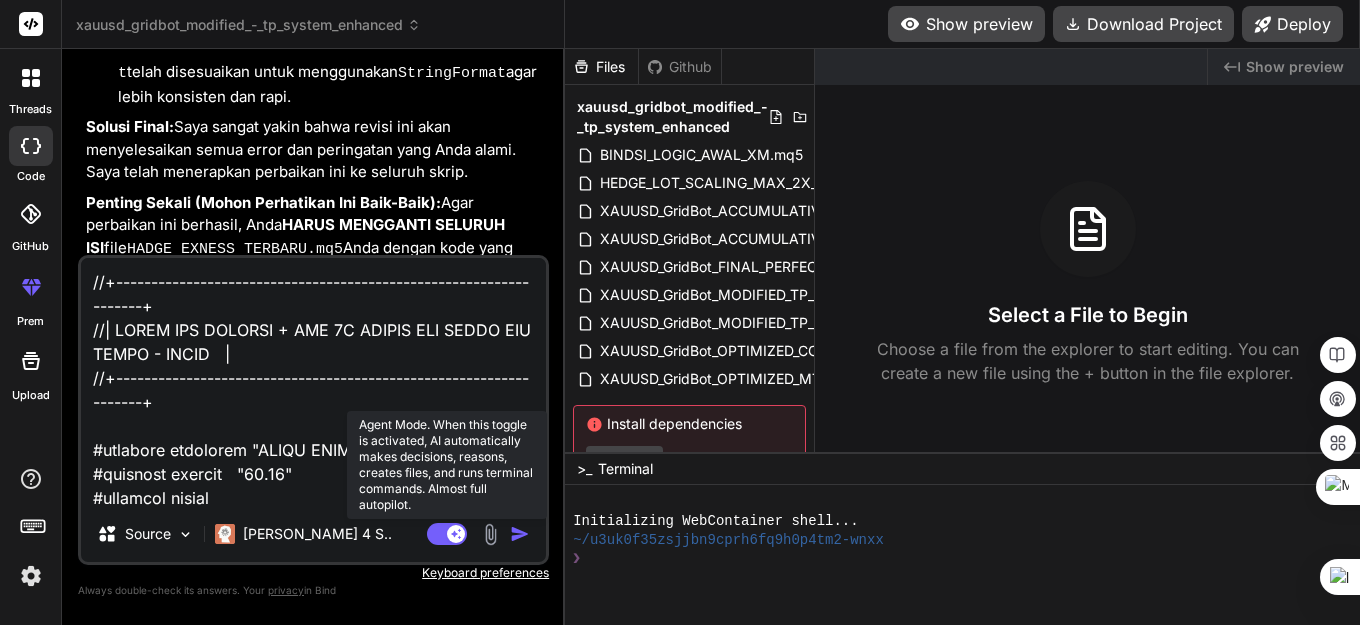 scroll, scrollTop: 53594, scrollLeft: 0, axis: vertical 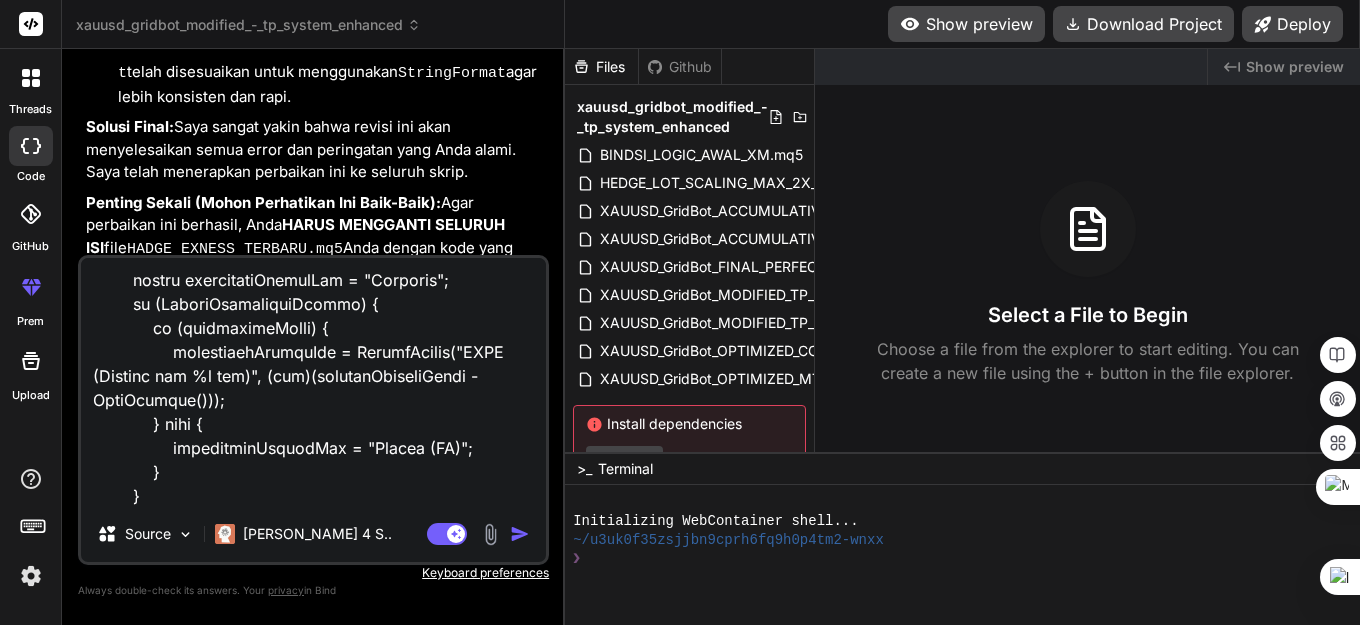 type on "//+------------------------------------------------------------------+
//| HEDGE LOT SCALING + MAX 2X REOPEN PER HEDGE PER LAYER - FIXED   |
//+------------------------------------------------------------------+
#property copyright "HEDGE SCALING SYSTEM"
#property version   "13.08"
#property strict
#include <Trade\\Trade.mqh>
#include <Trade\\PositionInfo.mqh>
// === GLOBAL VARIABLES ===
CTrade trade;
CPositionInfo position;
// === INPUT PARAMETERS ===
input group "=== POINT SYSTEM (1 UNIT = 10 POINT) ==="
input double    autoLotSize           = 0.01;   // Base lot size (untuk semua jenis posisi)
input group "=== XAUUSD POINT RULES - MODIFIED TP SYSTEM ==="
input double    hedgePointDistance    = 30.0;   // Hedge: 30 point
input double    tpPointDistanceMain   = 100.0;  // TP Main Position: 100 point CLOSE ALL POSITIONS
input double    tpPointDistanceHedge  = 50.0;   // TP Hedge: 50 point CLOSE INDIVIDUAL HEDGE
input double    tpPointDistanceGrid   = 100.0;  // TP Grid: 100 point CLOSE ALL POSITIONS..." 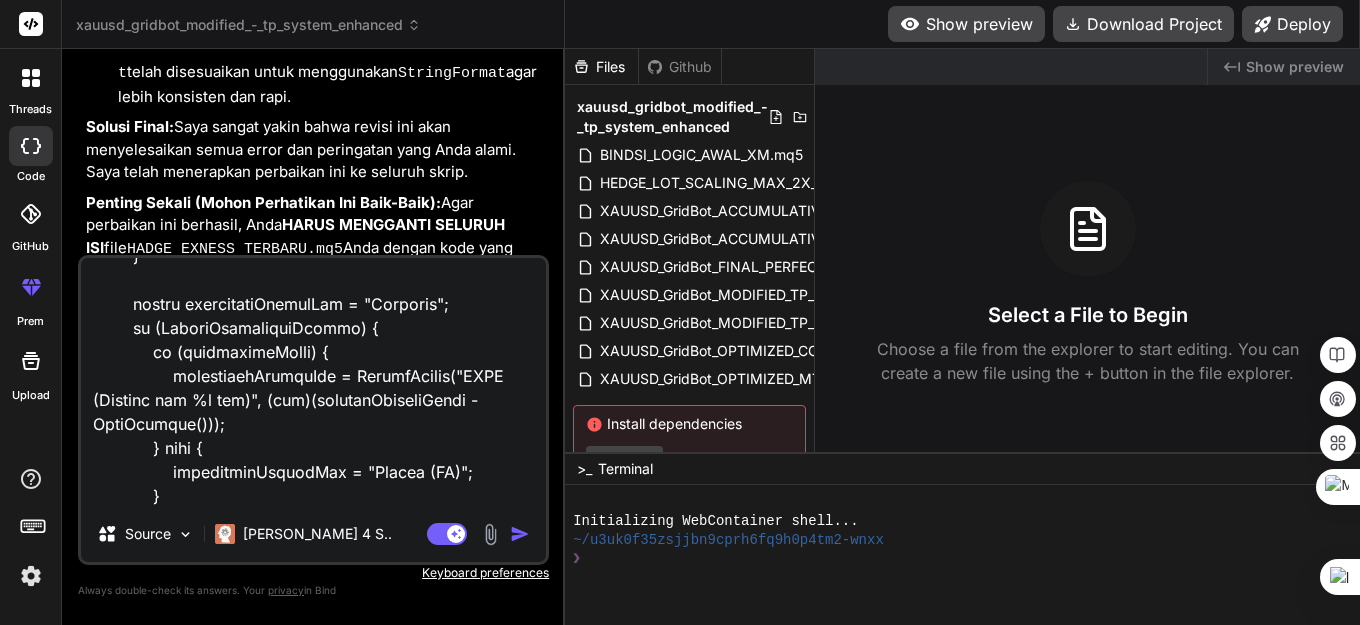 type on "//+------------------------------------------------------------------+
//| HEDGE LOT SCALING + MAX 2X REOPEN PER HEDGE PER LAYER - FIXED   |
//+------------------------------------------------------------------+
#property copyright "HEDGE SCALING SYSTEM"
#property version   "13.08"
#property strict
#include <Trade\\Trade.mqh>
#include <Trade\\PositionInfo.mqh>
// === GLOBAL VARIABLES ===
CTrade trade;
CPositionInfo position;
// === INPUT PARAMETERS ===
input group "=== POINT SYSTEM (1 UNIT = 10 POINT) ==="
input double    autoLotSize           = 0.01;   // Base lot size (untuk semua jenis posisi)
input group "=== XAUUSD POINT RULES - MODIFIED TP SYSTEM ==="
input double    hedgePointDistance    = 30.0;   // Hedge: 30 point
input double    tpPointDistanceMain   = 100.0;  // TP Main Position: 100 point CLOSE ALL POSITIONS
input double    tpPointDistanceHedge  = 50.0;   // TP Hedge: 50 point CLOSE INDIVIDUAL HEDGE
input double    tpPointDistanceGrid   = 100.0;  // TP Grid: 100 point CLOSE ALL POSITIONS..." 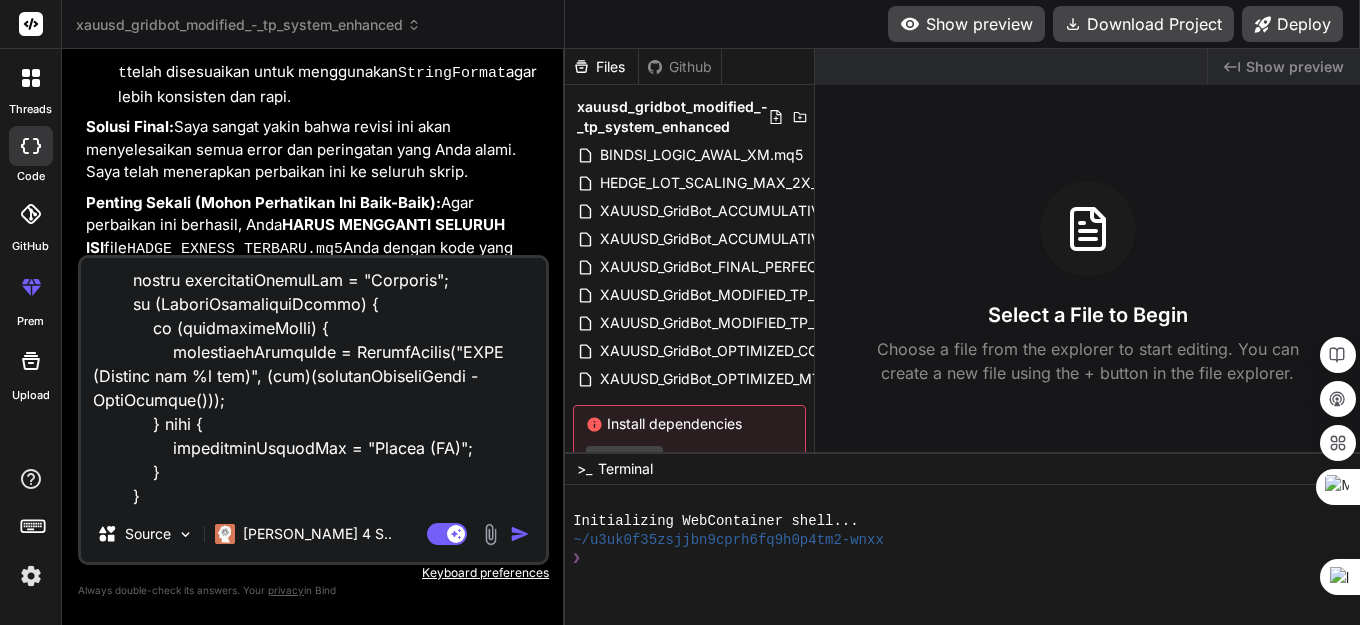 type on "x" 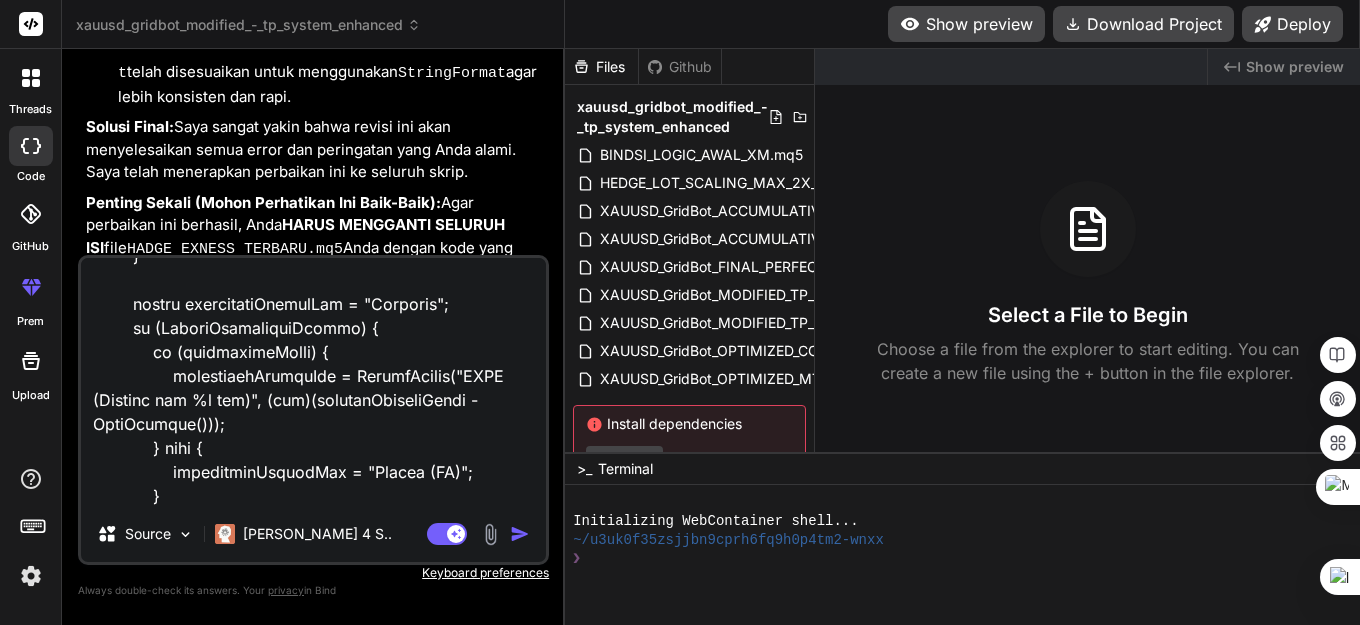 type on "//+------------------------------------------------------------------+
//| HEDGE LOT SCALING + MAX 2X REOPEN PER HEDGE PER LAYER - FIXED   |
//+------------------------------------------------------------------+
#property copyright "HEDGE SCALING SYSTEM"
#property version   "13.08"
#property strict
#include <Trade\\Trade.mqh>
#include <Trade\\PositionInfo.mqh>
// === GLOBAL VARIABLES ===
CTrade trade;
CPositionInfo position;
// === INPUT PARAMETERS ===
input group "=== POINT SYSTEM (1 UNIT = 10 POINT) ==="
input double    autoLotSize           = 0.01;   // Base lot size (untuk semua jenis posisi)
input group "=== XAUUSD POINT RULES - MODIFIED TP SYSTEM ==="
input double    hedgePointDistance    = 30.0;   // Hedge: 30 point
input double    tpPointDistanceMain   = 100.0;  // TP Main Position: 100 point CLOSE ALL POSITIONS
input double    tpPointDistanceHedge  = 50.0;   // TP Hedge: 50 point CLOSE INDIVIDUAL HEDGE
input double    tpPointDistanceGrid   = 100.0;  // TP Grid: 100 point CLOSE ALL POSITIONS..." 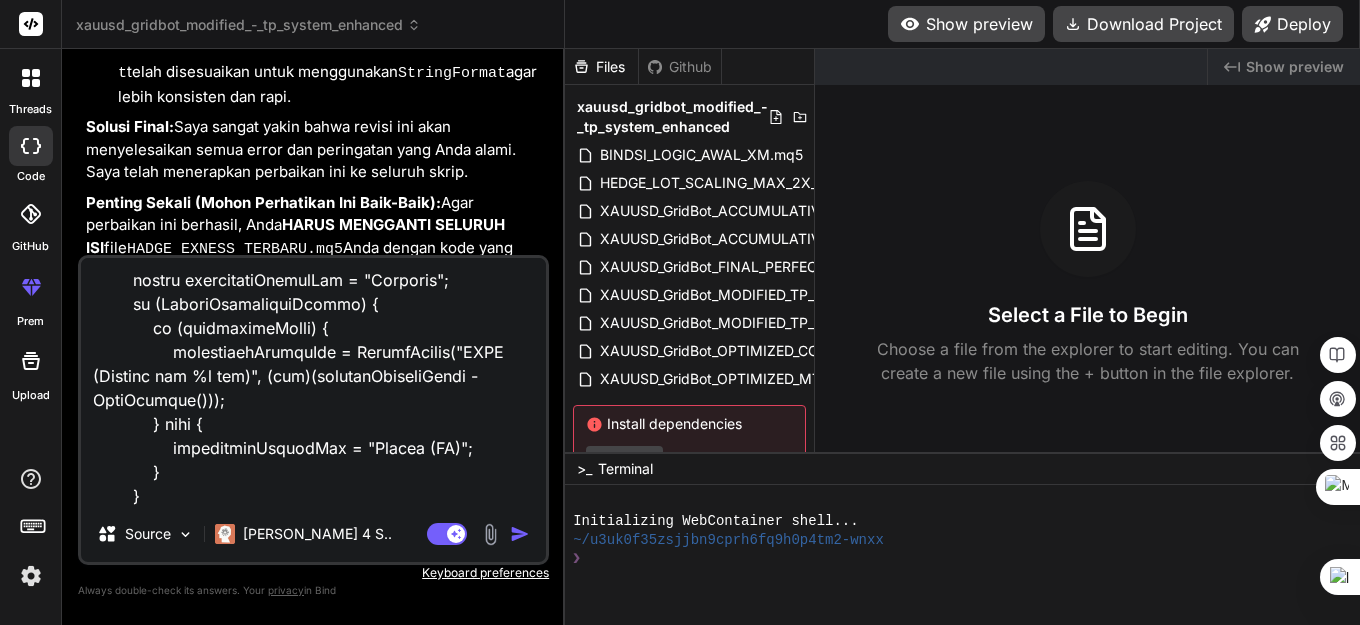 type on "//+------------------------------------------------------------------+
//| HEDGE LOT SCALING + MAX 2X REOPEN PER HEDGE PER LAYER - FIXED   |
//+------------------------------------------------------------------+
#property copyright "HEDGE SCALING SYSTEM"
#property version   "13.08"
#property strict
#include <Trade\\Trade.mqh>
#include <Trade\\PositionInfo.mqh>
// === GLOBAL VARIABLES ===
CTrade trade;
CPositionInfo position;
// === INPUT PARAMETERS ===
input group "=== POINT SYSTEM (1 UNIT = 10 POINT) ==="
input double    autoLotSize           = 0.01;   // Base lot size (untuk semua jenis posisi)
input group "=== XAUUSD POINT RULES - MODIFIED TP SYSTEM ==="
input double    hedgePointDistance    = 30.0;   // Hedge: 30 point
input double    tpPointDistanceMain   = 100.0;  // TP Main Position: 100 point CLOSE ALL POSITIONS
input double    tpPointDistanceHedge  = 50.0;   // TP Hedge: 50 point CLOSE INDIVIDUAL HEDGE
input double    tpPointDistanceGrid   = 100.0;  // TP Grid: 100 point CLOSE ALL POSITIONS..." 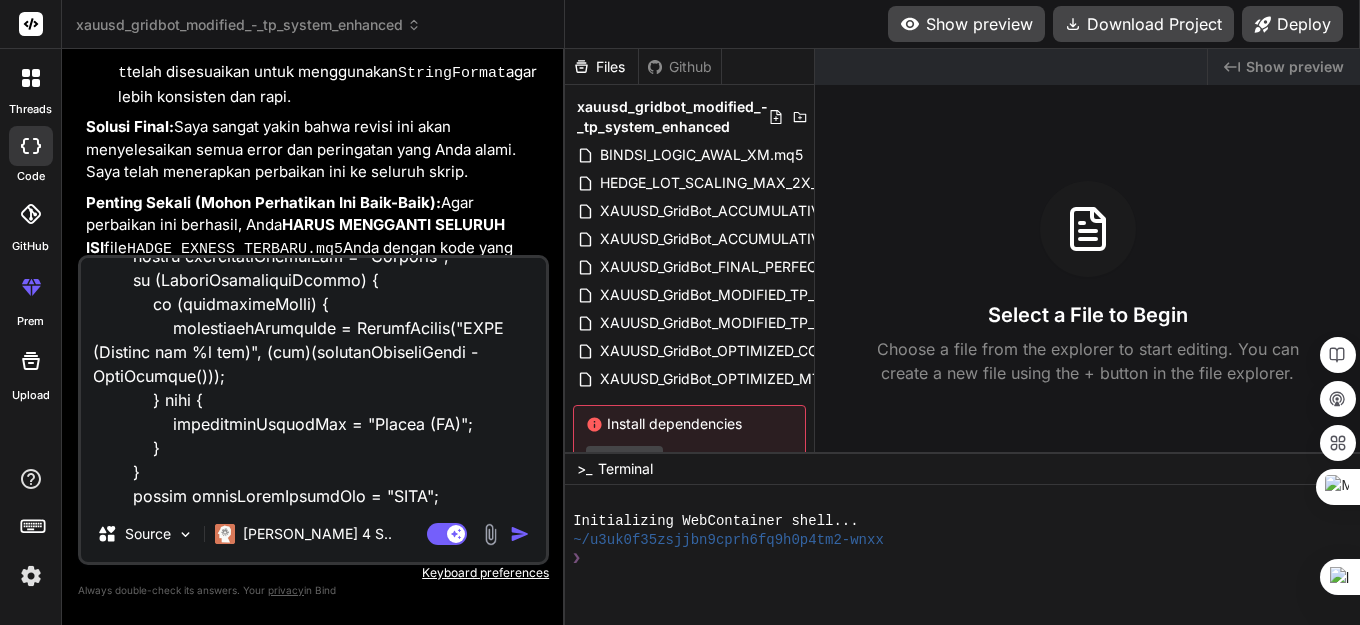 type on "//+------------------------------------------------------------------+
//| HEDGE LOT SCALING + MAX 2X REOPEN PER HEDGE PER LAYER - FIXED   |
//+------------------------------------------------------------------+
#property copyright "HEDGE SCALING SYSTEM"
#property version   "13.08"
#property strict
#include <Trade\\Trade.mqh>
#include <Trade\\PositionInfo.mqh>
// === GLOBAL VARIABLES ===
CTrade trade;
CPositionInfo position;
// === INPUT PARAMETERS ===
input group "=== POINT SYSTEM (1 UNIT = 10 POINT) ==="
input double    autoLotSize           = 0.01;   // Base lot size (untuk semua jenis posisi)
input group "=== XAUUSD POINT RULES - MODIFIED TP SYSTEM ==="
input double    hedgePointDistance    = 30.0;   // Hedge: 30 point
input double    tpPointDistanceMain   = 100.0;  // TP Main Position: 100 point CLOSE ALL POSITIONS
input double    tpPointDistanceHedge  = 50.0;   // TP Hedge: 50 point CLOSE INDIVIDUAL HEDGE
input double    tpPointDistanceGrid   = 100.0;  // TP Grid: 100 point CLOSE ALL POSITIONS..." 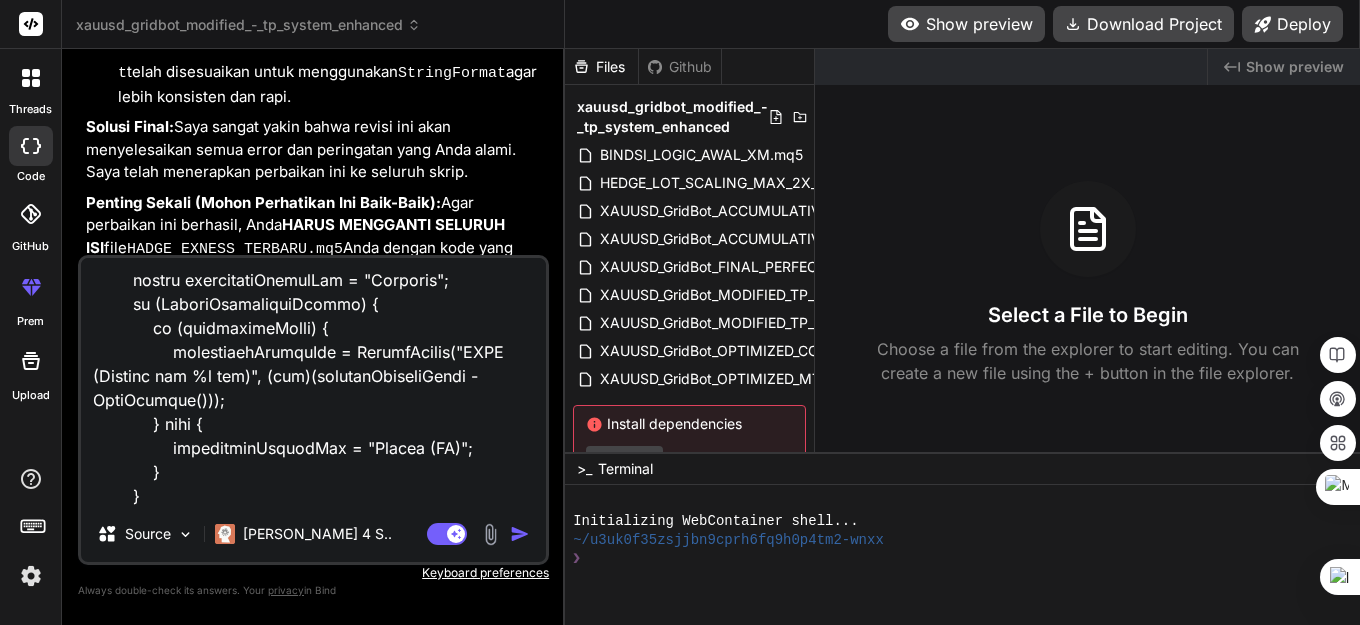 type on "x" 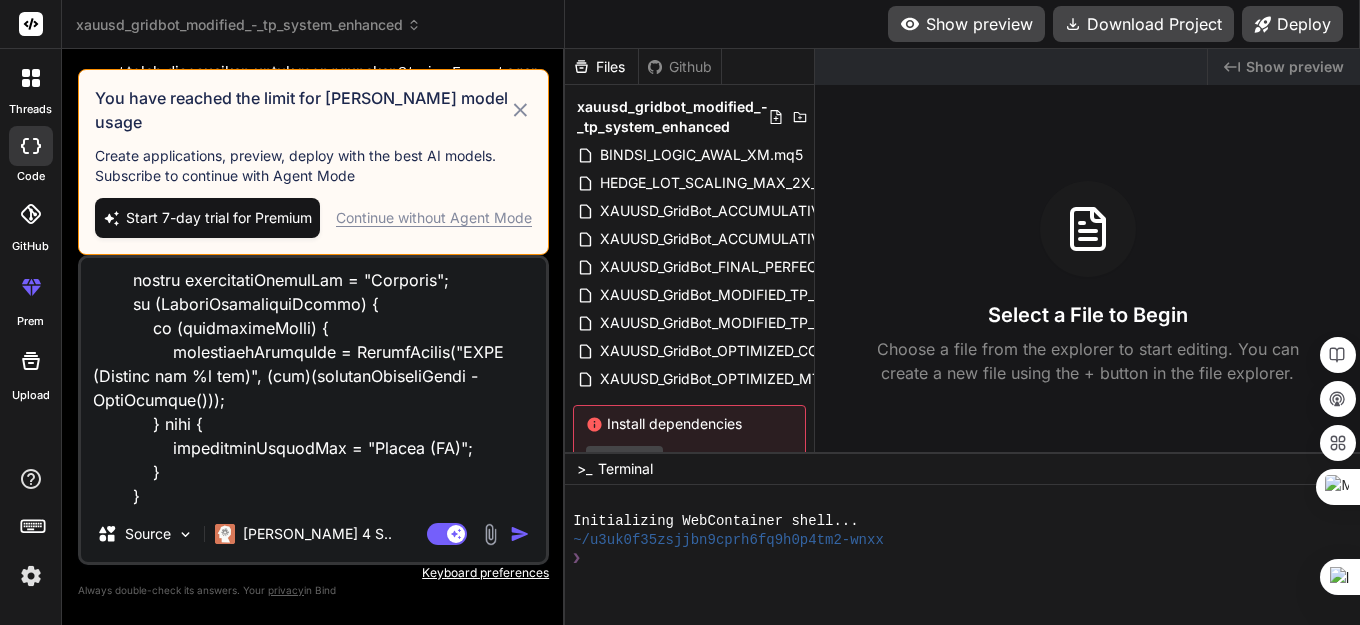 type on "//+------------------------------------------------------------------+
//| HEDGE LOT SCALING + MAX 2X REOPEN PER HEDGE PER LAYER - FIXED   |
//+------------------------------------------------------------------+
#property copyright "HEDGE SCALING SYSTEM"
#property version   "13.08"
#property strict
#include <Trade\\Trade.mqh>
#include <Trade\\PositionInfo.mqh>
// === GLOBAL VARIABLES ===
CTrade trade;
CPositionInfo position;
// === INPUT PARAMETERS ===
input group "=== POINT SYSTEM (1 UNIT = 10 POINT) ==="
input double    autoLotSize           = 0.01;   // Base lot size (untuk semua jenis posisi)
input group "=== XAUUSD POINT RULES - MODIFIED TP SYSTEM ==="
input double    hedgePointDistance    = 30.0;   // Hedge: 30 point
input double    tpPointDistanceMain   = 100.0;  // TP Main Position: 100 point CLOSE ALL POSITIONS
input double    tpPointDistanceHedge  = 50.0;   // TP Hedge: 50 point CLOSE INDIVIDUAL HEDGE
input double    tpPointDistanceGrid   = 100.0;  // TP Grid: 100 point CLOSE ALL POSITIONS..." 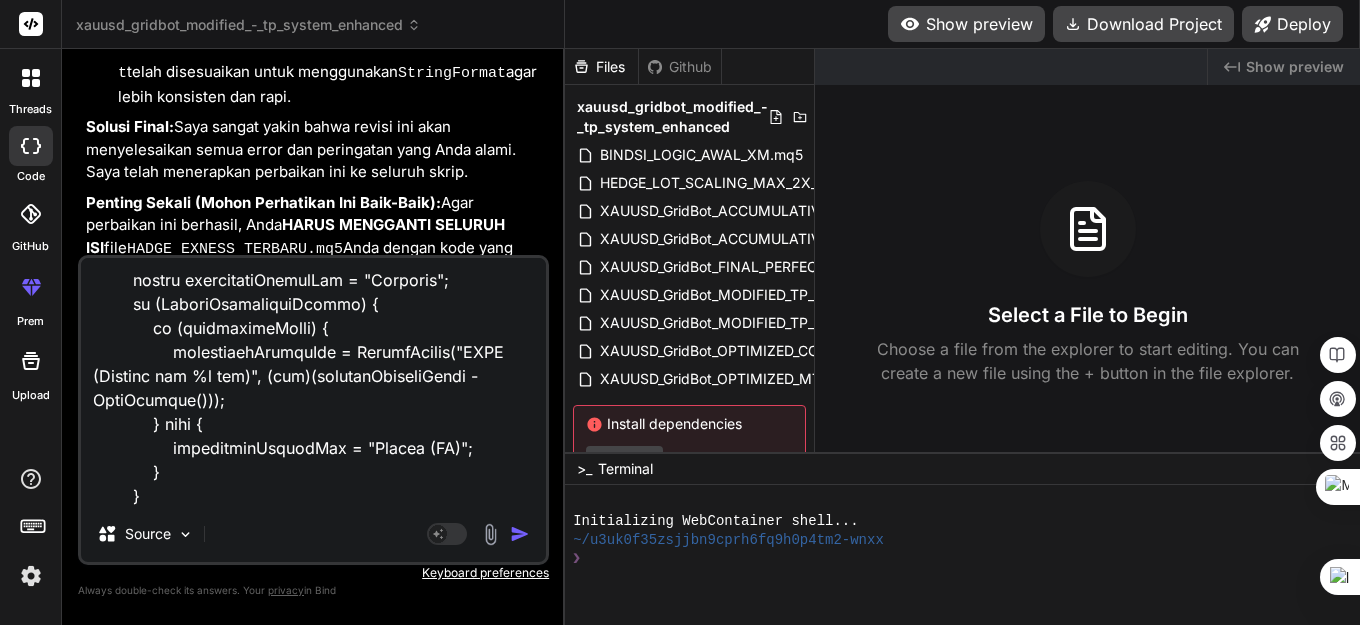 click at bounding box center [520, 534] 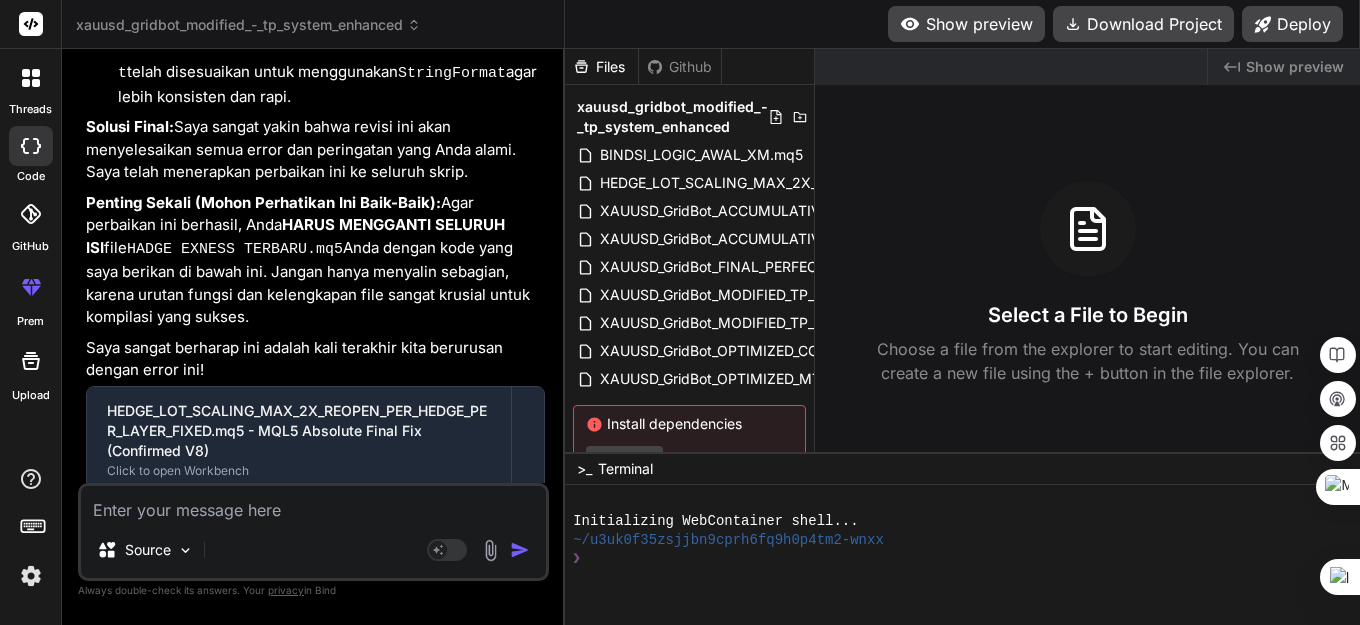 scroll, scrollTop: 0, scrollLeft: 0, axis: both 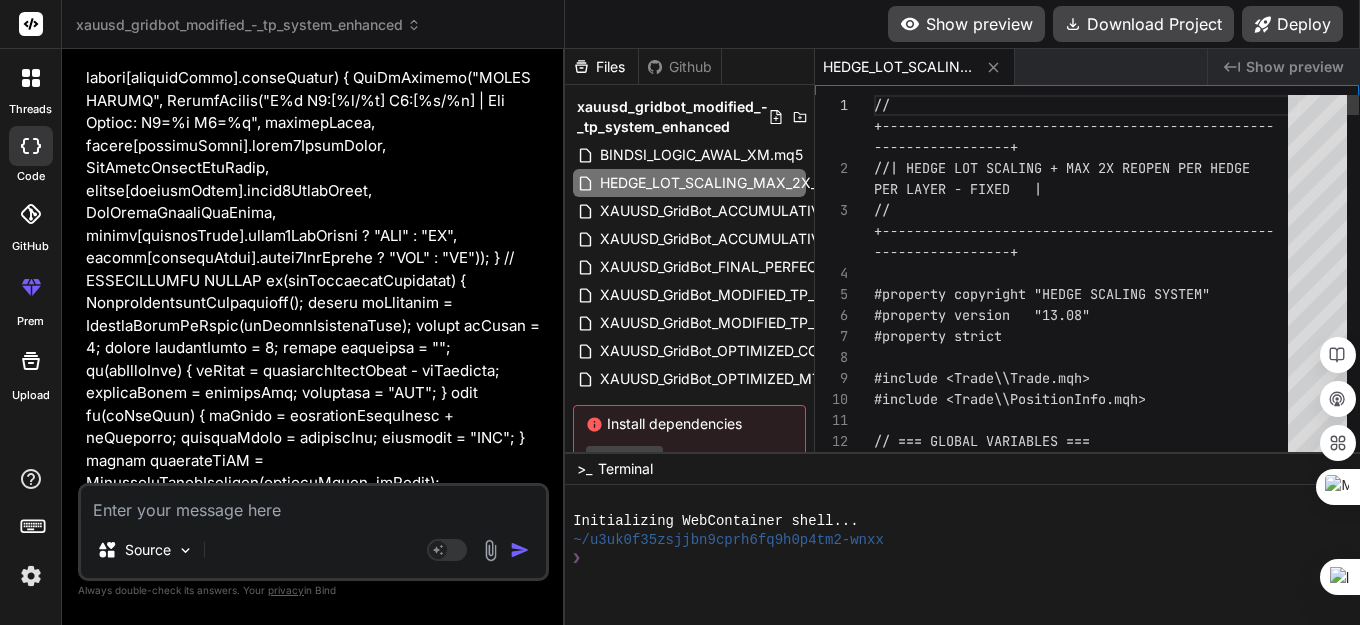 type on "x" 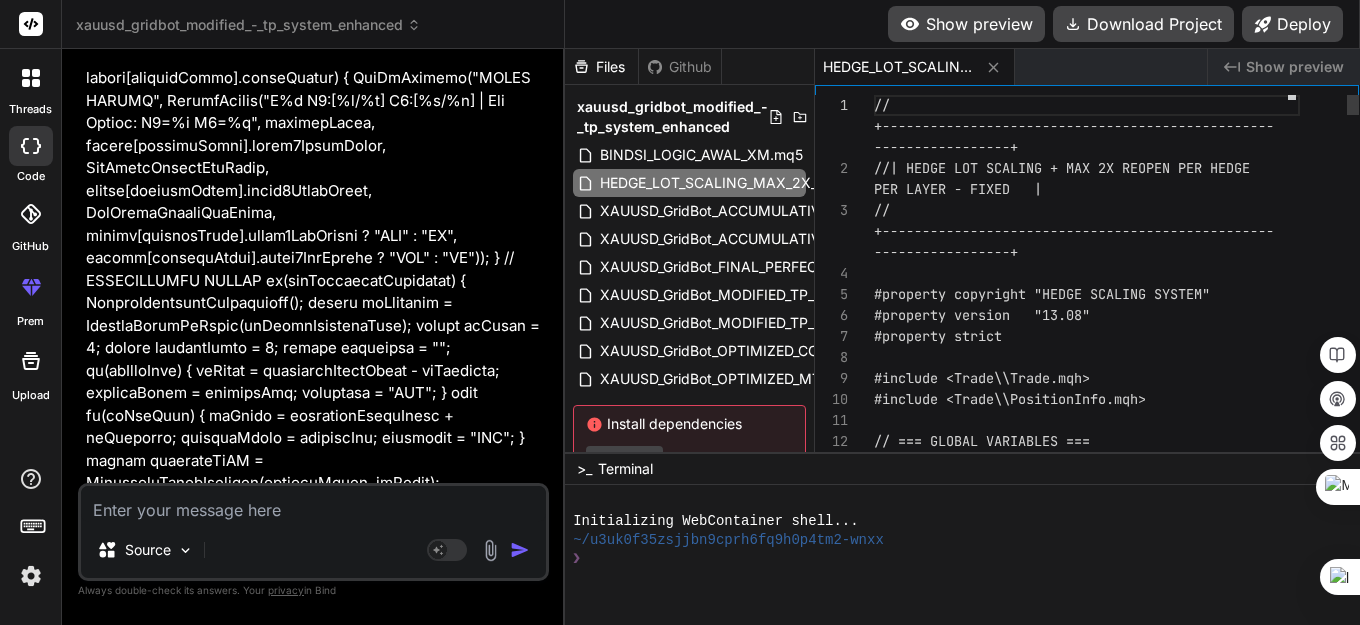 scroll, scrollTop: 80667, scrollLeft: 0, axis: vertical 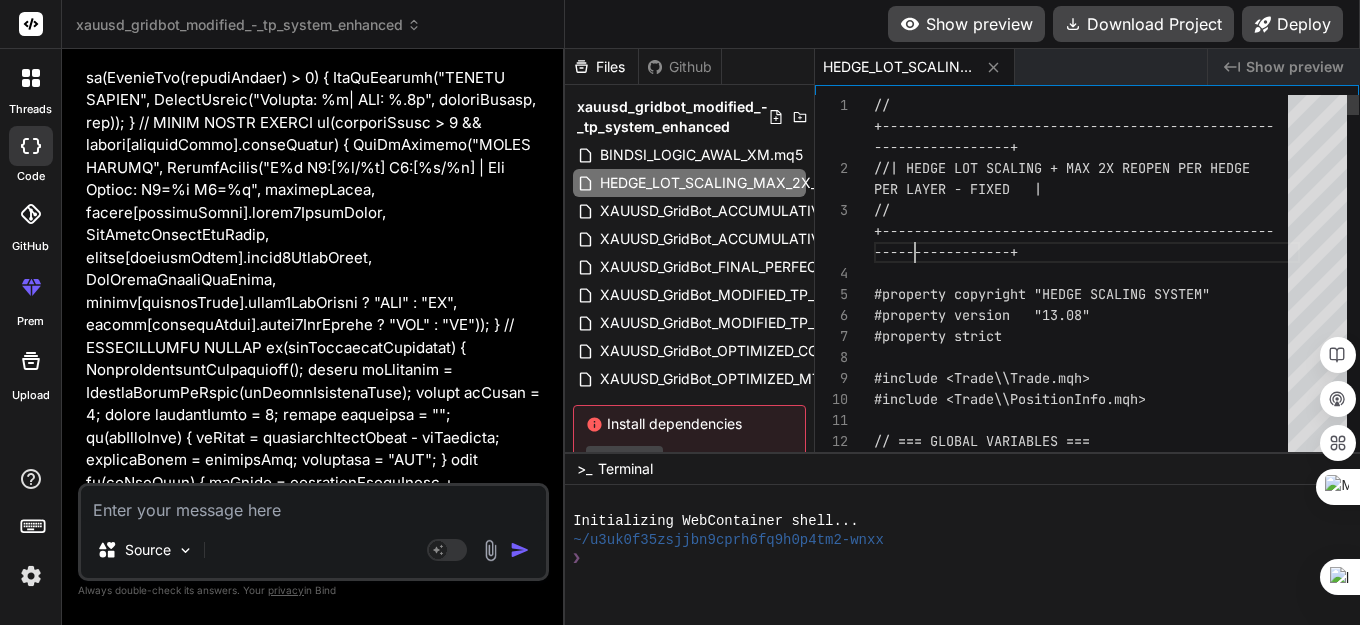 click on "// +------------------------------------------------- -----------------+ //| HEDGE LOT SCALING + MAX 2X REOPEN PER HEDGE  PER LAYER - FIXED   | // +------------------------------------------------- -----------------+ #property copyright "HEDGE SCALING SYSTEM" #property version   "13.08" #property strict #include <Trade\\Trade.mqh> #include <Trade\\PositionInfo.mqh> // === GLOBAL VARIABLES === CTrade trade;" at bounding box center [1087, 29526] 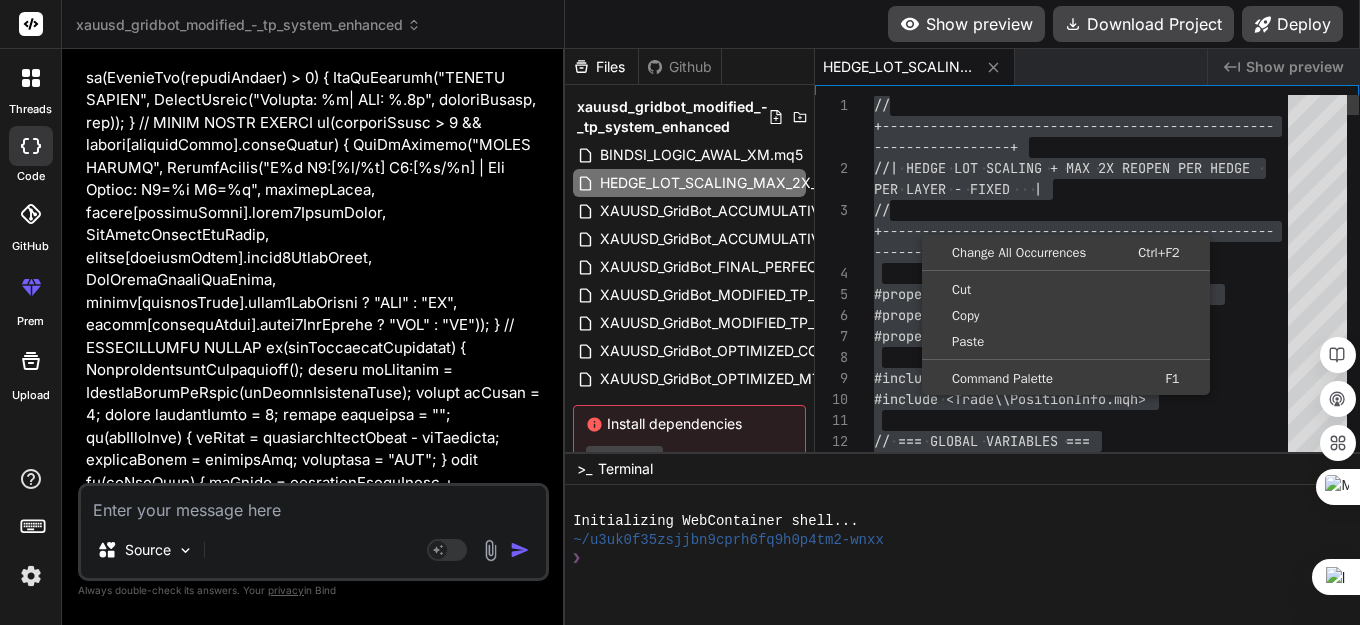 type on "x" 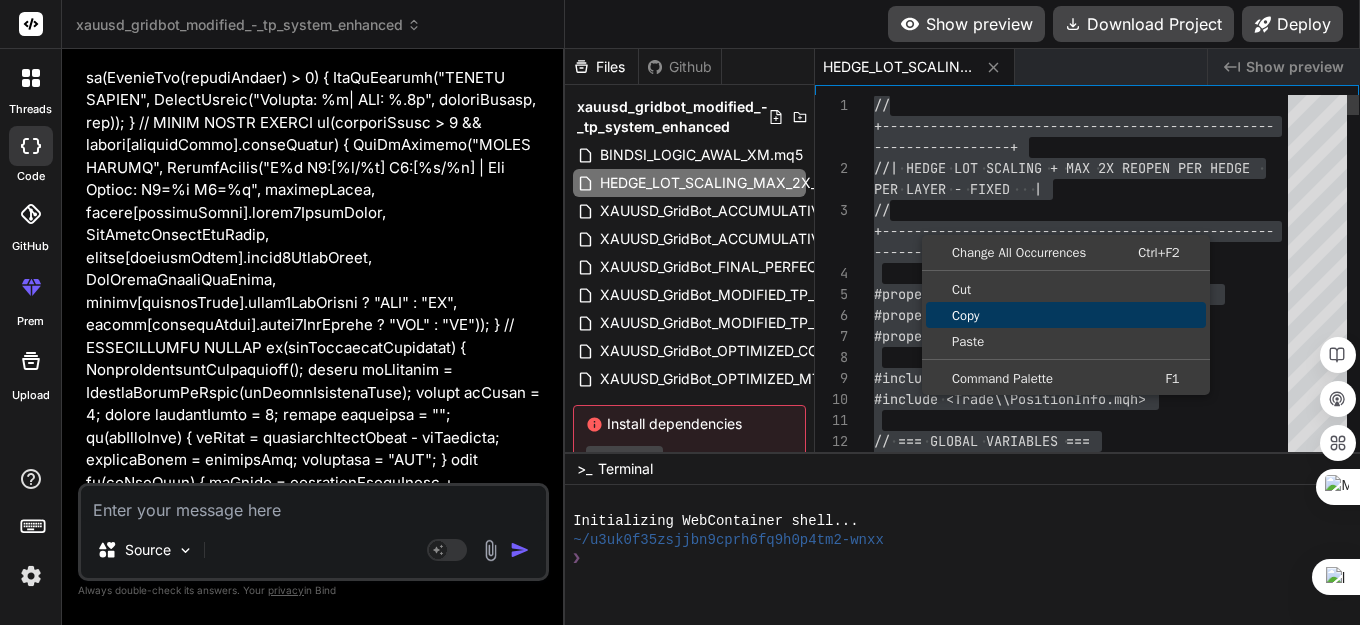 click on "Copy" at bounding box center [1066, 315] 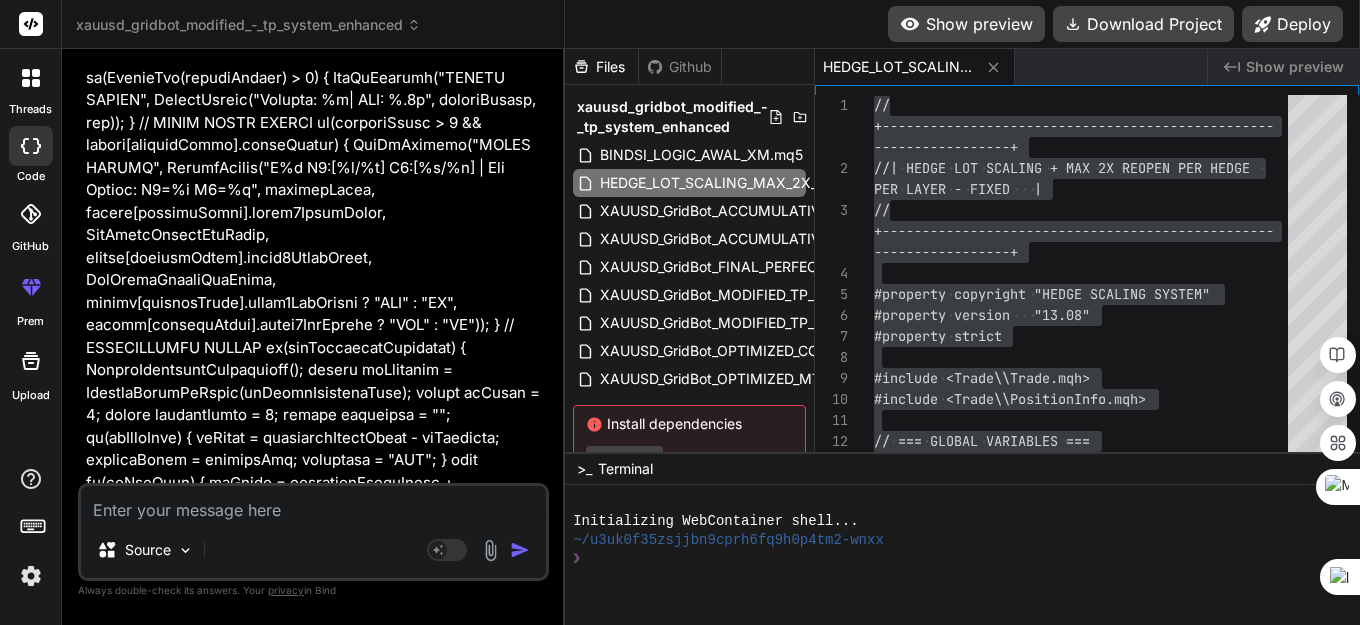 click at bounding box center [313, 504] 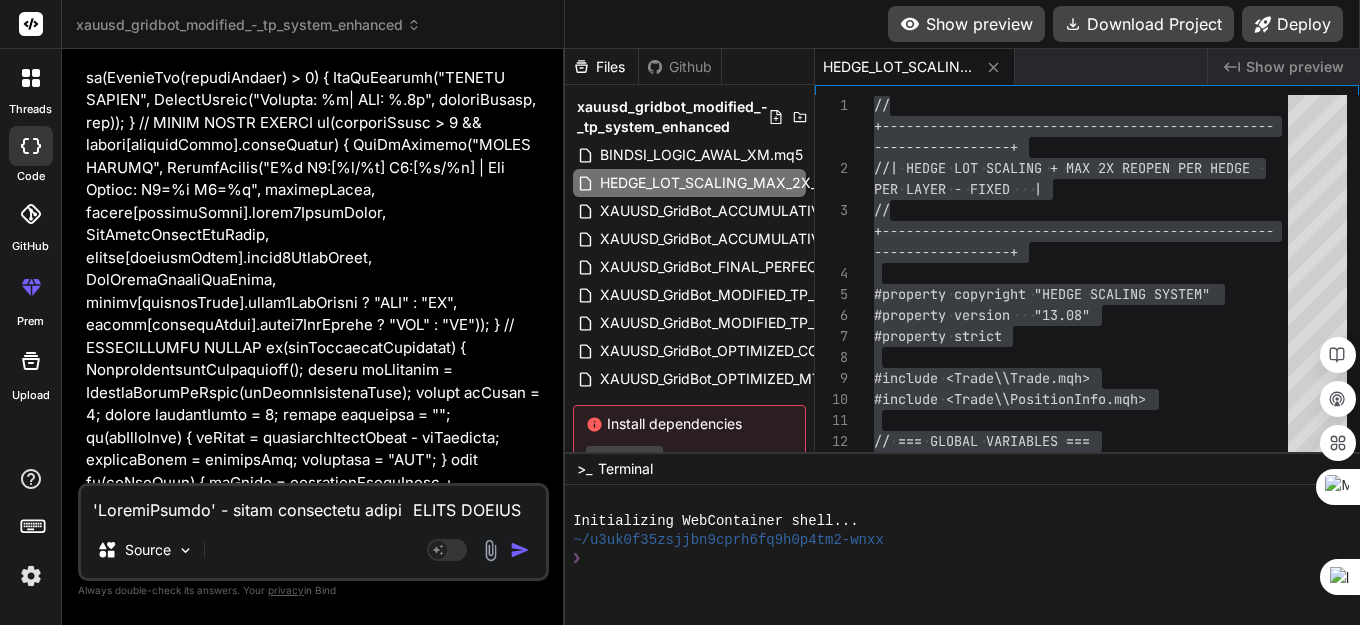 scroll, scrollTop: 1946, scrollLeft: 0, axis: vertical 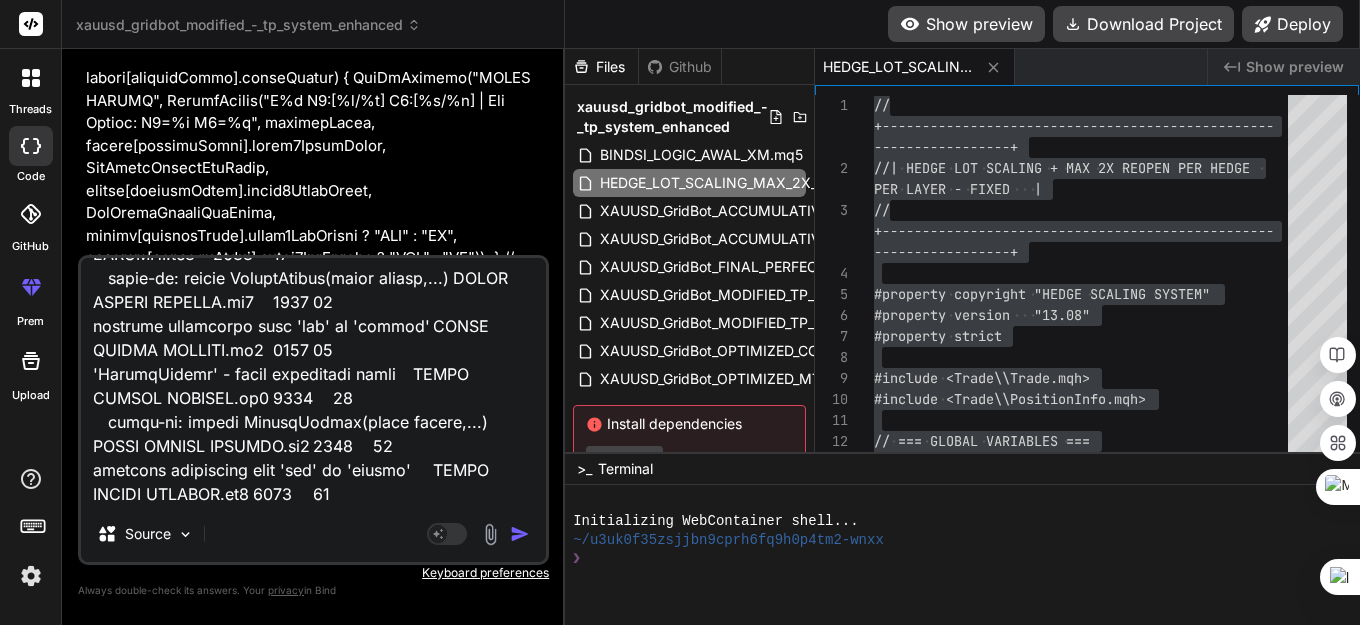 type on "'StringFormat' - wrong parameters count	HADGE EXNESS TERBARU.mq5	1330	15
built-in: string StringFormat(const string,...)	HADGE EXNESS TERBARU.mq5	1330	15
'StringFormat' - wrong parameters count	HADGE EXNESS TERBARU.mq5	1371	11
built-in: string StringFormat(const string,...)	HADGE EXNESS TERBARU.mq5	1371	11
'StringFormat' - wrong parameters count	HADGE EXNESS TERBARU.mq5	1373	11
built-in: string StringFormat(const string,...)	HADGE EXNESS TERBARU.mq5	1373	11
'StringFormat' - wrong parameters count	HADGE EXNESS TERBARU.mq5	1374	11
built-in: string StringFormat(const string,...)	HADGE EXNESS TERBARU.mq5	1374	11
'StringFormat' - wrong parameters count	HADGE EXNESS TERBARU.mq5	1380	11
built-in: string StringFormat(const string,...)	HADGE EXNESS TERBARU.mq5	1380	11
'StringFormat' - wrong parameters count	HADGE EXNESS TERBARU.mq5	1381	11
built-in: string StringFormat(const string,...)	HADGE EXNESS TERBARU.mq5	1381	11
'StringFormat' - wrong parameters count	HADGE EXNESS TERBARU.mq5	1386	11
bui..." 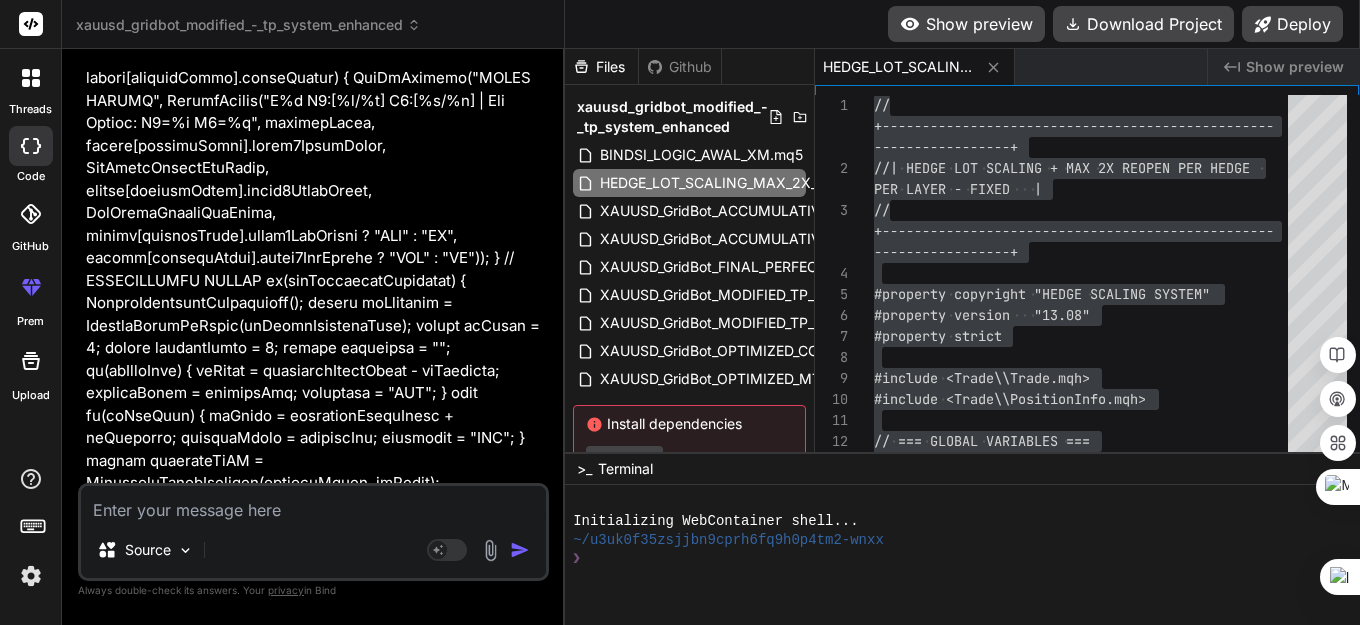 scroll, scrollTop: 0, scrollLeft: 0, axis: both 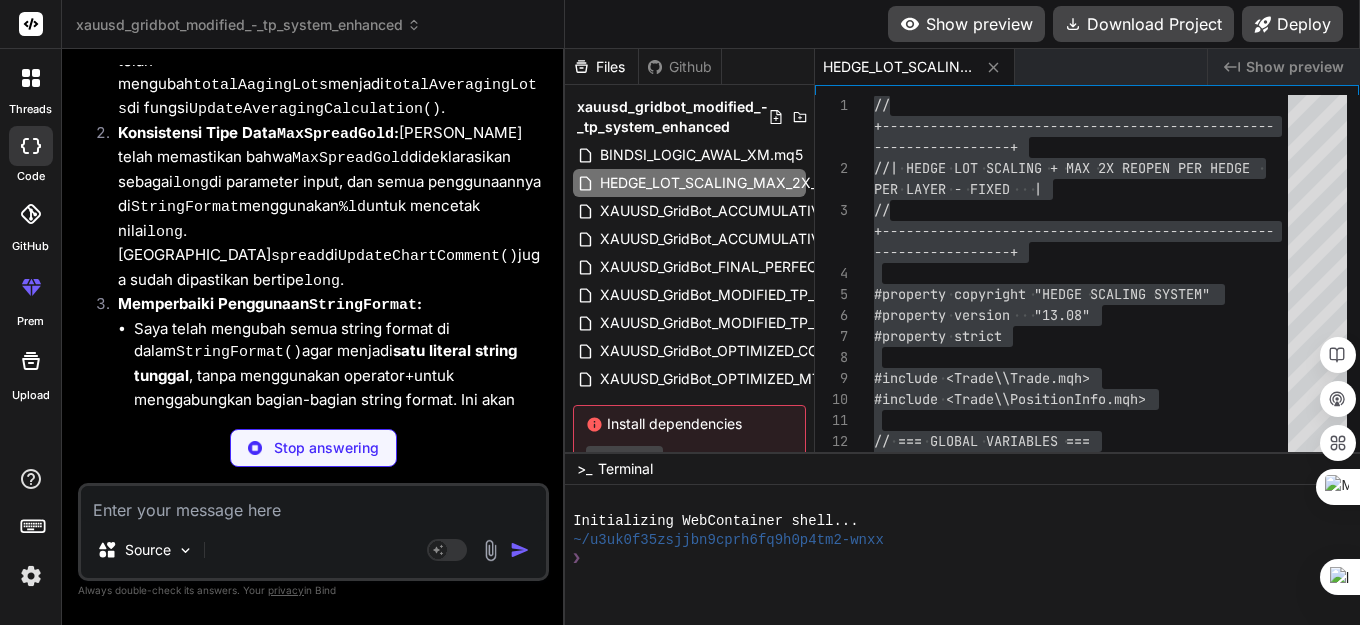 type on "x" 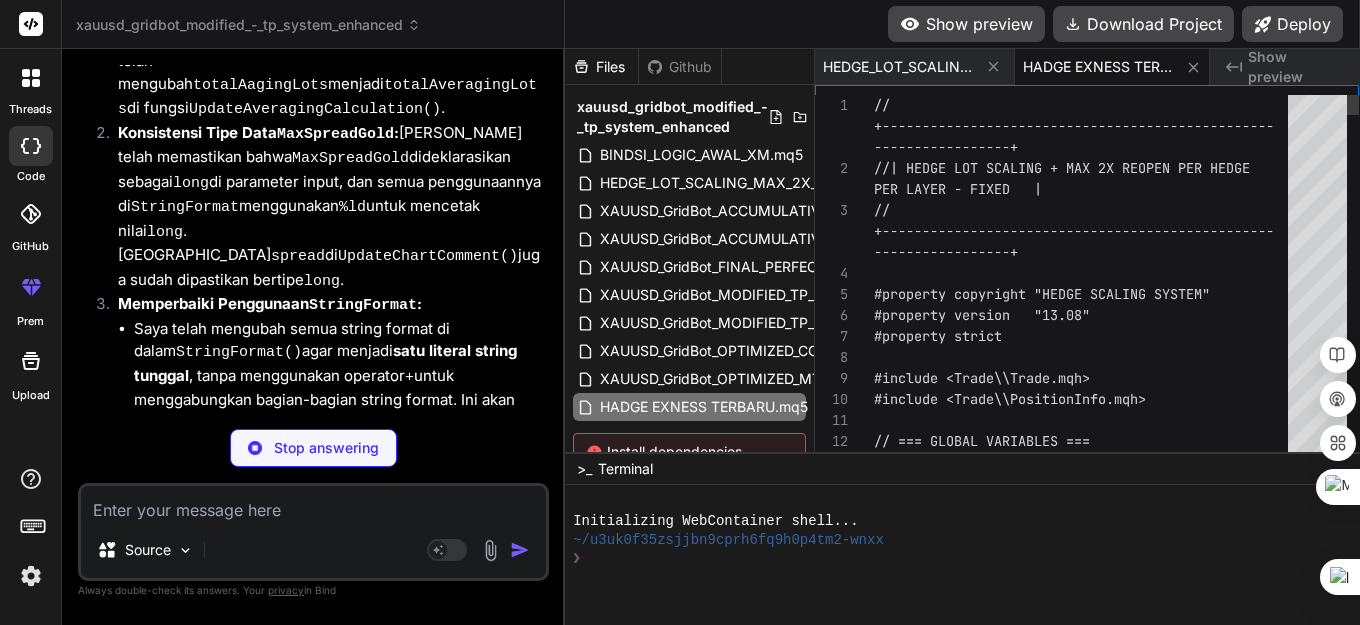 type on "x" 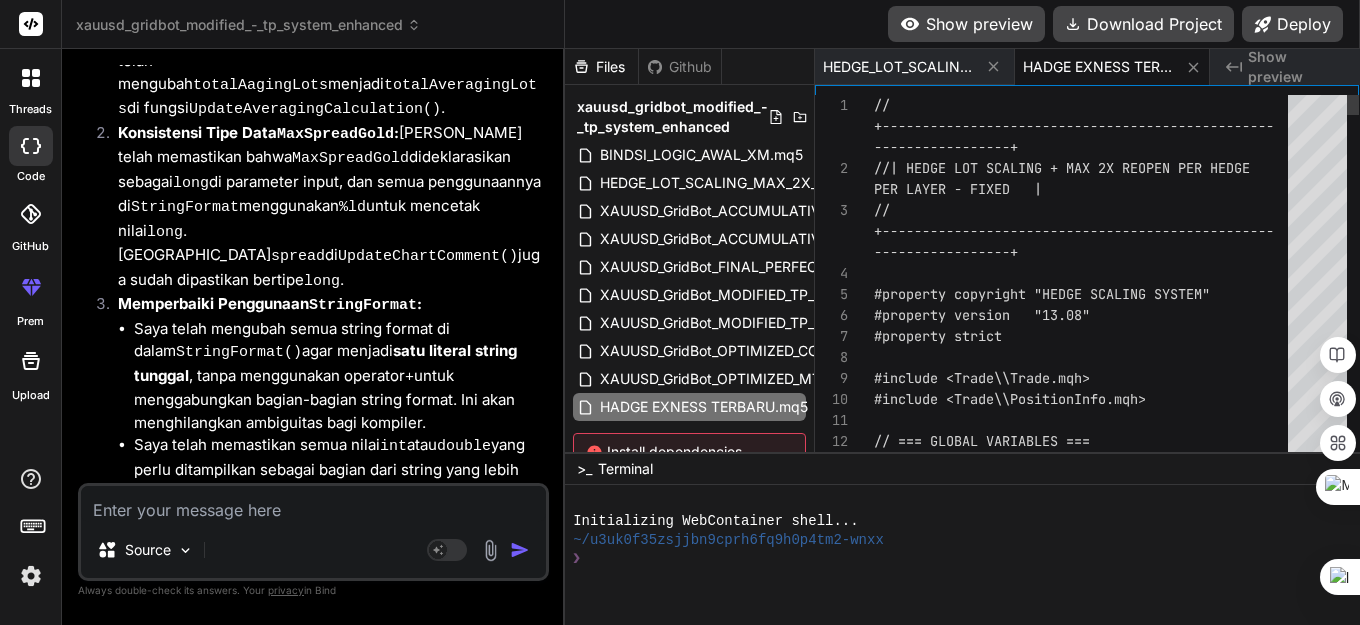 scroll, scrollTop: 0, scrollLeft: 6, axis: horizontal 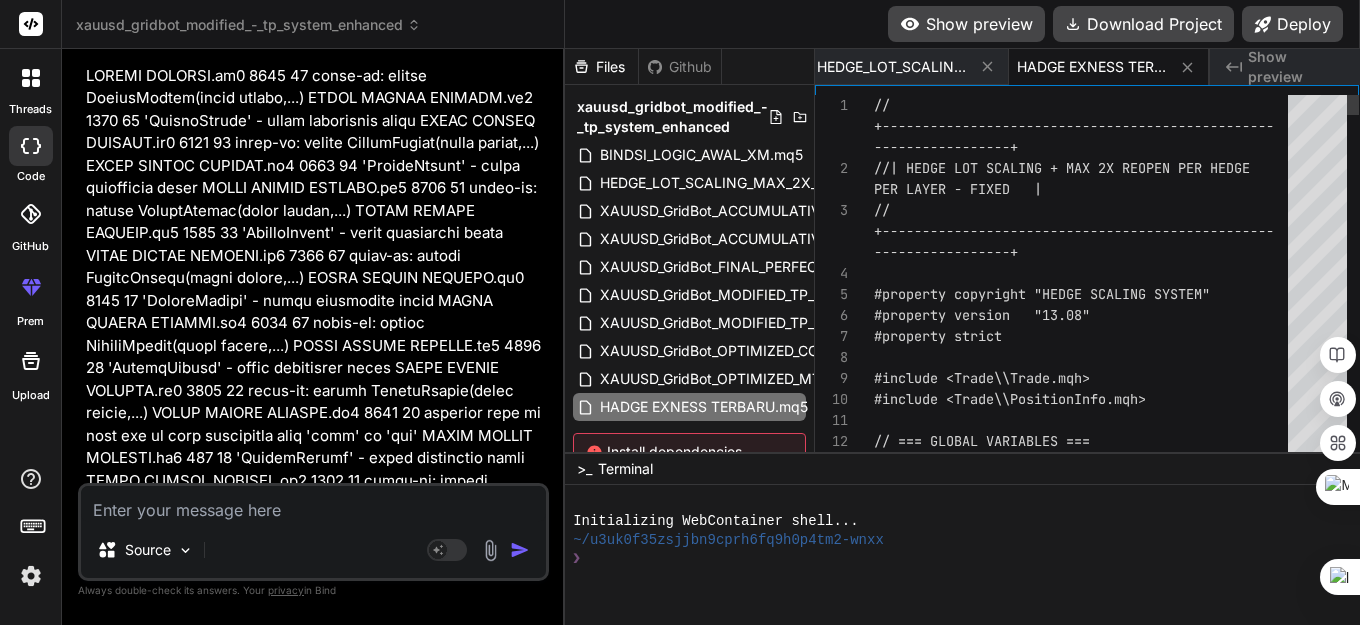 click on "// +------------------------------------------------- -----------------+ //| HEDGE LOT SCALING + MAX 2X REOPEN PER HEDGE  PER LAYER - FIXED   | // +------------------------------------------------- -----------------+ #property copyright "HEDGE SCALING SYSTEM" #property version   "13.08" #property strict #include <Trade\\Trade.mqh> #include <Trade\\PositionInfo.mqh> // === GLOBAL VARIABLES === CTrade trade;" at bounding box center [1087, 29621] 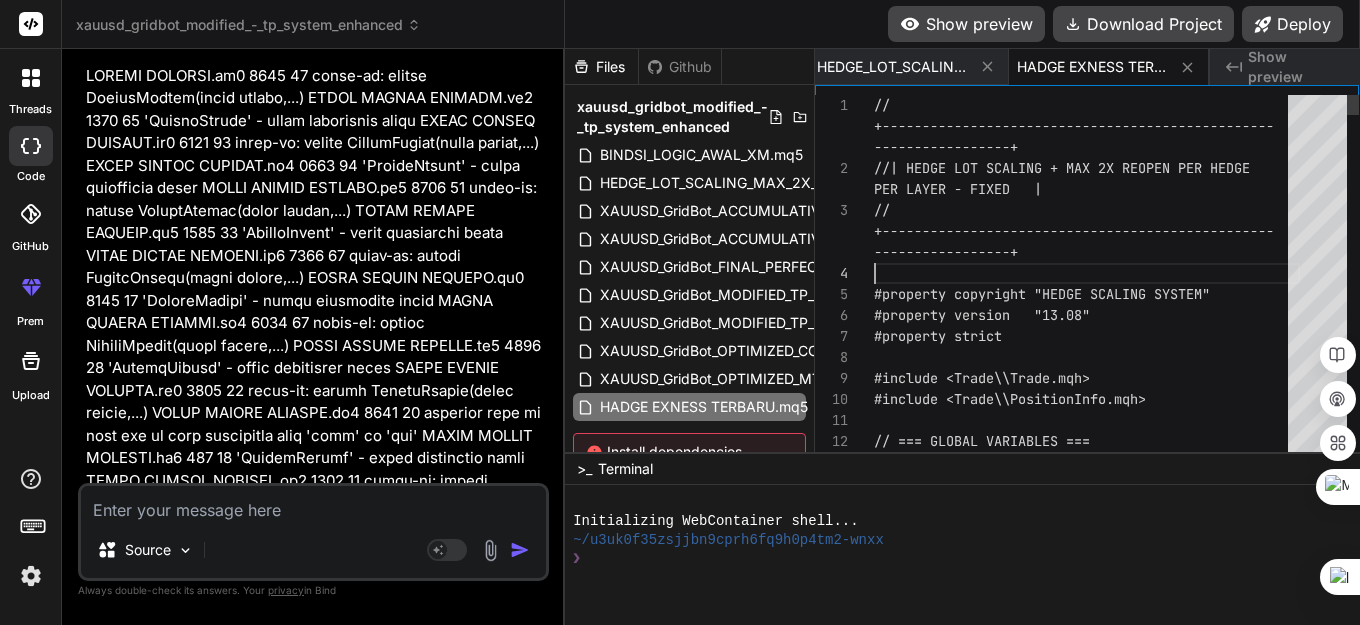 scroll, scrollTop: 0, scrollLeft: 0, axis: both 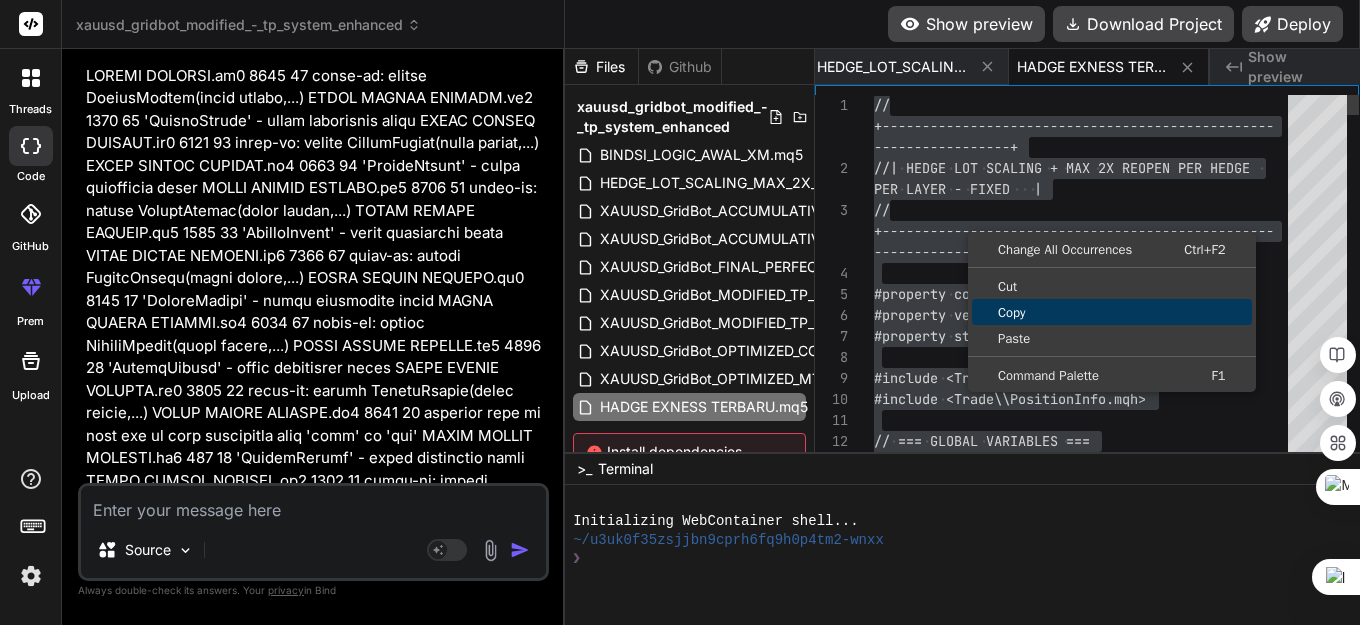 click on "Copy" at bounding box center [1112, 312] 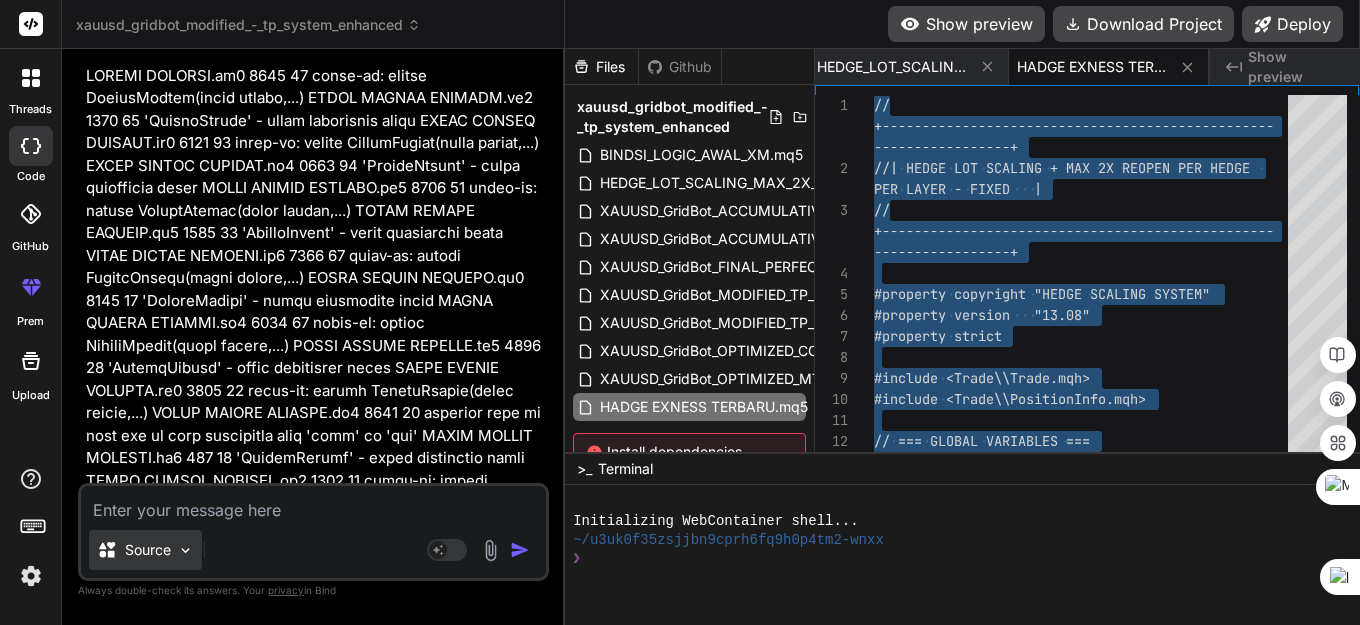 click at bounding box center [185, 550] 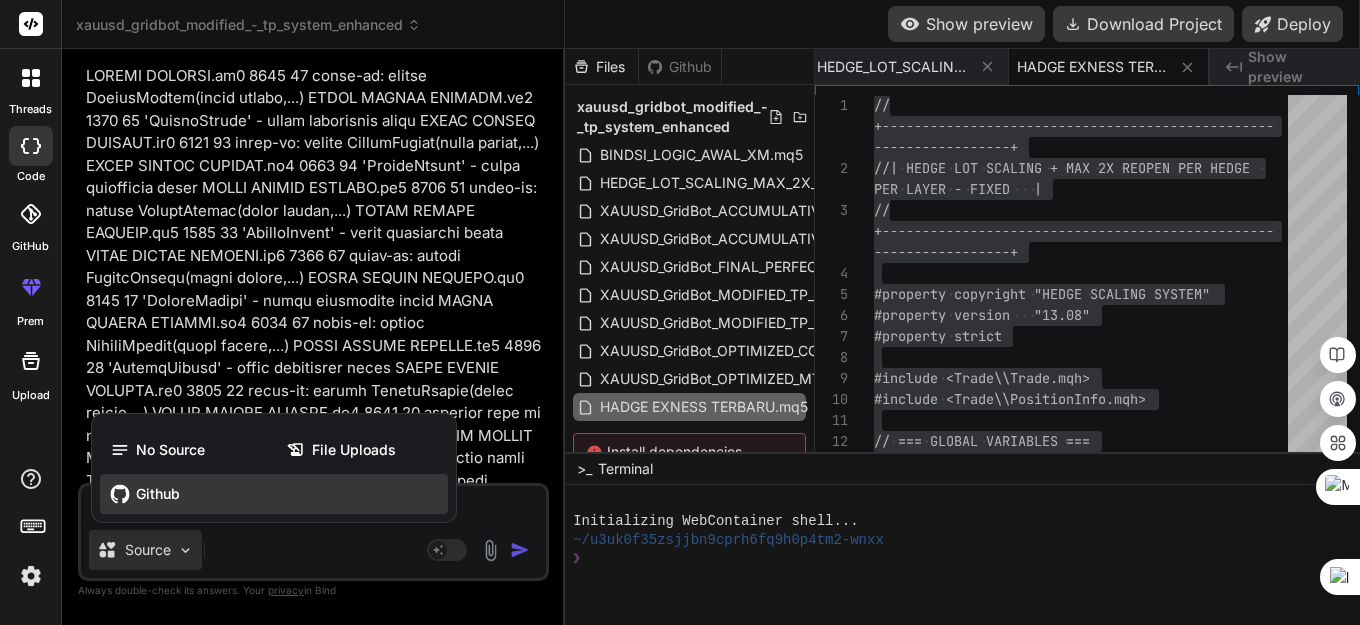 click on "Github" at bounding box center (158, 494) 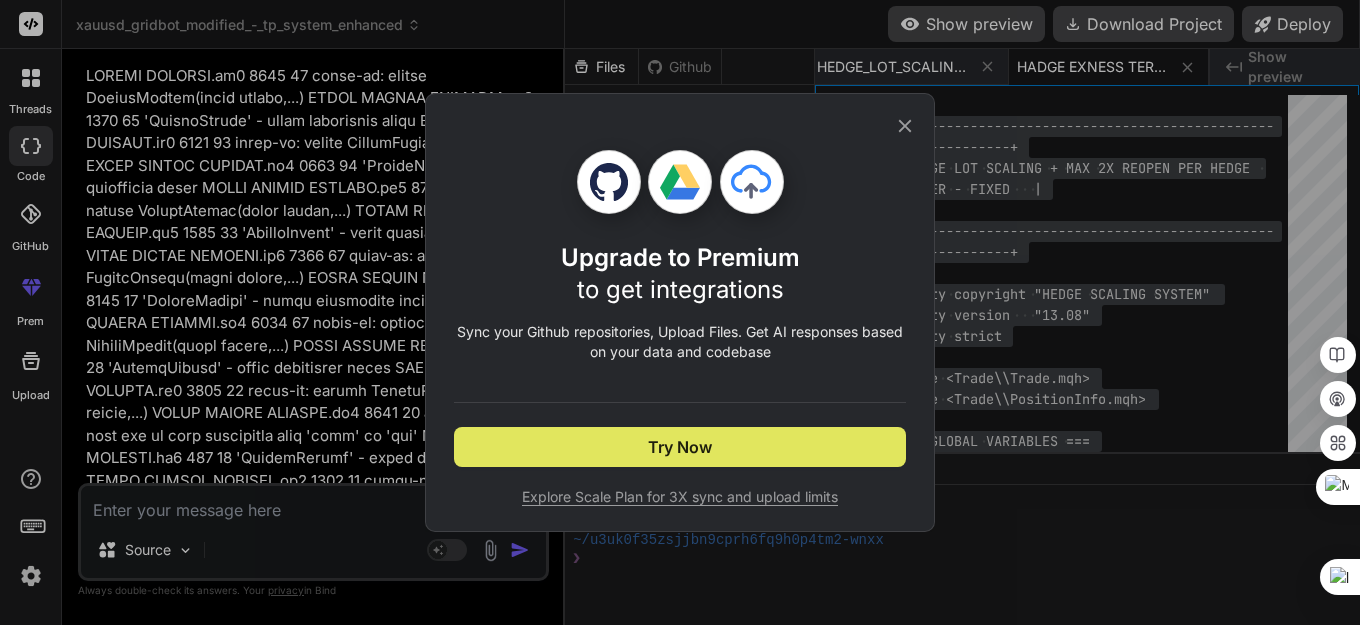 click on "Try Now" at bounding box center [680, 447] 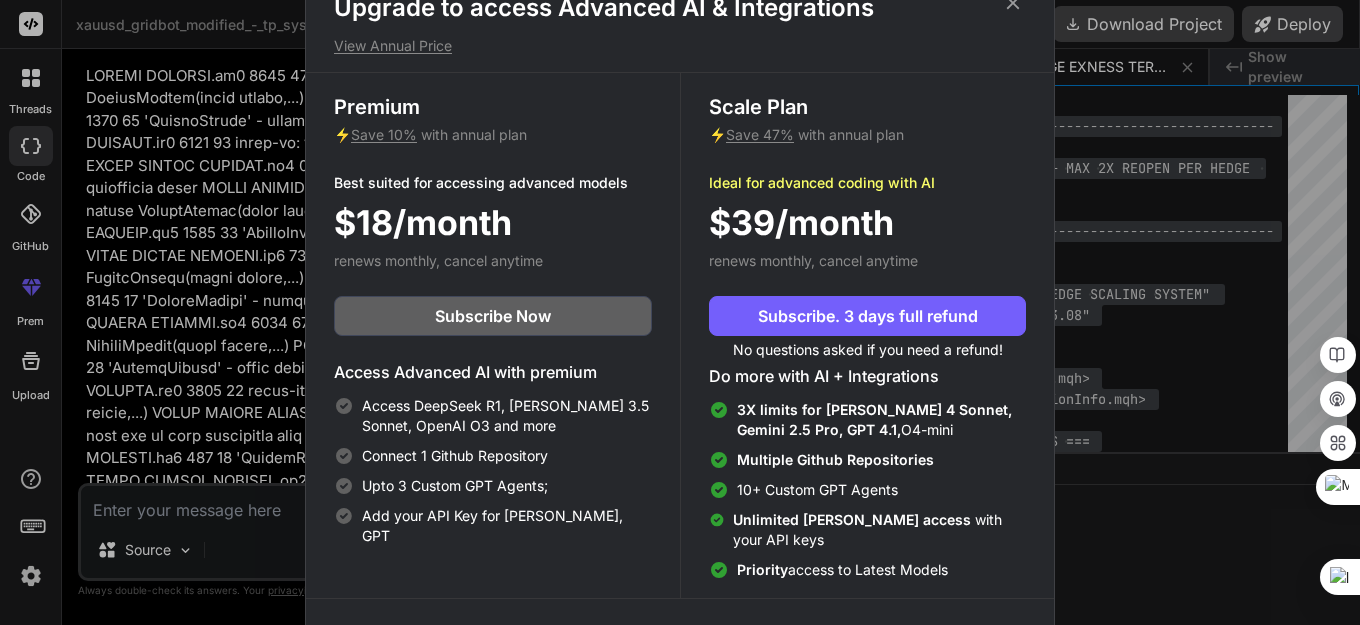click on "Upgrade to access Advanced AI & Integrations  View Annual Price Premium   ⚡ Save 10%   with annual plan Best suited for accessing advanced models $18/month renews monthly, cancel anytime Subscribe Now Access Advanced AI with premium Access DeepSeek R1, Claude 3.5 Sonnet, OpenAI O3 and more Connect 1 Github Repository Upto 3 Custom GPT Agents; Add your API Key for Claude, GPT Scale Plan   ⚡ Save 47%   with annual plan Ideal for advanced coding with AI $39/month renews monthly, cancel anytime Subscribe. 3 days full refund No questions asked if you need a refund! Do more with AI + Integrations 3X limits for Claude 4 Sonnet, Gemini 2.5 Pro, GPT 4.1, O4-mini Multiple Github Repositories 10+ Custom GPT Agents Unlimited Claude access   with your API keys Priority  access to Latest Models Compare plans   to learn more" at bounding box center (680, 312) 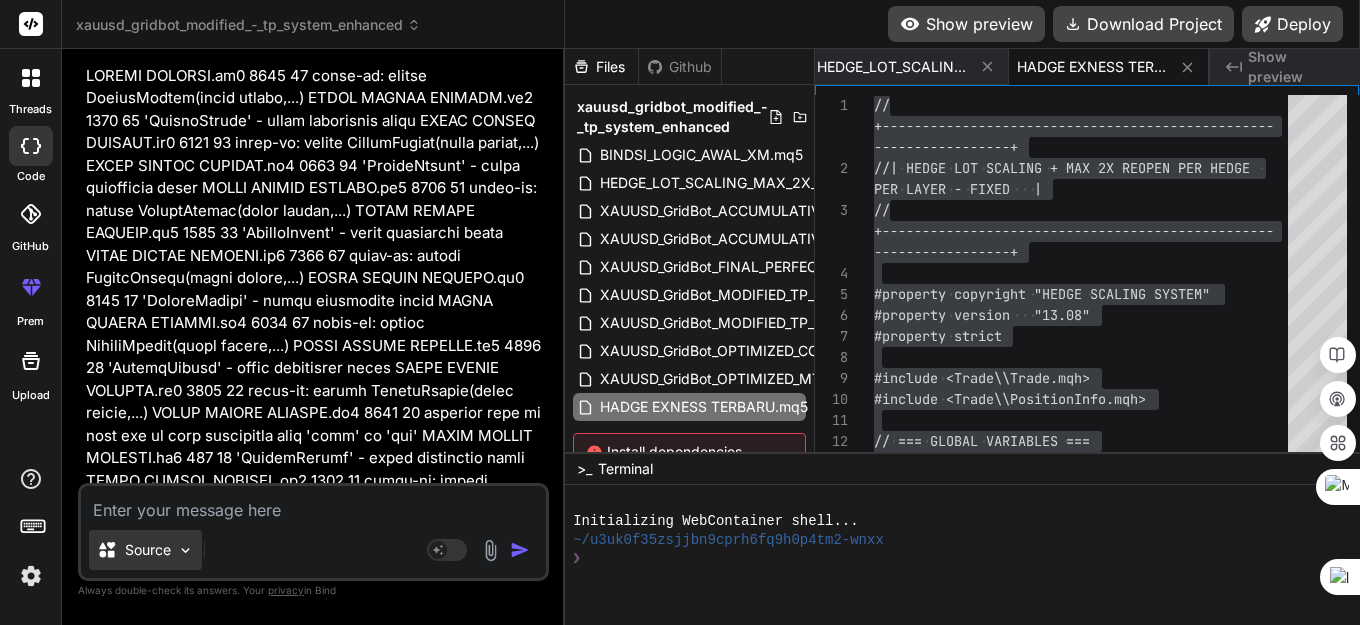 click on "Source" at bounding box center [145, 550] 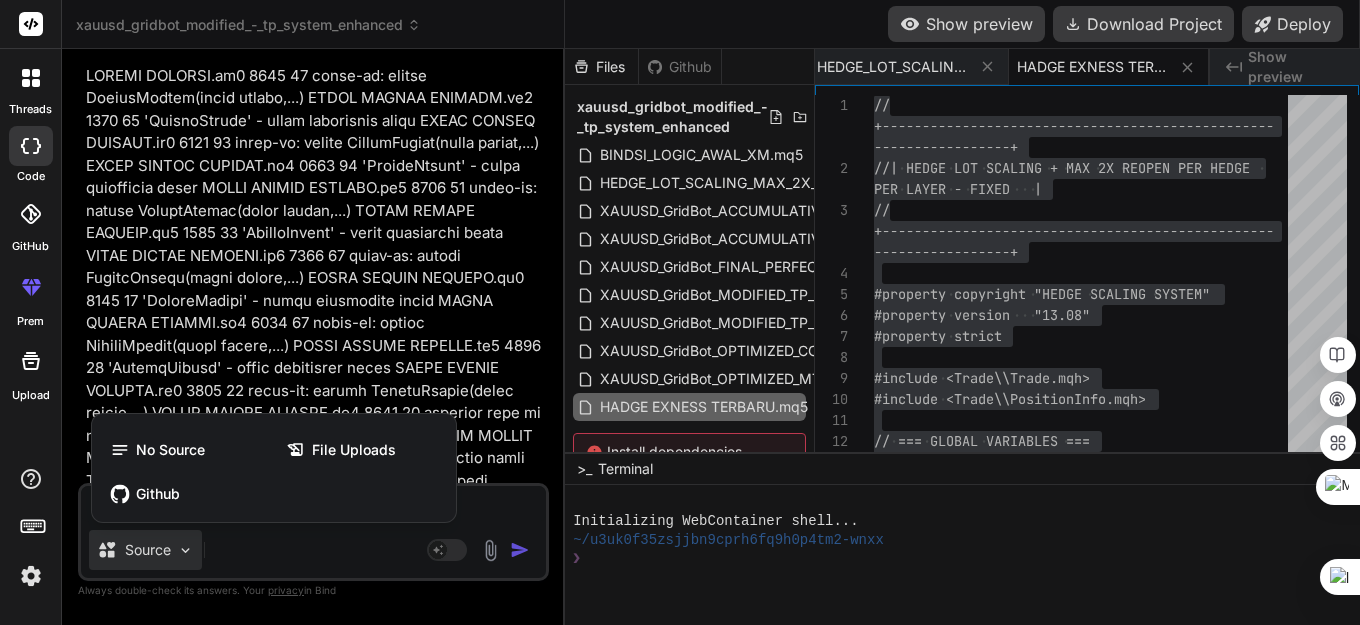 click at bounding box center (680, 312) 